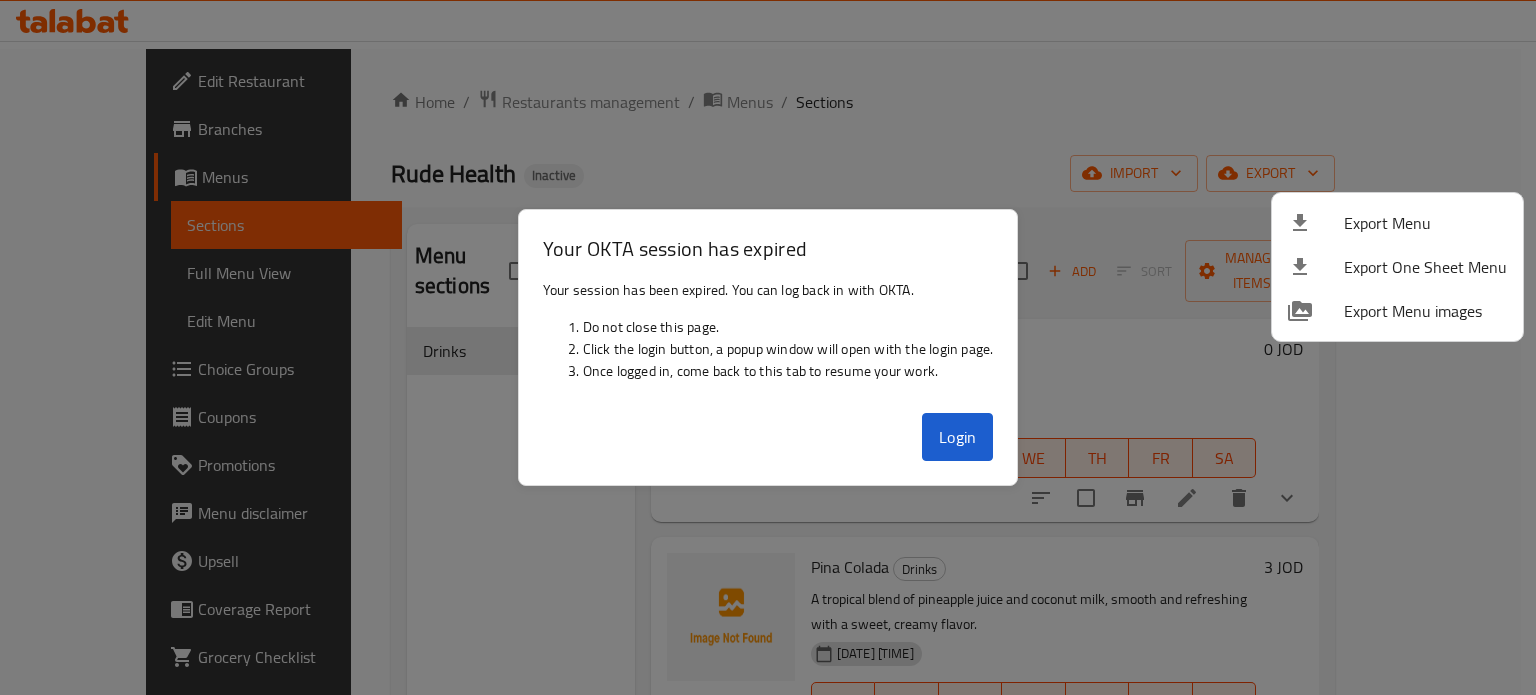 scroll, scrollTop: 0, scrollLeft: 0, axis: both 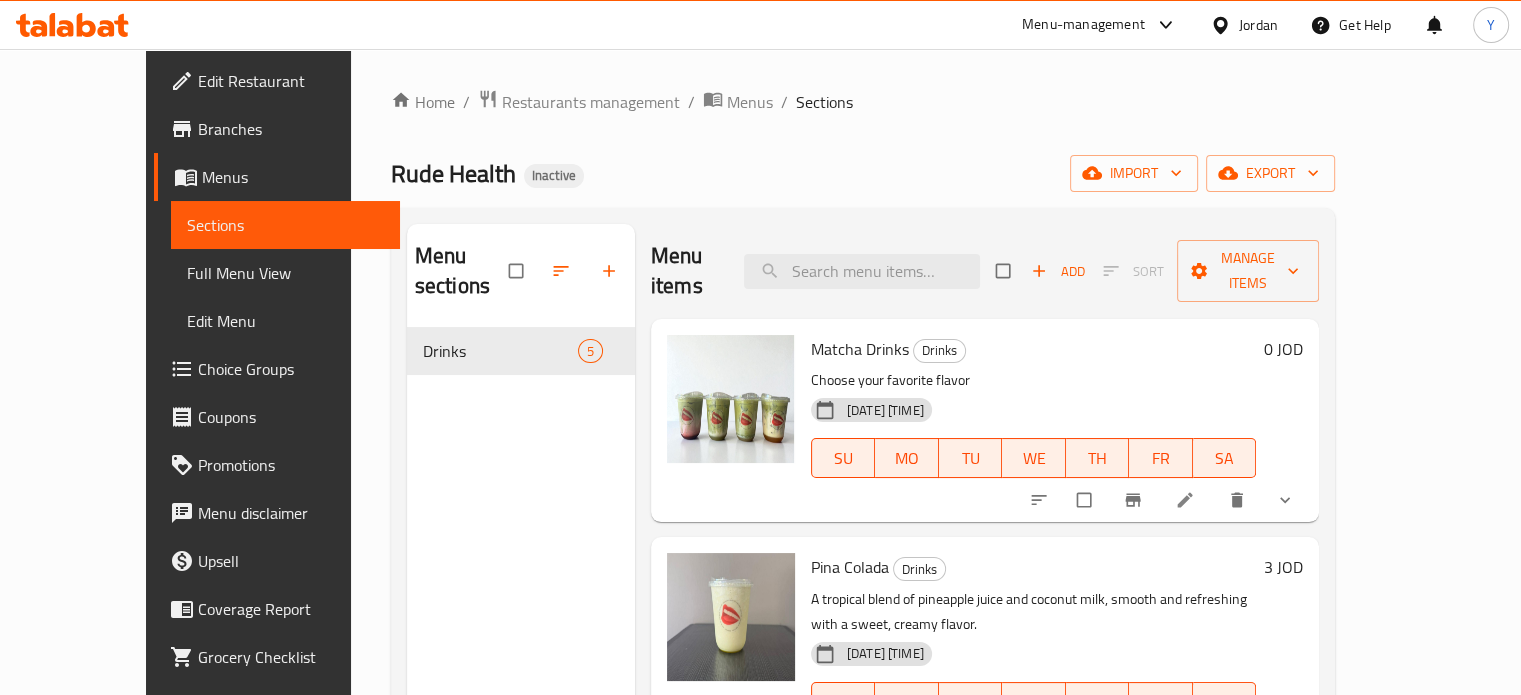 click on "Jordan" at bounding box center (1258, 25) 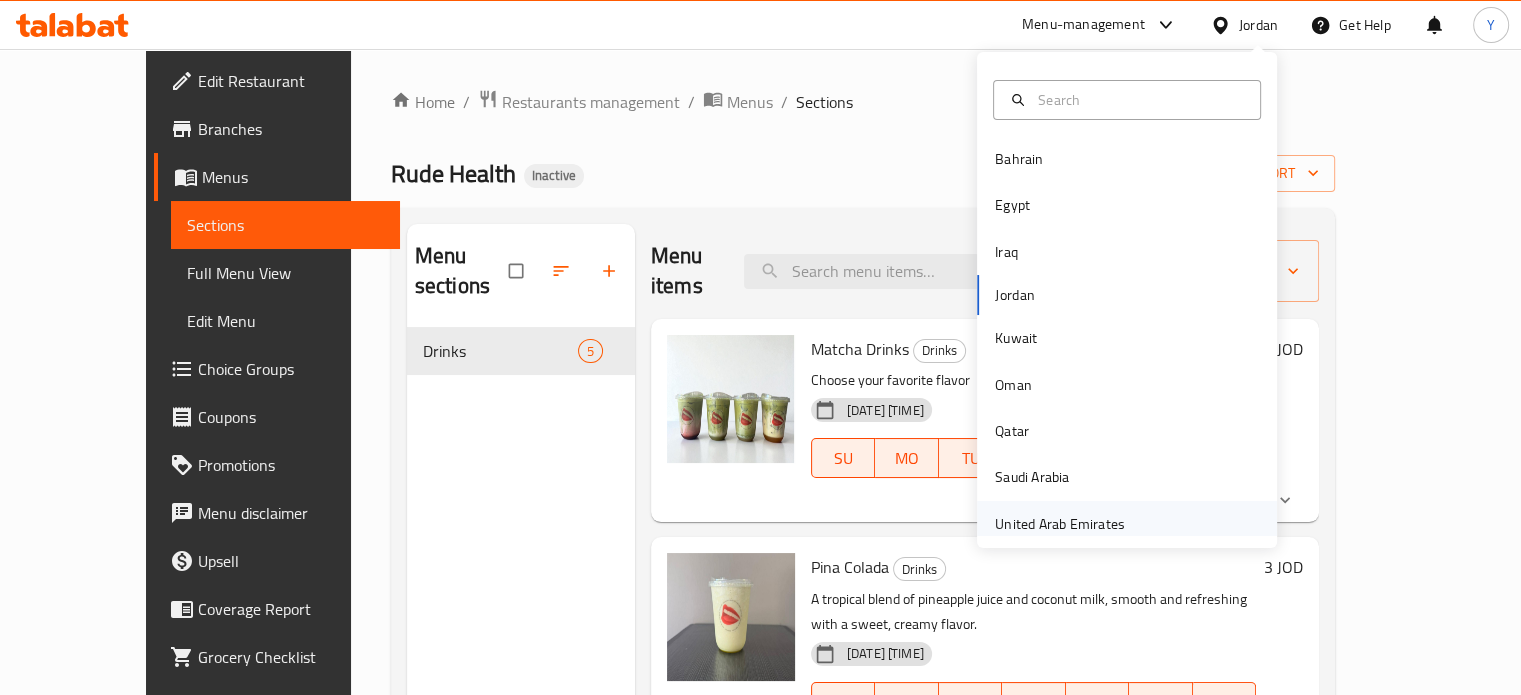 click on "United Arab Emirates" at bounding box center [1060, 524] 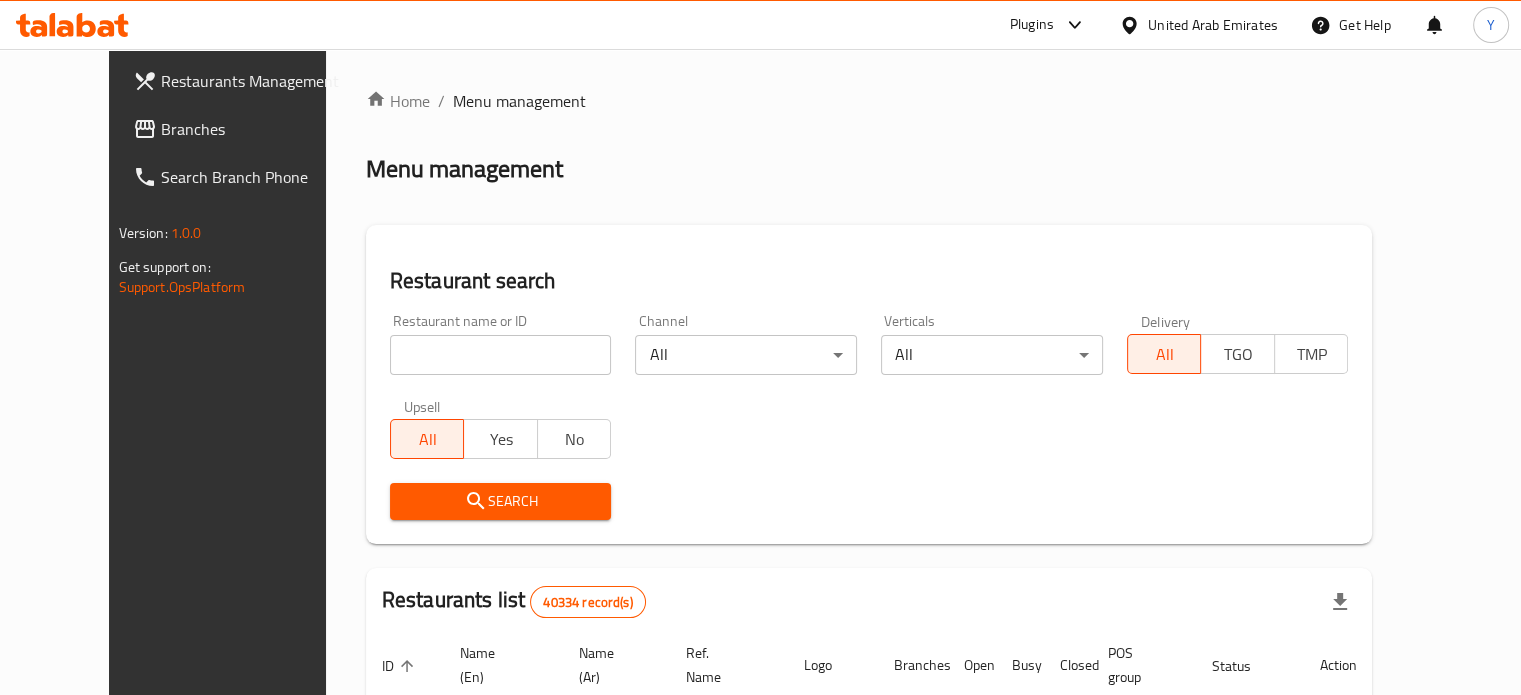 click on "Branches" at bounding box center (254, 129) 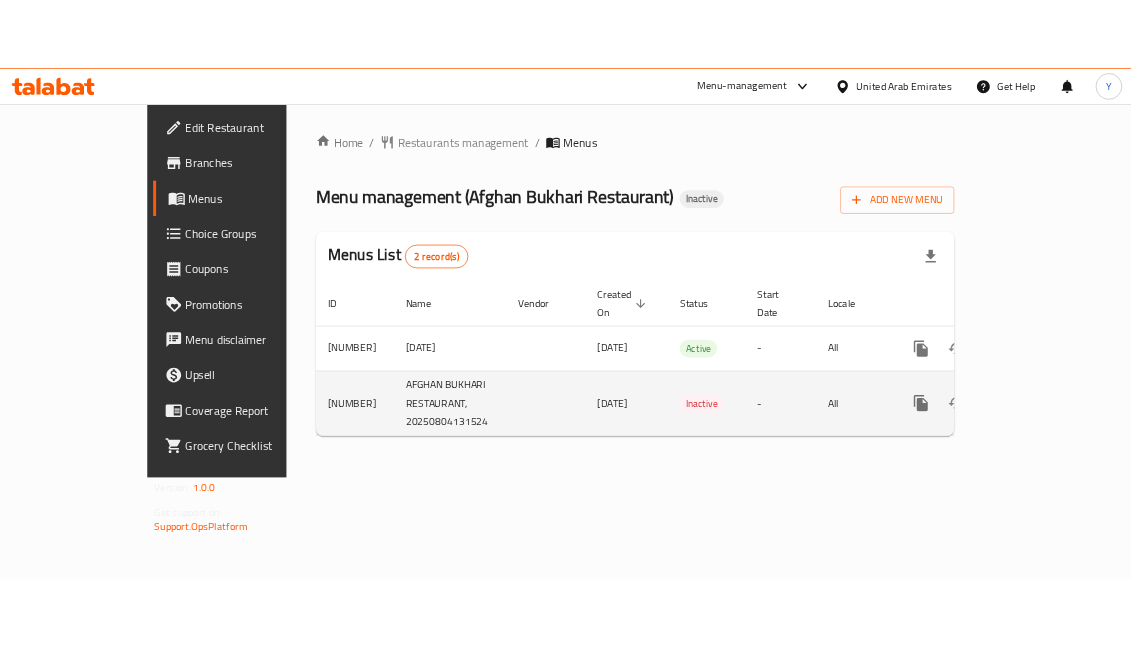 scroll, scrollTop: 0, scrollLeft: 0, axis: both 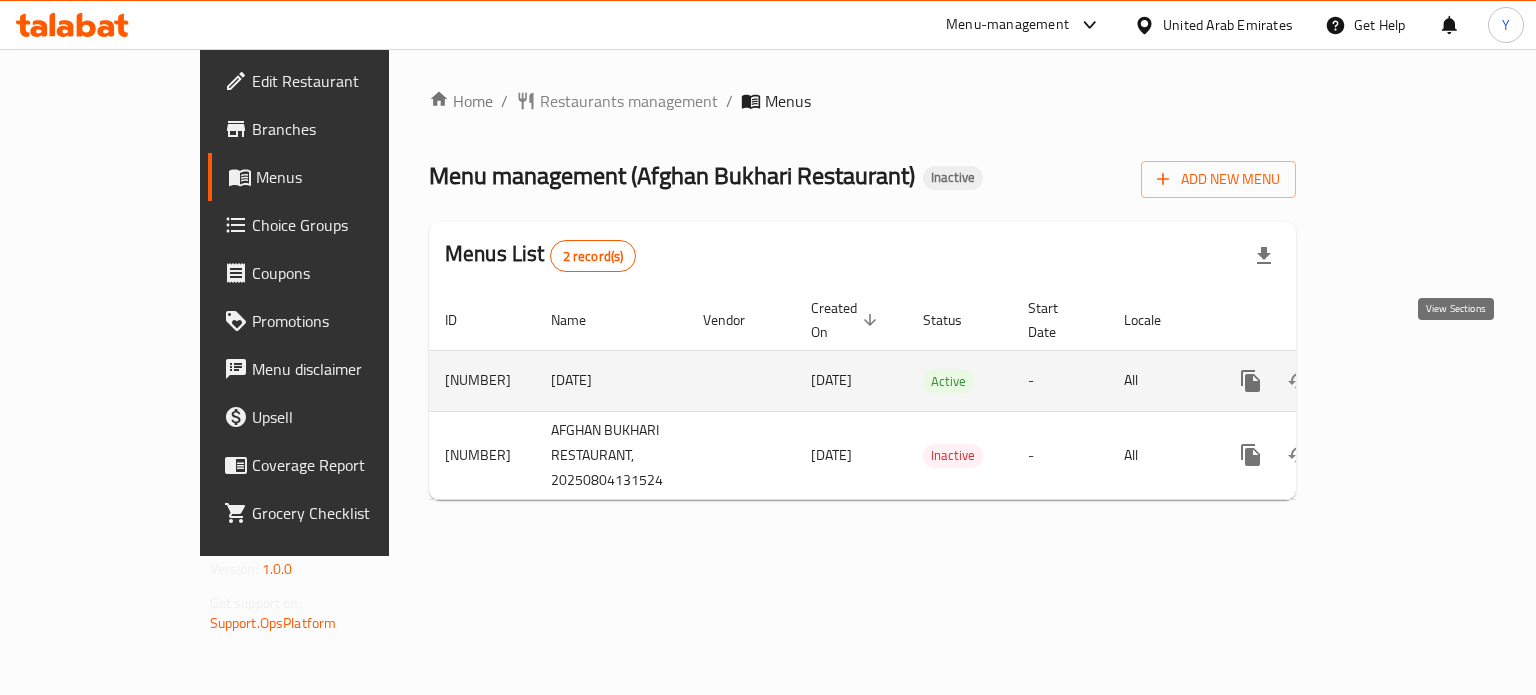 click 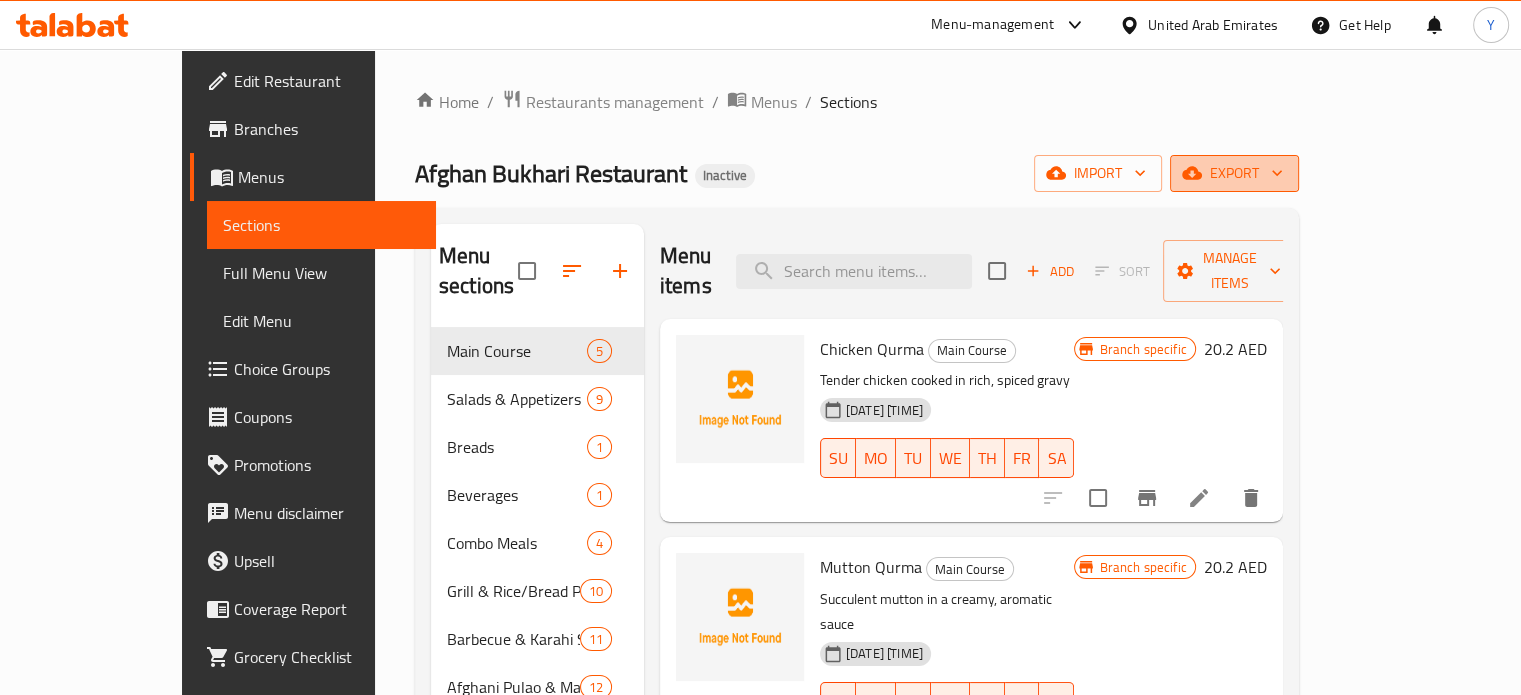 click on "export" at bounding box center [1234, 173] 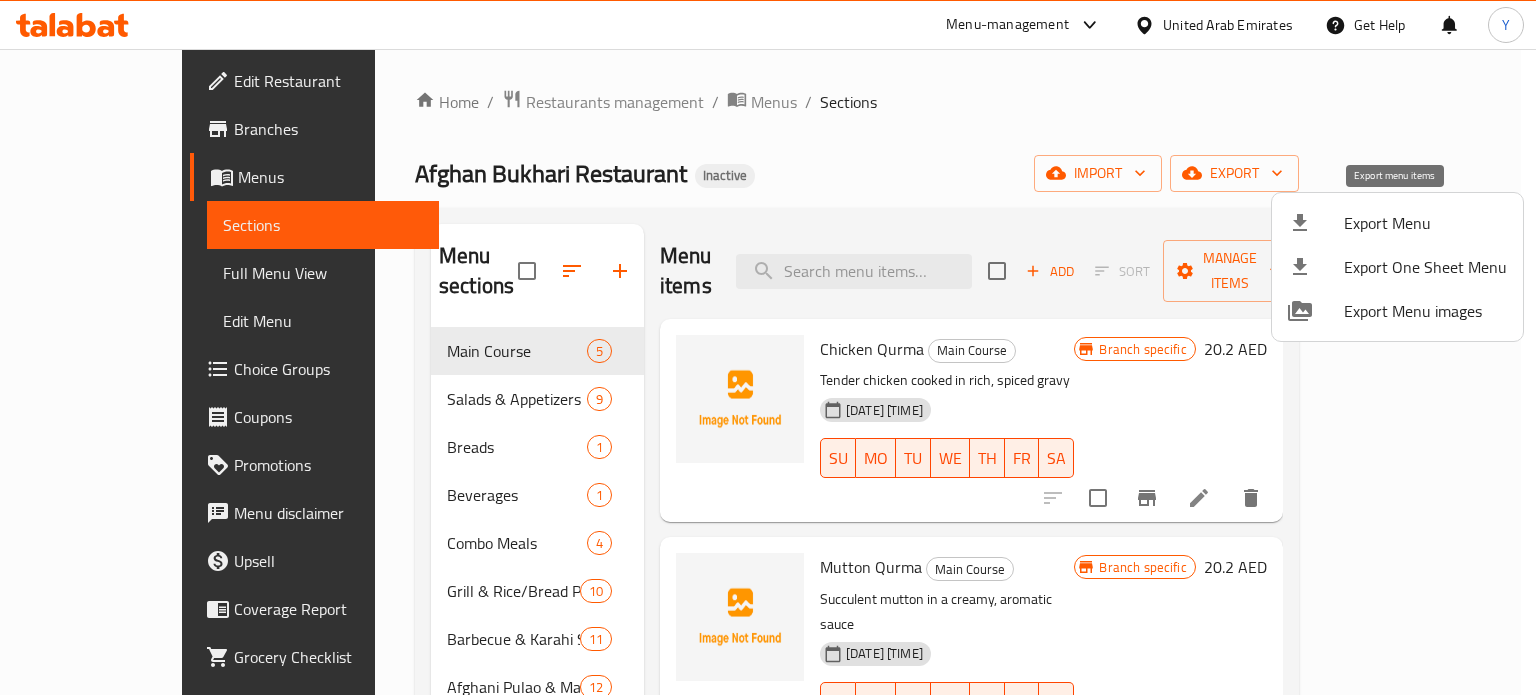 click on "Export Menu" at bounding box center [1425, 223] 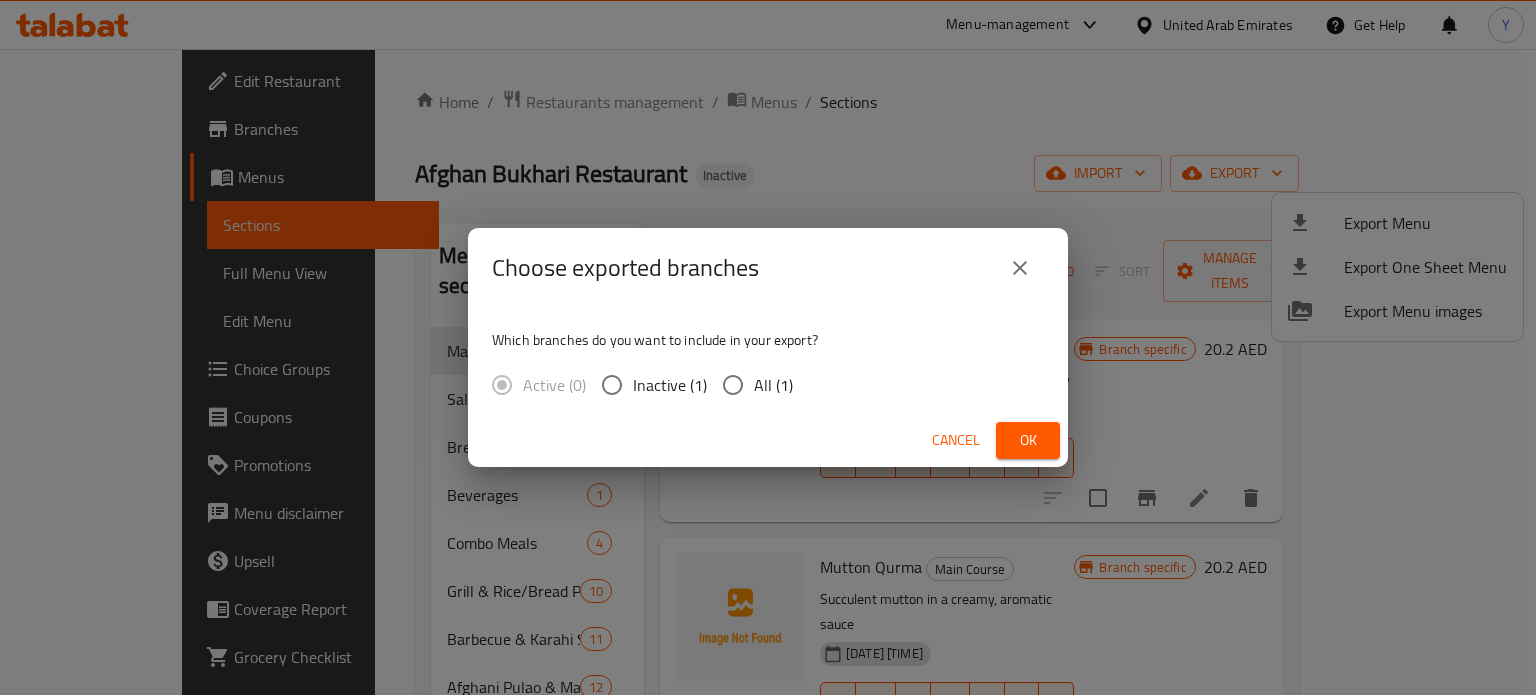 click on "All (1)" at bounding box center [773, 385] 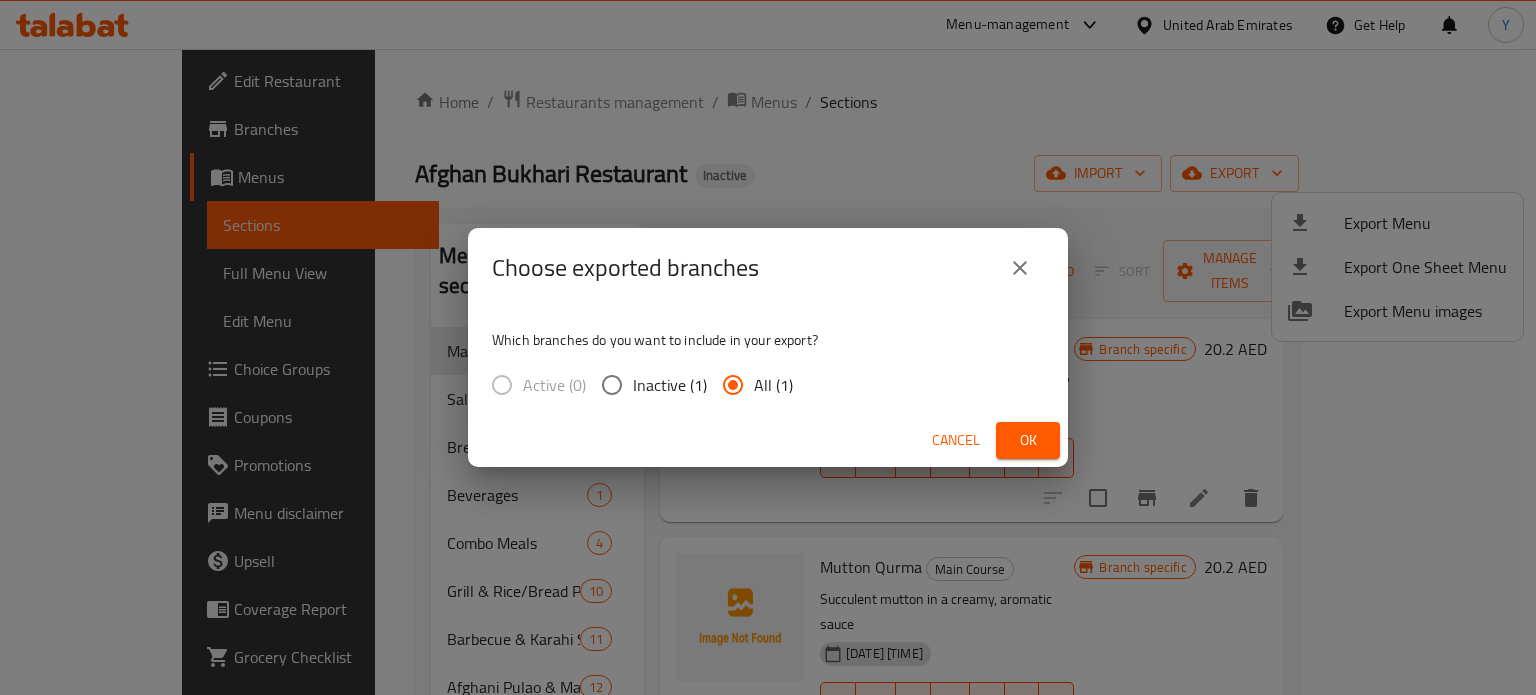 drag, startPoint x: 1072, startPoint y: 424, endPoint x: 1043, endPoint y: 426, distance: 29.068884 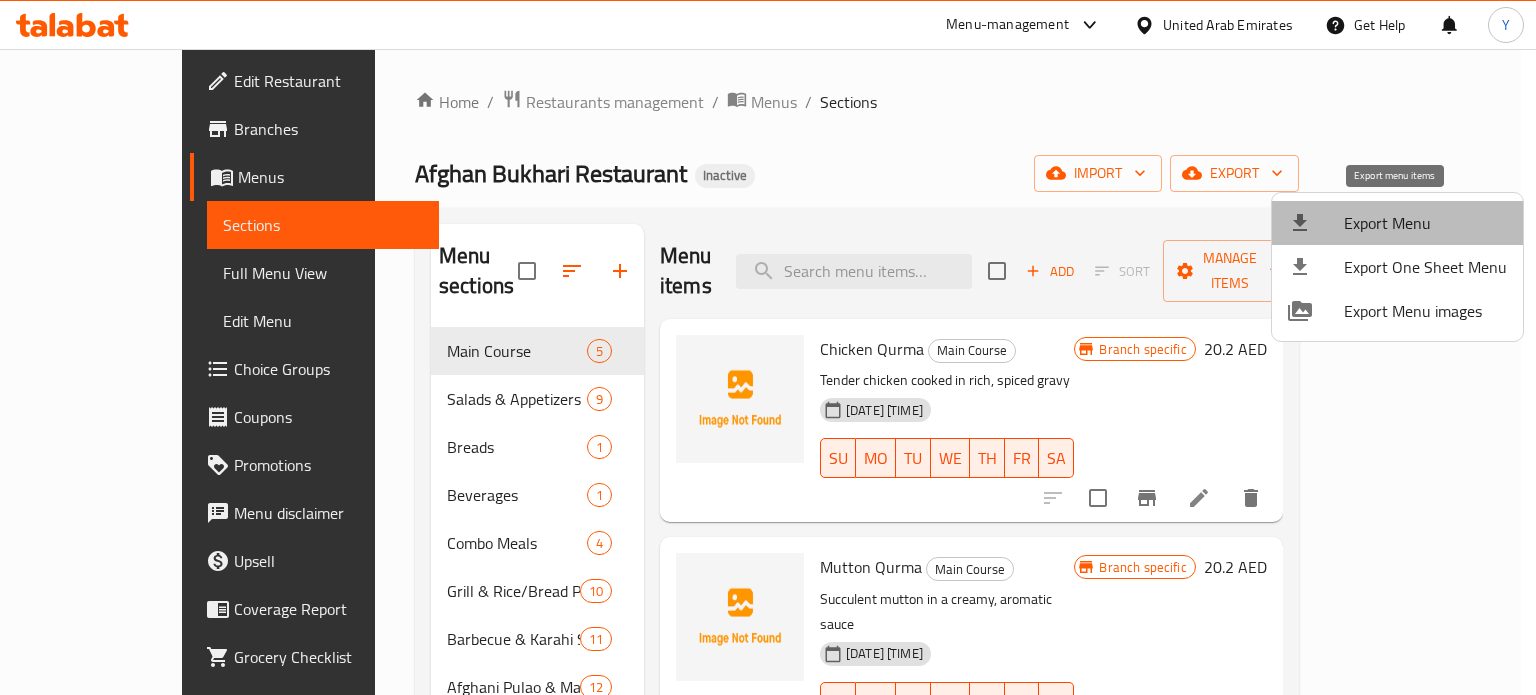 click on "Export Menu" at bounding box center (1425, 223) 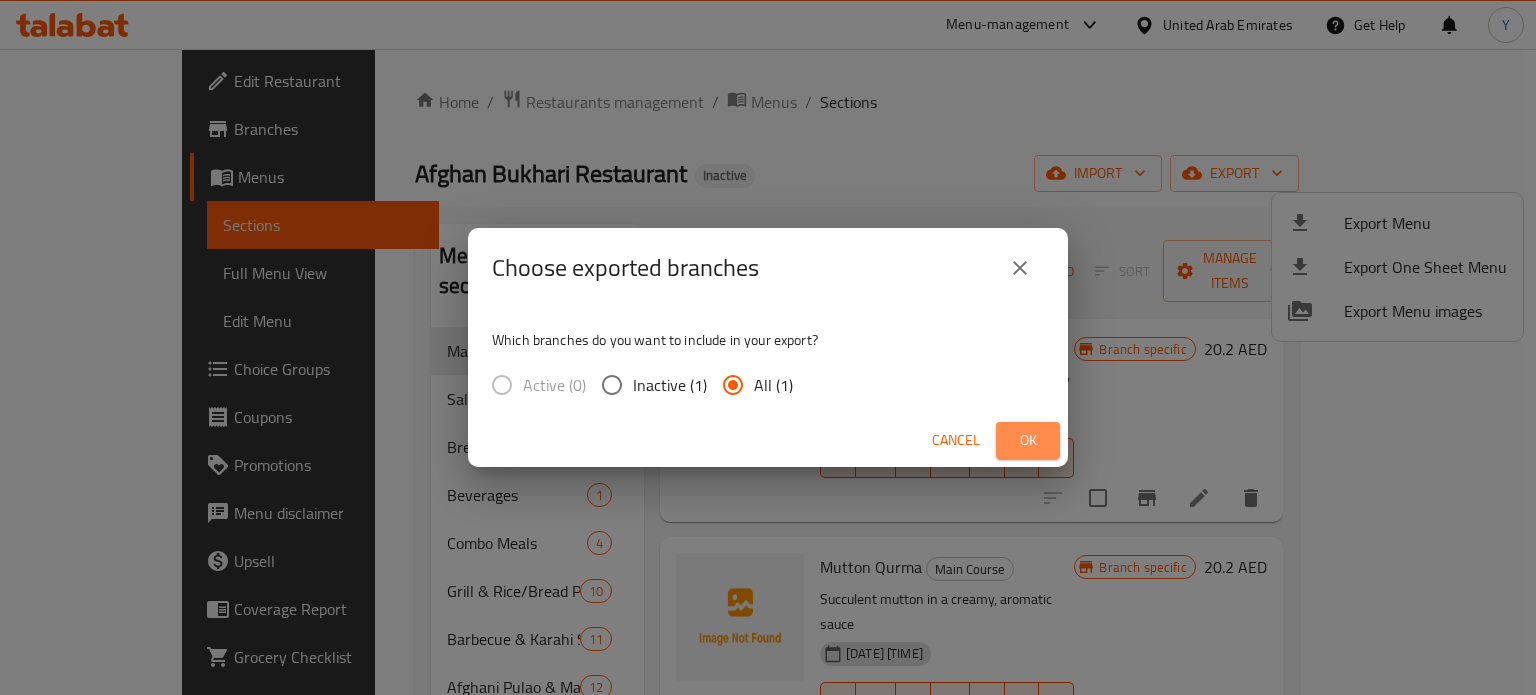 click on "Ok" at bounding box center (1028, 440) 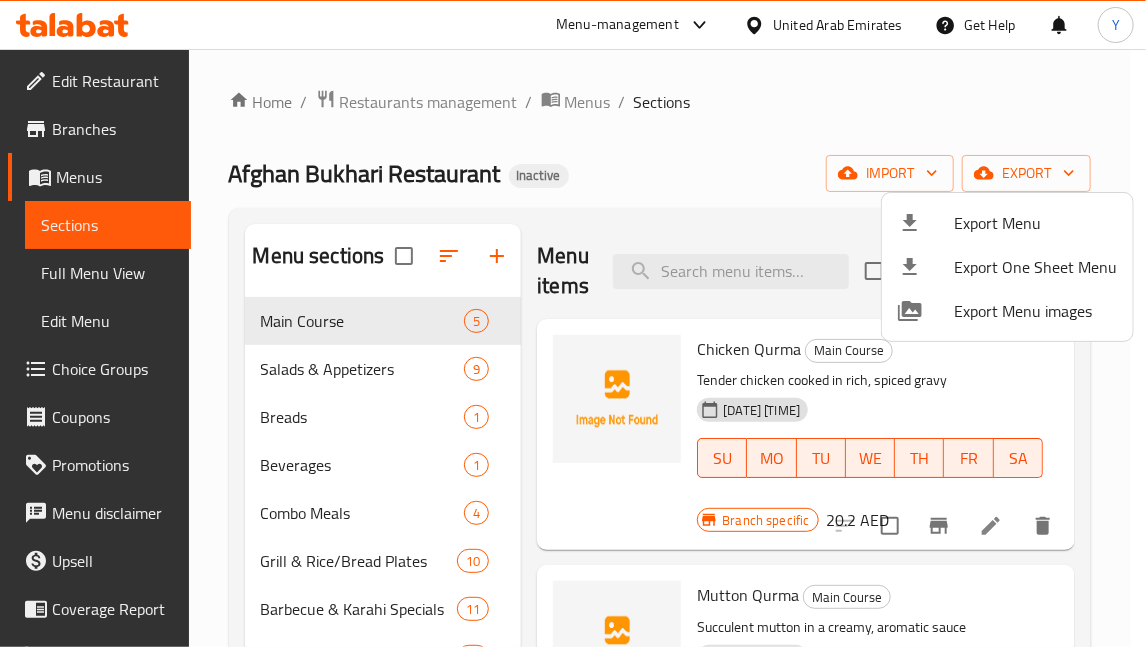 click at bounding box center (573, 323) 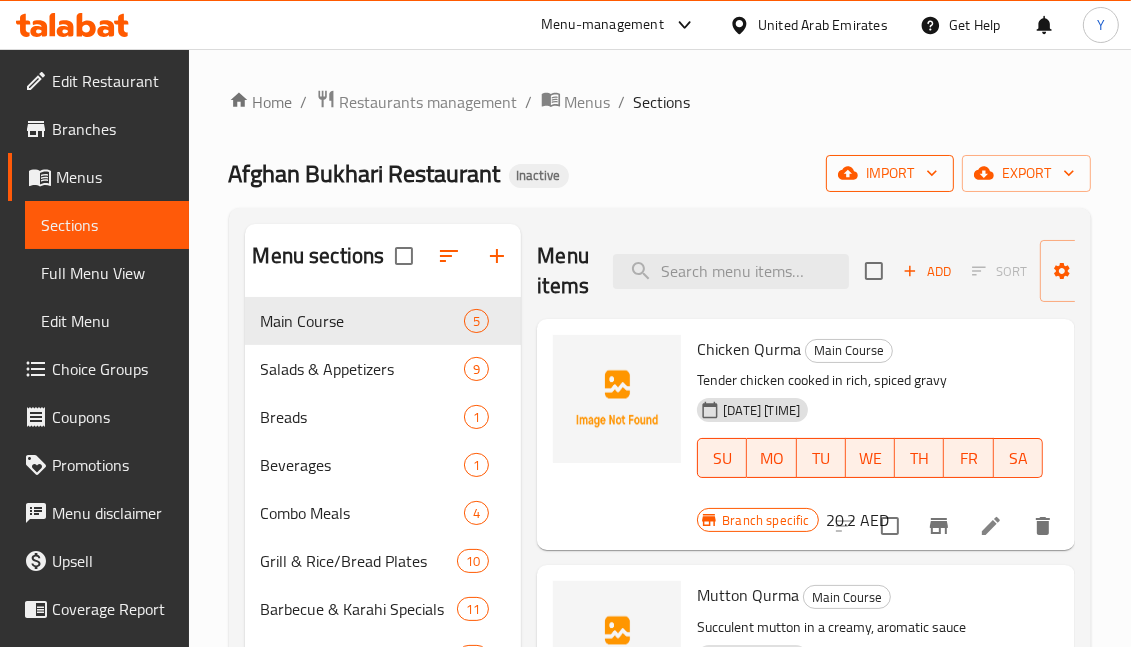 click on "import" at bounding box center [890, 173] 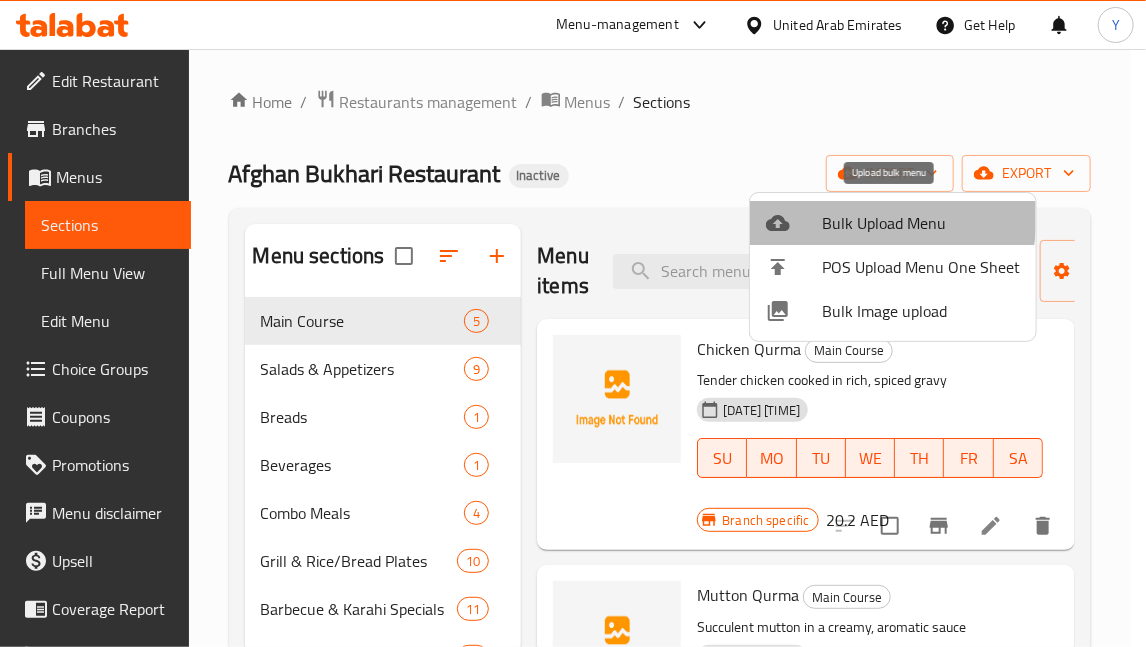 click on "Bulk Upload Menu" at bounding box center (921, 223) 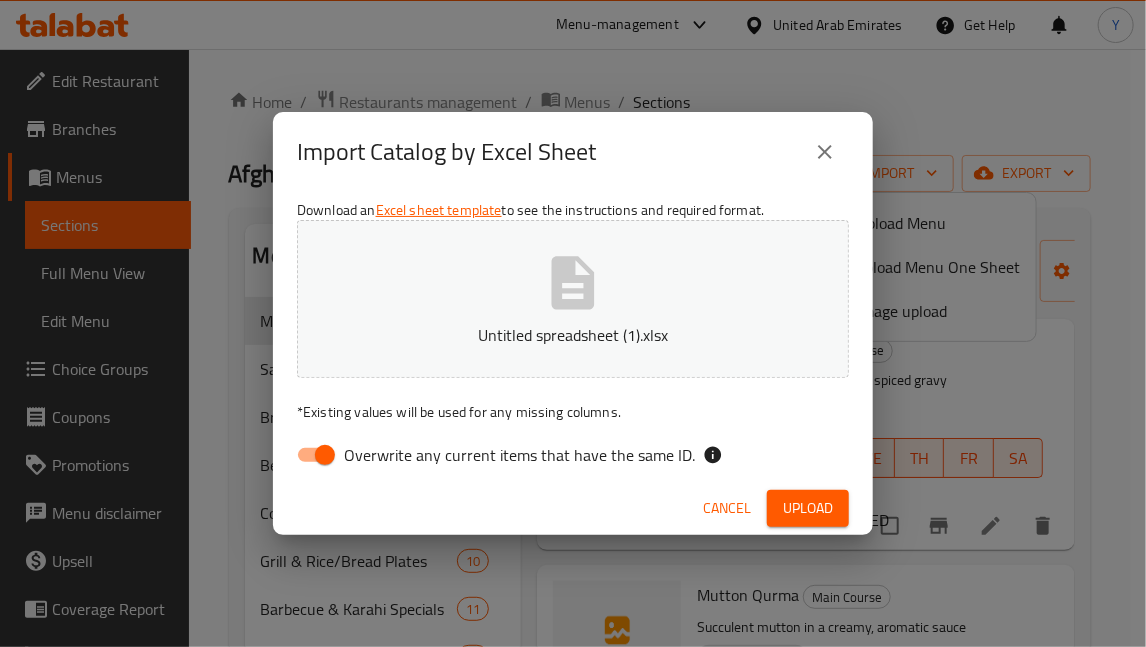click on "Overwrite any current items that have the same ID." at bounding box center [325, 455] 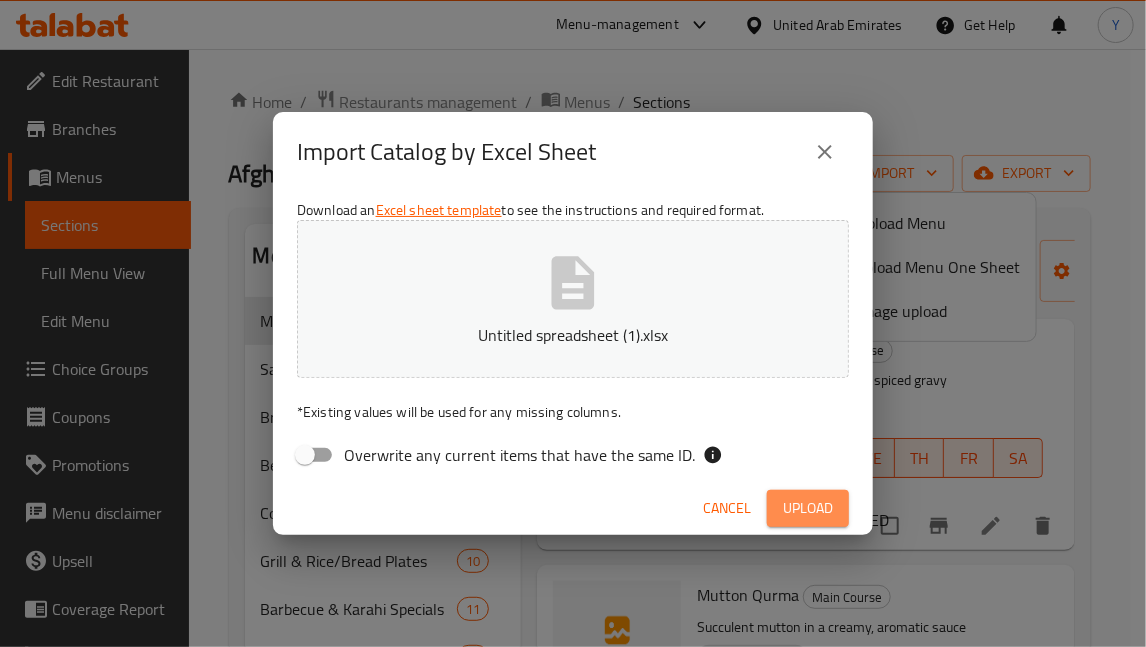 click on "Upload" at bounding box center [808, 508] 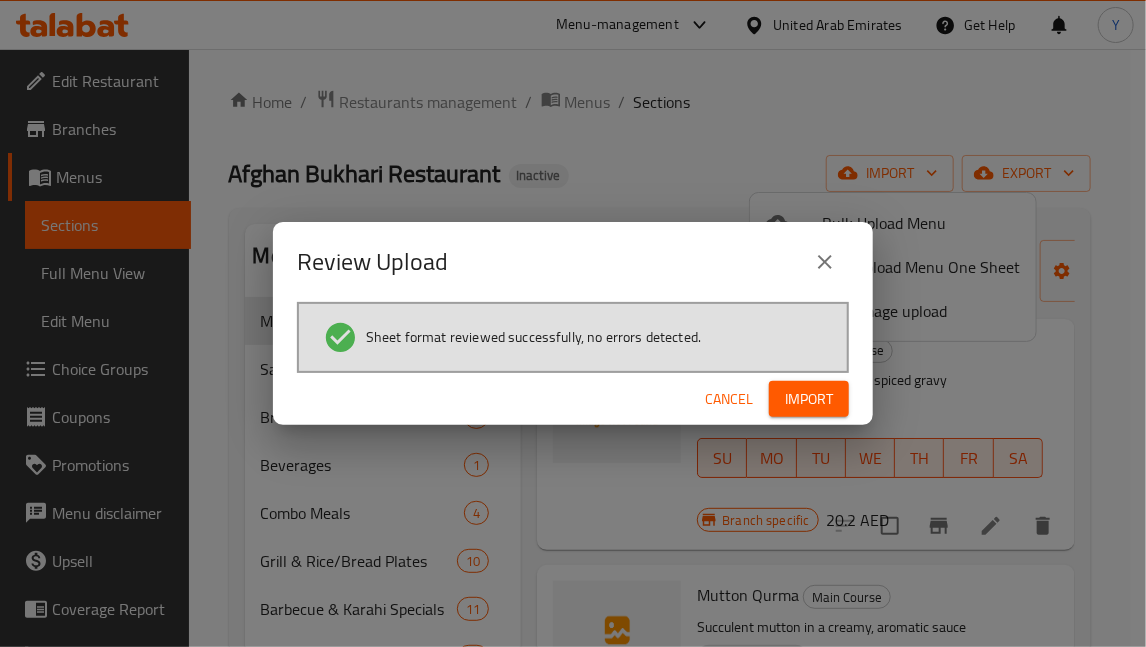 click on "Review Upload Sheet format reviewed successfully, no errors detected. Cancel Import" at bounding box center [573, 323] 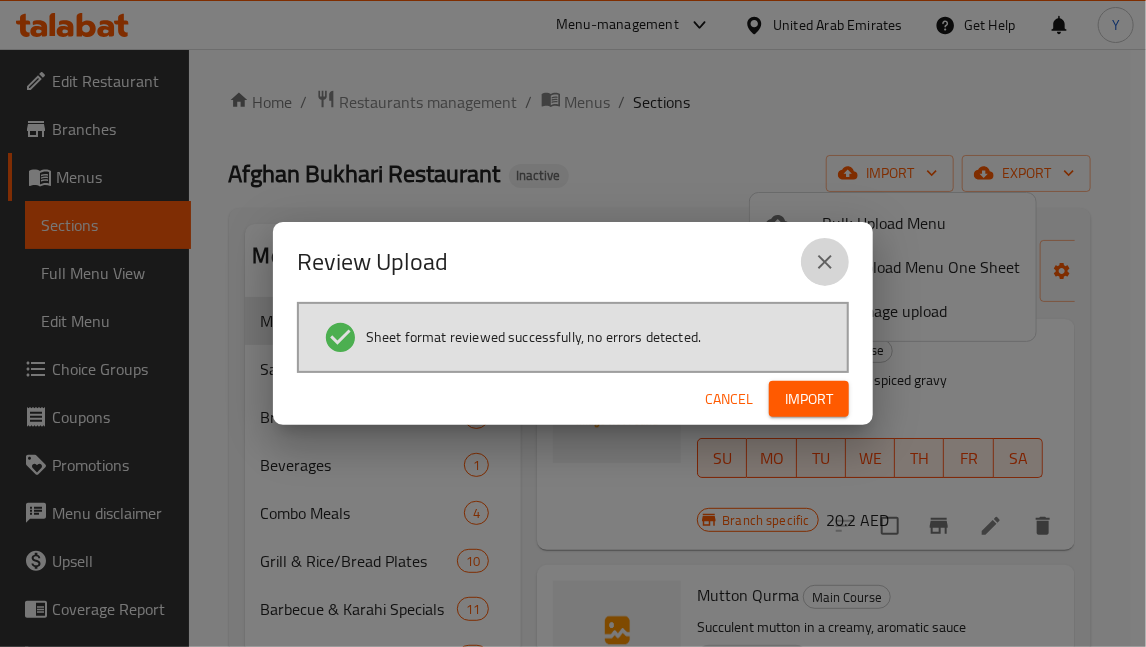 click at bounding box center [825, 262] 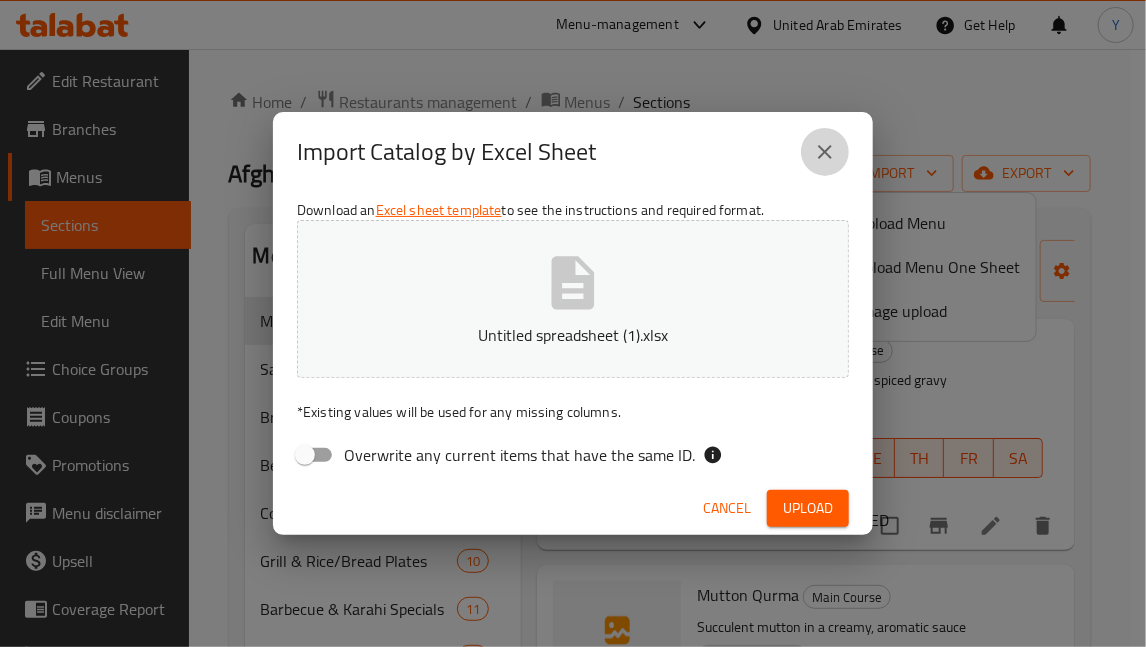 click 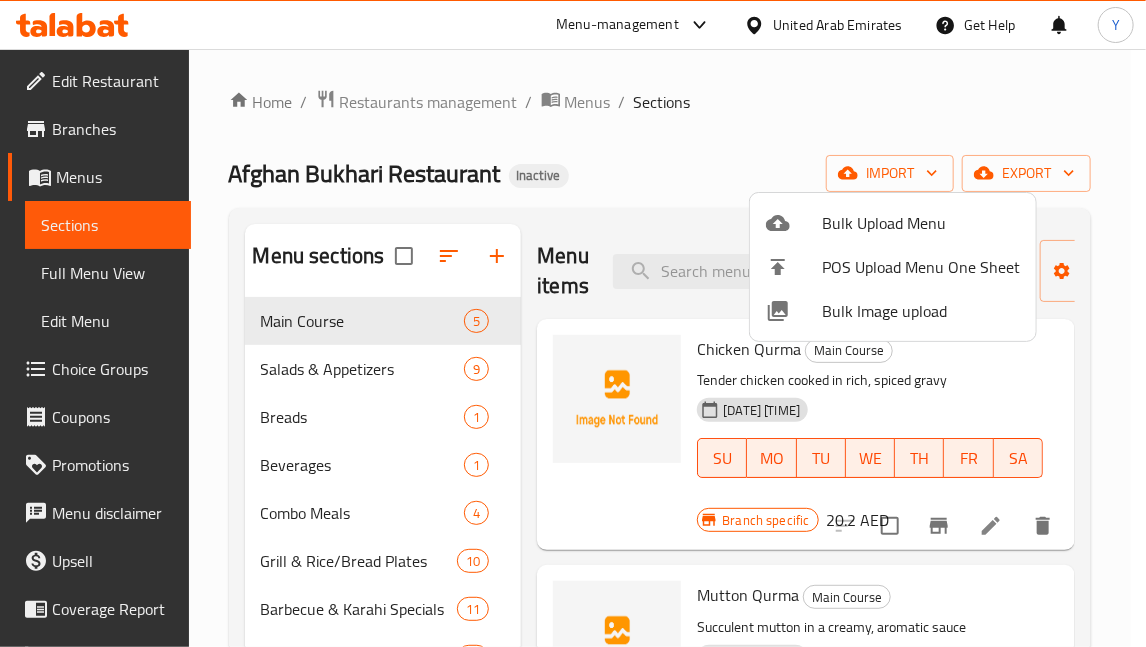 click at bounding box center [573, 323] 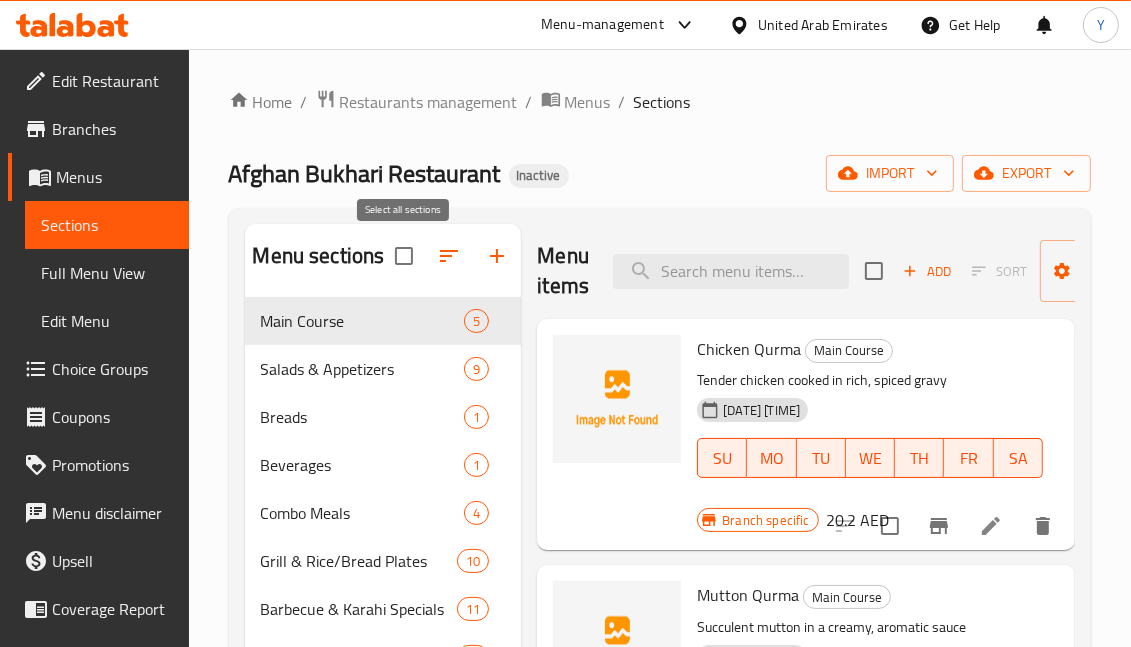 click at bounding box center [404, 256] 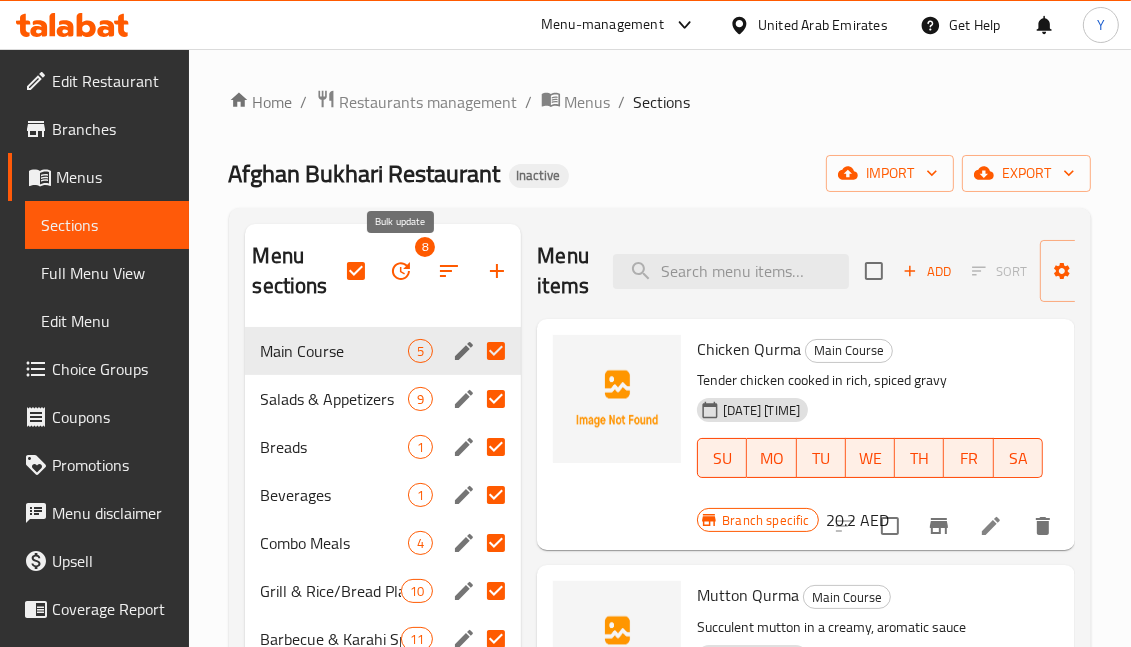 click 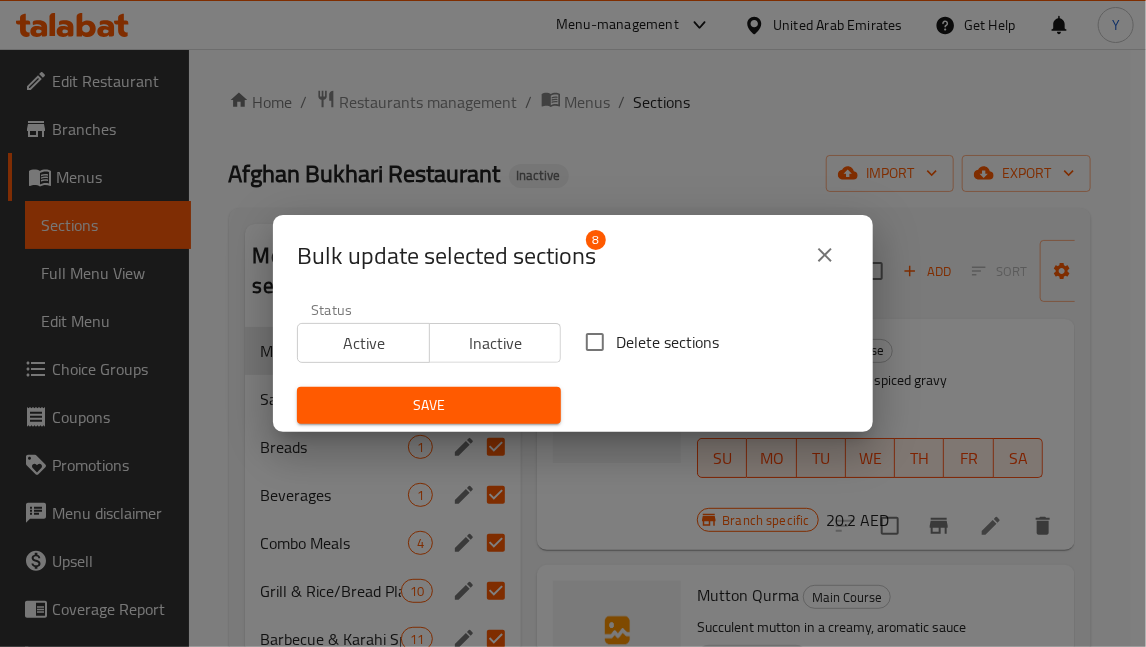 click on "Delete sections" at bounding box center [595, 342] 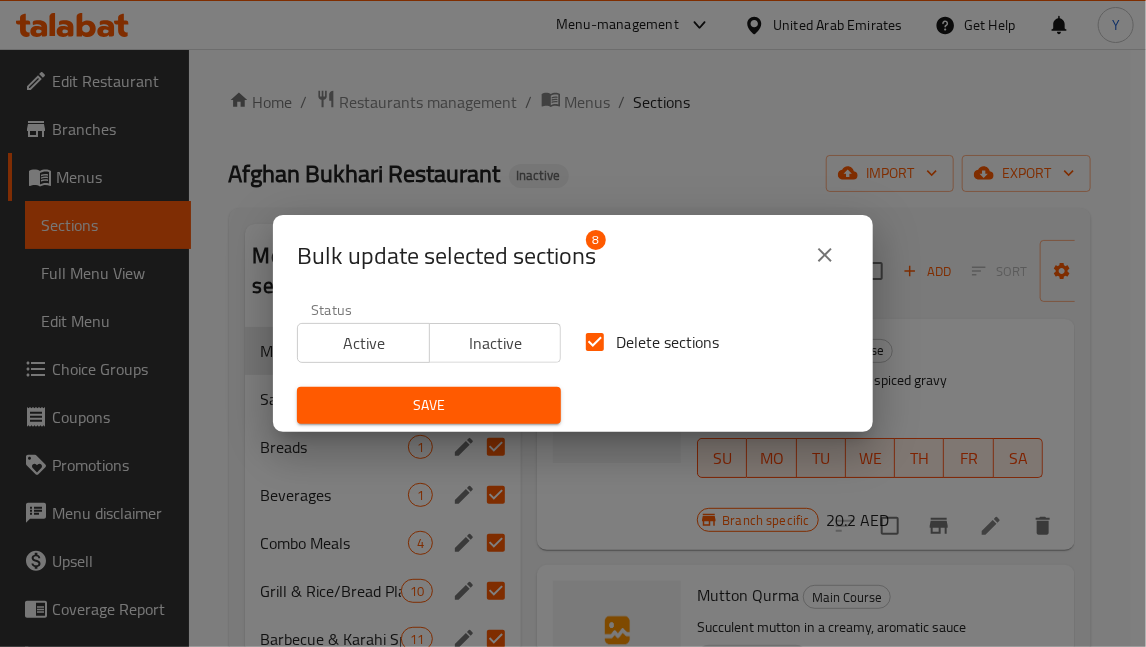 click on "Save" at bounding box center (429, 405) 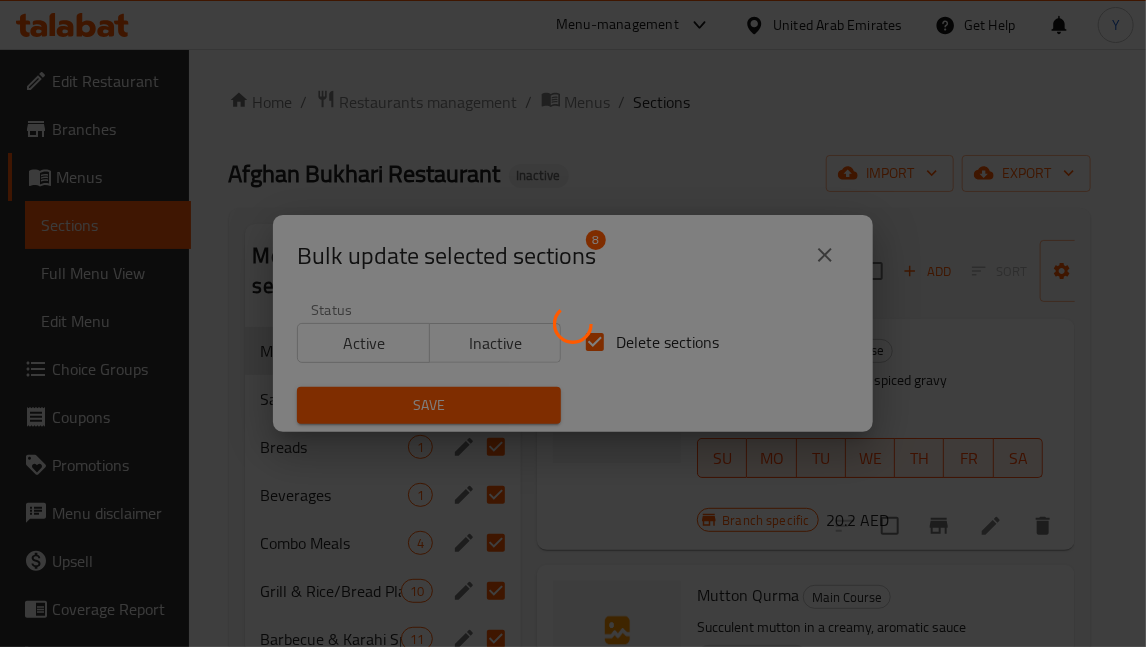 checkbox on "false" 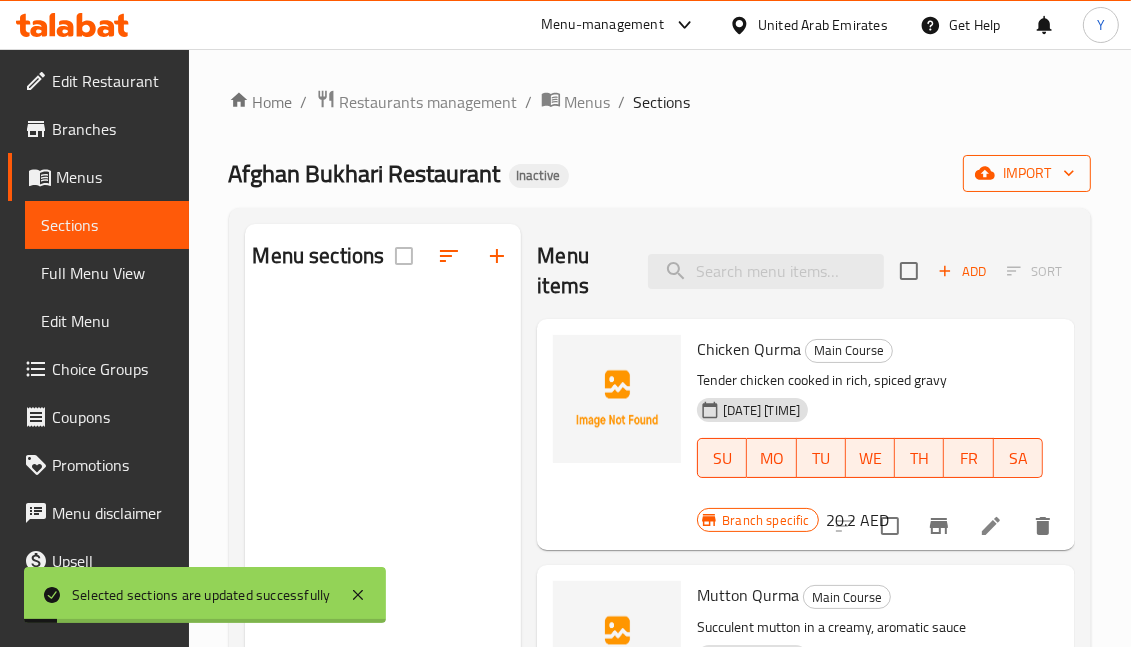 click on "import" at bounding box center (1027, 173) 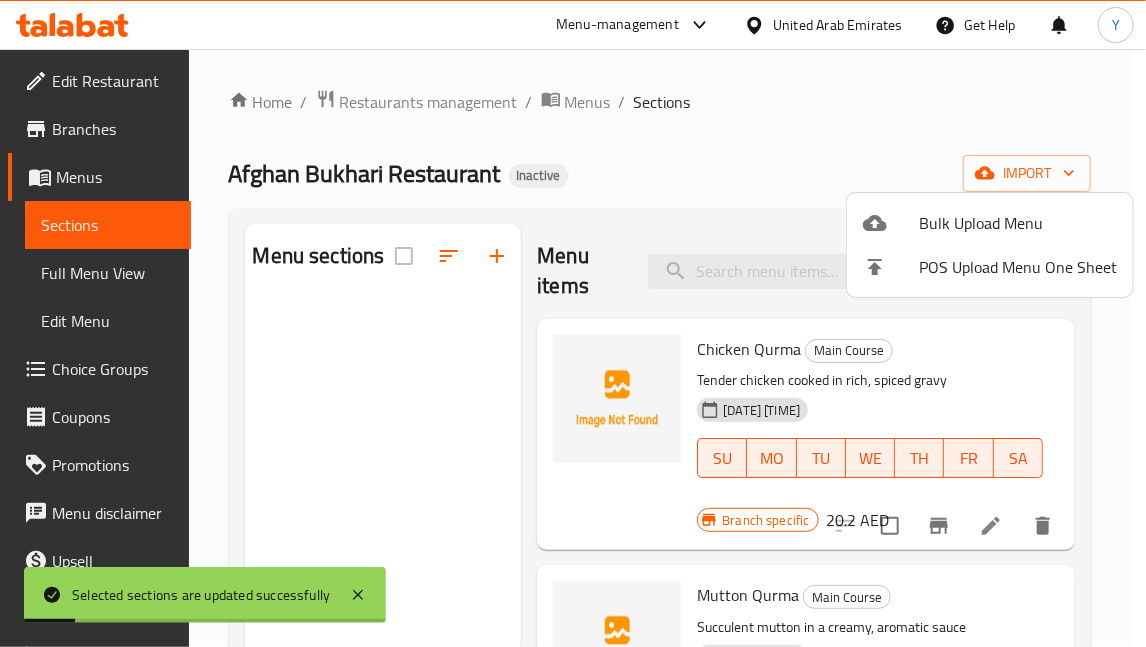 click on "Bulk Upload Menu" at bounding box center (1018, 223) 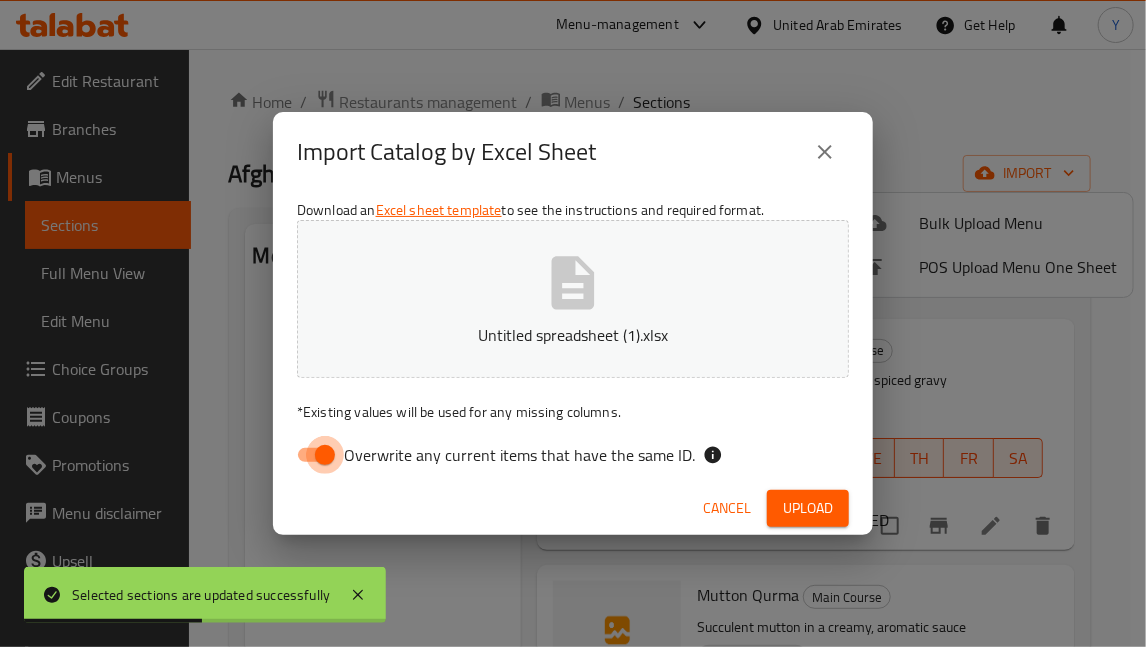 click on "Overwrite any current items that have the same ID." at bounding box center [325, 455] 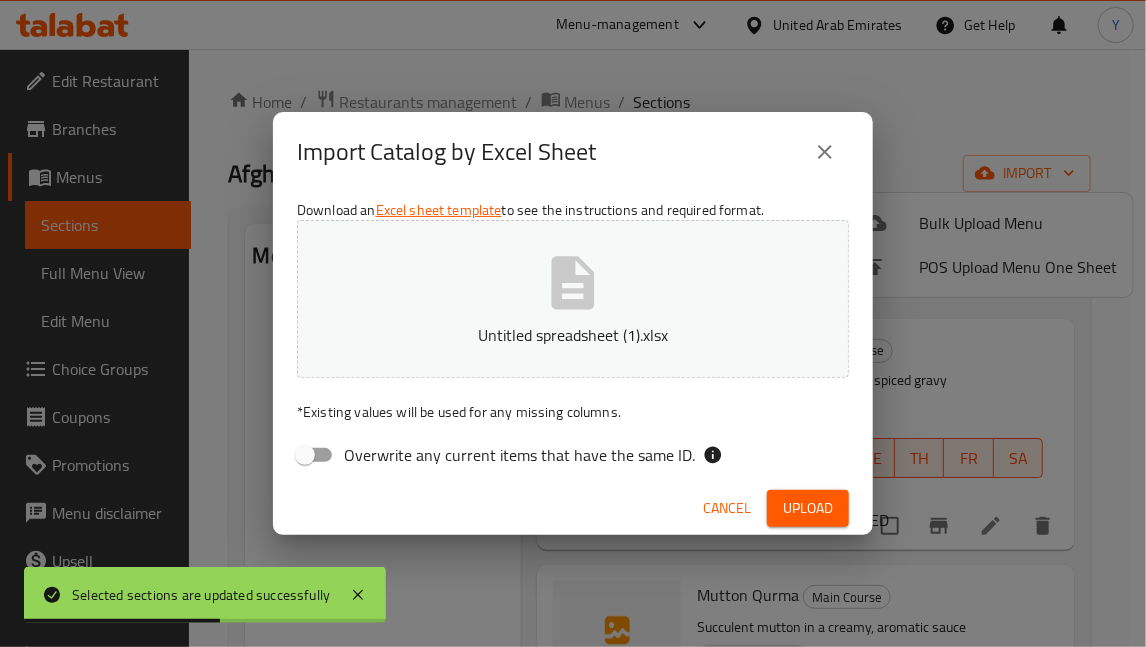 click on "Upload" at bounding box center [808, 508] 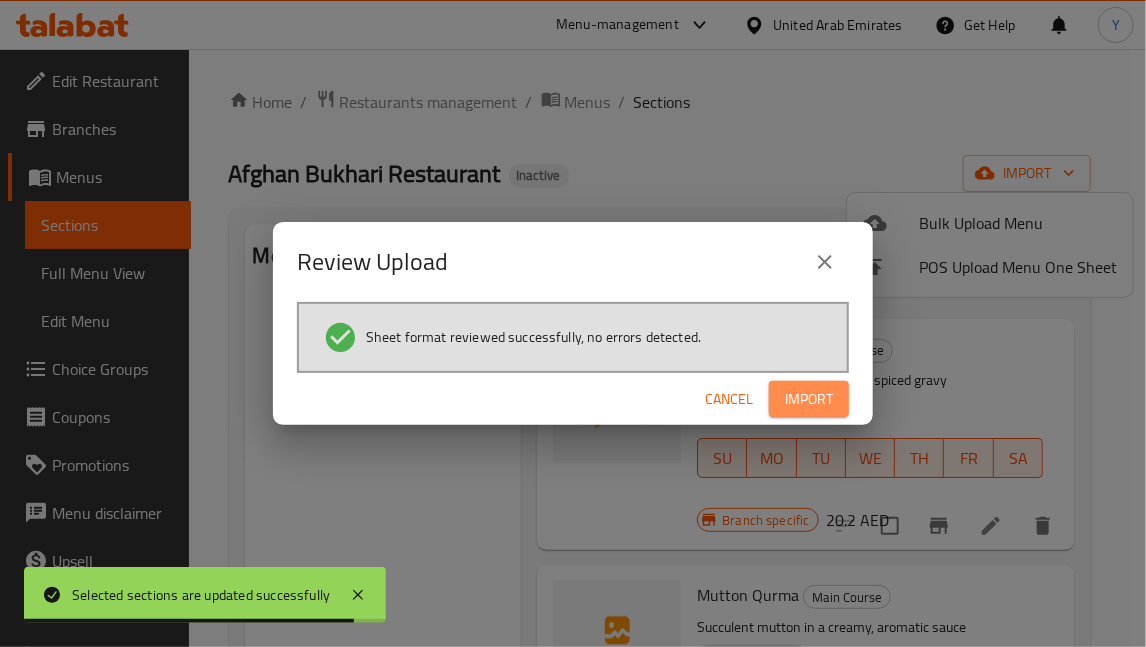 click on "Import" at bounding box center (809, 399) 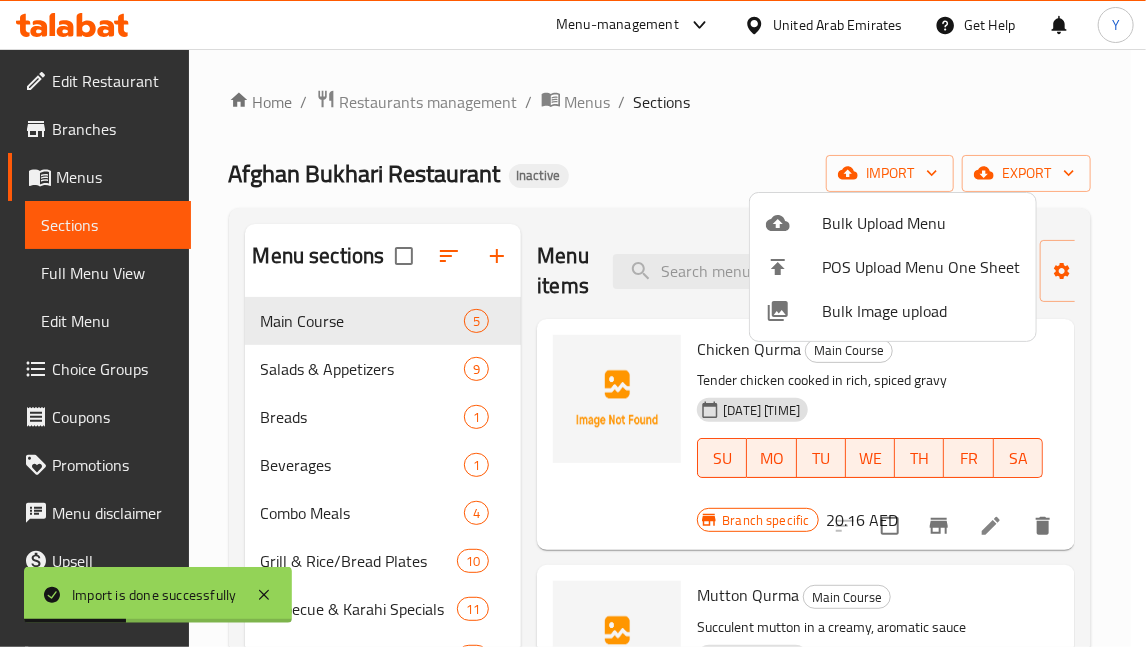 click at bounding box center (573, 323) 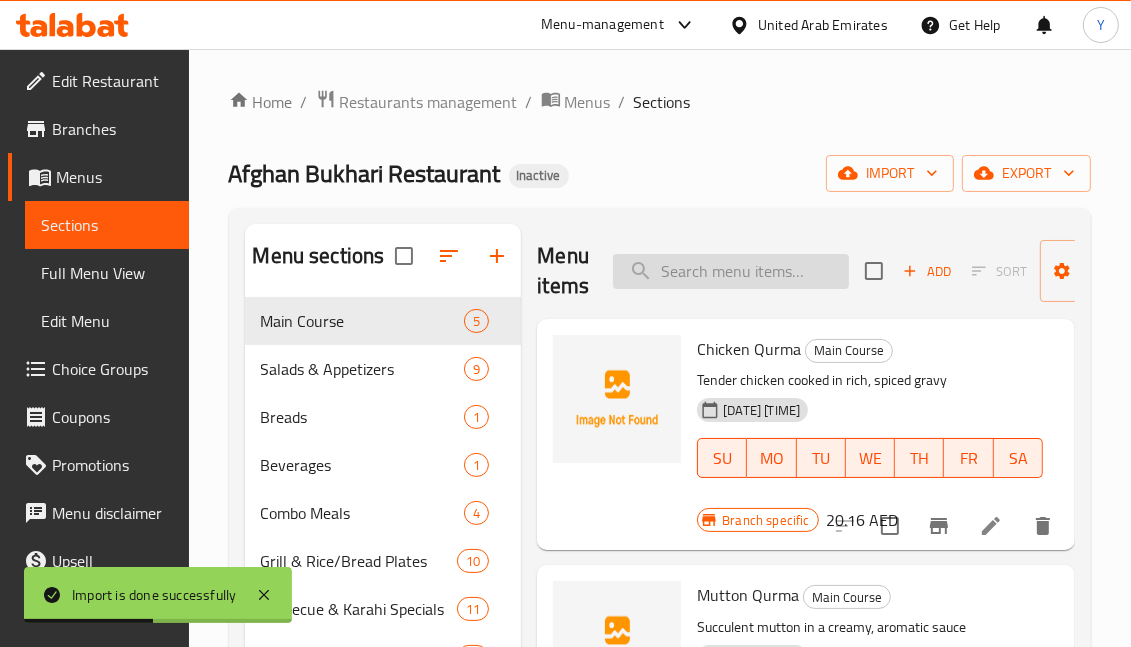 click at bounding box center [731, 271] 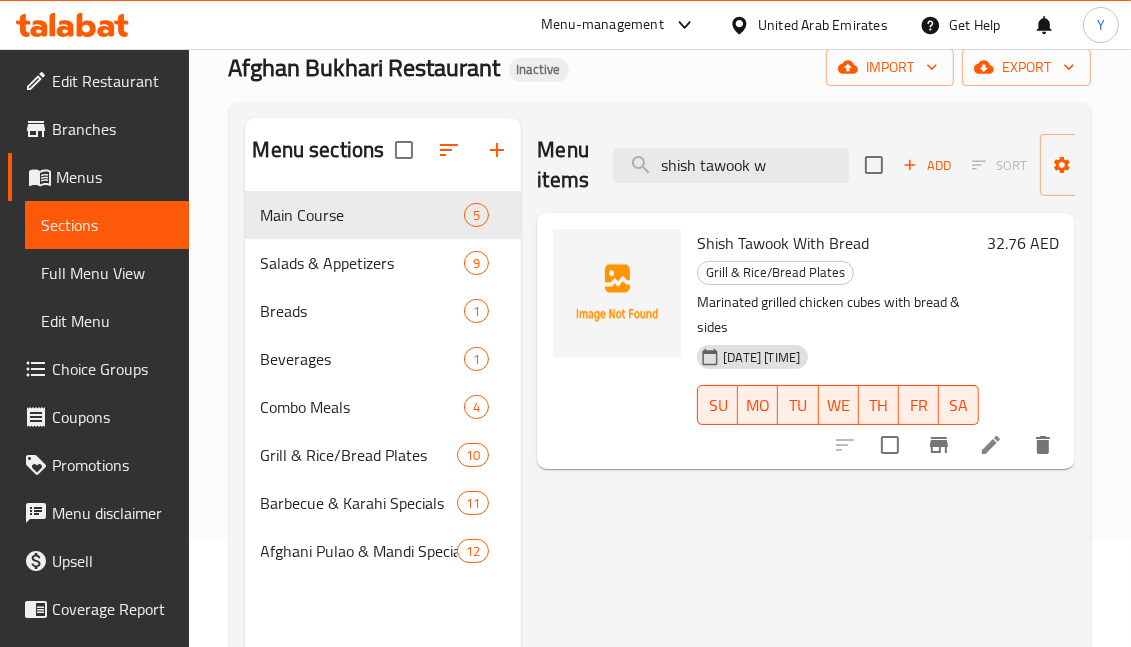 scroll, scrollTop: 160, scrollLeft: 0, axis: vertical 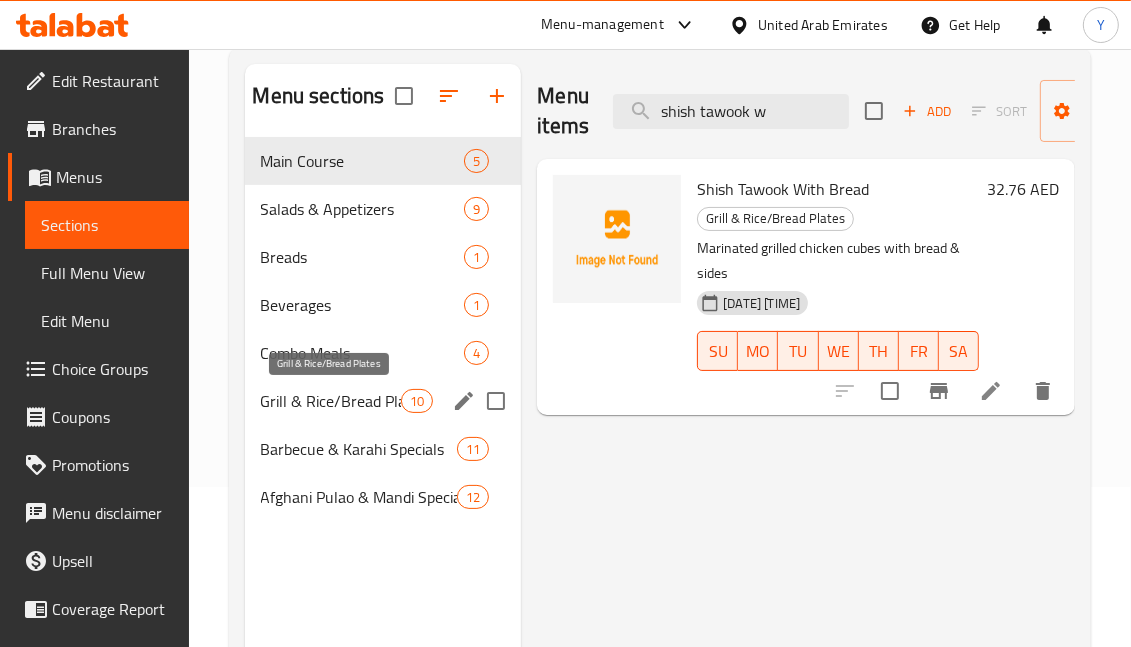 type on "shish tawook w" 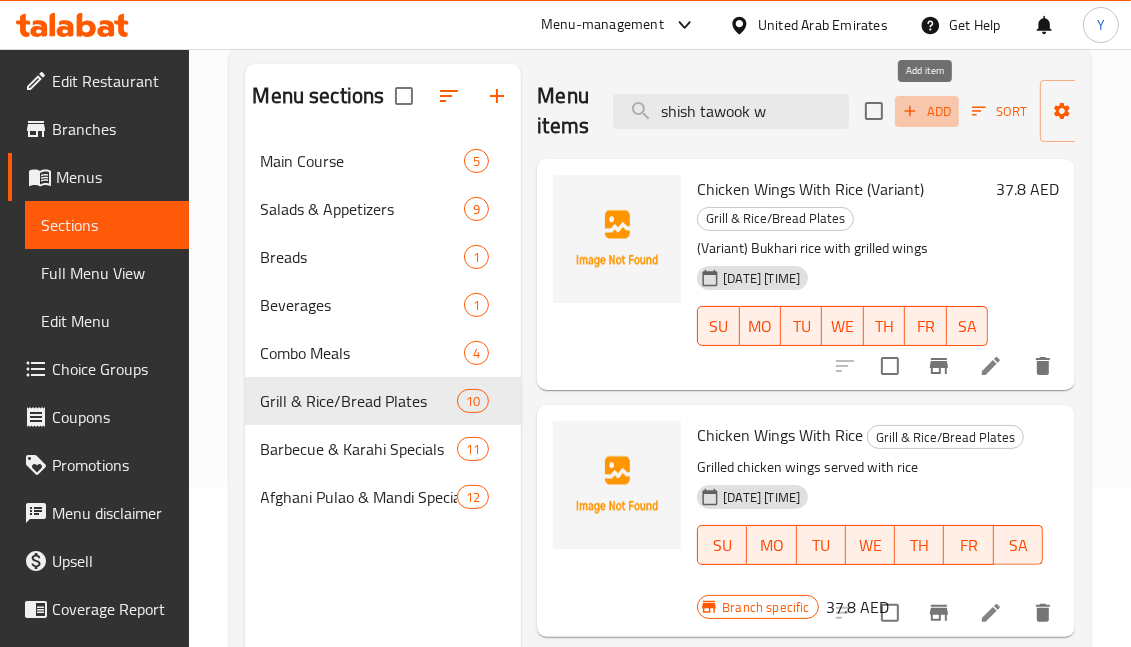 click on "Add" at bounding box center [927, 111] 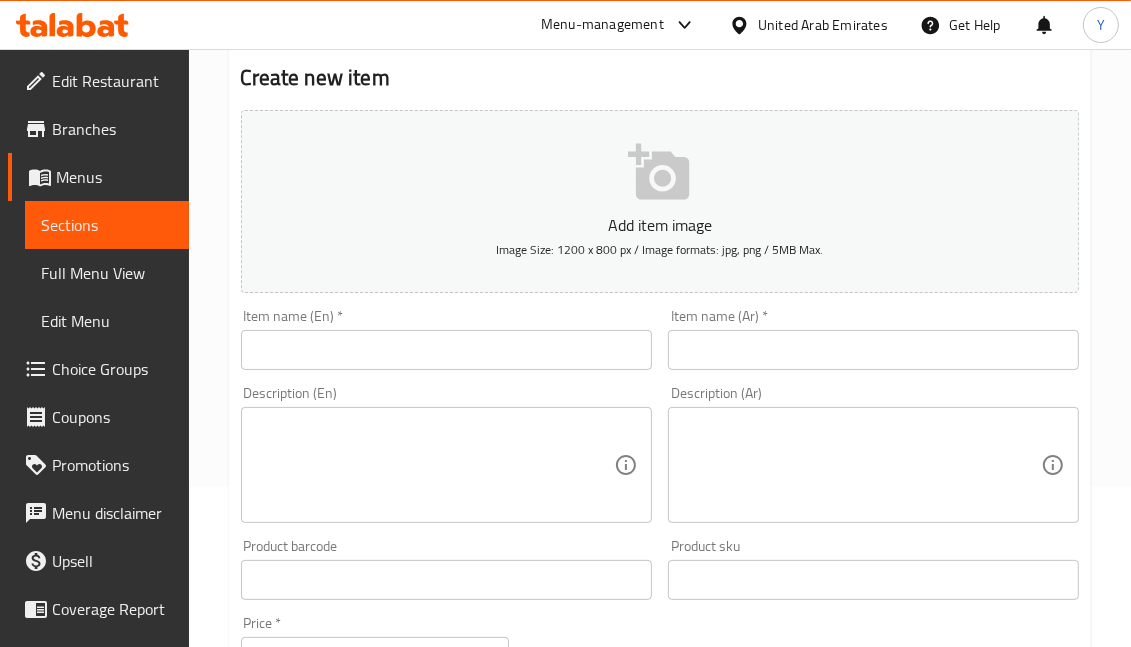 click at bounding box center [446, 350] 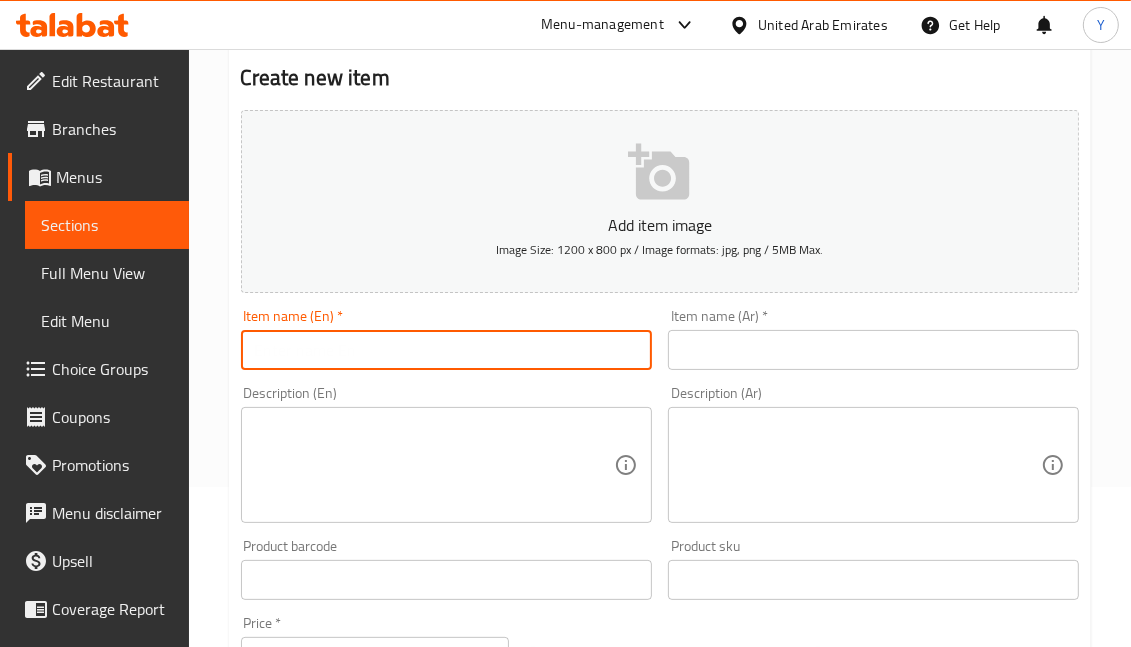 paste on "Bodana with Rice" 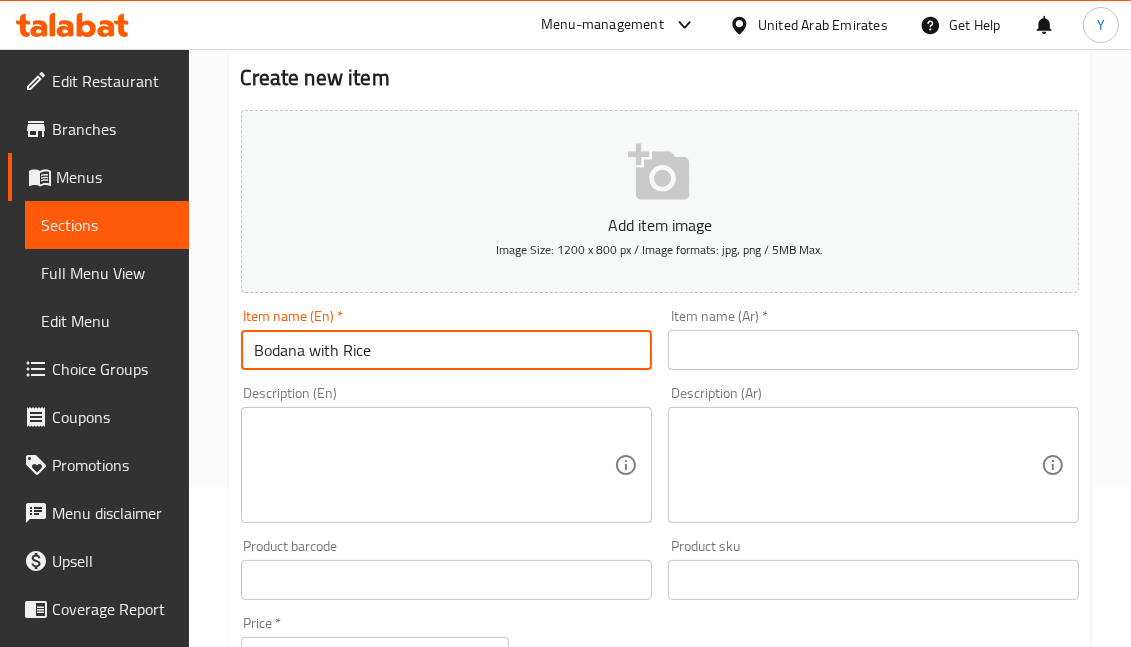 type on "Bodana with Rice" 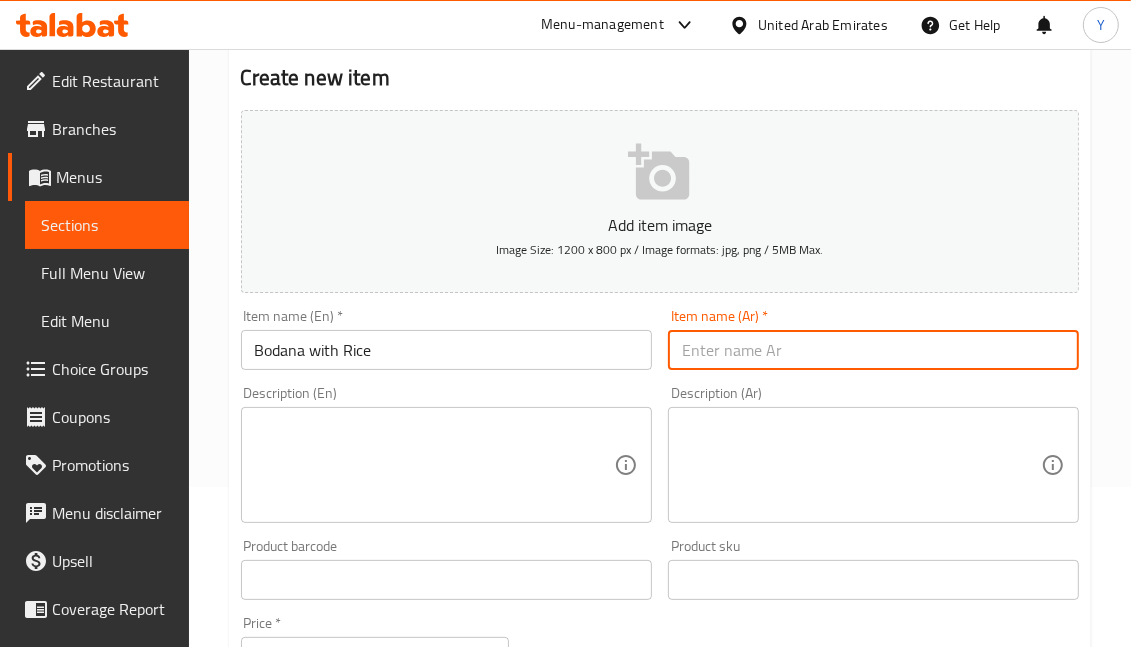 click at bounding box center (873, 350) 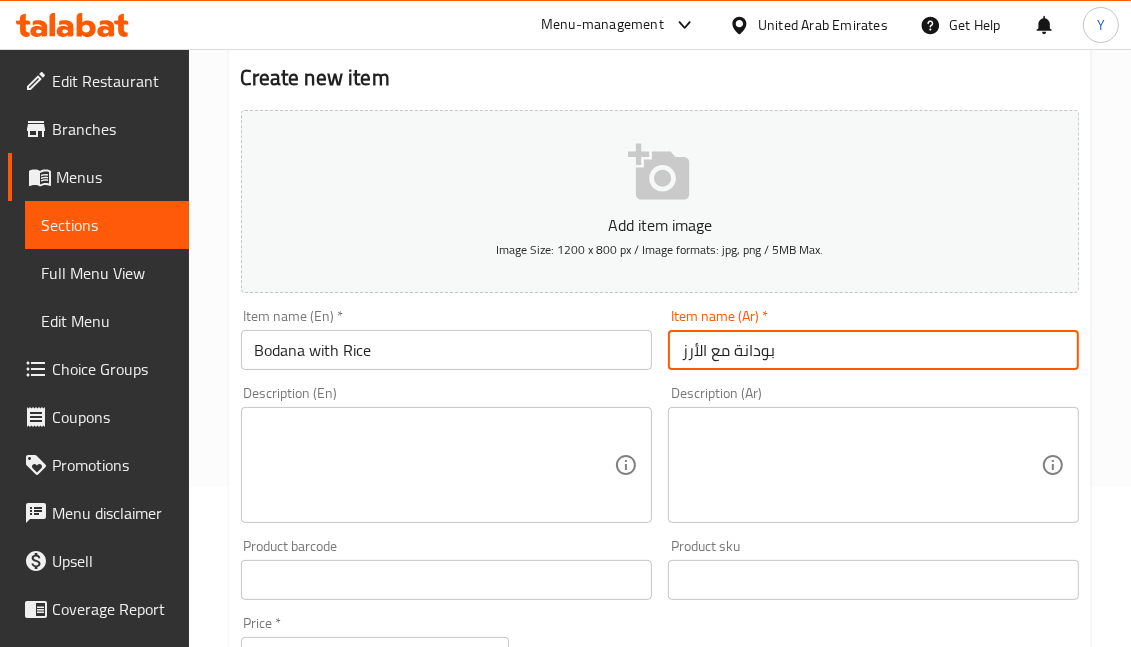 type on "بودانة مع الأرز" 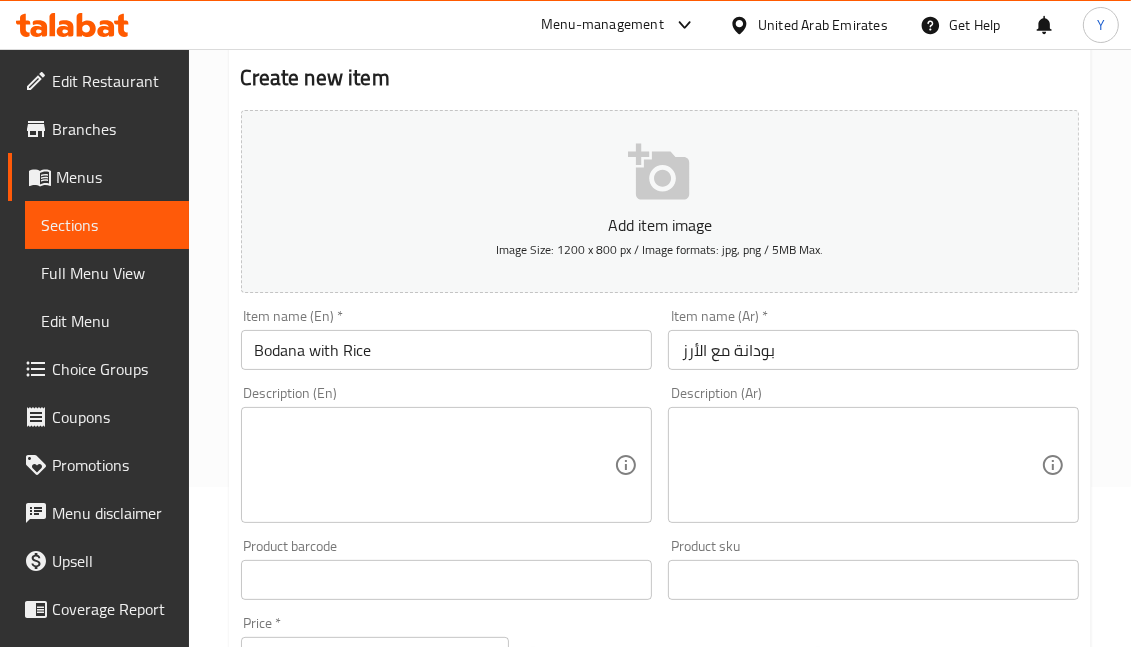 click at bounding box center (434, 465) 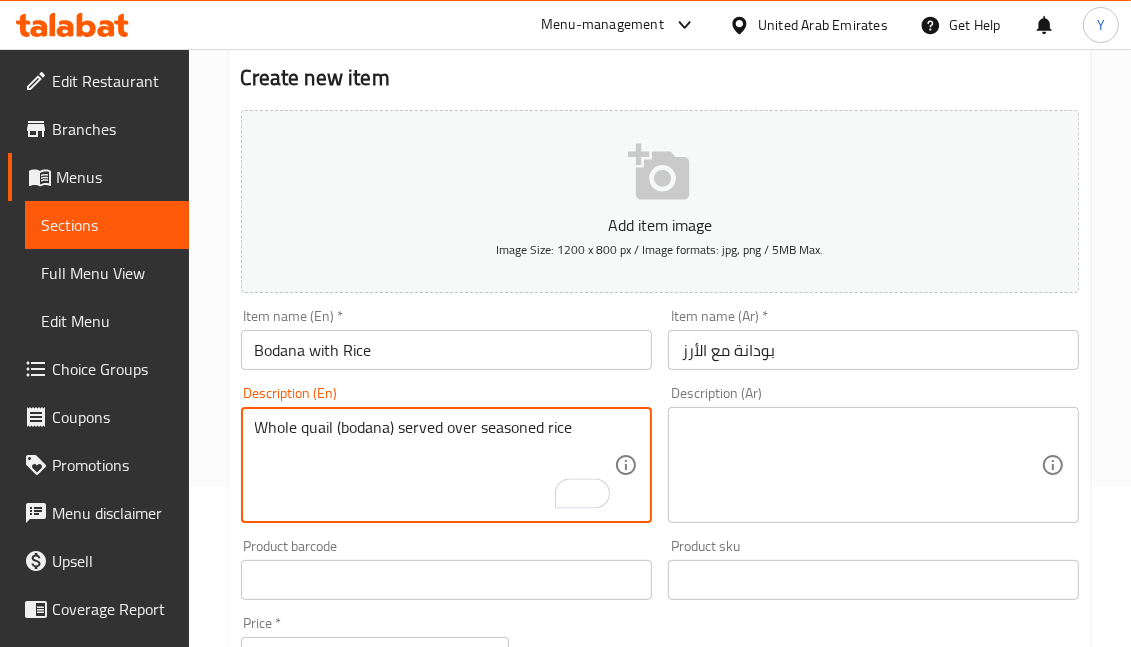 type on "Whole quail (bodana) served over seasoned rice" 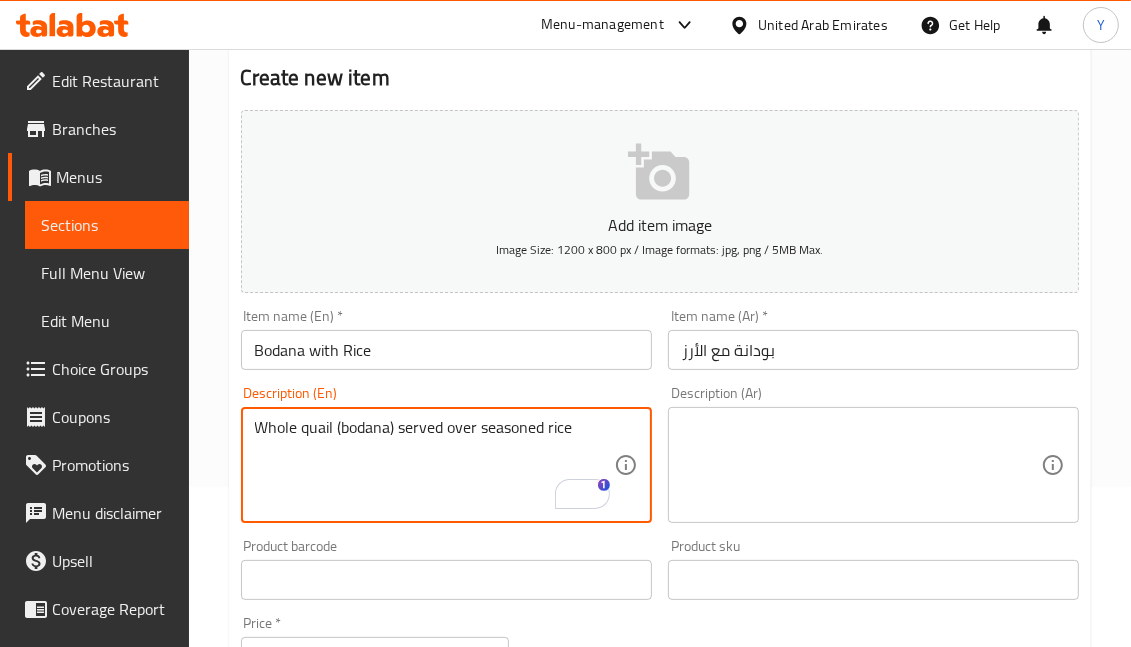scroll, scrollTop: 765, scrollLeft: 0, axis: vertical 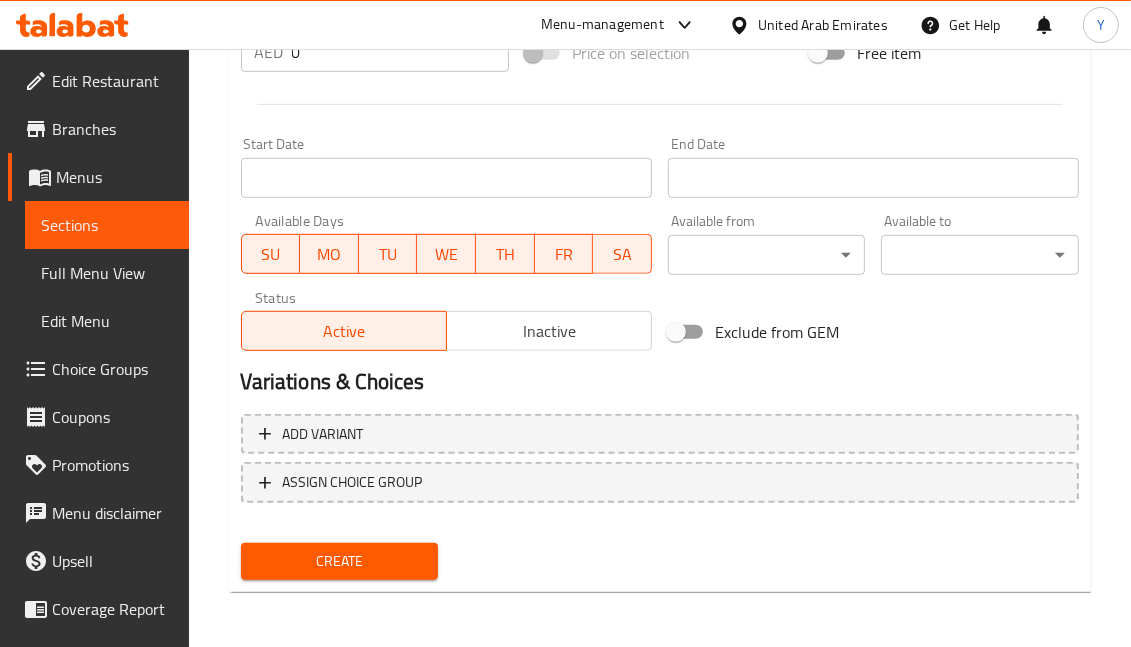 click on "Variations & Choices" at bounding box center (660, 382) 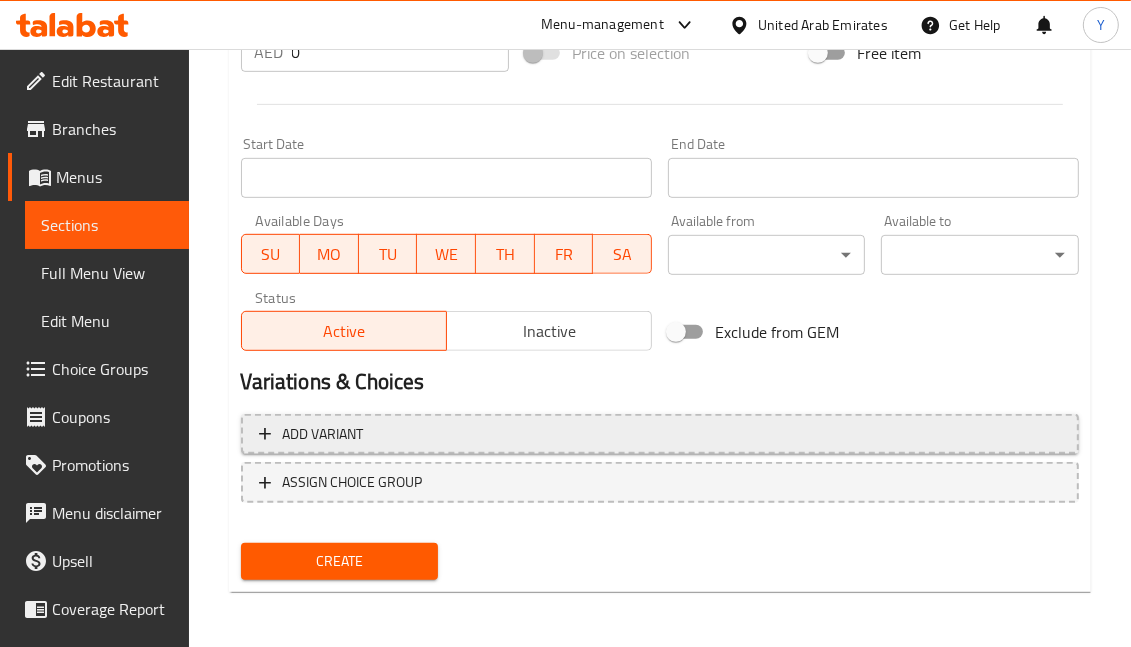 click on "Add variant" at bounding box center (660, 434) 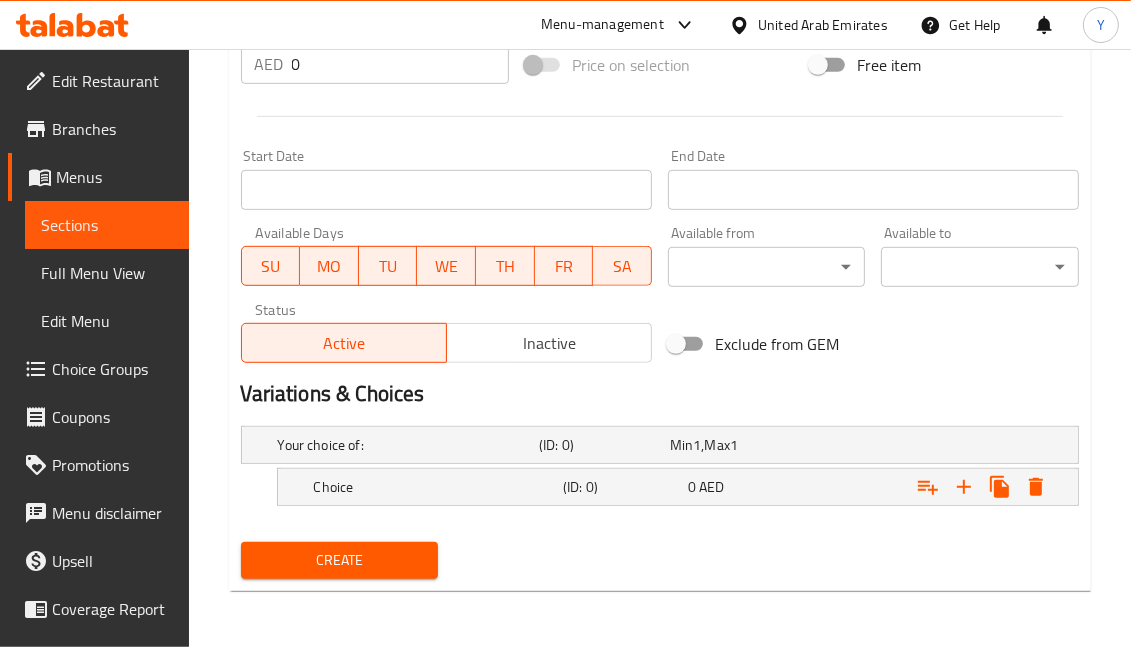 scroll, scrollTop: 752, scrollLeft: 0, axis: vertical 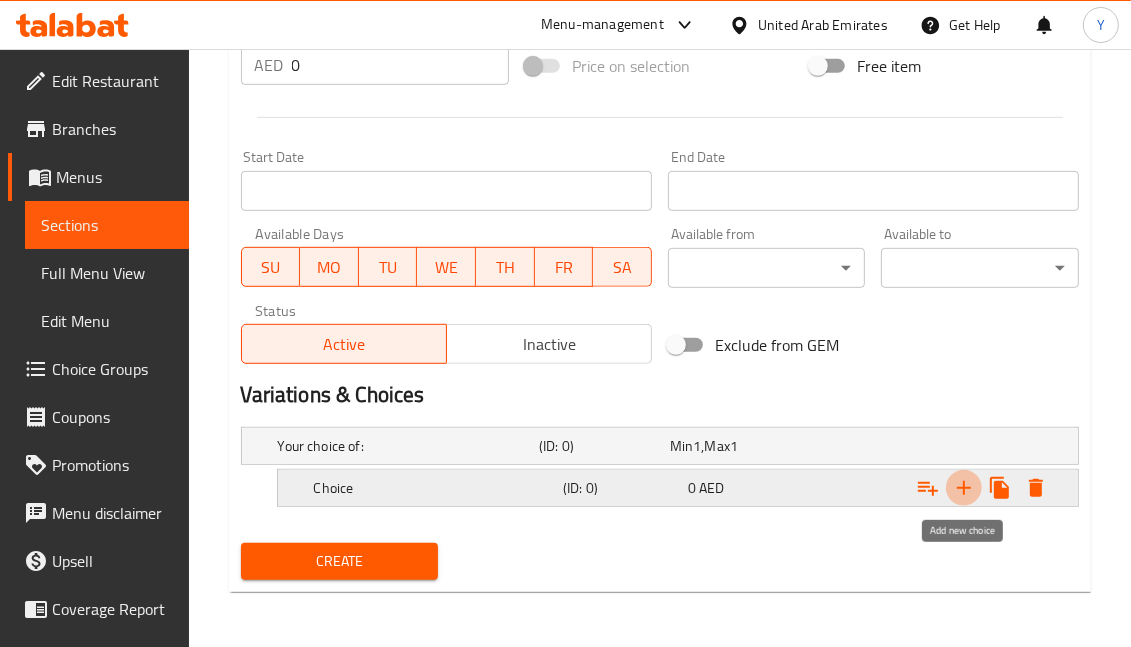 click 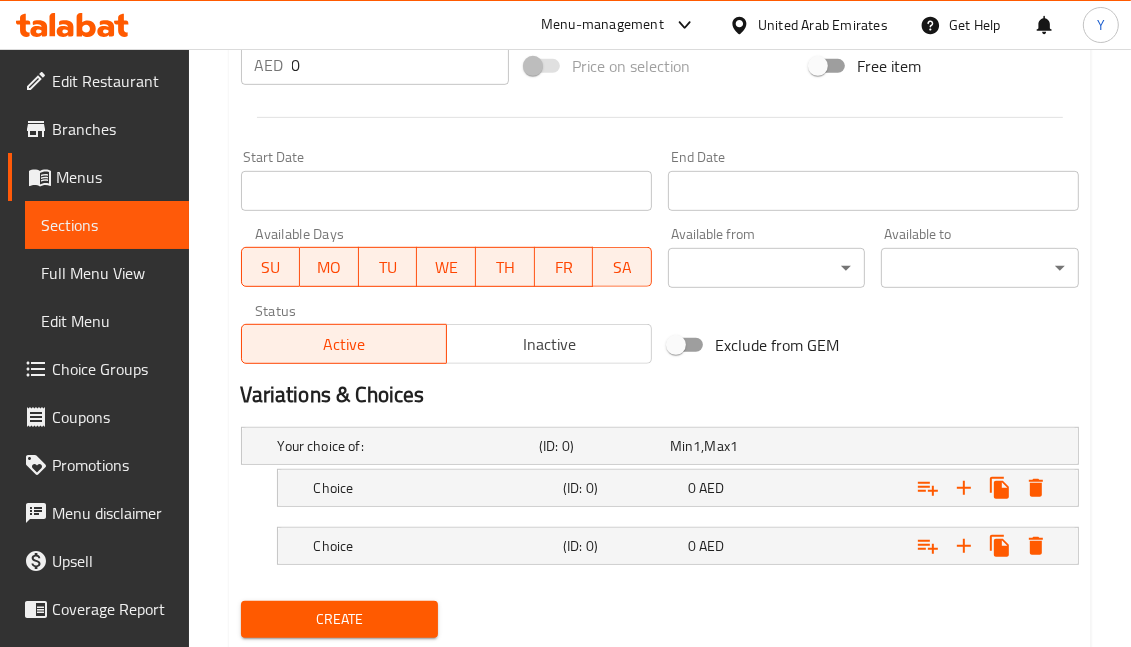 scroll, scrollTop: 809, scrollLeft: 0, axis: vertical 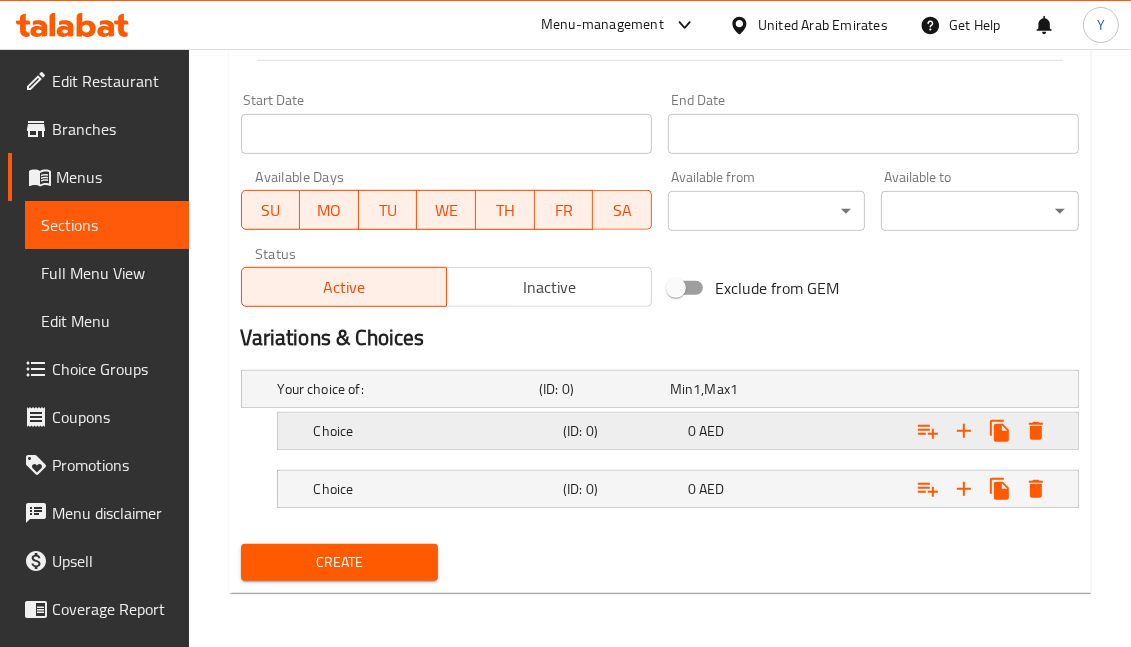 click on "(ID: 0)" at bounding box center (600, 389) 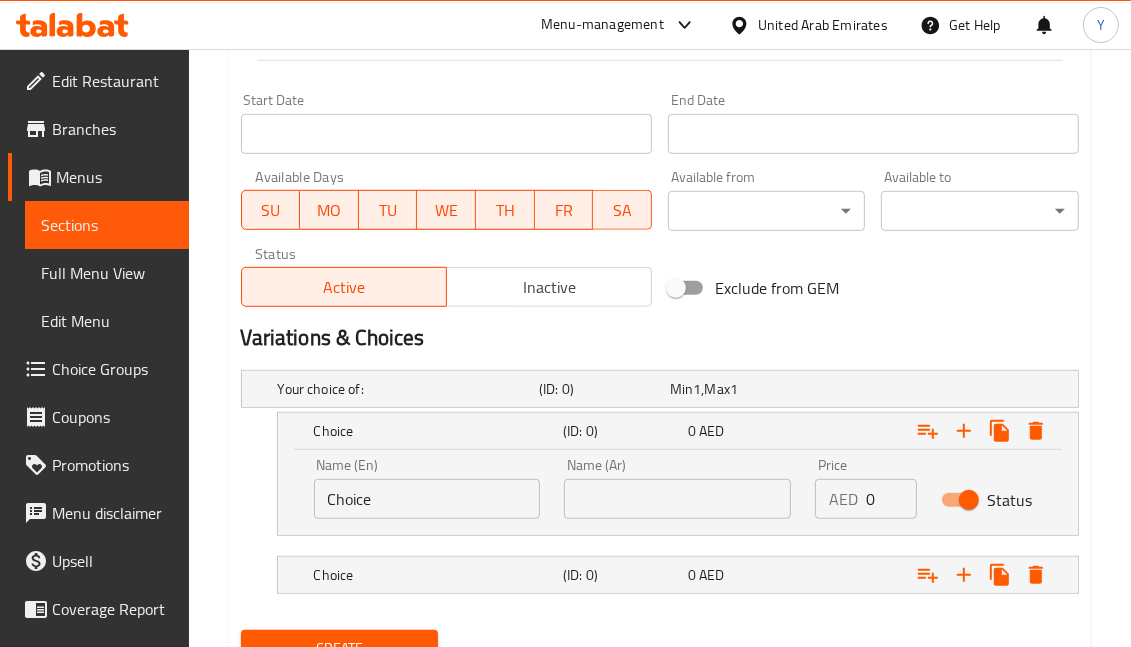 click on "Choice" at bounding box center [427, 499] 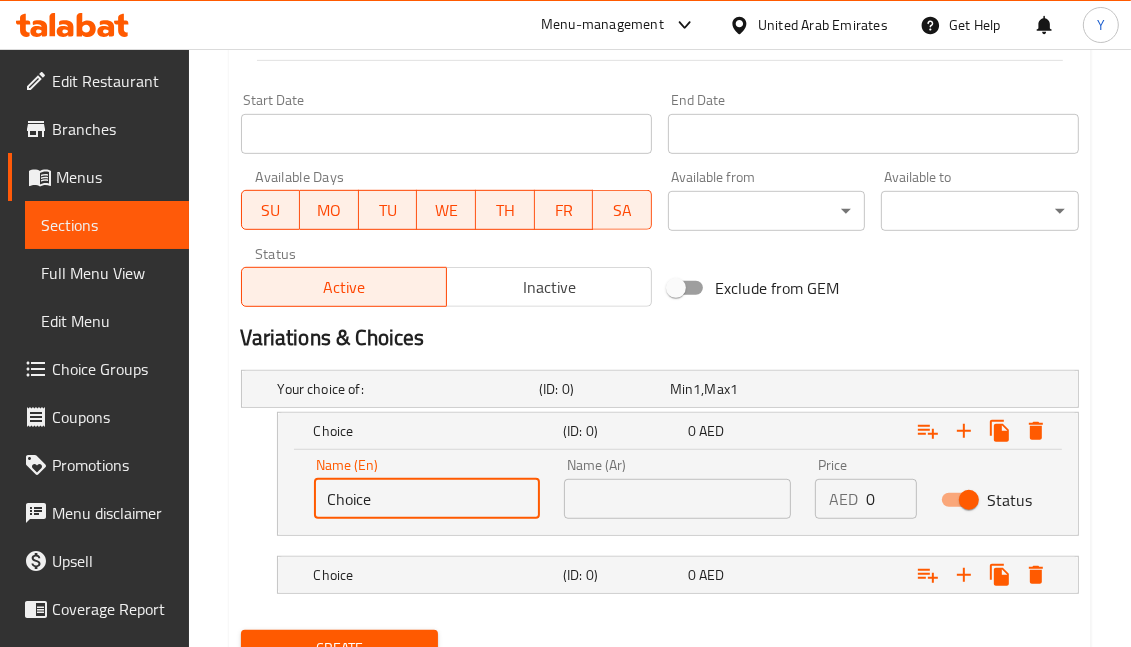 click on "Choice" at bounding box center (427, 499) 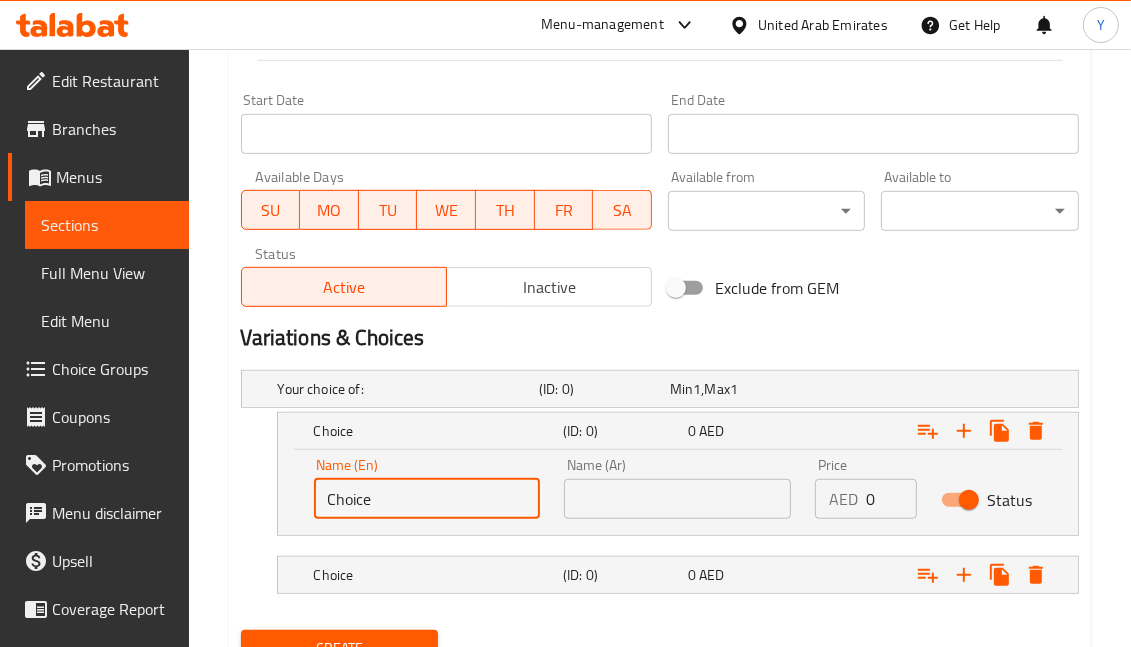 click at bounding box center [677, 499] 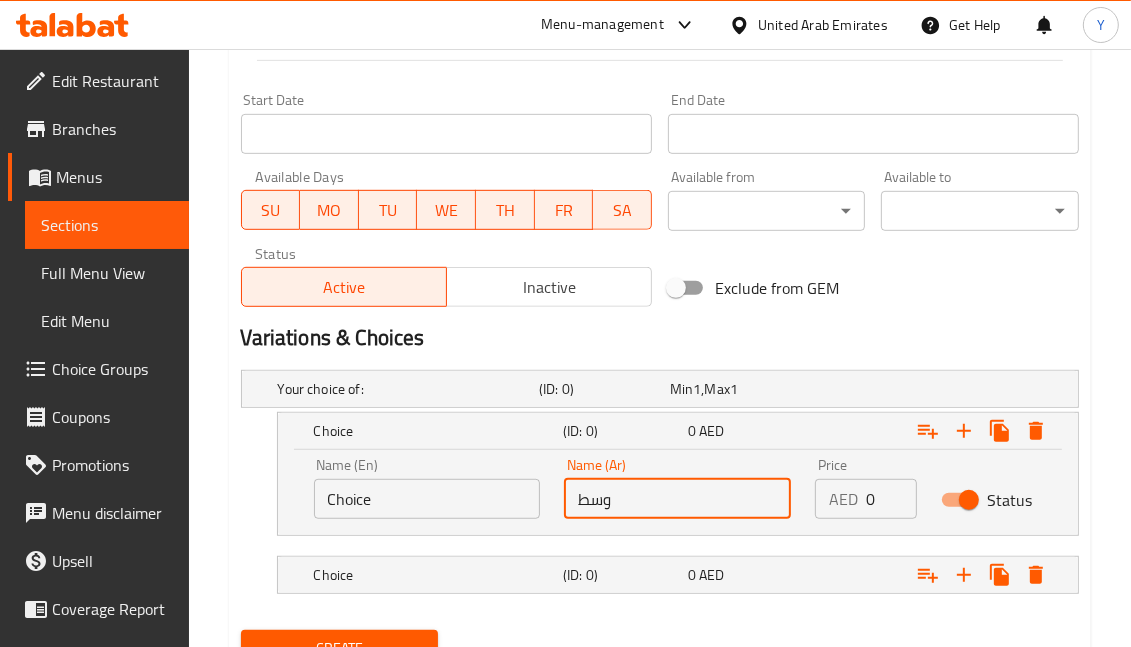 type on "وسط" 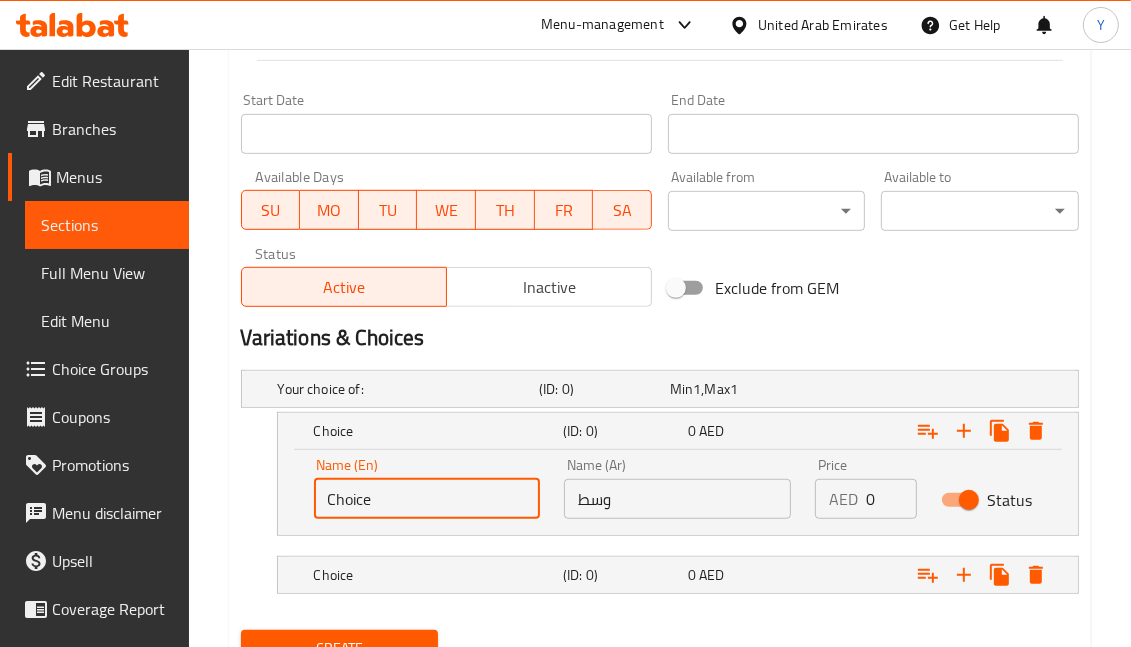 click on "Choice" at bounding box center [427, 499] 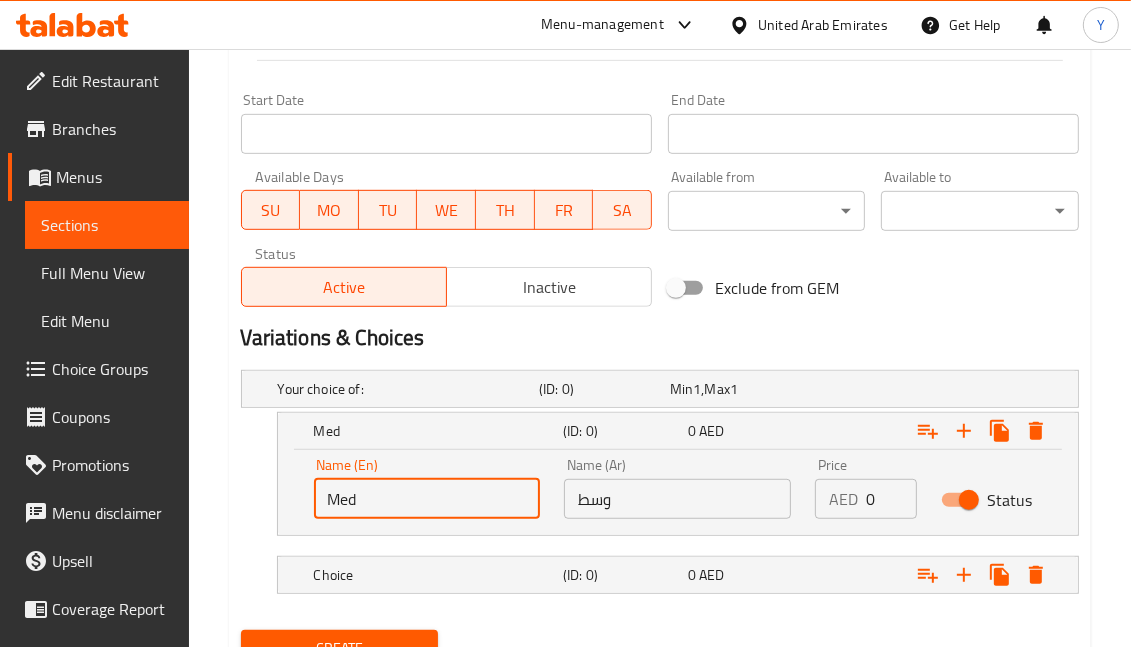 type on "Medium" 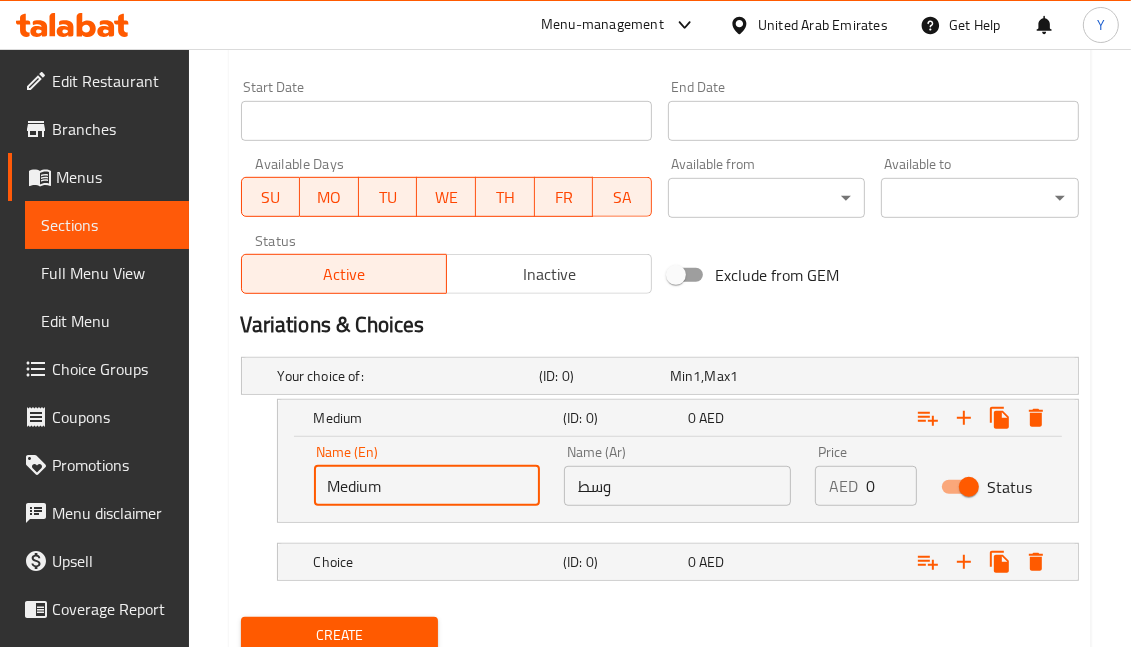 scroll, scrollTop: 896, scrollLeft: 0, axis: vertical 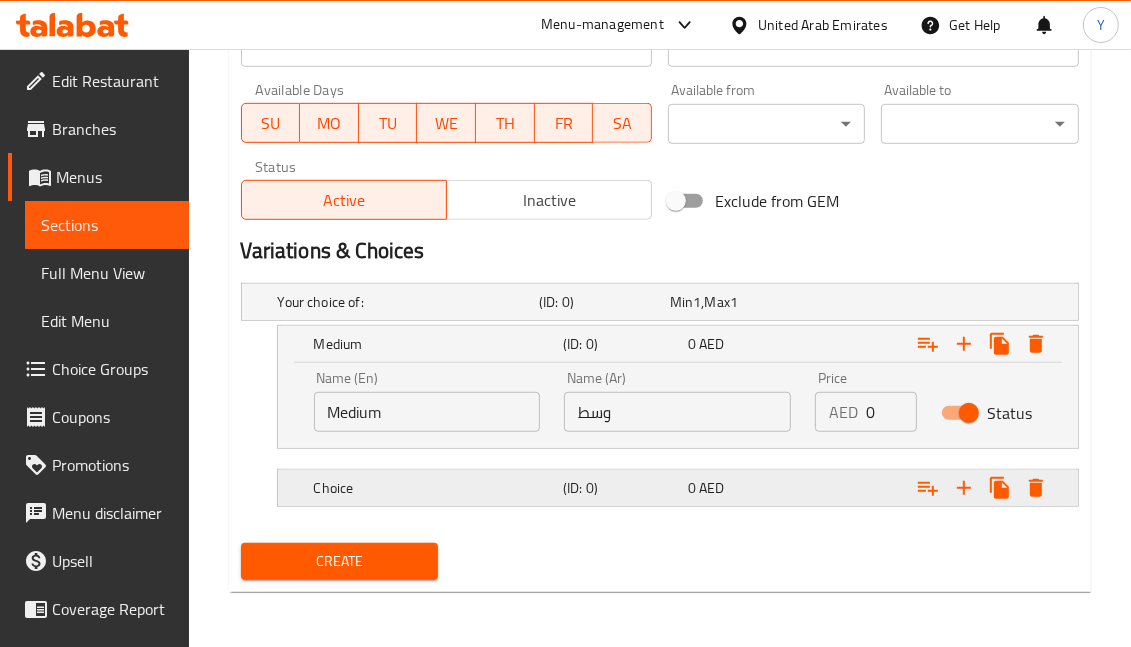 click on "0   AED" at bounding box center (731, 302) 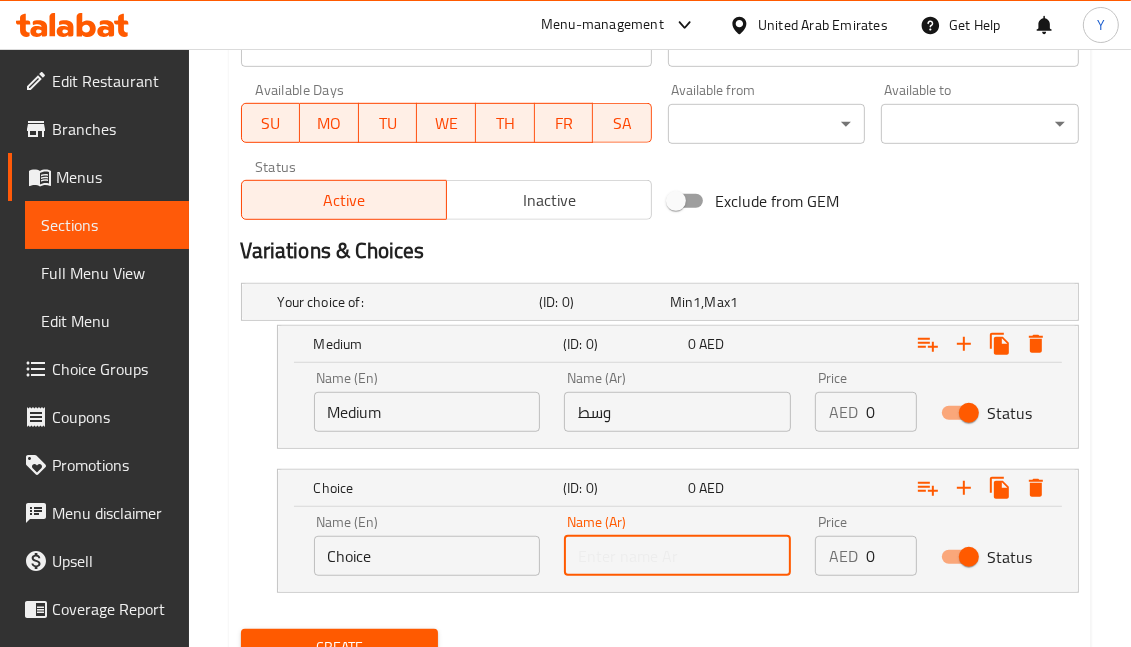 click at bounding box center (677, 556) 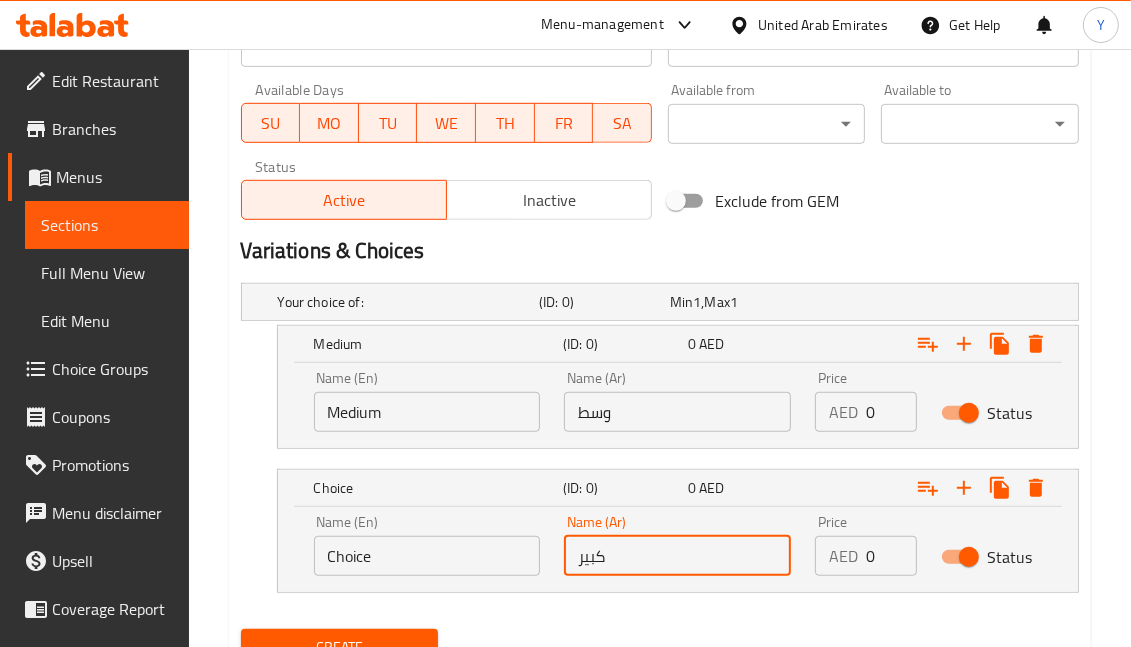 type on "كبير" 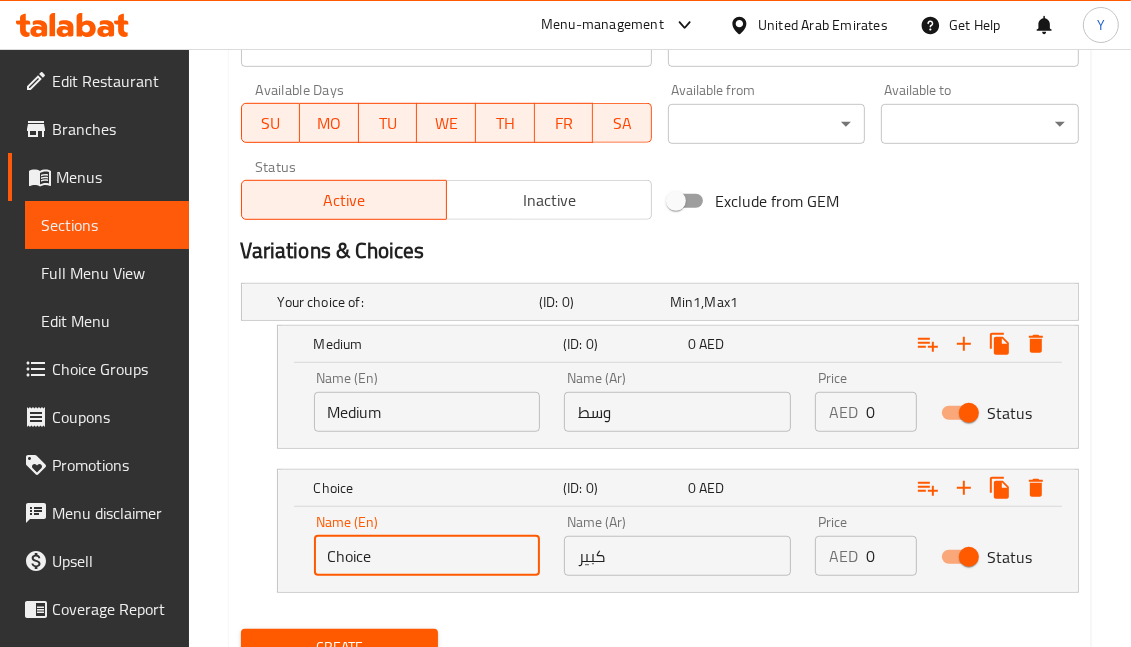click on "Choice" at bounding box center (427, 556) 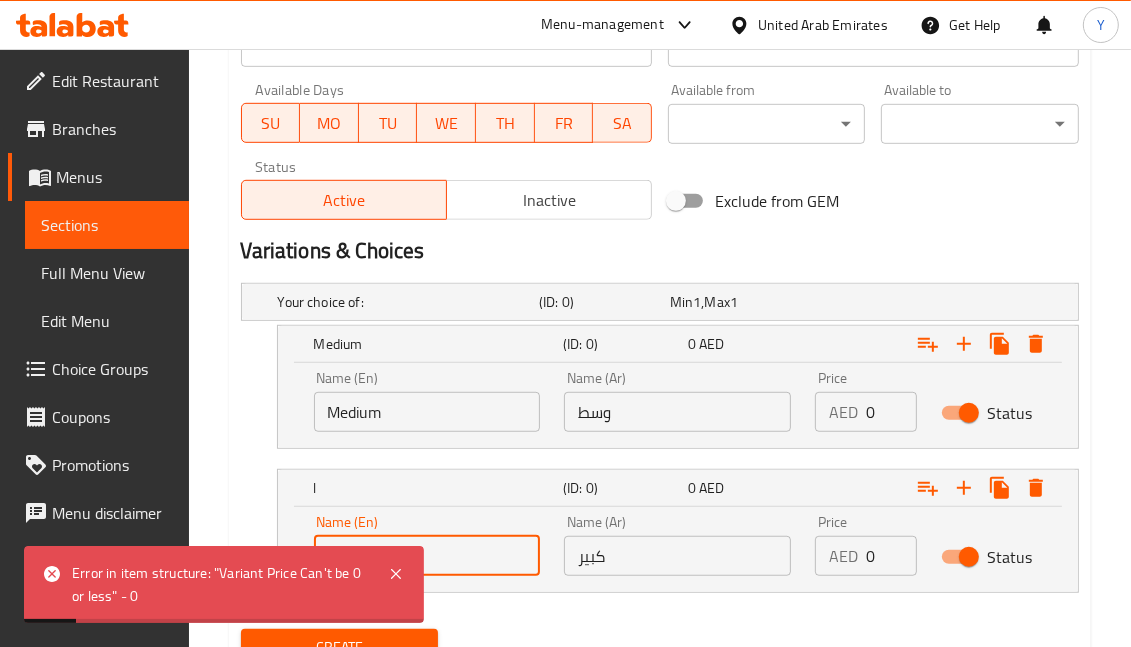 type on "Large" 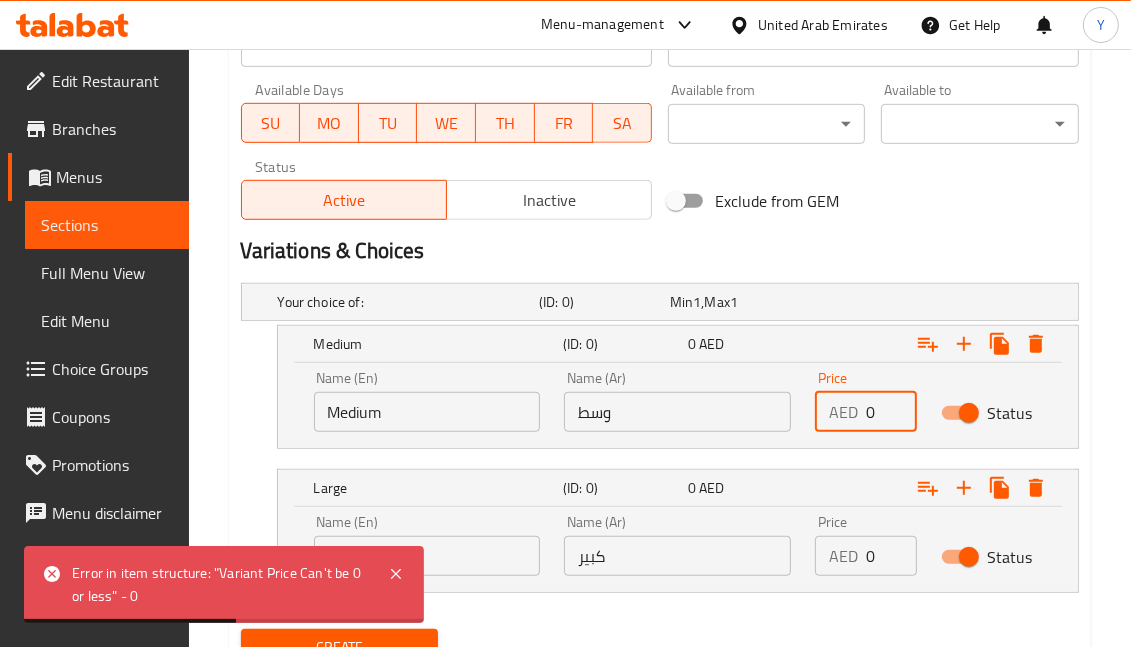 drag, startPoint x: 904, startPoint y: 407, endPoint x: 840, endPoint y: 411, distance: 64.12488 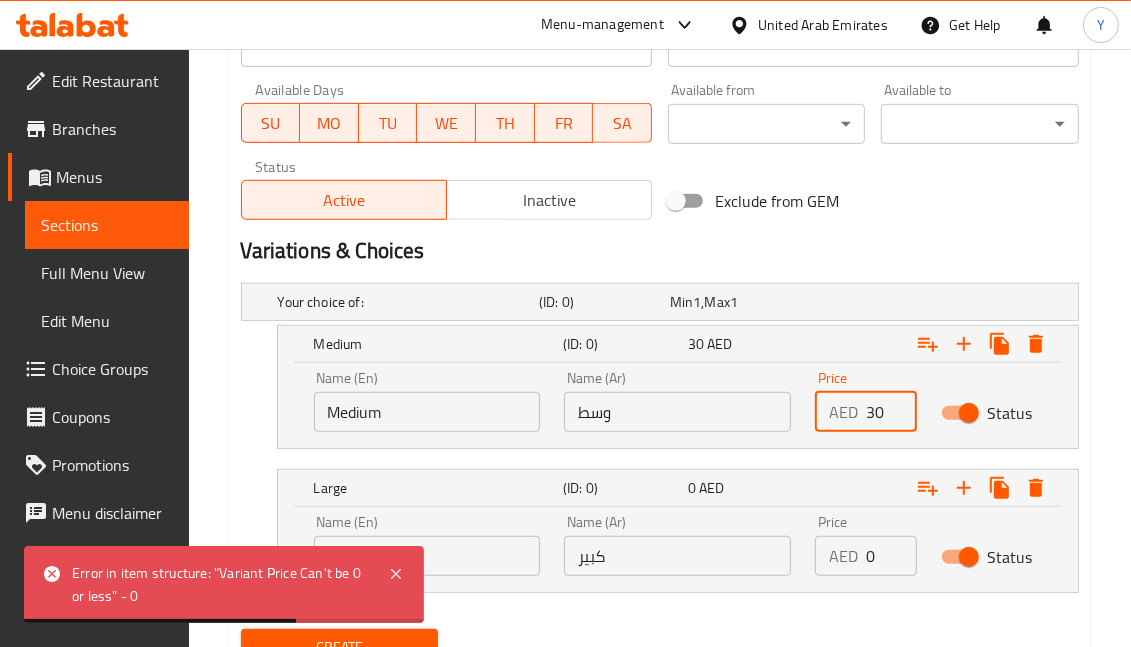 type on "30" 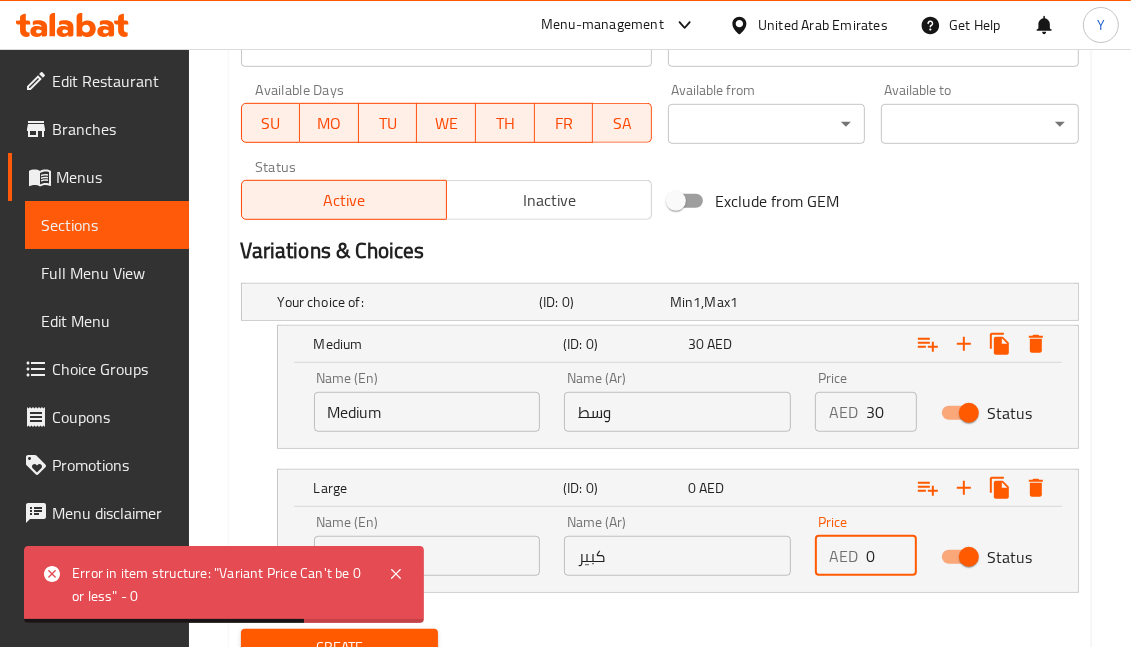 drag, startPoint x: 880, startPoint y: 547, endPoint x: 853, endPoint y: 551, distance: 27.294687 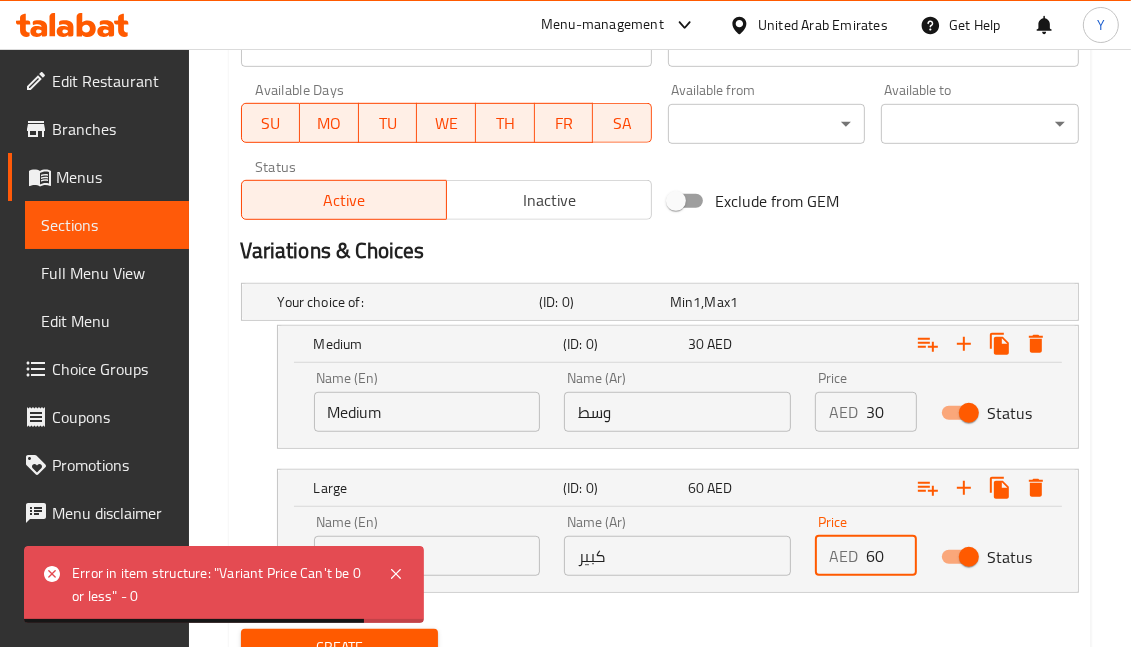 type on "60" 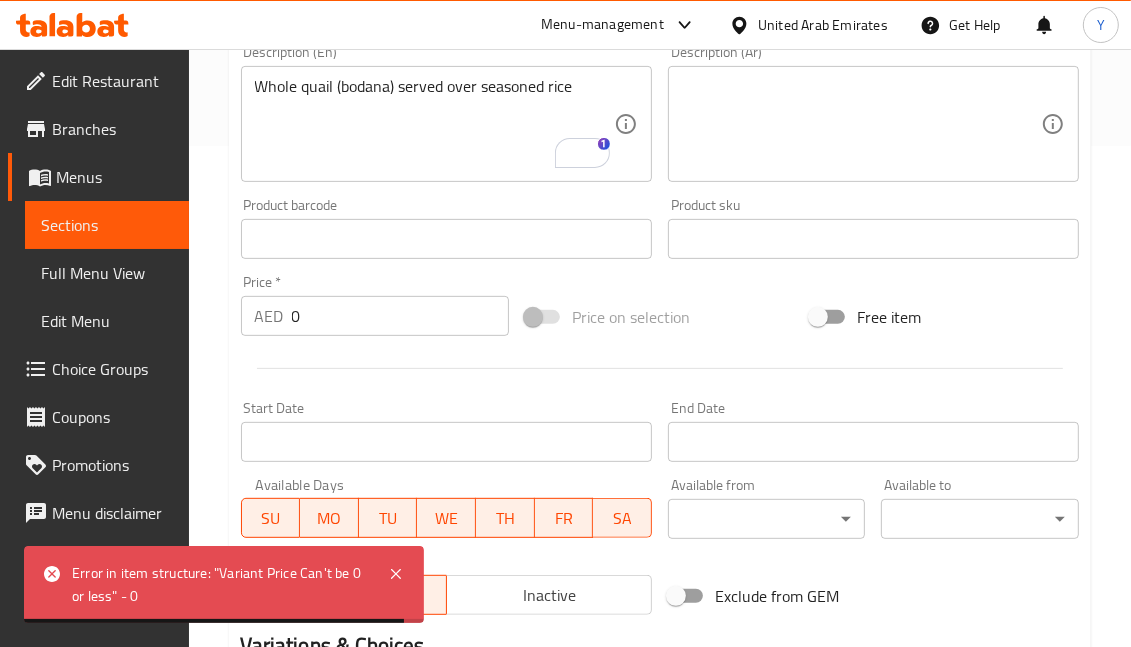 scroll, scrollTop: 376, scrollLeft: 0, axis: vertical 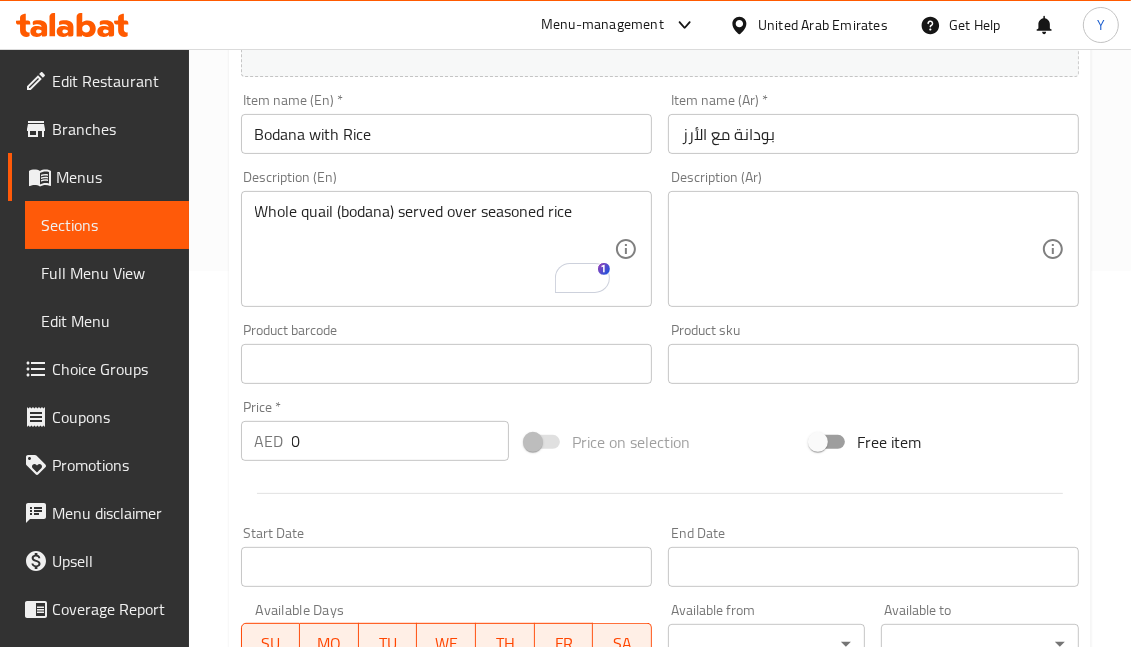 click at bounding box center (861, 249) 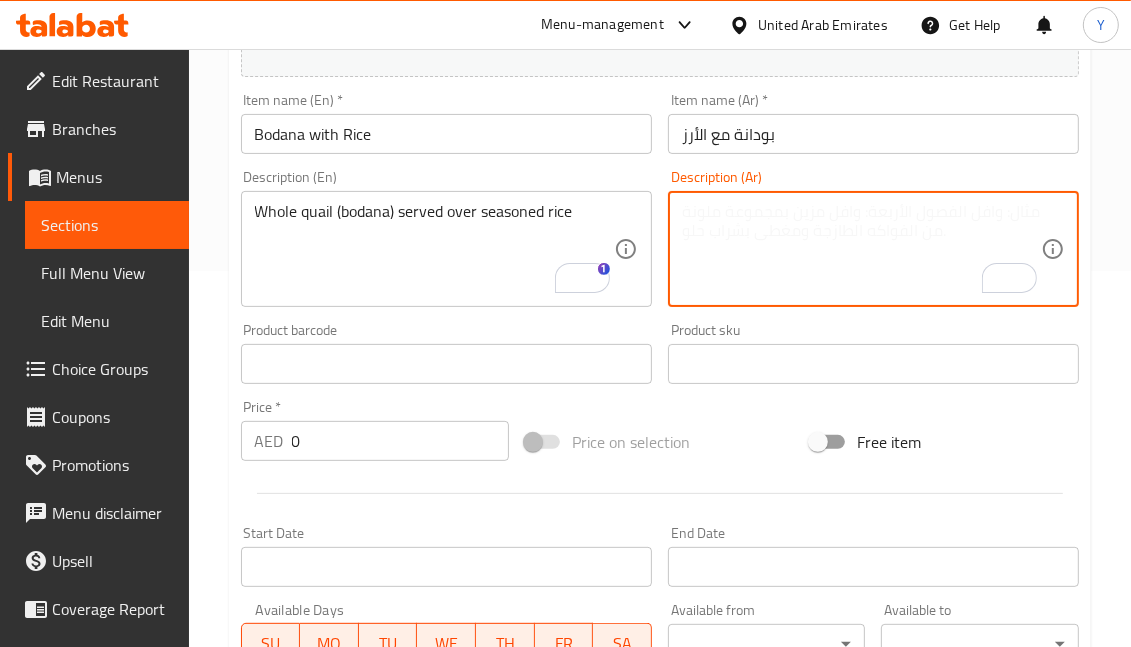 click at bounding box center (861, 249) 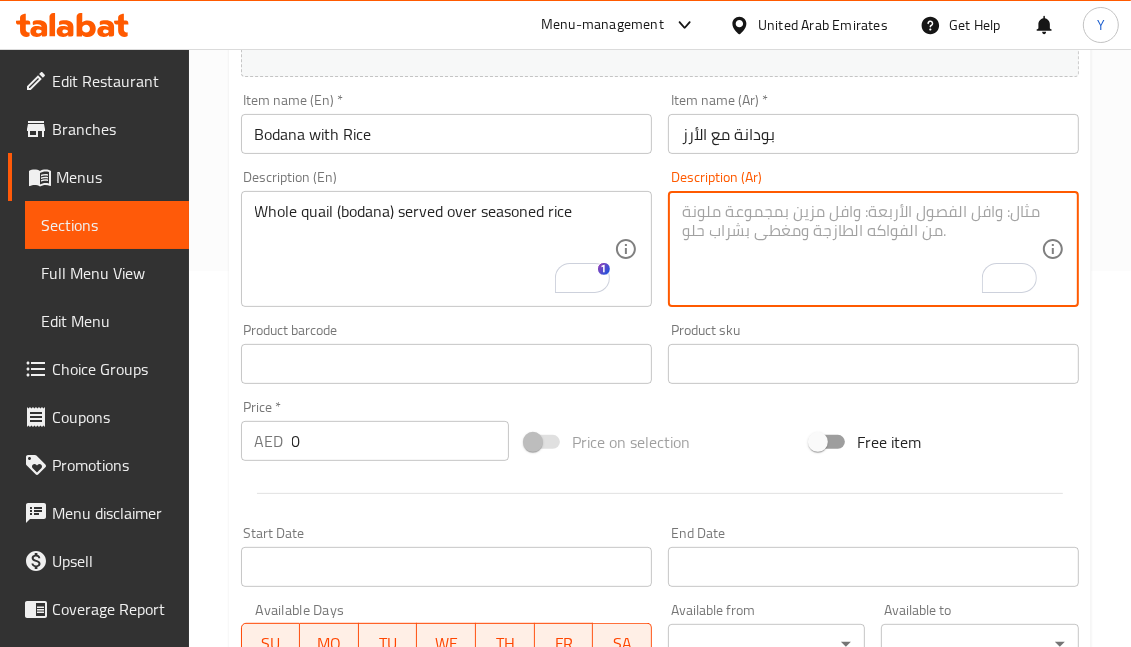 paste on "سمانة كاملة تُقدم فوق أرز متبل" 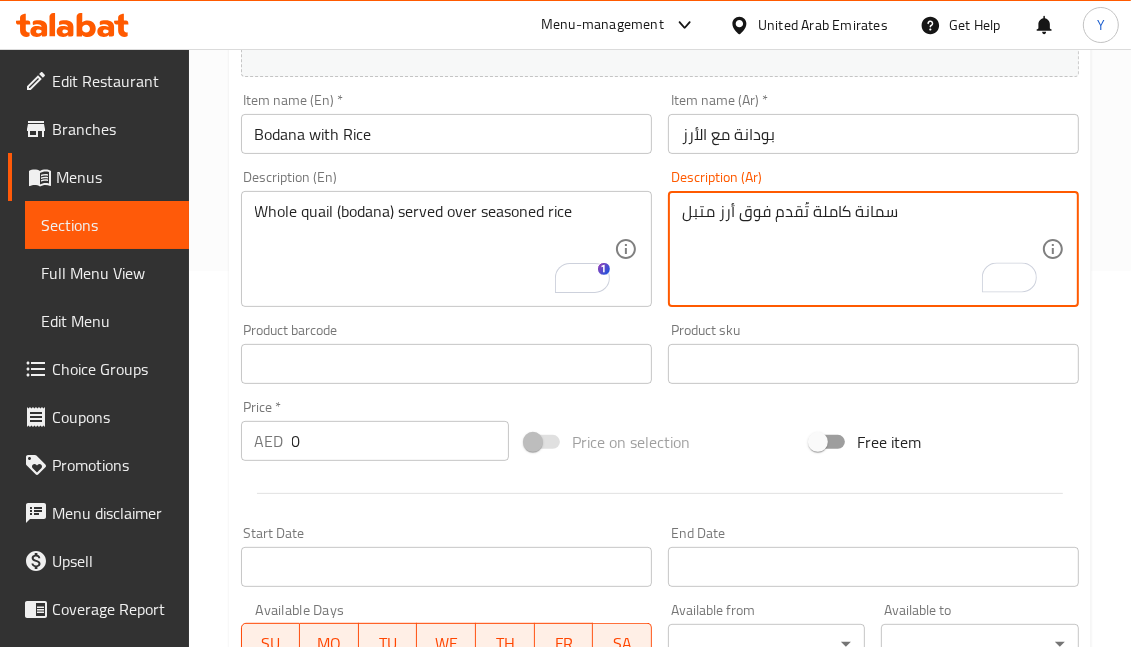click on "سمانة كاملة تُقدم فوق أرز متبل" at bounding box center (861, 249) 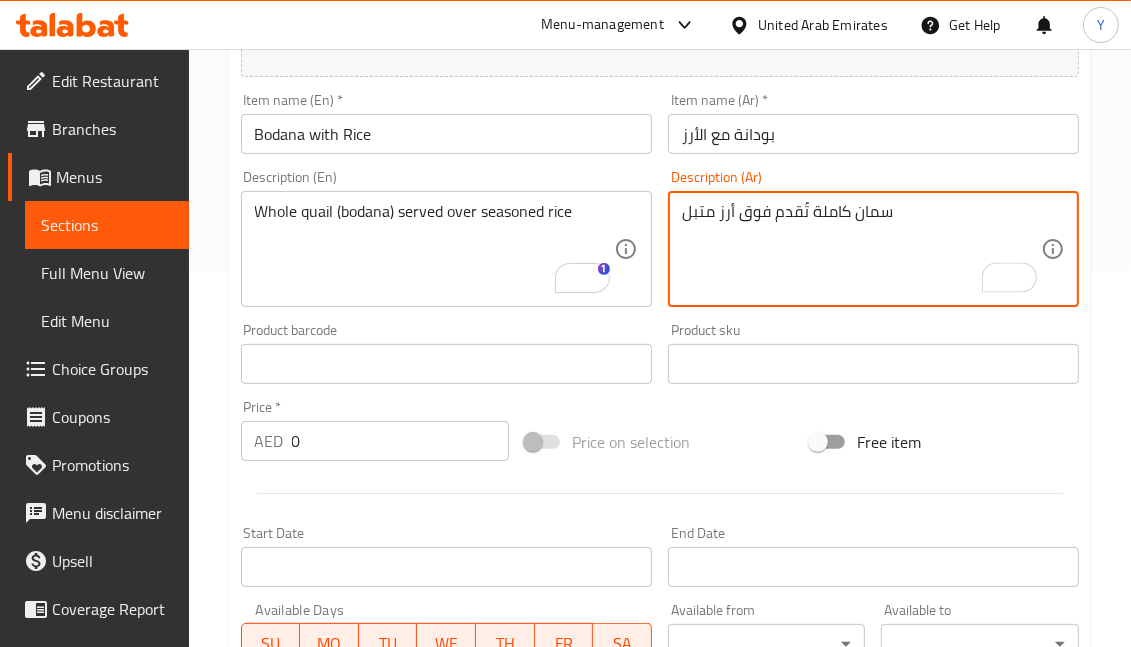 click on "سمان كاملة تُقدم فوق أرز متبل" at bounding box center [861, 249] 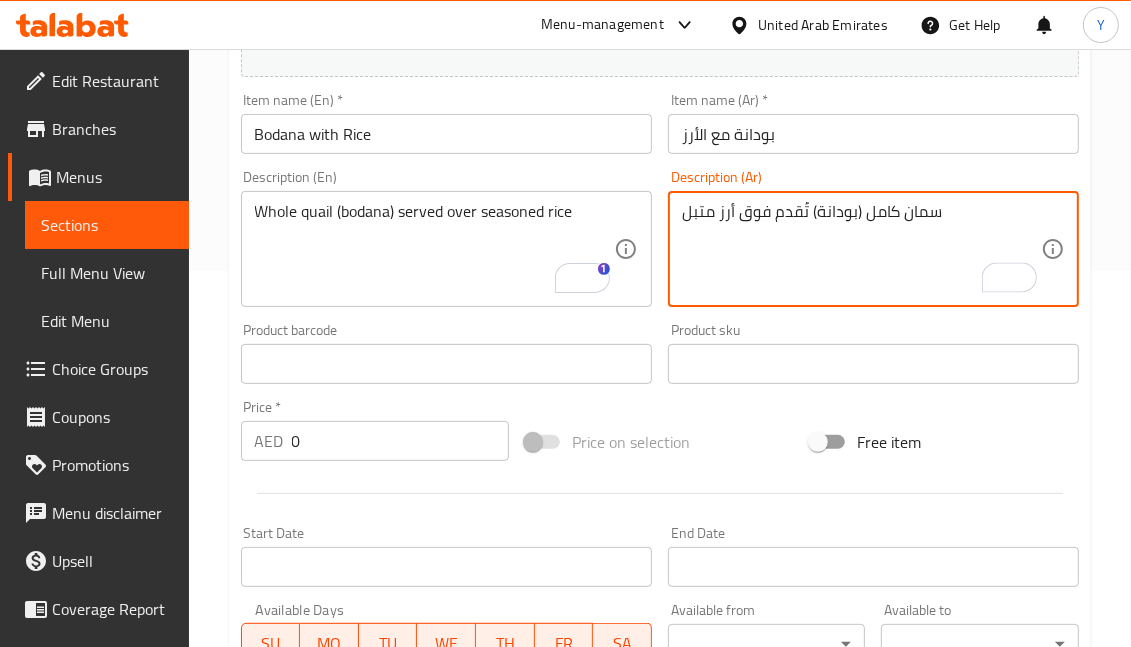 click on "سمان كامل (بودانة) تُقدم فوق أرز متبل" at bounding box center [861, 249] 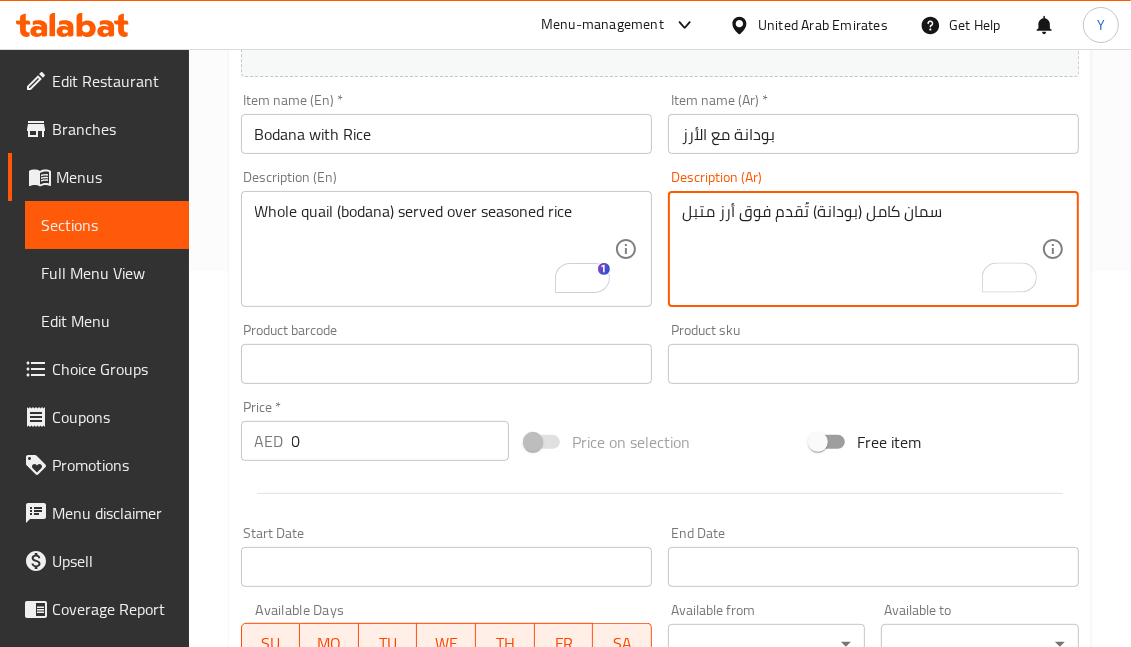 click on "سمان كامل (بودانة) تُقدم فوق أرز متبل" at bounding box center (861, 249) 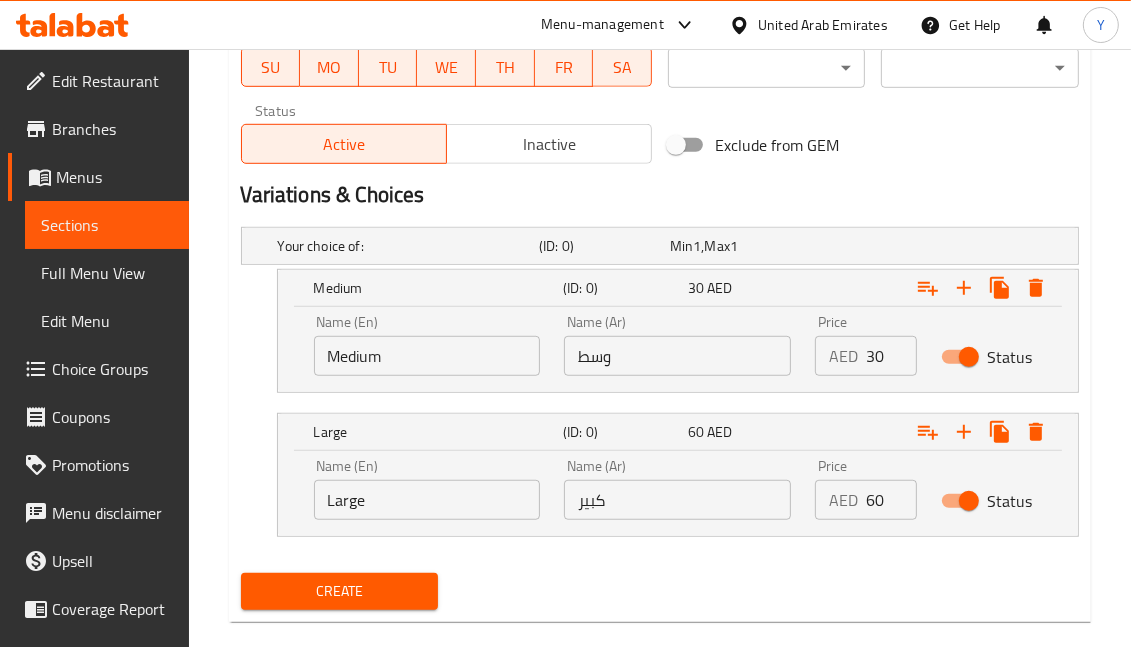 scroll, scrollTop: 981, scrollLeft: 0, axis: vertical 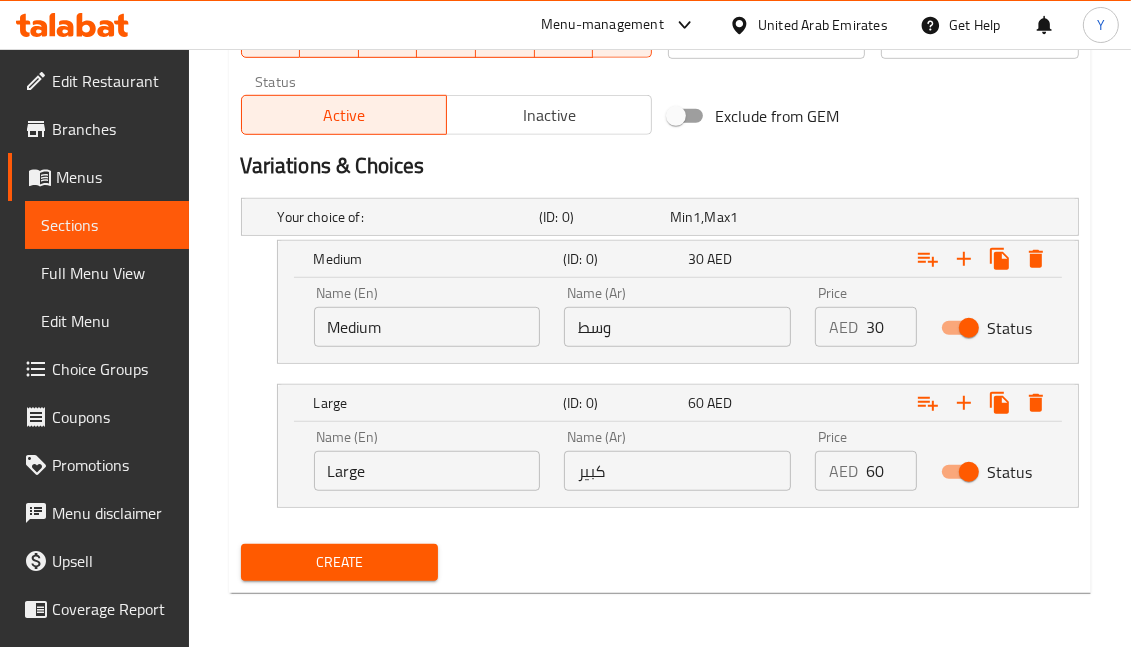 type on "سمان كامل (بودانة) تيقدم فوق أرز متبل" 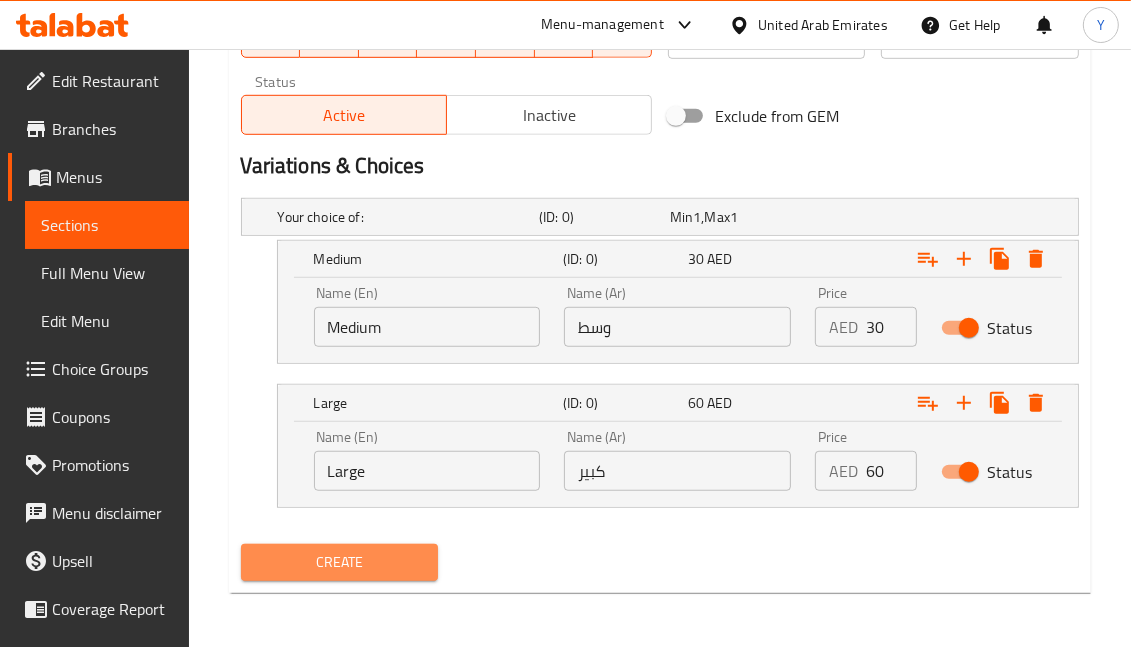 click on "Create" at bounding box center [340, 562] 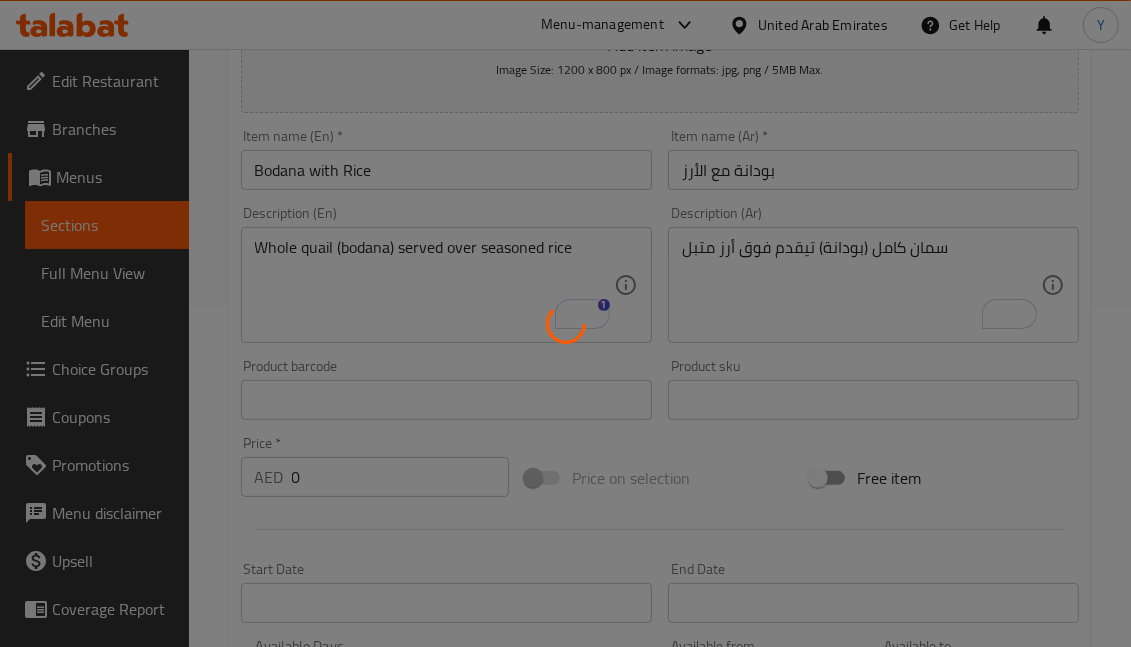 scroll, scrollTop: 280, scrollLeft: 0, axis: vertical 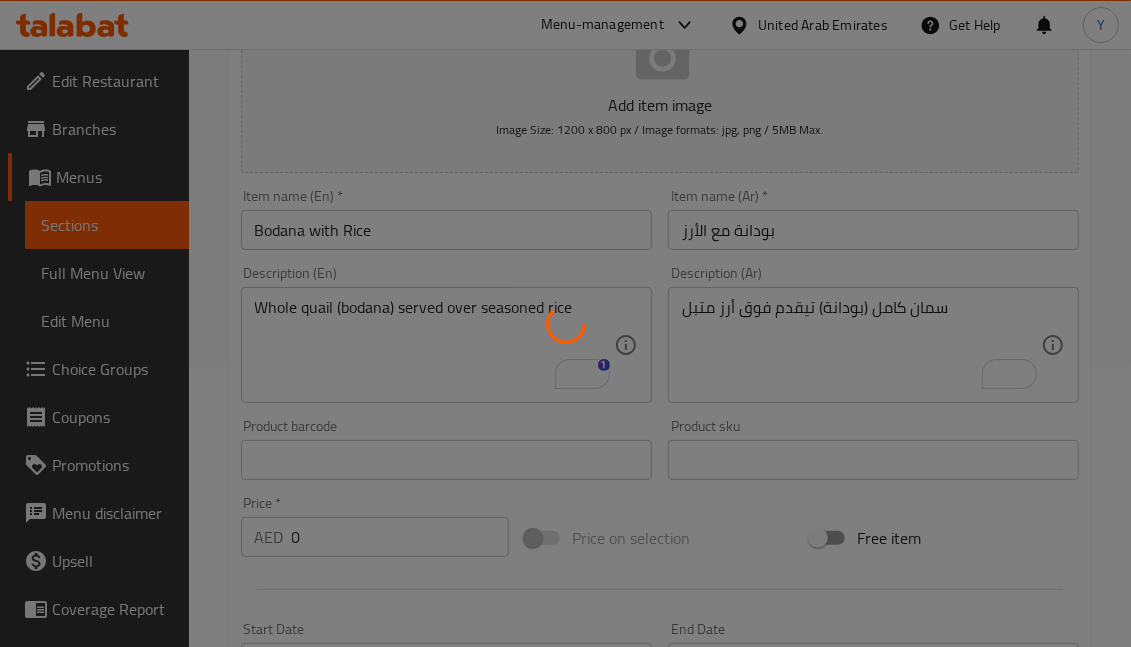 type 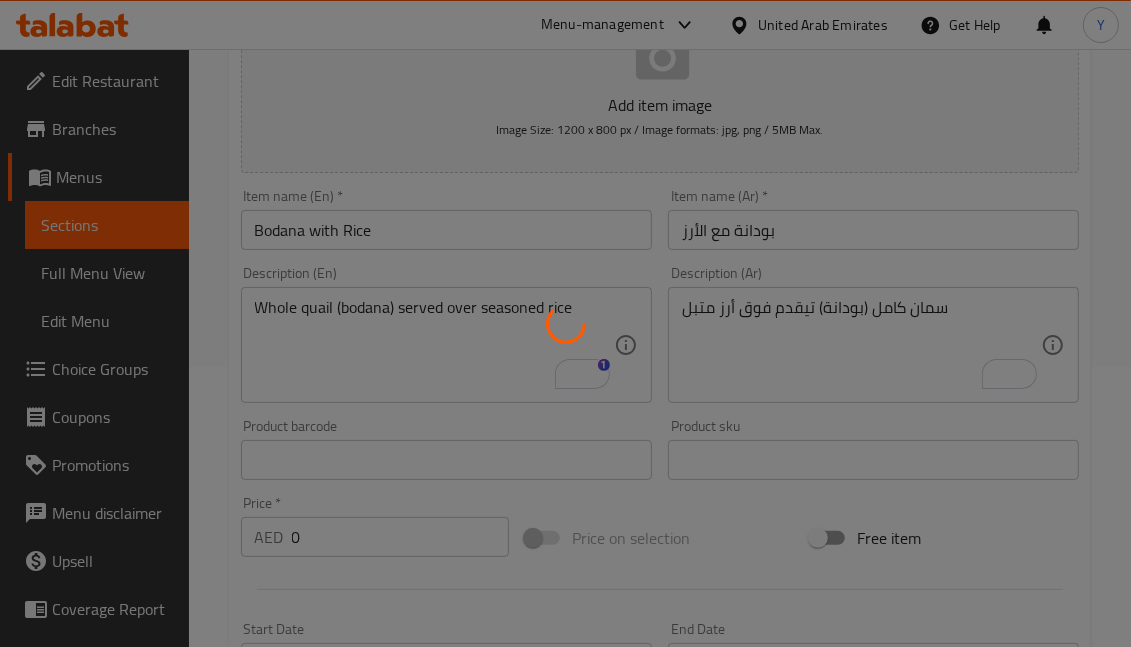 type 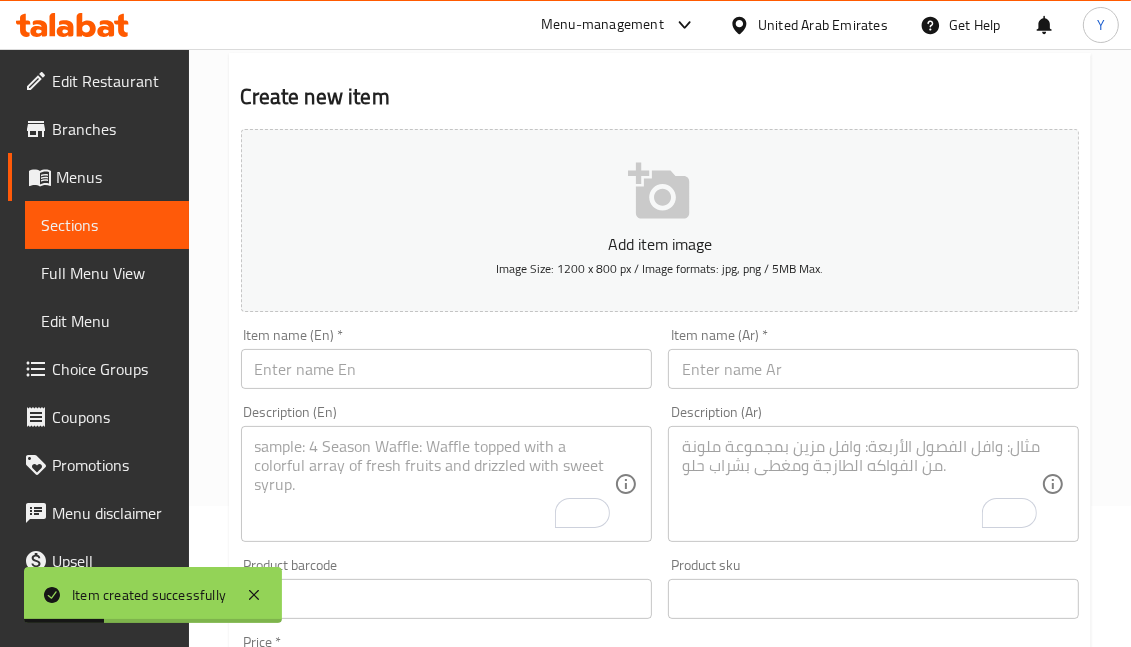 scroll, scrollTop: 0, scrollLeft: 0, axis: both 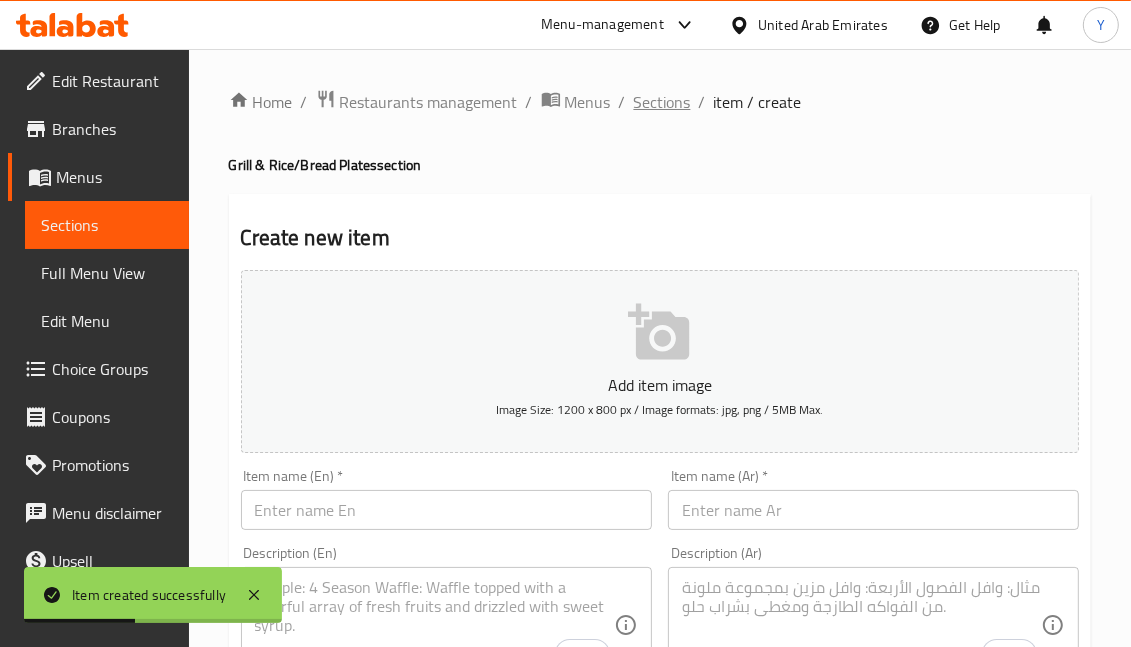 click on "Sections" at bounding box center (662, 102) 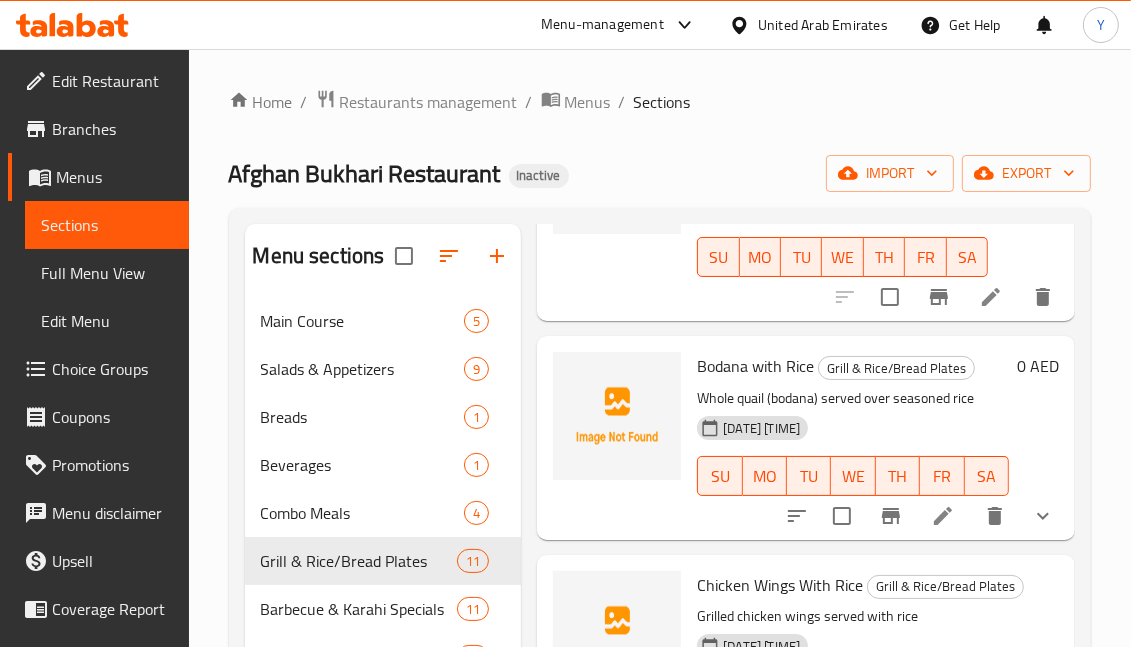 scroll, scrollTop: 161, scrollLeft: 0, axis: vertical 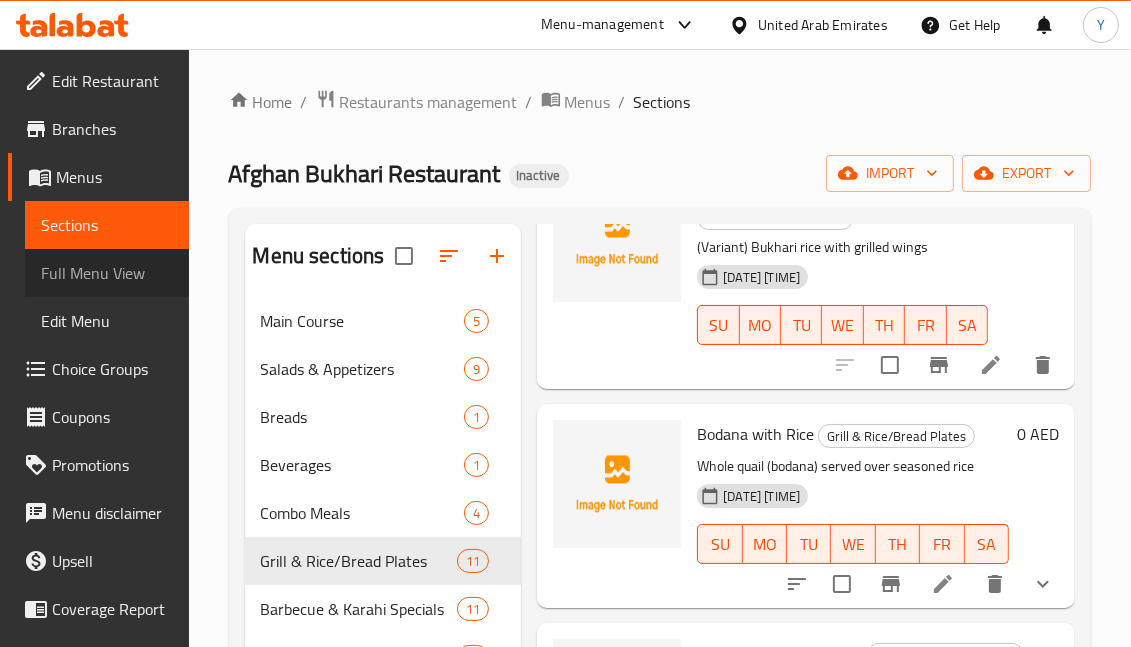 click on "Full Menu View" at bounding box center [107, 273] 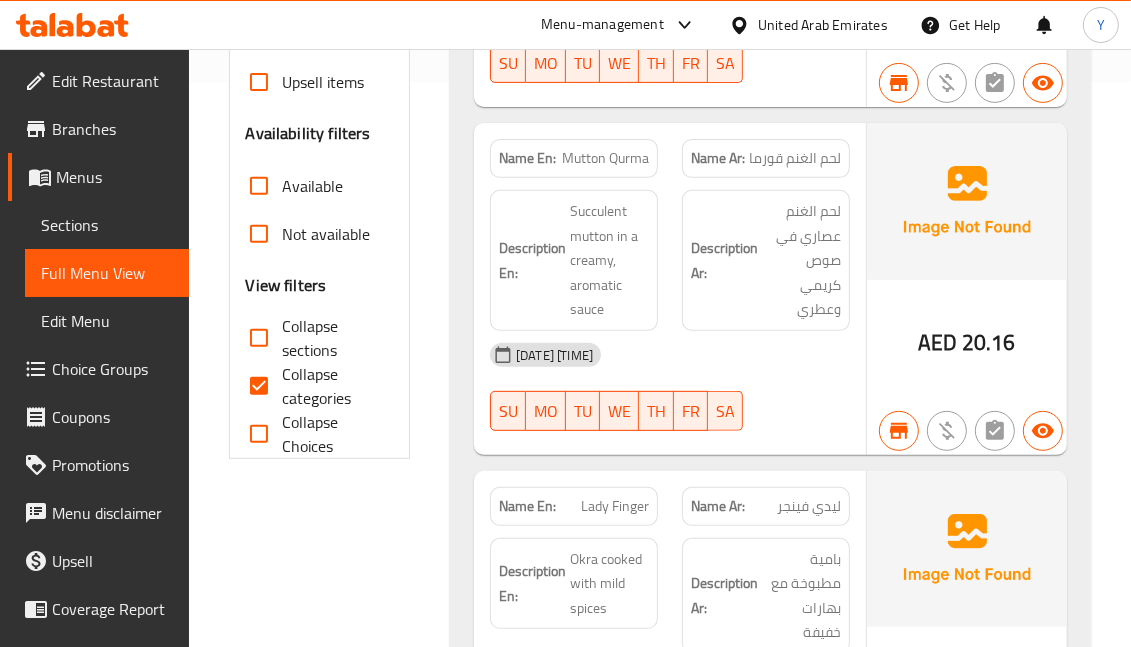 scroll, scrollTop: 1131, scrollLeft: 0, axis: vertical 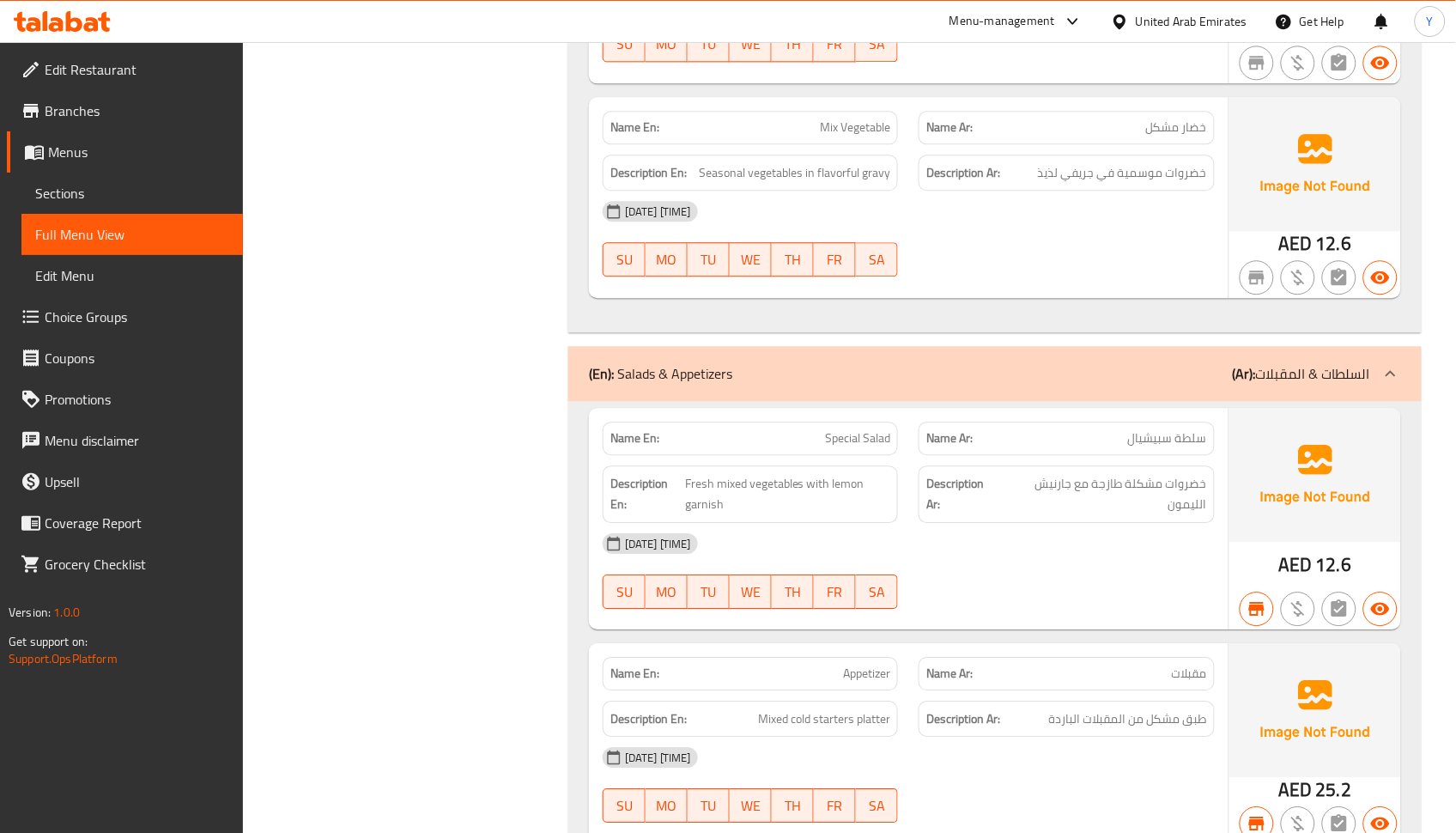 click on "(En):   Main Course (Ar): الطبق الرئيسي Name En: Chicken Qurma Name Ar: دجاج قورما Description En: Tender chicken cooked in rich, spiced gravy Description Ar: دجاج تندر مطبوخ في جريفي غني ومتبل 04-08-2025 08:23 PM SU MO TU WE TH FR SA AED 20.16 Name En: Mutton Qurma Name Ar: لحم الغنم قورما Description En: Succulent mutton in a creamy, aromatic sauce Description Ar: لحم الغنم عصاري في صوص كريمي وعطري
04-08-2025 08:23 PM SU MO TU WE TH FR SA AED 20.16 Name En: Lady Finger Name Ar: ليدي فينجر Description En: Okra cooked with mild spices Description Ar: بامية مطبوخة مع بهارات خفيفة 04-08-2025 08:23 PM SU MO TU WE TH FR SA AED 15.12 Name En: Daal Name Ar: دال Description En: Lentils cooked in traditional style Description Ar: العدس المطبوخ على الطريقة التقليدية 04-08-2025 08:23 PM SU MO TU WE TH FR SA AED 12.6 Name En: Mix Vegetable Name Ar: Description En:" at bounding box center [995, 5999] 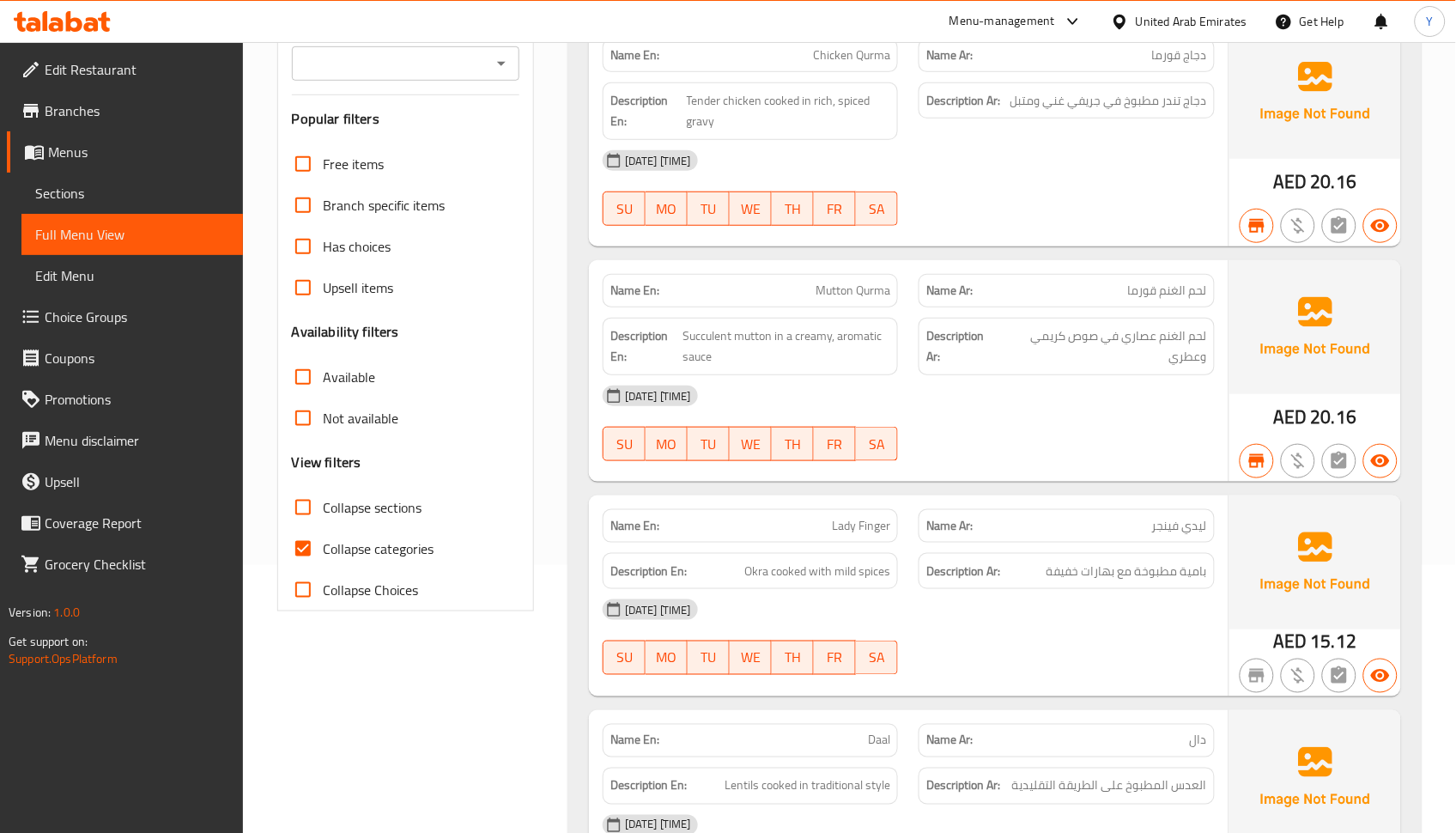 scroll, scrollTop: 0, scrollLeft: 0, axis: both 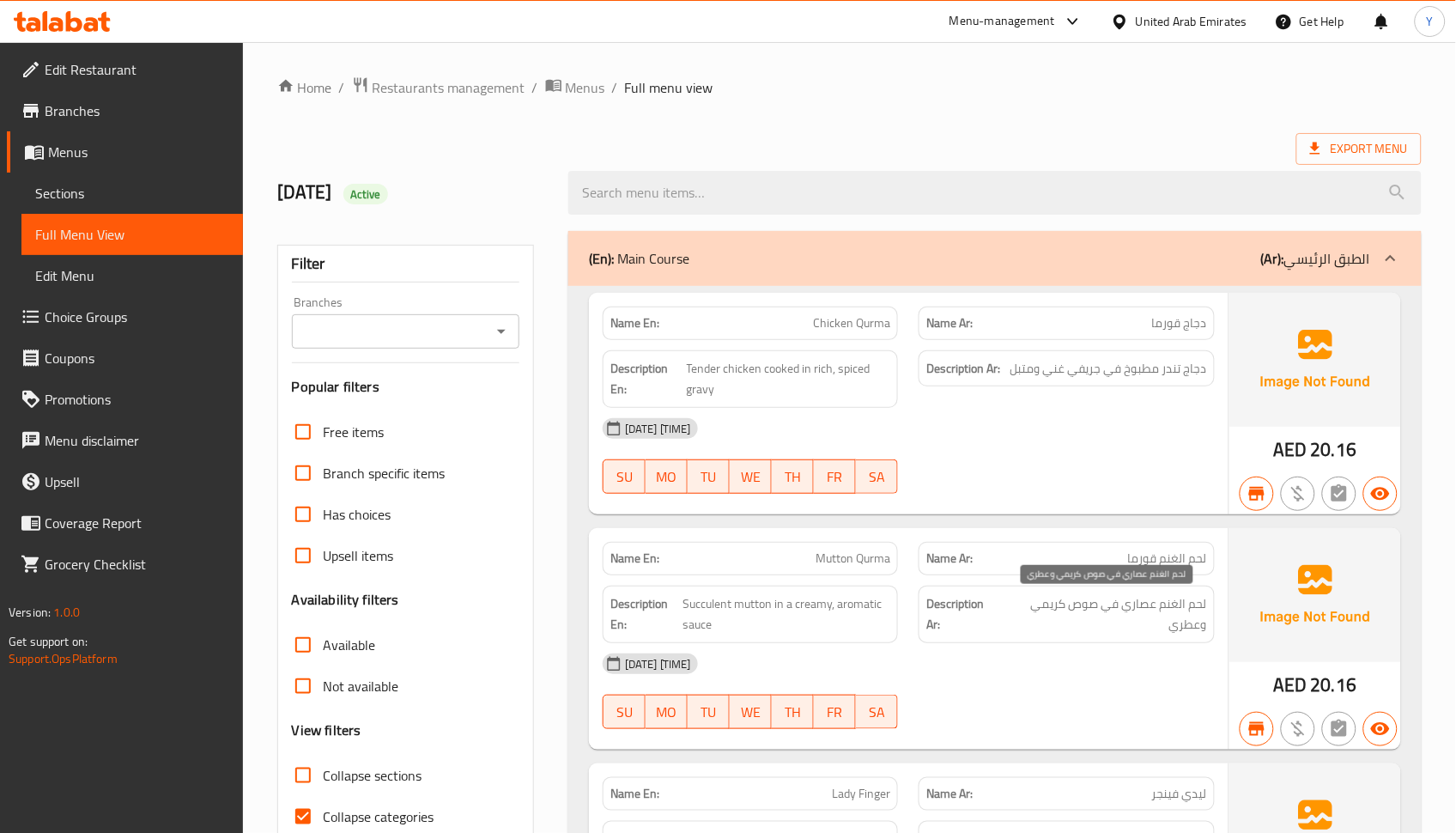 click on "لحم الغنم عصاري في صوص كريمي وعطري" at bounding box center (1104, 614) 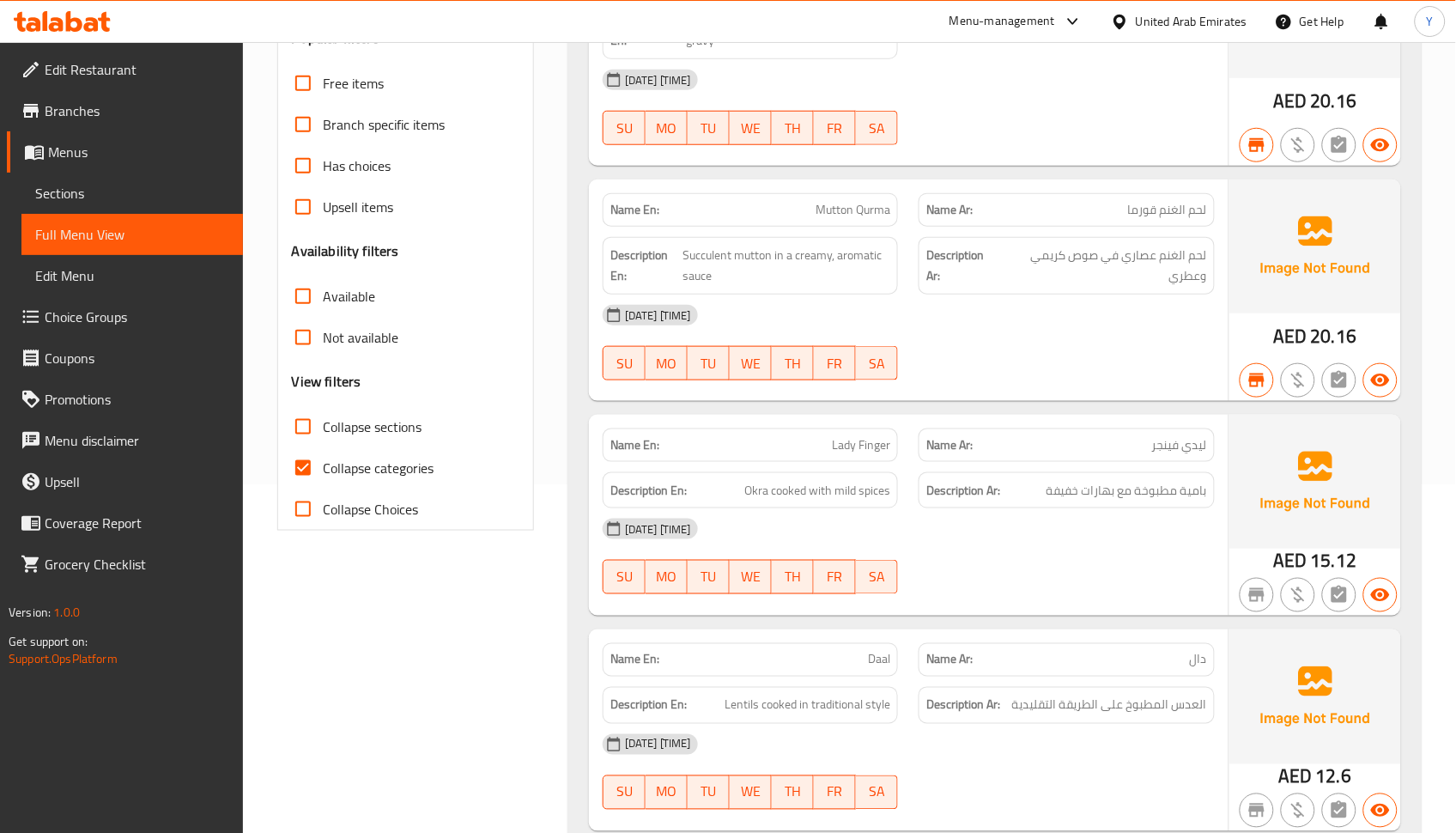 scroll, scrollTop: 360, scrollLeft: 0, axis: vertical 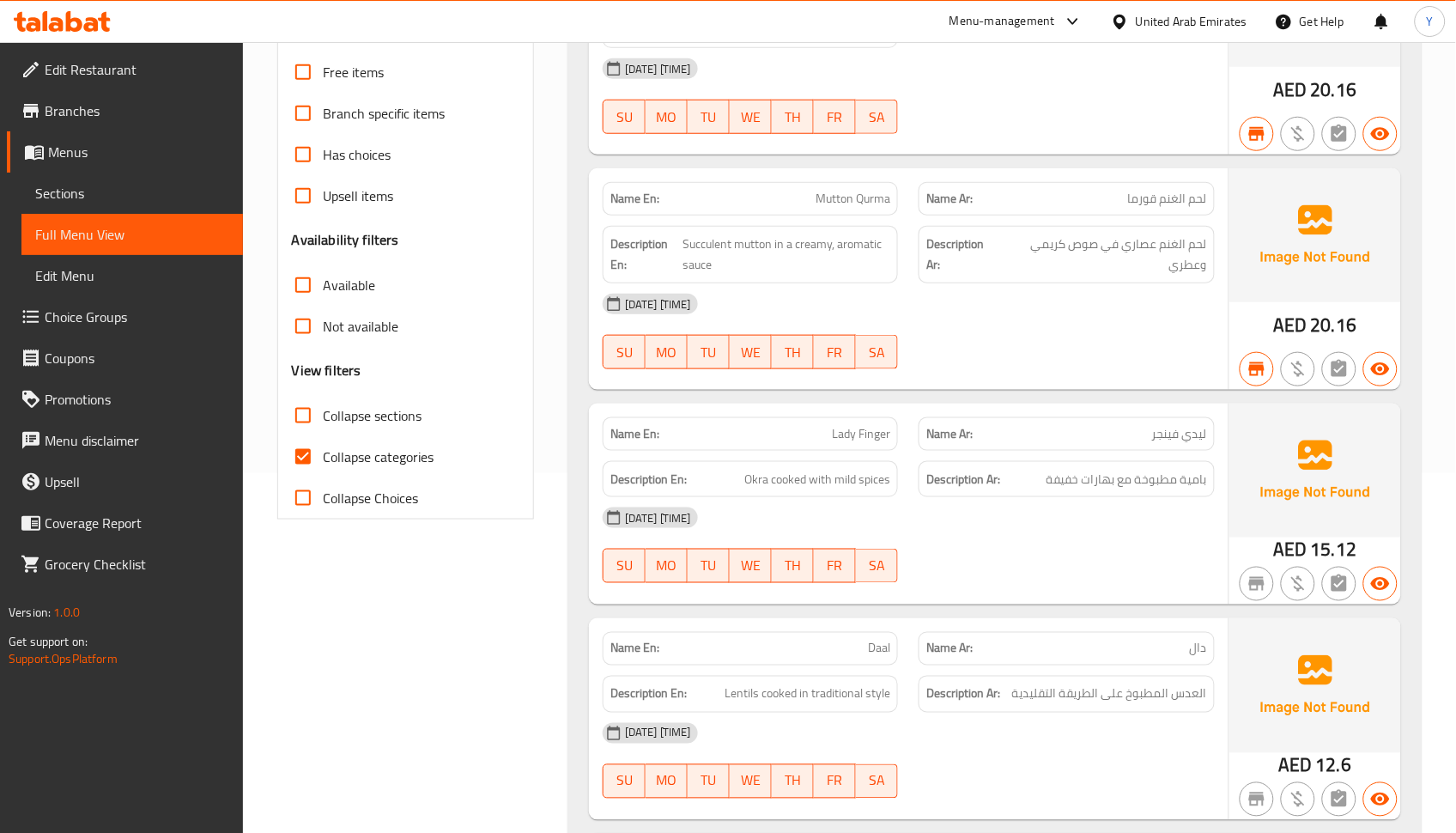 click on "Name En: Lady Finger Name Ar: ليدي فينجر Description En: Okra cooked with mild spices Description Ar: بامية مطبوخة مع بهارات خفيفة 04-08-2025 08:23 PM SU MO TU WE TH FR SA" at bounding box center (908, 504) 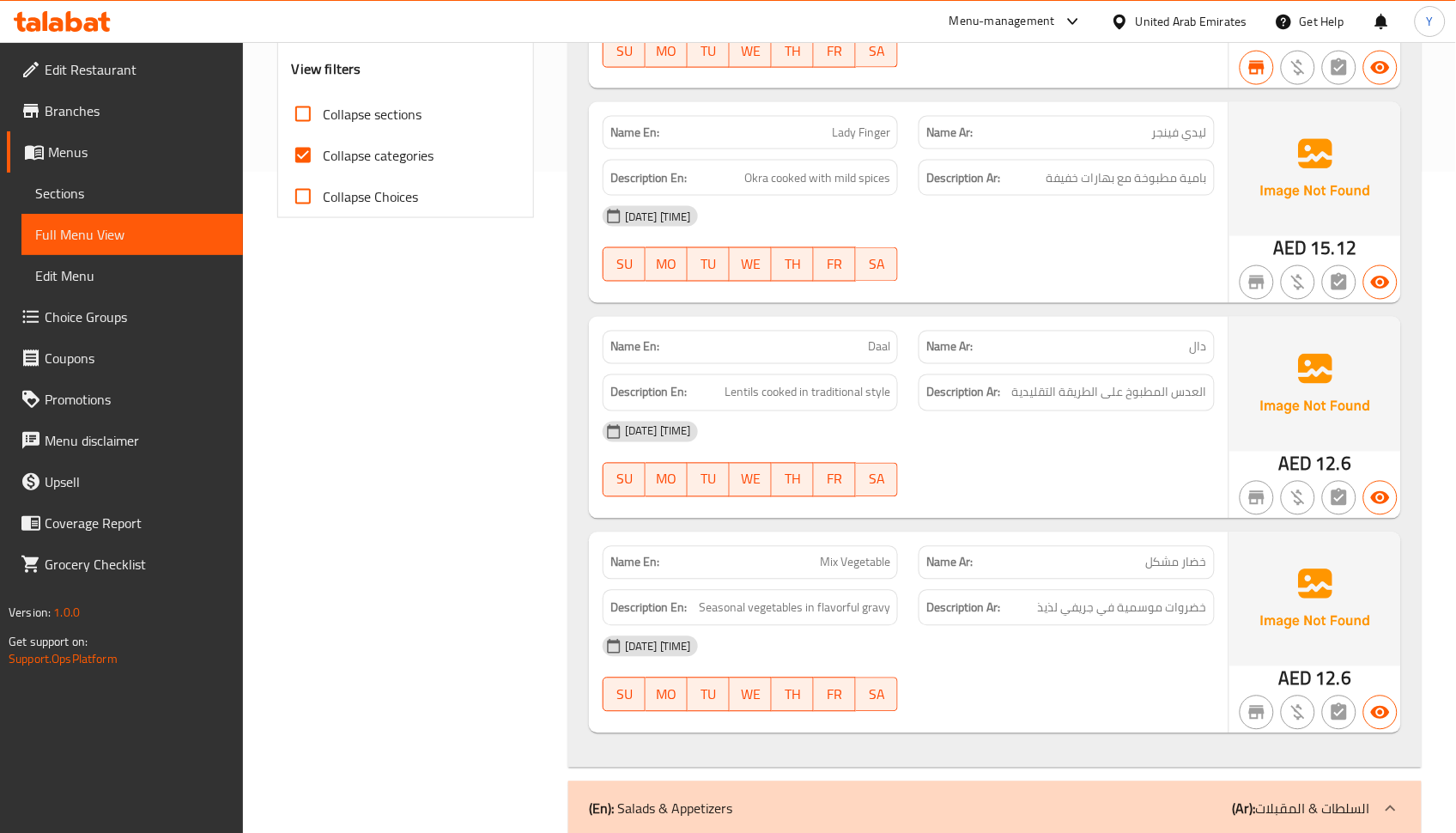 scroll, scrollTop: 772, scrollLeft: 0, axis: vertical 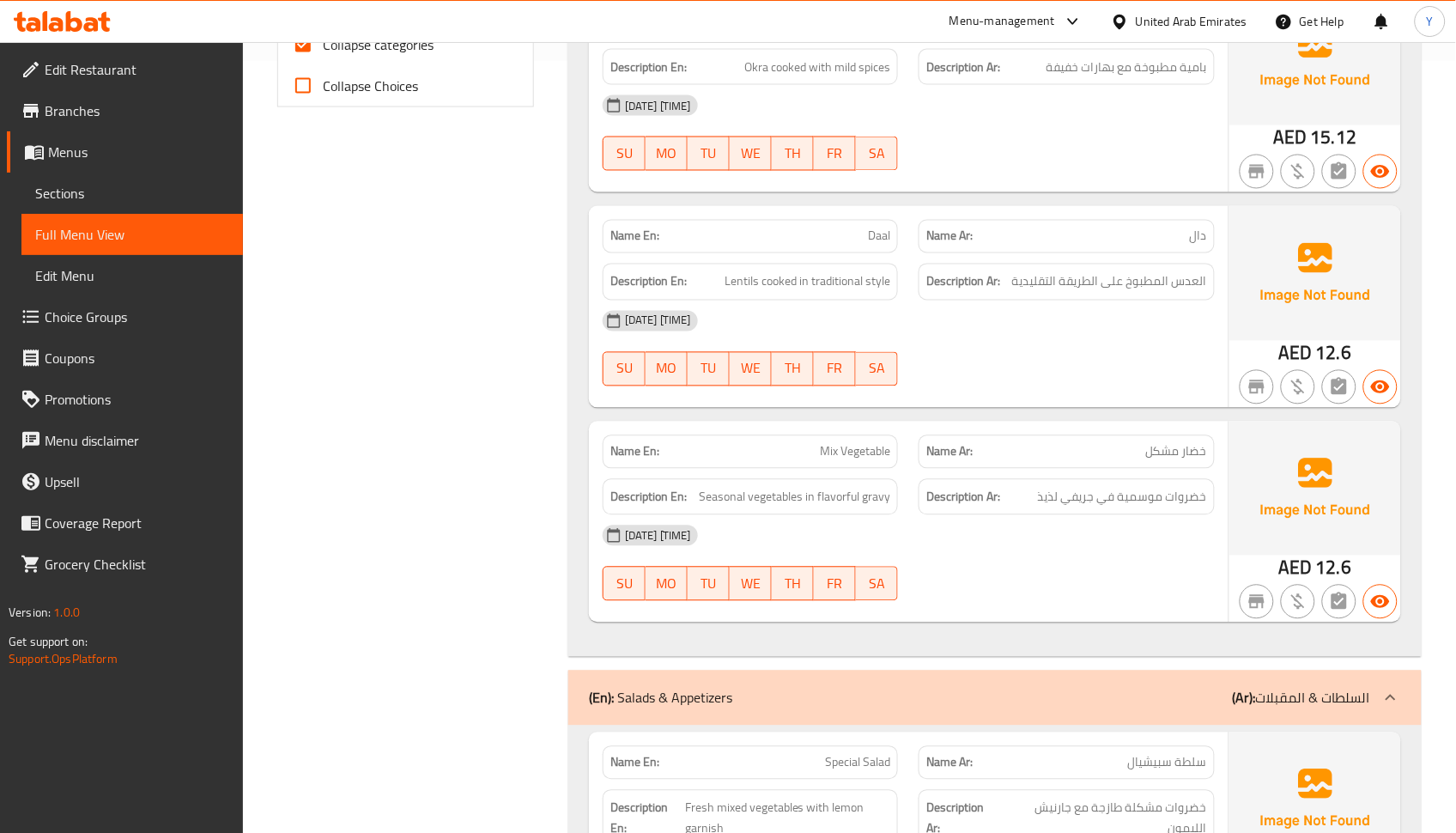 click on "Name En: Chicken Qurma Name Ar: دجاج قورما Description En: Tender chicken cooked in rich, spiced gravy Description Ar: دجاج تندر مطبوخ في جريفي غني ومتبل 04-08-2025 08:23 PM SU MO TU WE TH FR SA AED 20.16 Name En: Mutton Qurma Name Ar: لحم الغنم قورما Description En: Succulent mutton in a creamy, aromatic sauce Description Ar: لحم الغنم عصاري في صوص كريمي وعطري
04-08-2025 08:23 PM SU MO TU WE TH FR SA AED 20.16 Name En: Lady Finger Name Ar: ليدي فينجر Description En: Okra cooked with mild spices Description Ar: بامية مطبوخة مع بهارات خفيفة 04-08-2025 08:23 PM SU MO TU WE TH FR SA AED 15.12 Name En: Daal Name Ar: دال Description En: Lentils cooked in traditional style Description Ar: العدس المطبوخ على الطريقة التقليدية 04-08-2025 08:23 PM SU MO TU WE TH FR SA AED 12.6 Name En: Mix Vegetable Name Ar: خضار مشكل Description En: Description Ar: SU MO TU WE TH FR" at bounding box center (995, 85) 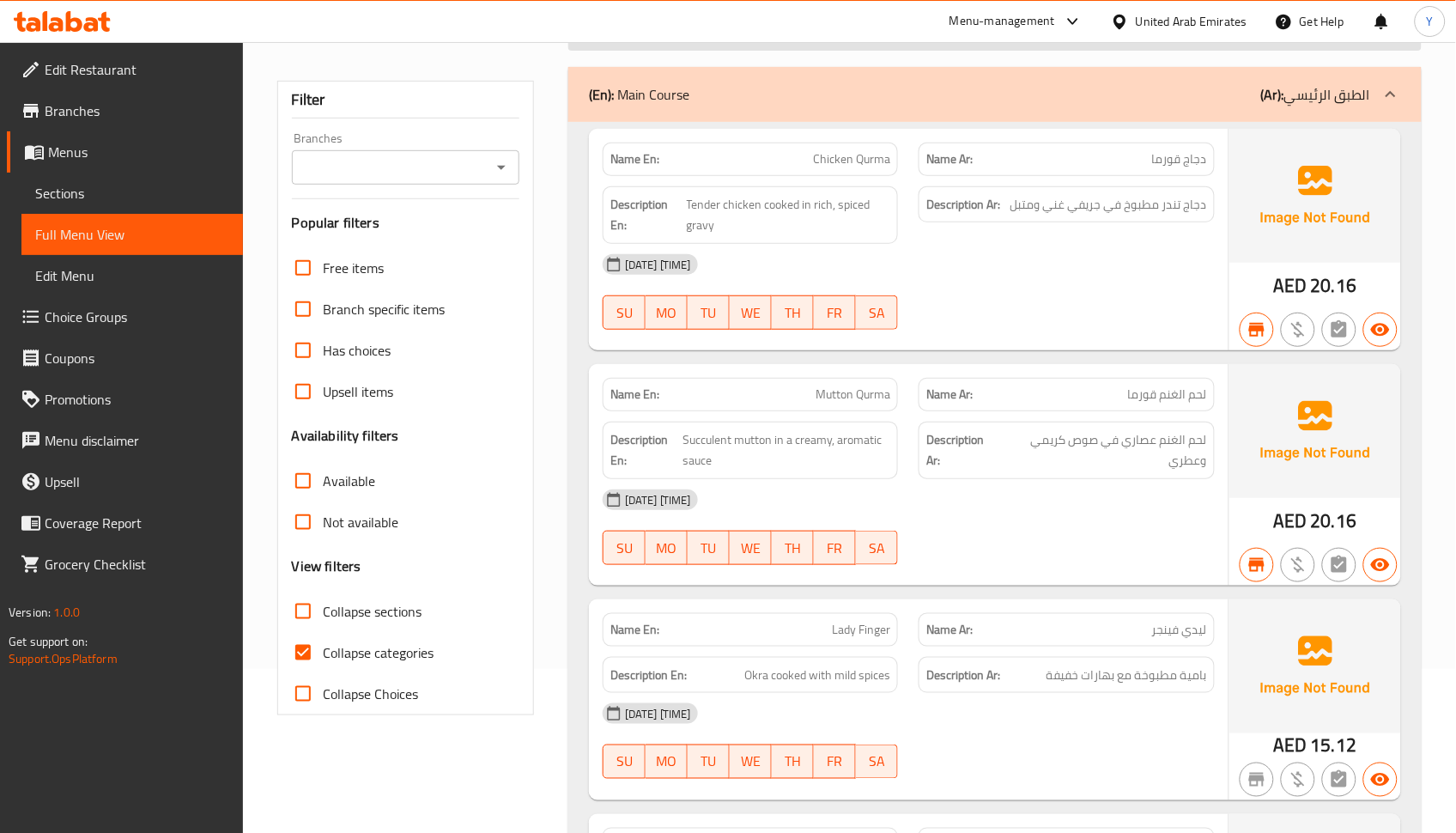 scroll, scrollTop: 51, scrollLeft: 0, axis: vertical 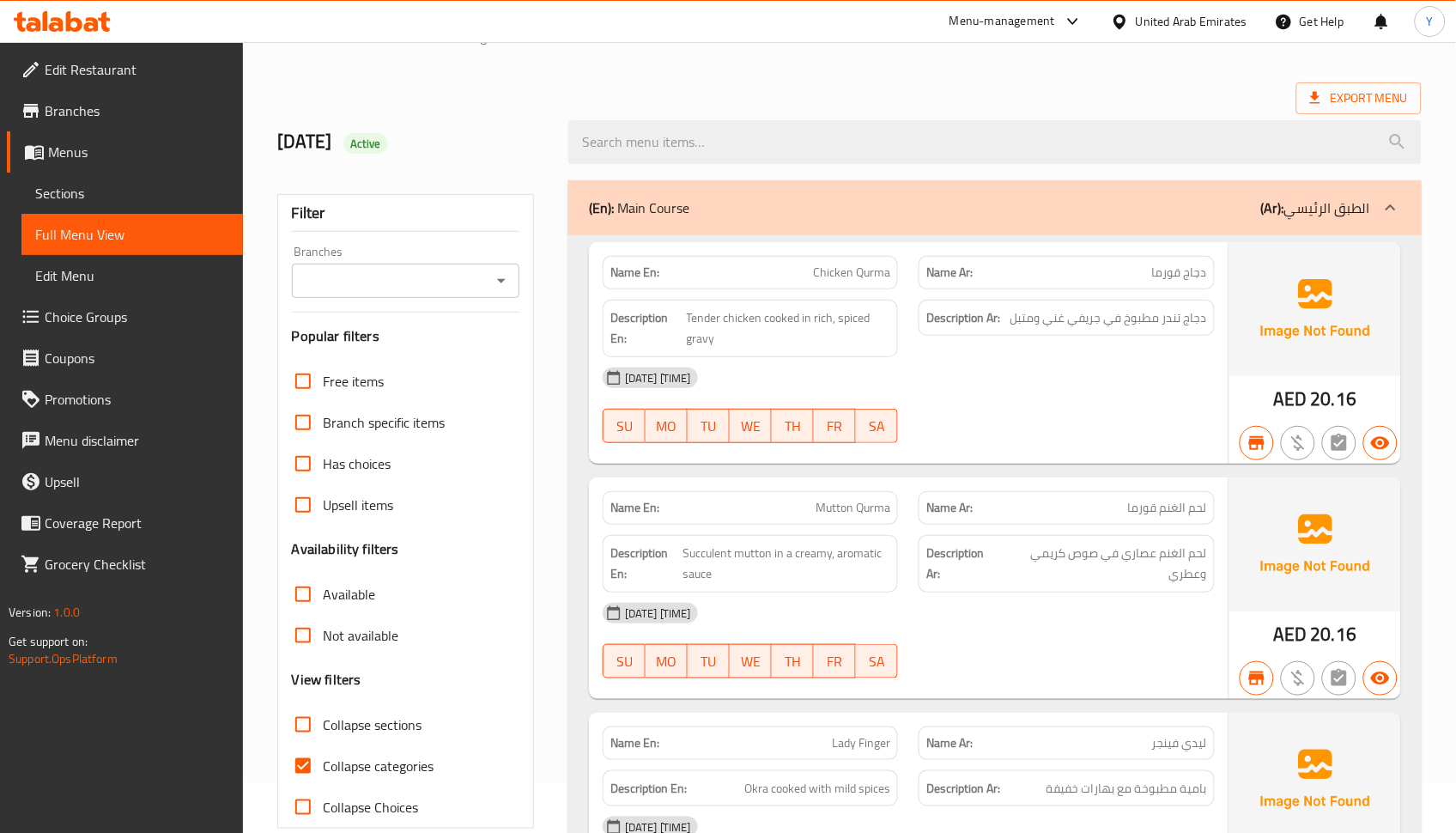 drag, startPoint x: 1393, startPoint y: 201, endPoint x: 1348, endPoint y: 316, distance: 123.49089 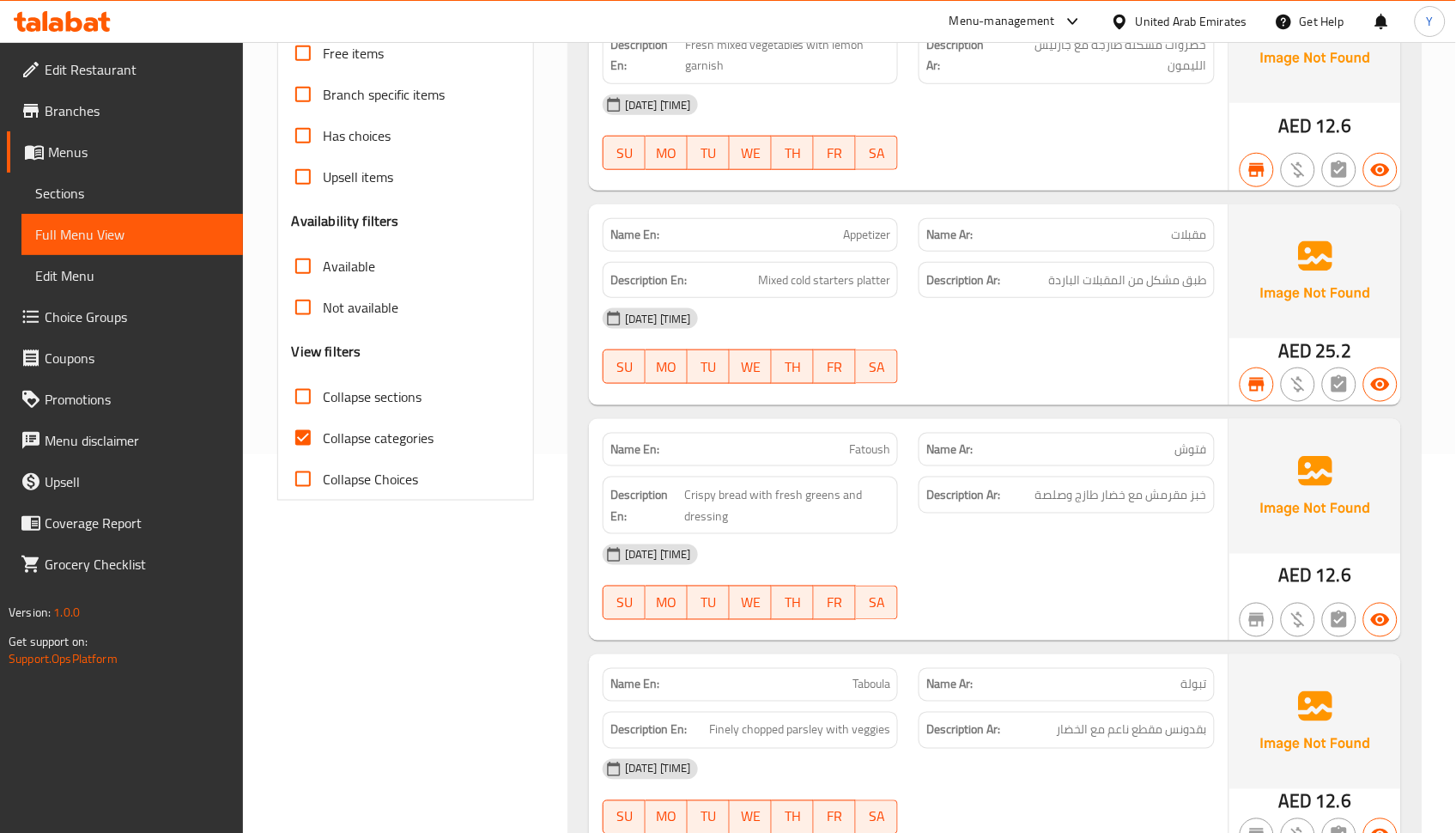 scroll, scrollTop: 411, scrollLeft: 0, axis: vertical 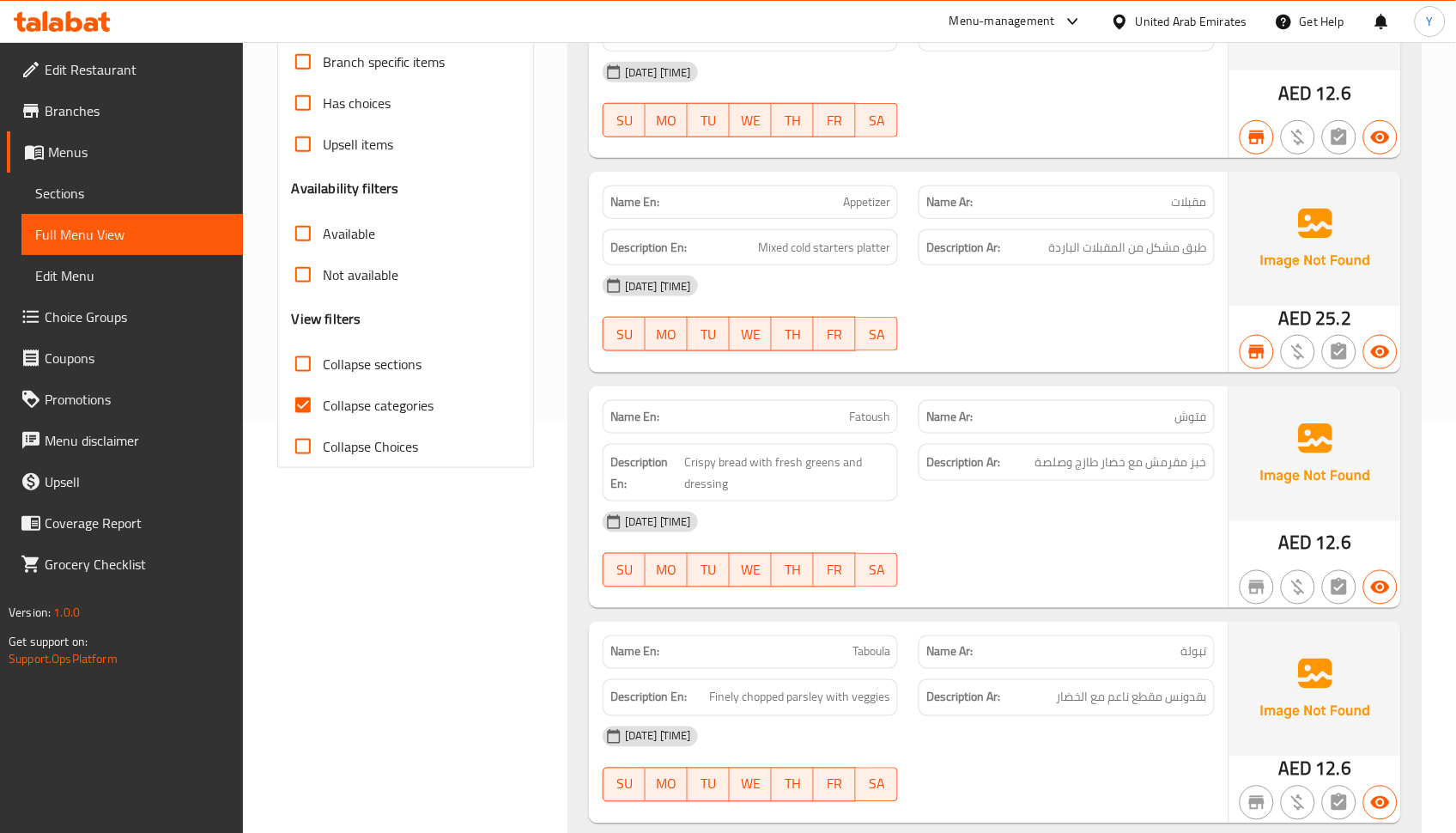 click on "Collapse categories" at bounding box center [379, 405] 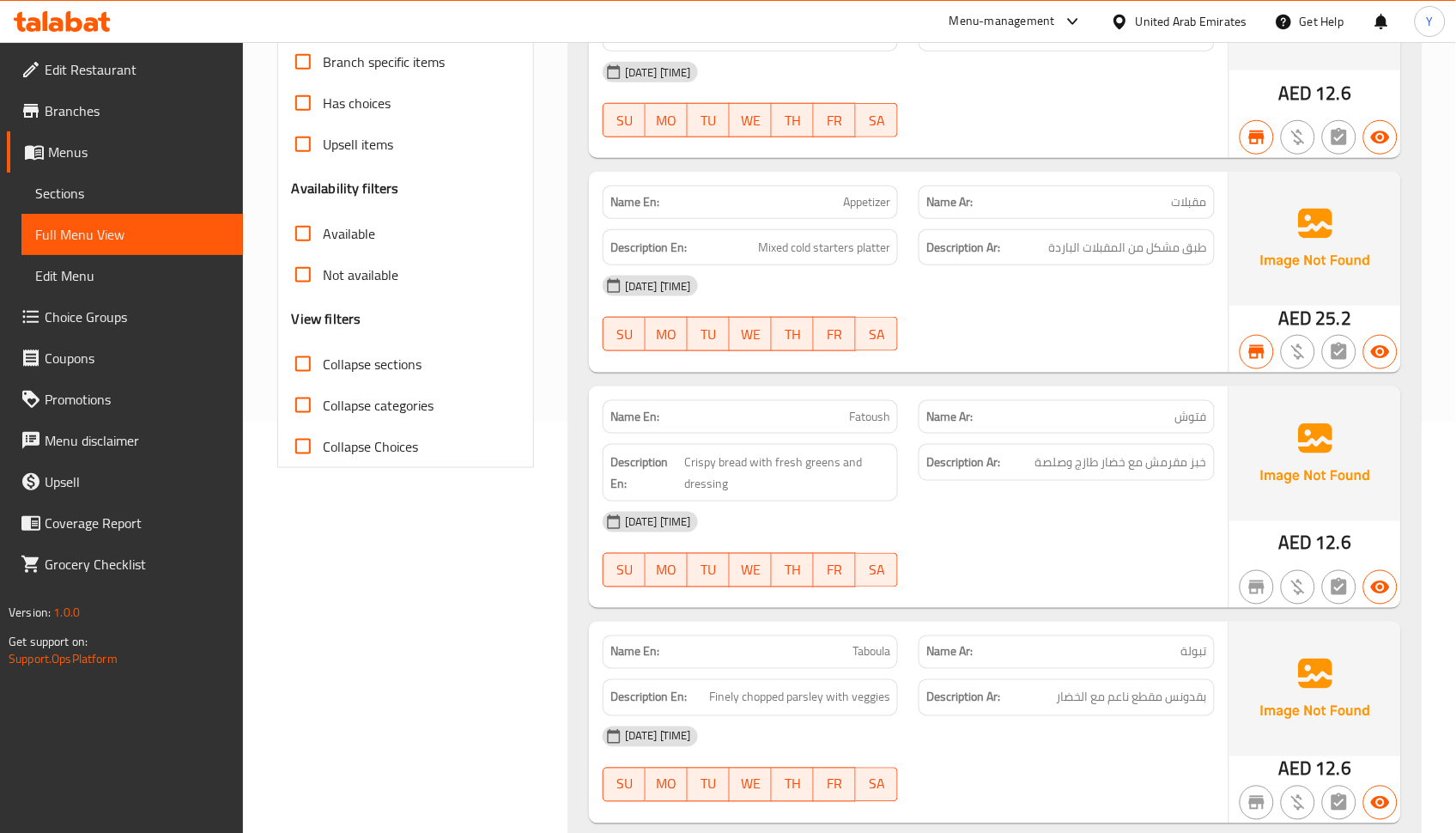 click on "Description Ar: بقدونس مقطع ناعم مع الخضار" at bounding box center [1066, 697] 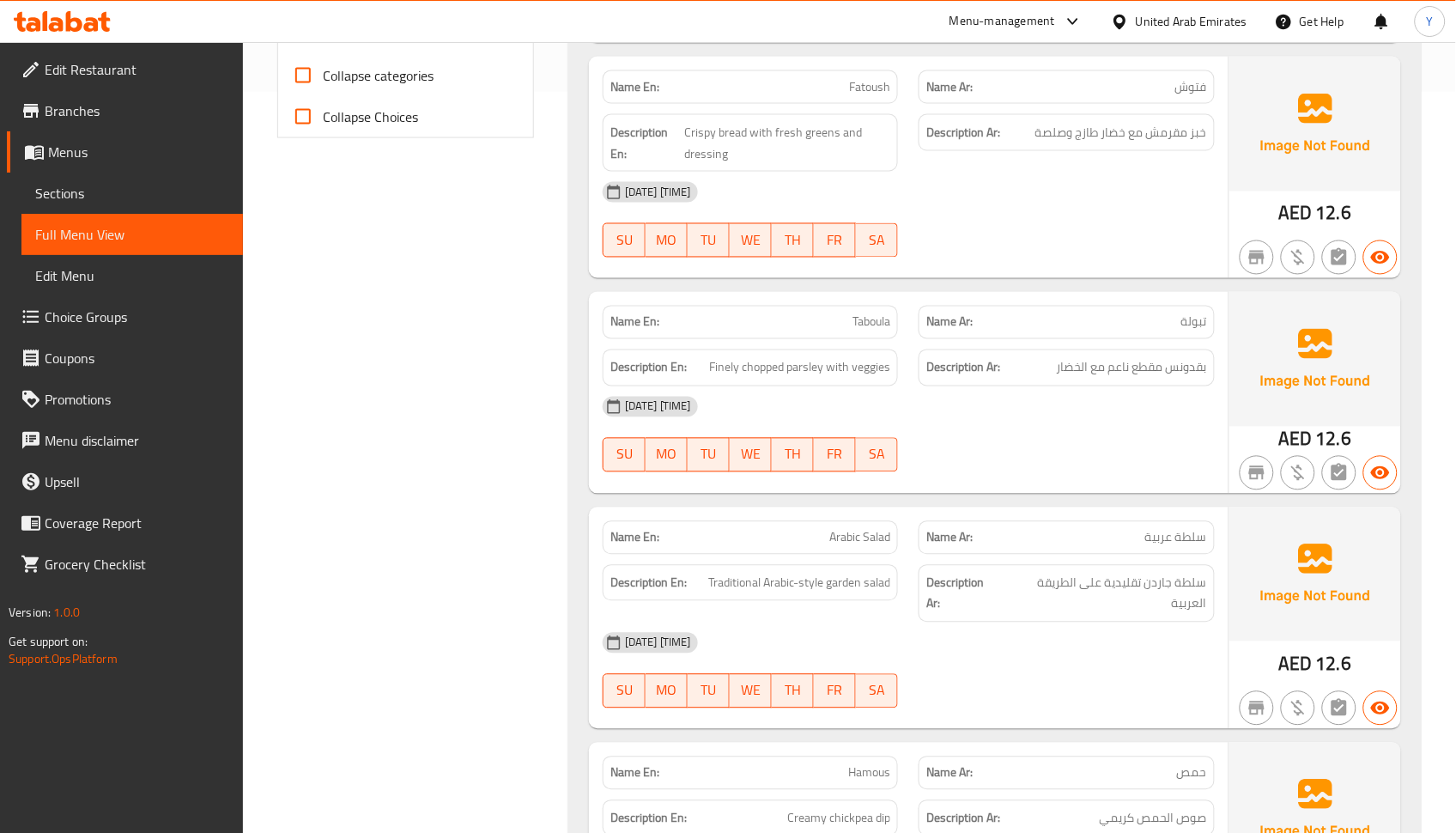 scroll, scrollTop: 875, scrollLeft: 0, axis: vertical 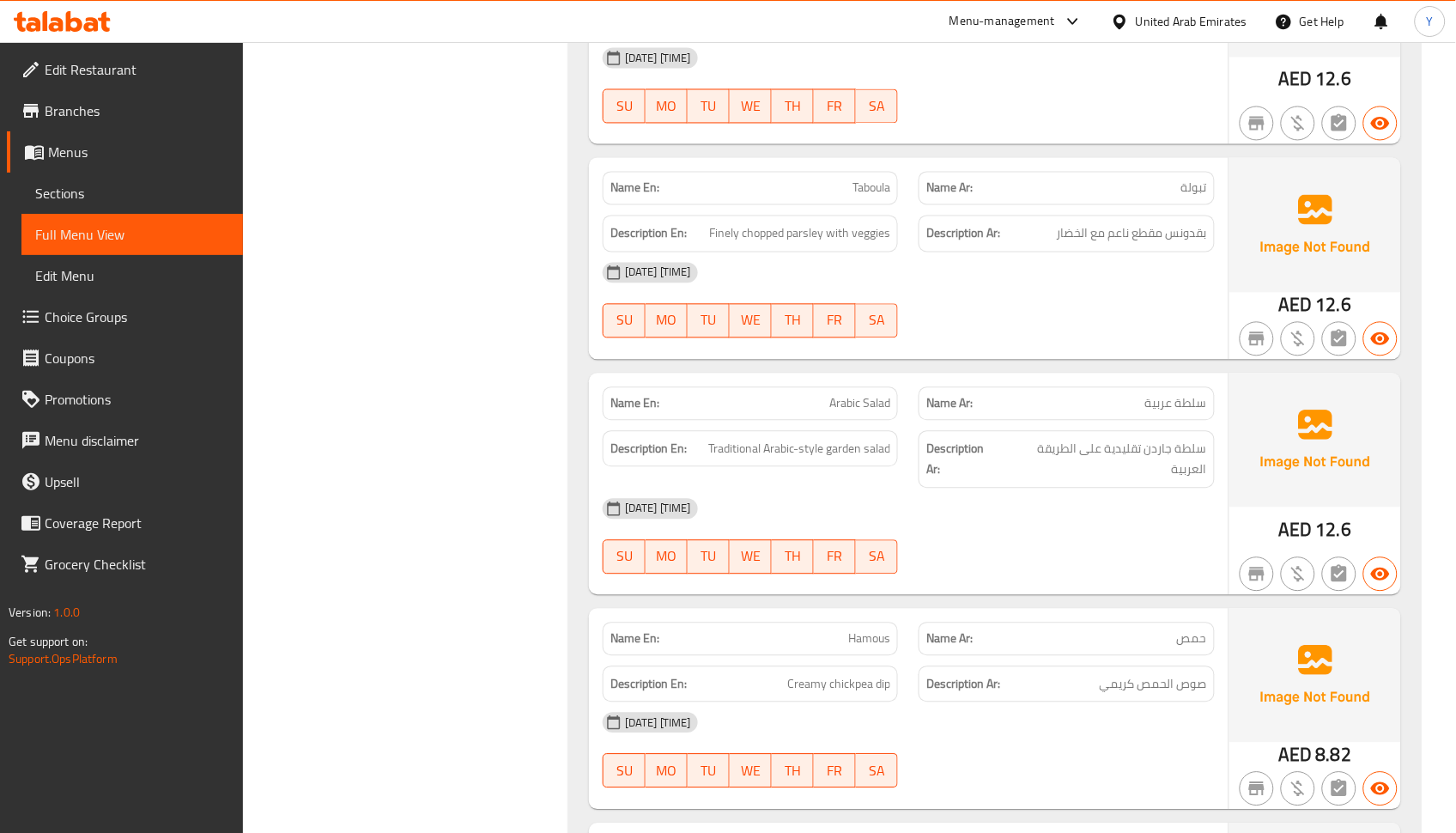 click on "04-08-2025 08:23 PM" at bounding box center [908, 723] 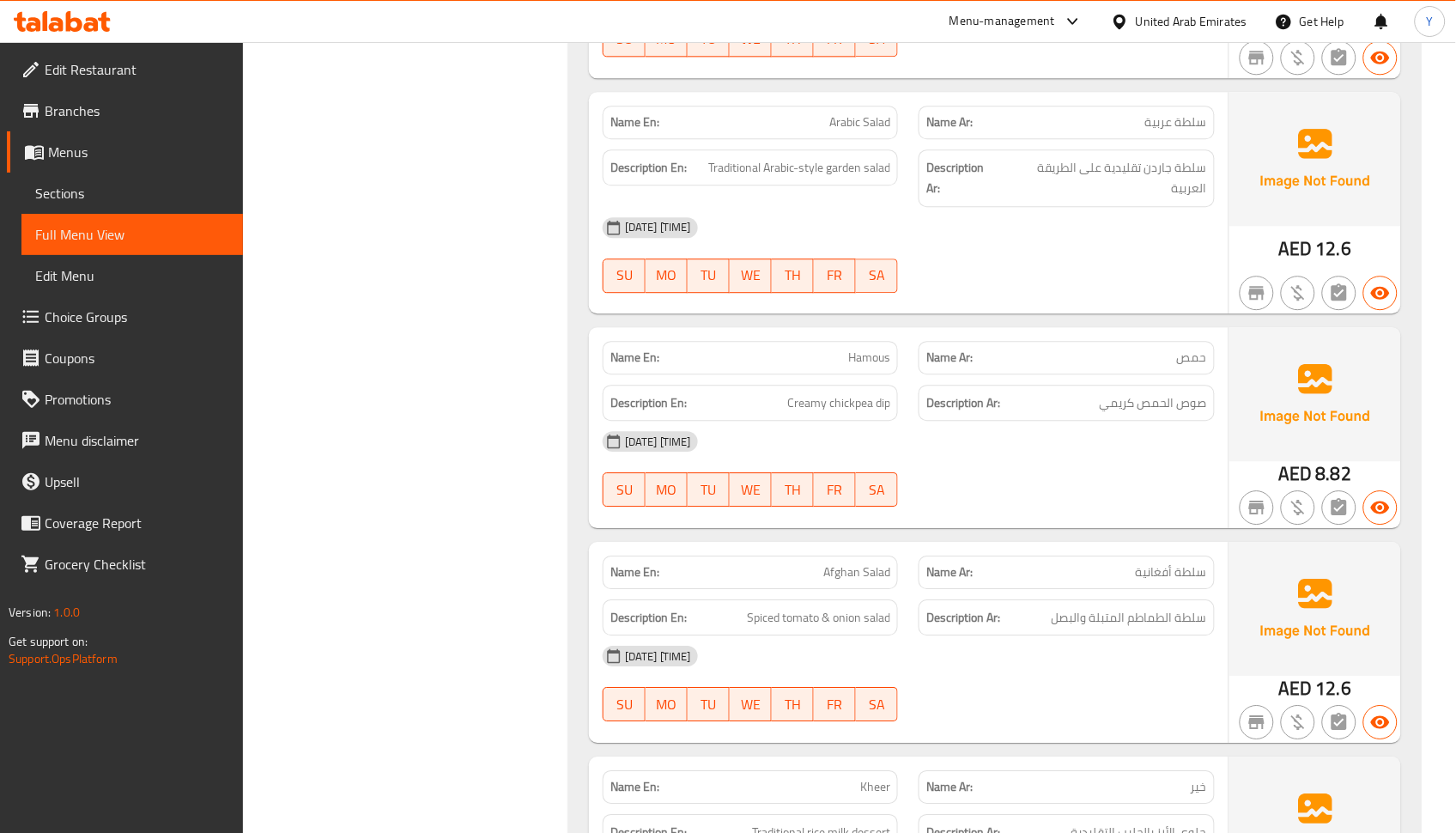 scroll, scrollTop: 1287, scrollLeft: 0, axis: vertical 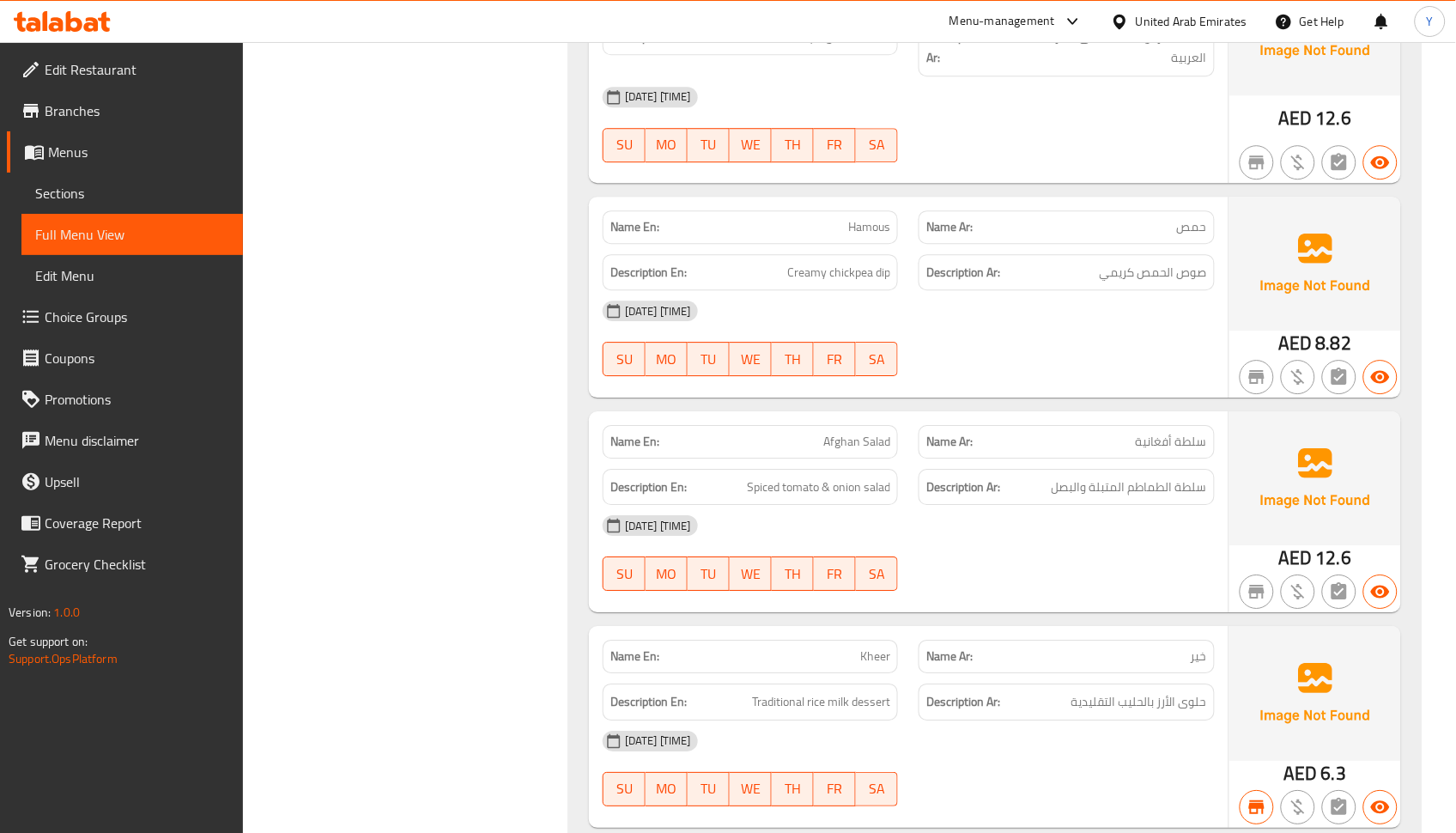 click on "04-08-2025 08:23 PM" at bounding box center (908, 741) 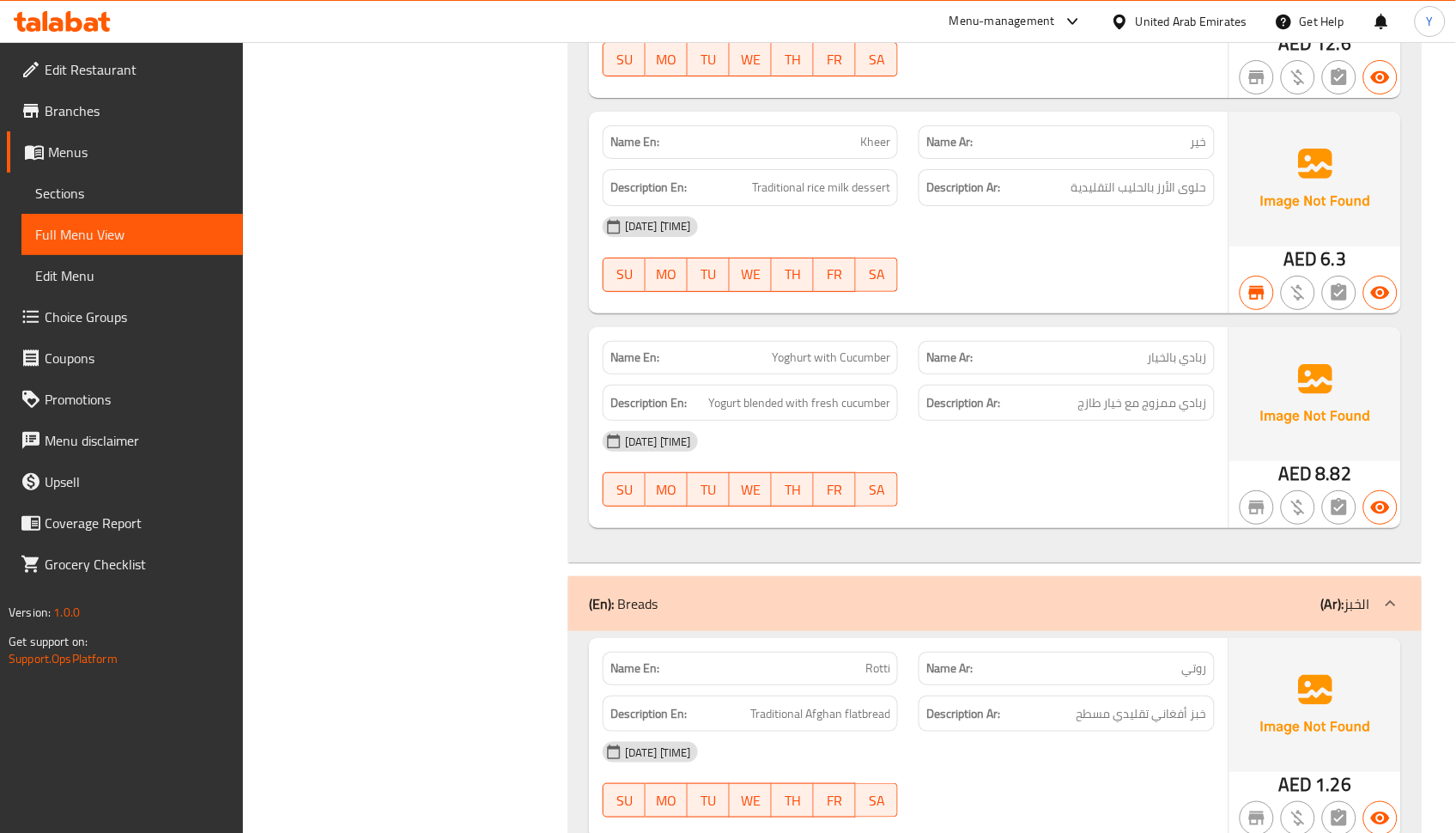 scroll, scrollTop: 1803, scrollLeft: 0, axis: vertical 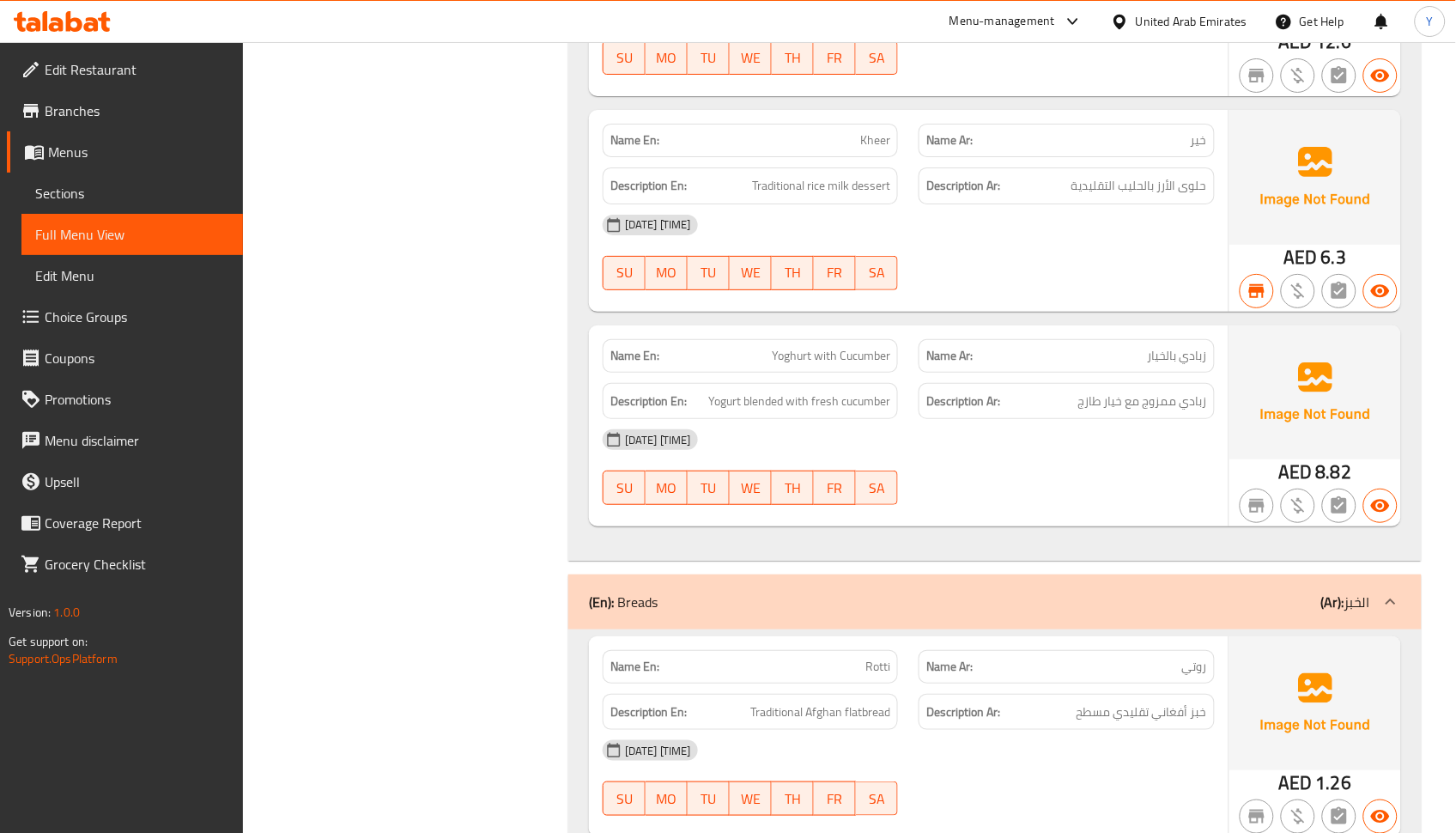click at bounding box center [1066, 505] 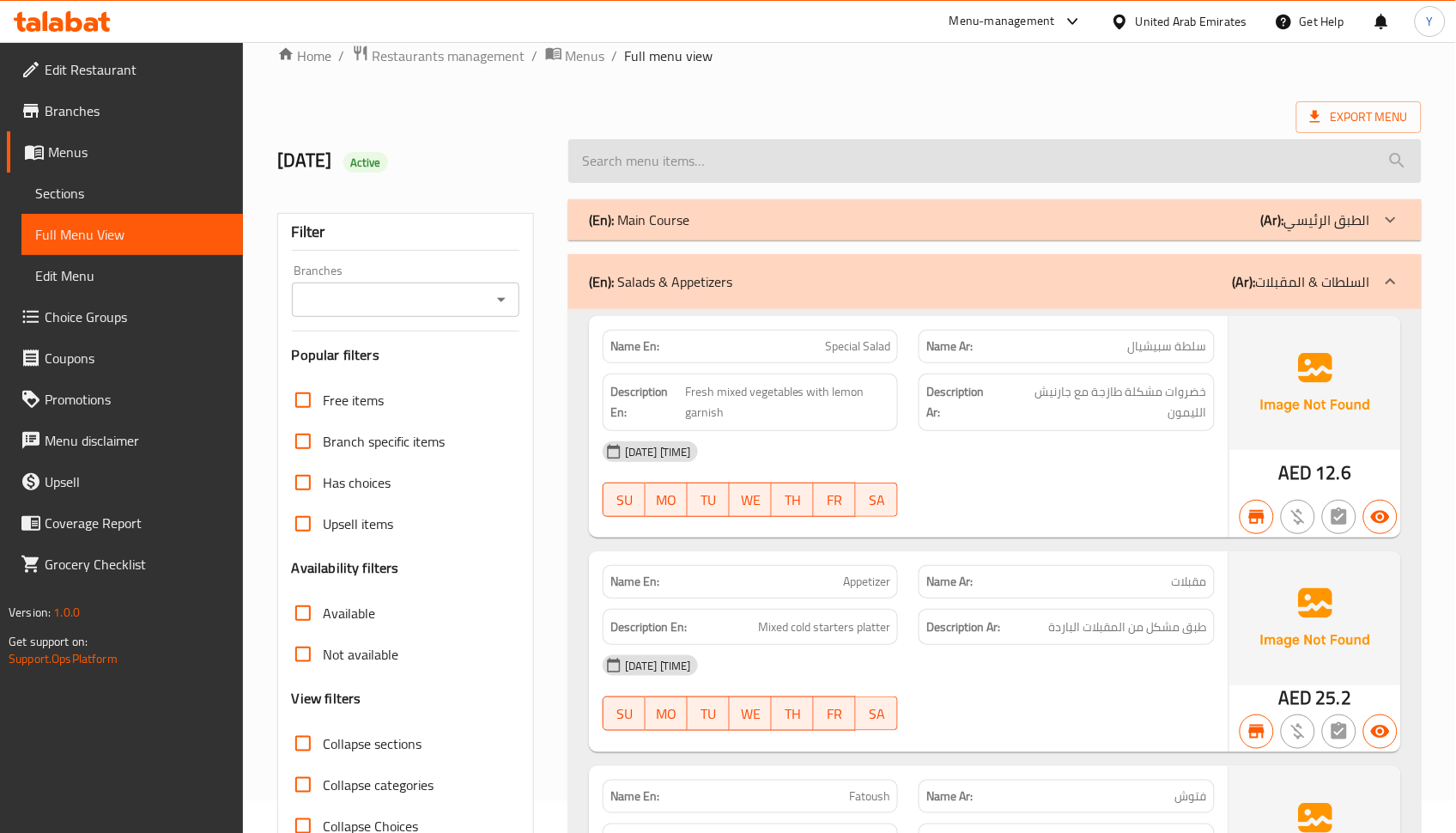 scroll, scrollTop: 0, scrollLeft: 0, axis: both 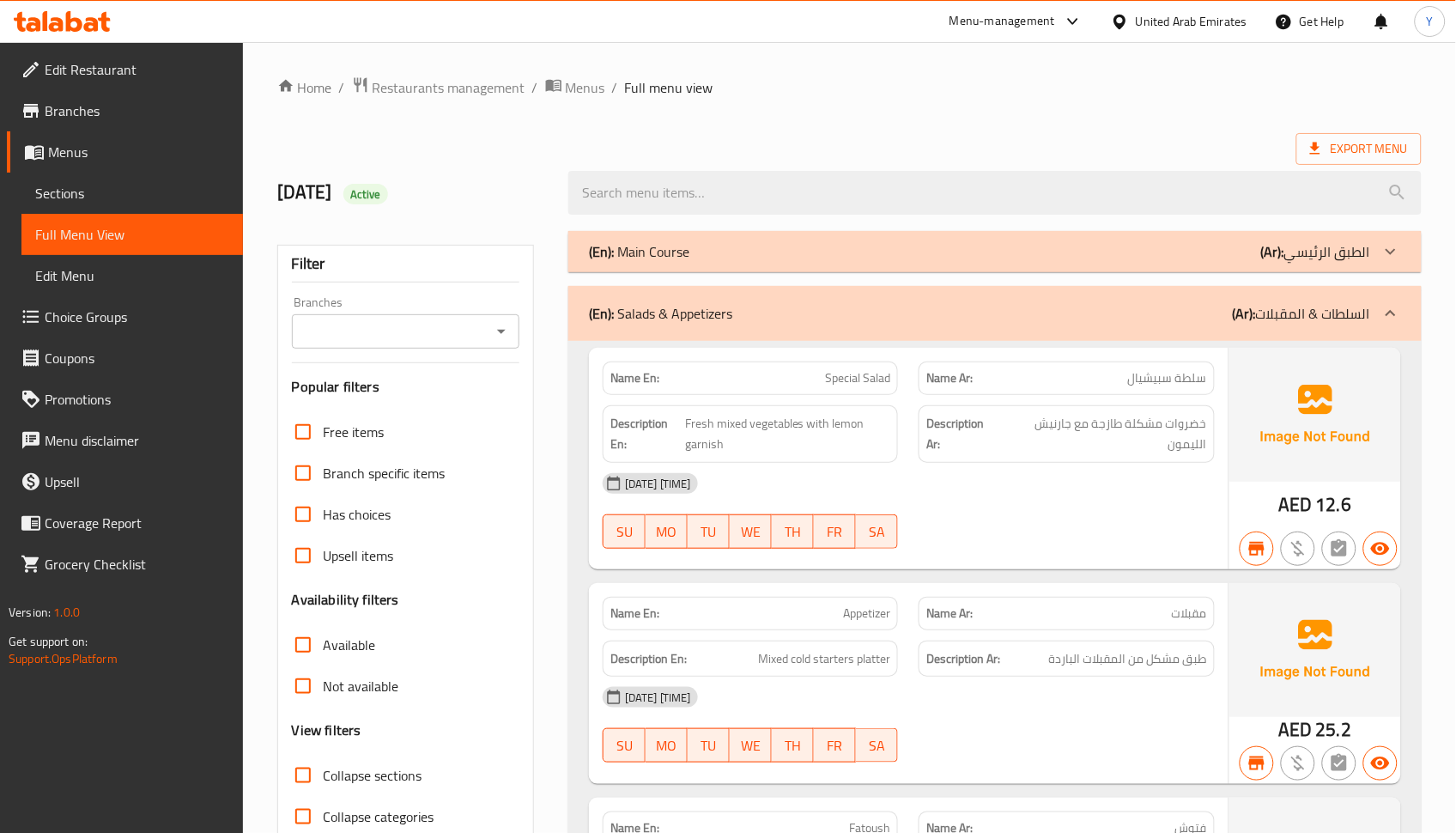 drag, startPoint x: 1394, startPoint y: 307, endPoint x: 1383, endPoint y: 352, distance: 46.324939 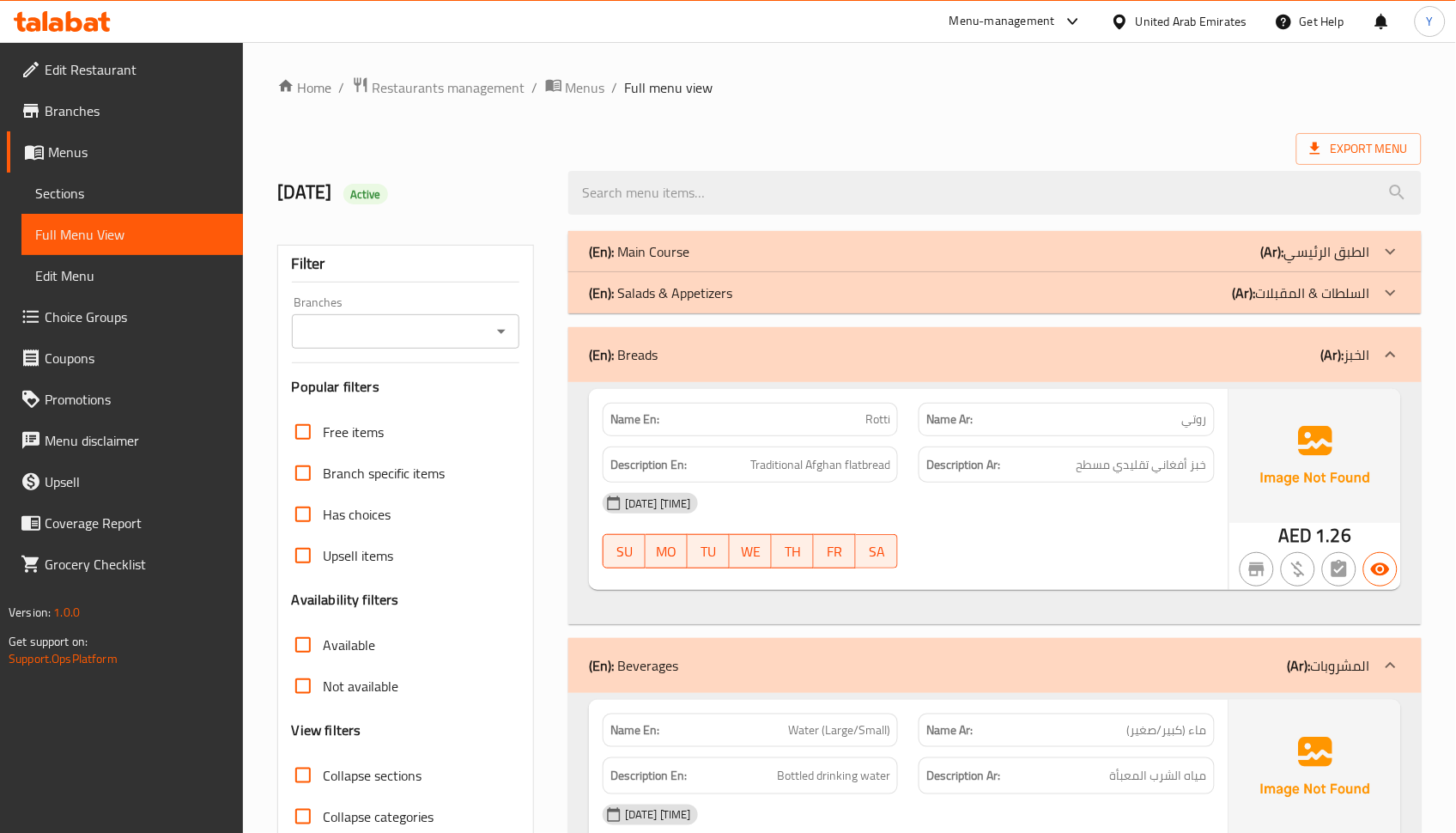 scroll, scrollTop: 51, scrollLeft: 0, axis: vertical 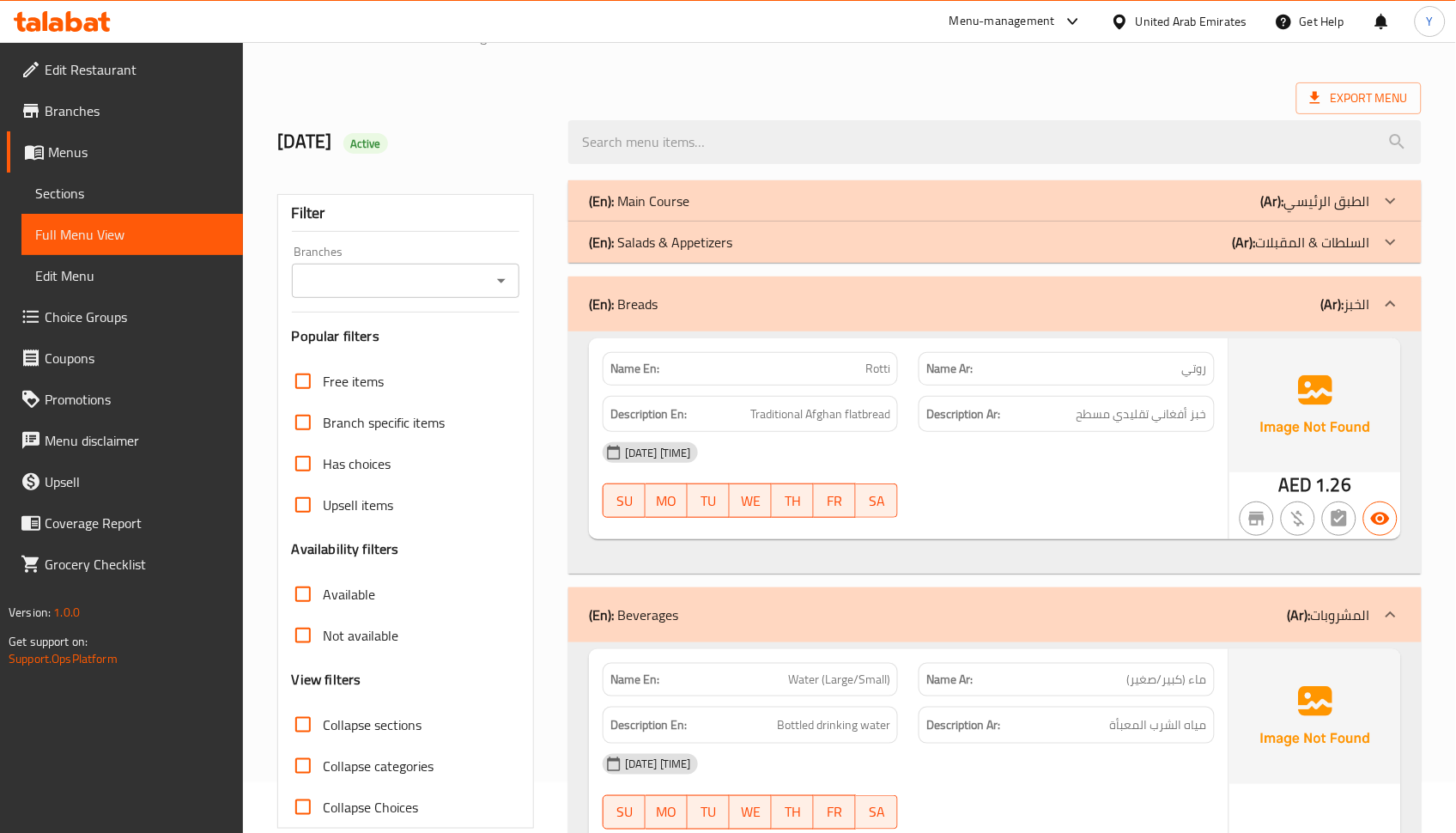 drag, startPoint x: 1390, startPoint y: 295, endPoint x: 1341, endPoint y: 422, distance: 136.1249 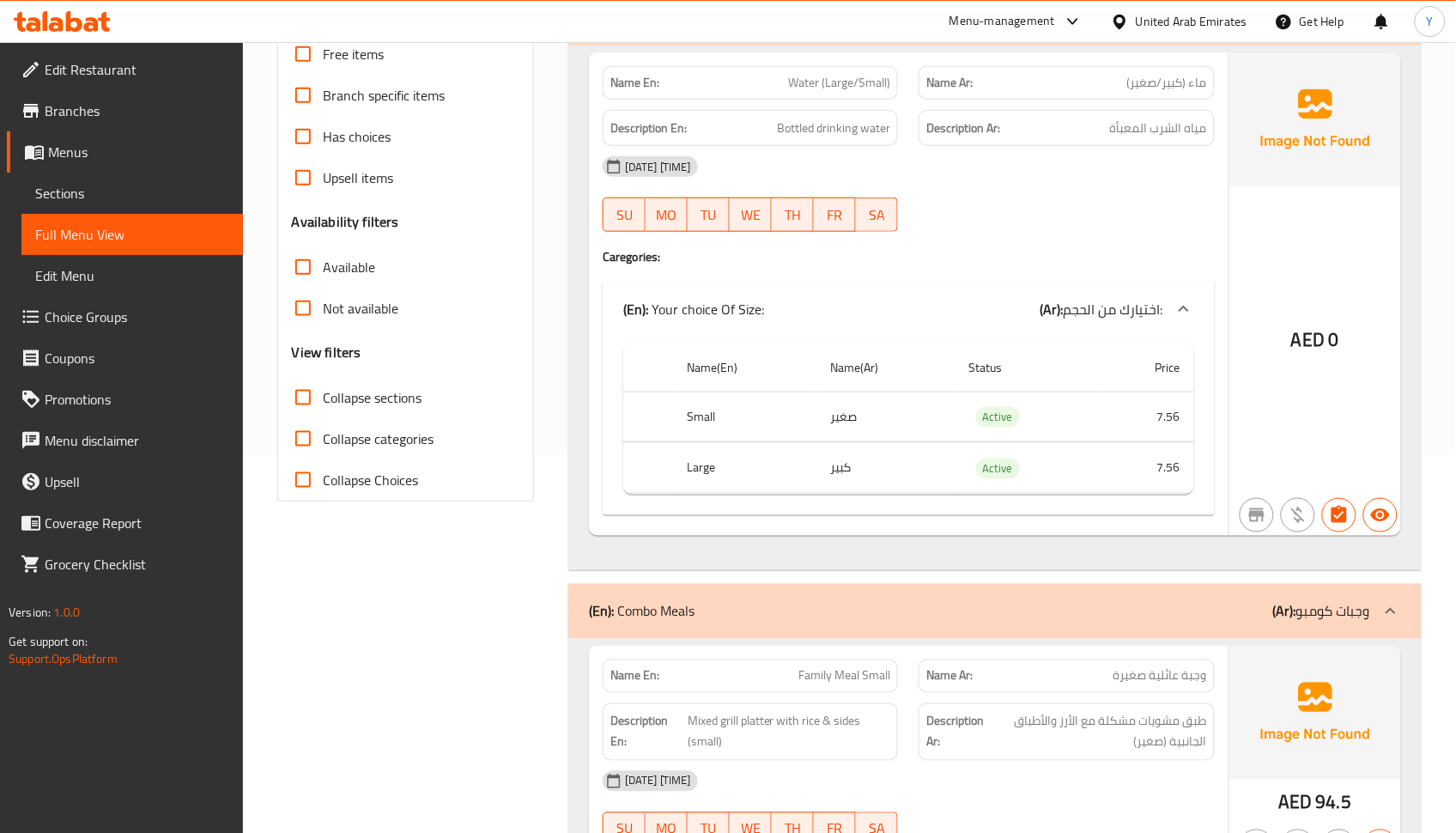 scroll, scrollTop: 437, scrollLeft: 0, axis: vertical 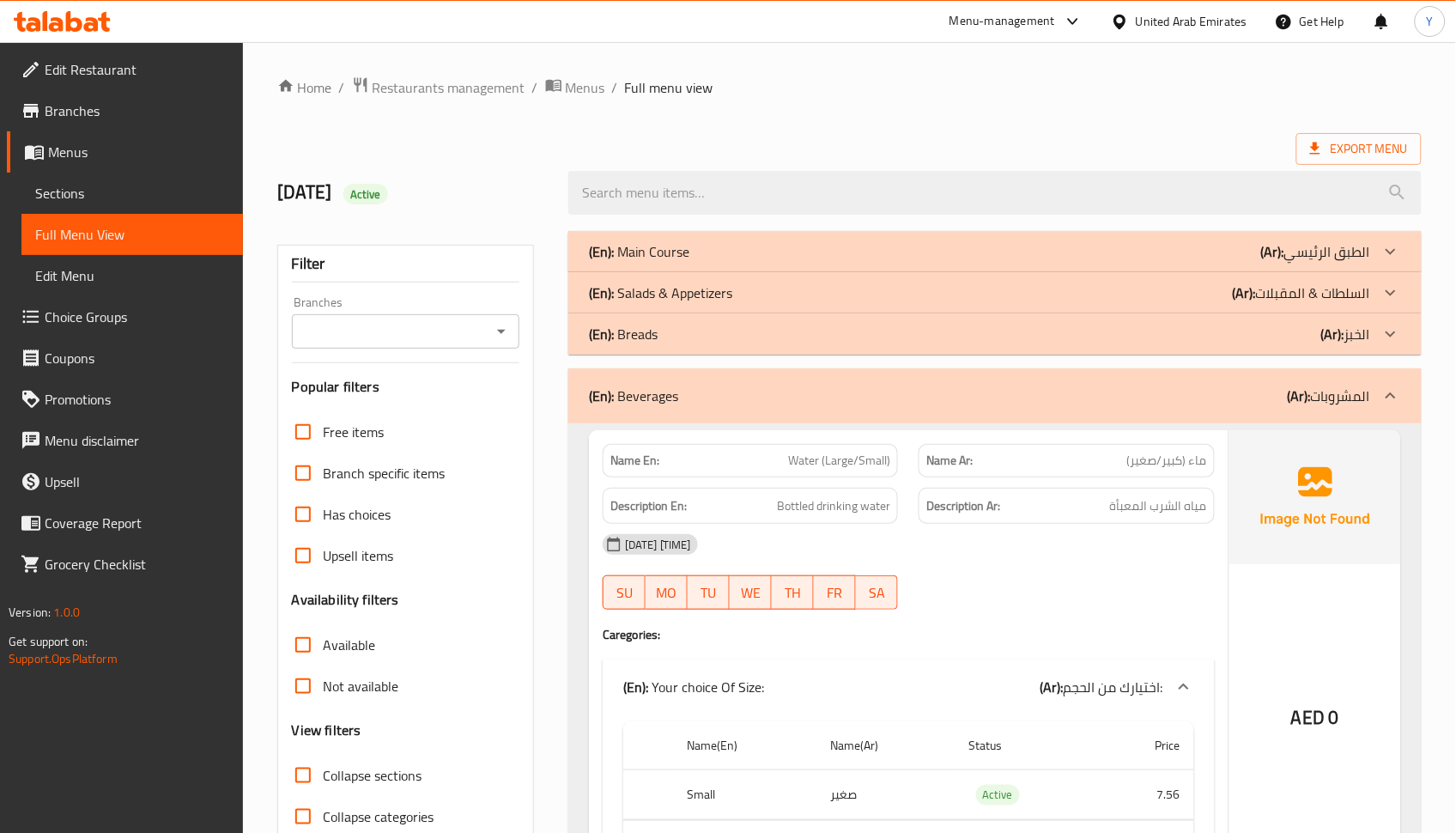 click on "Water (Large/Small)" at bounding box center [839, 460] 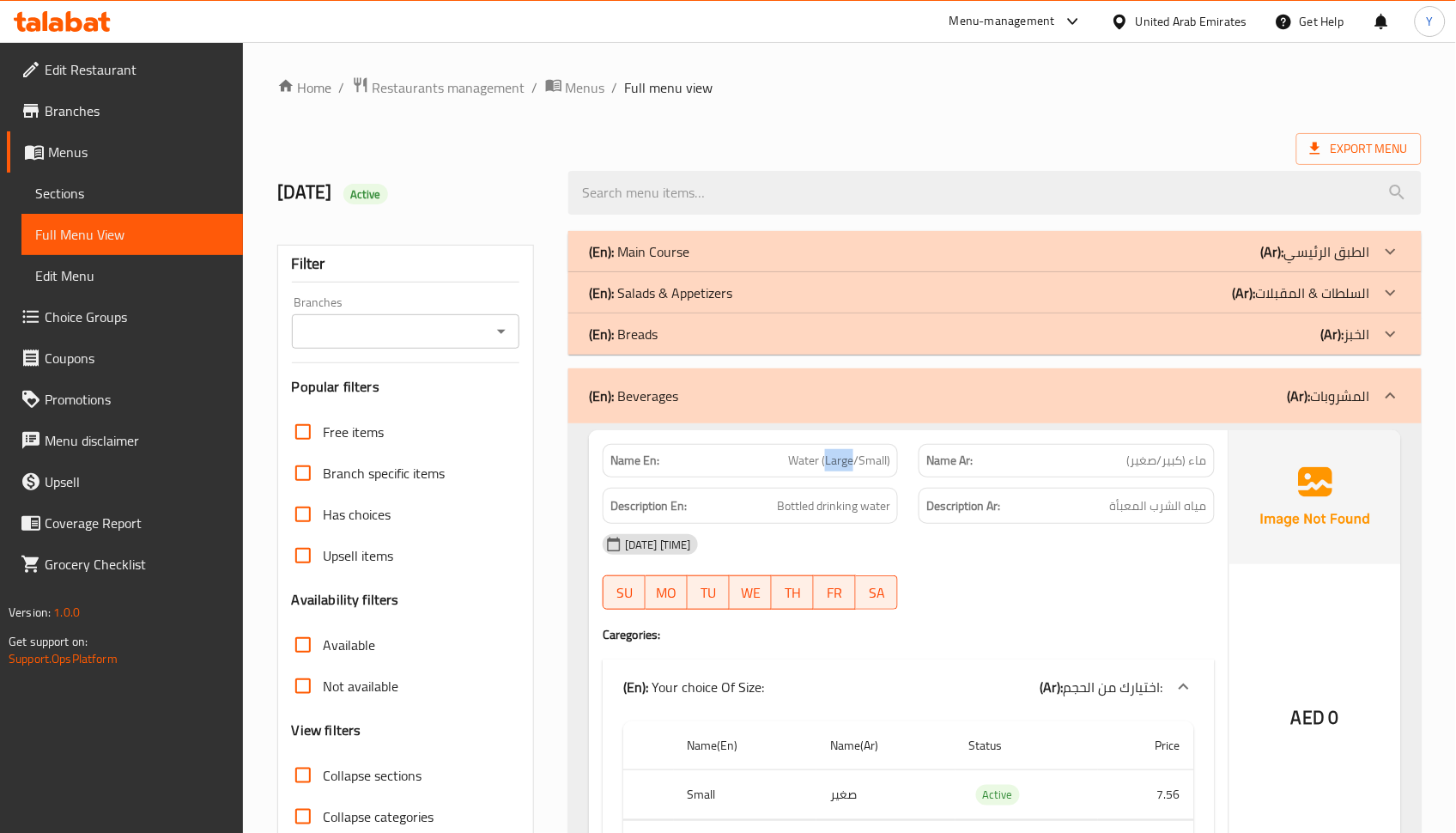 click on "Water (Large/Small)" at bounding box center (839, 460) 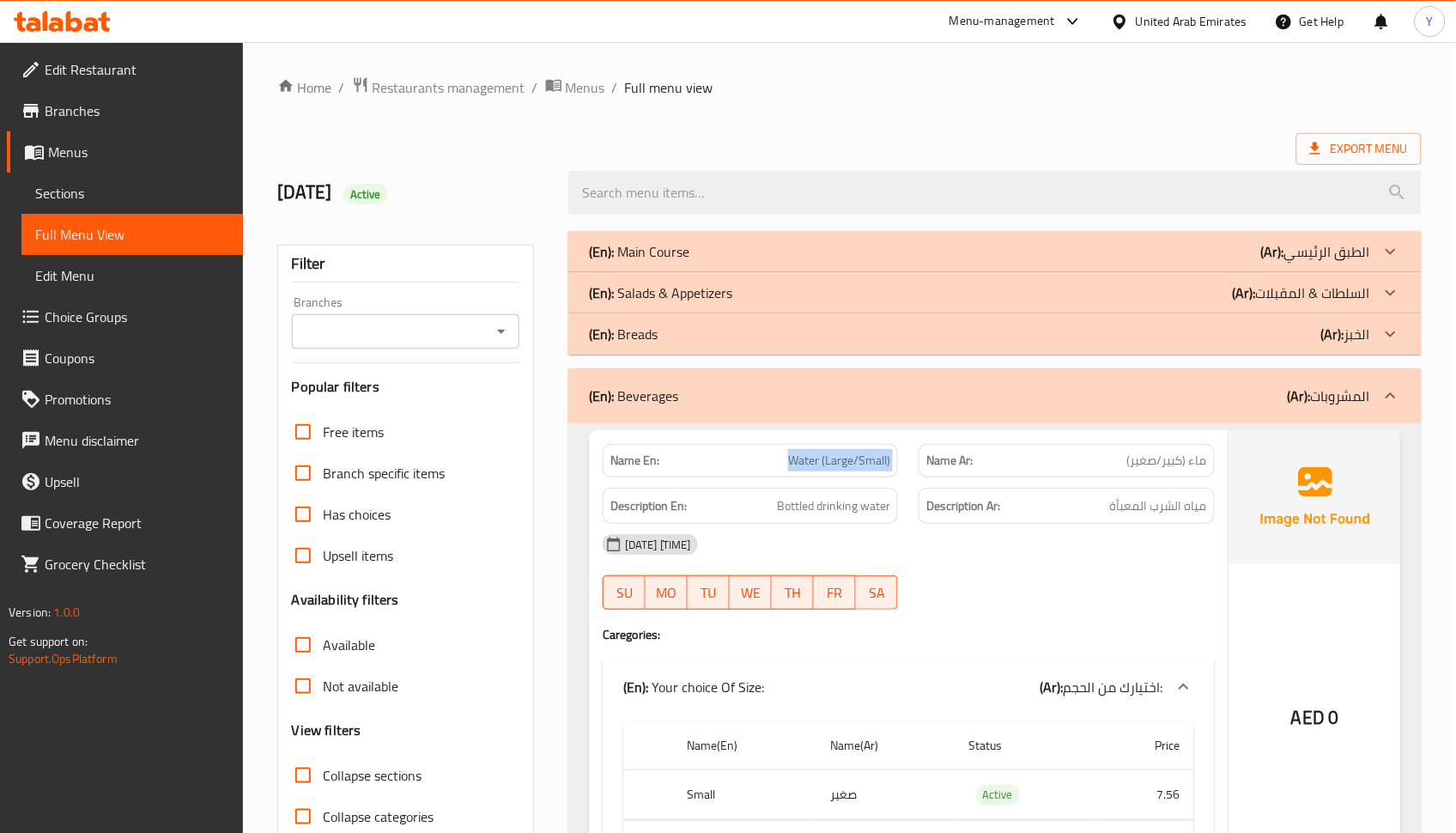 click on "Water (Large/Small)" at bounding box center [839, 460] 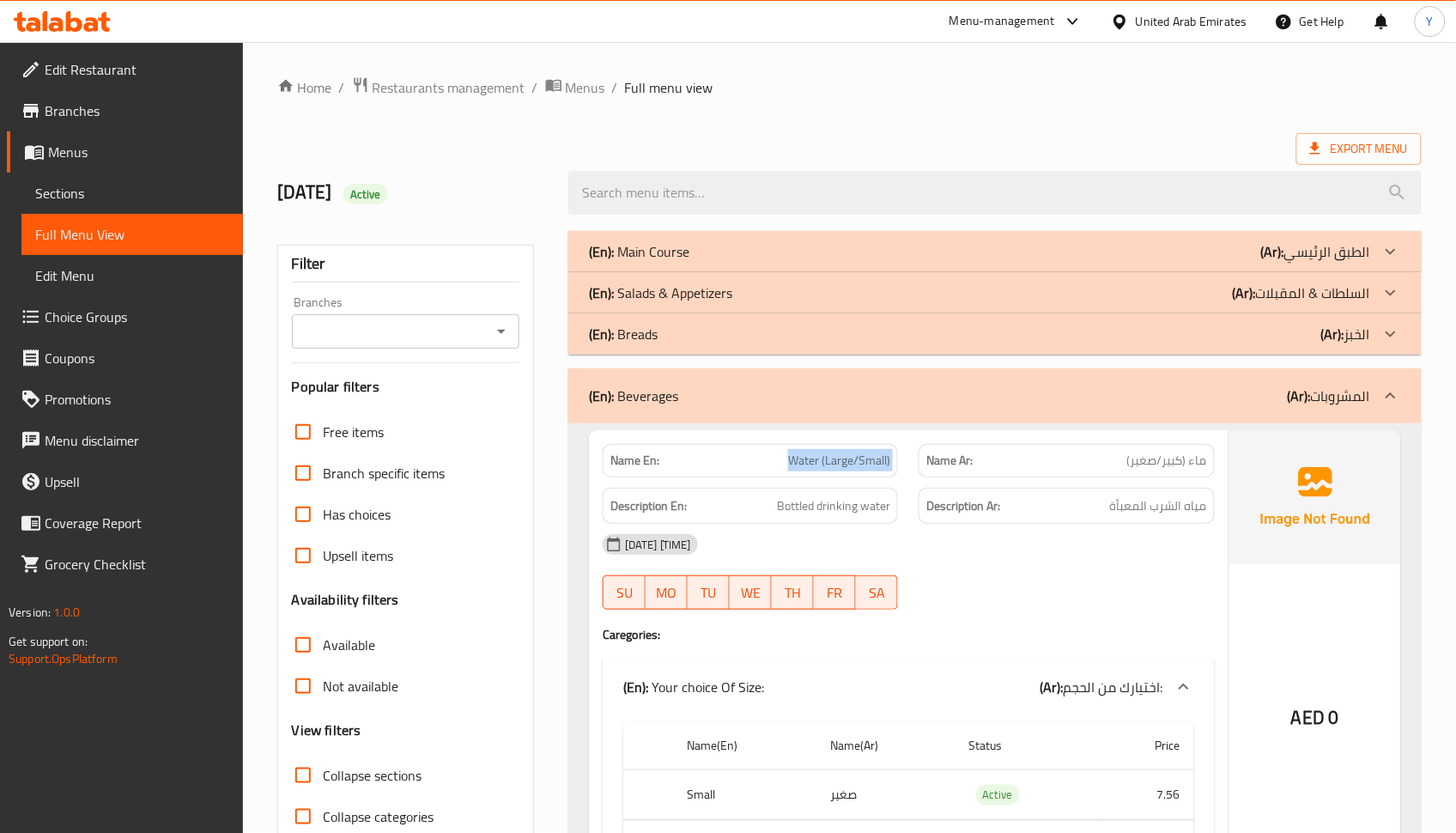 copy on "Water (Large/Small)" 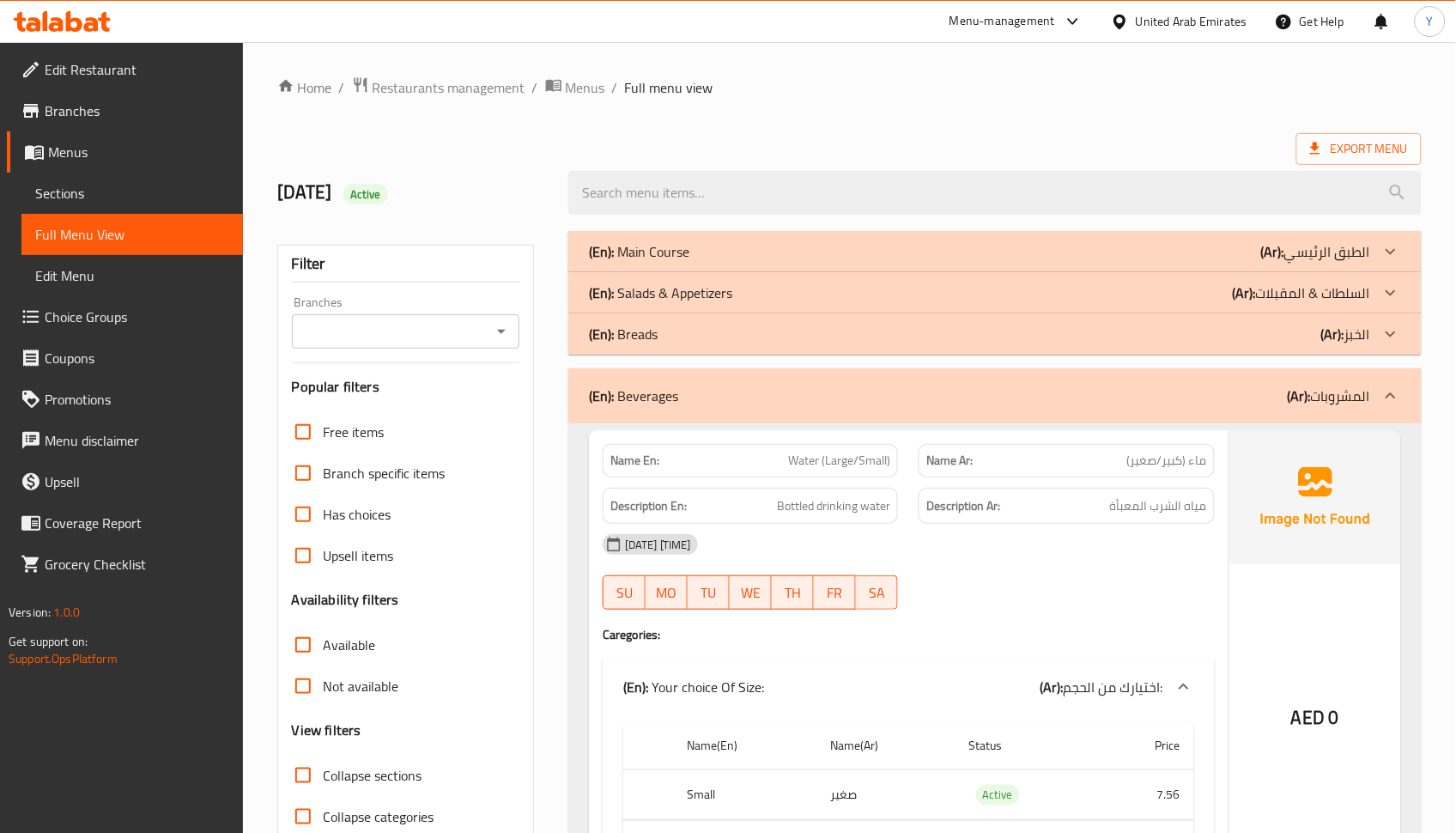 click on "04-08-2025 08:23 PM SU MO TU WE TH FR SA" at bounding box center (908, 572) 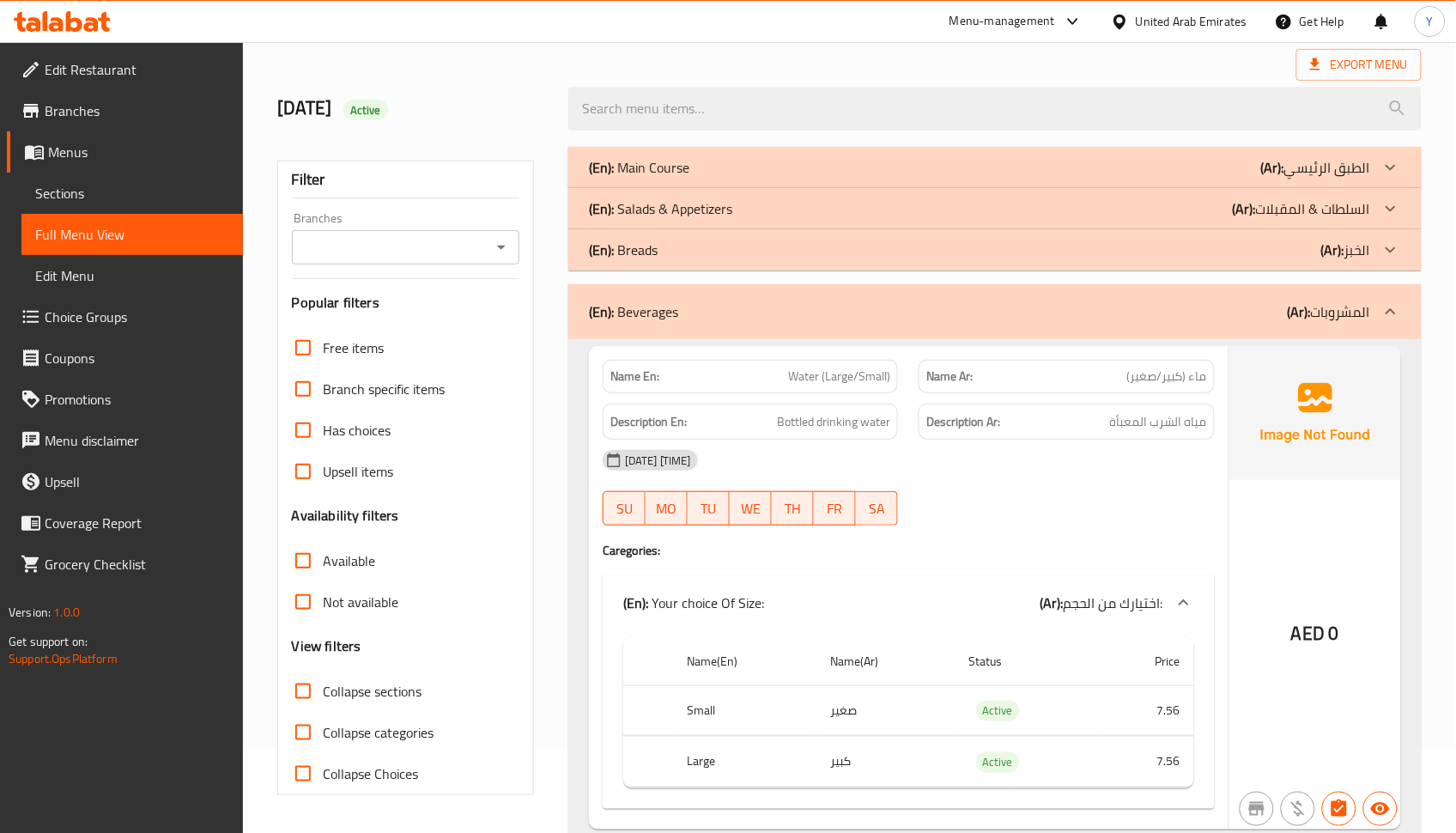 scroll, scrollTop: 129, scrollLeft: 0, axis: vertical 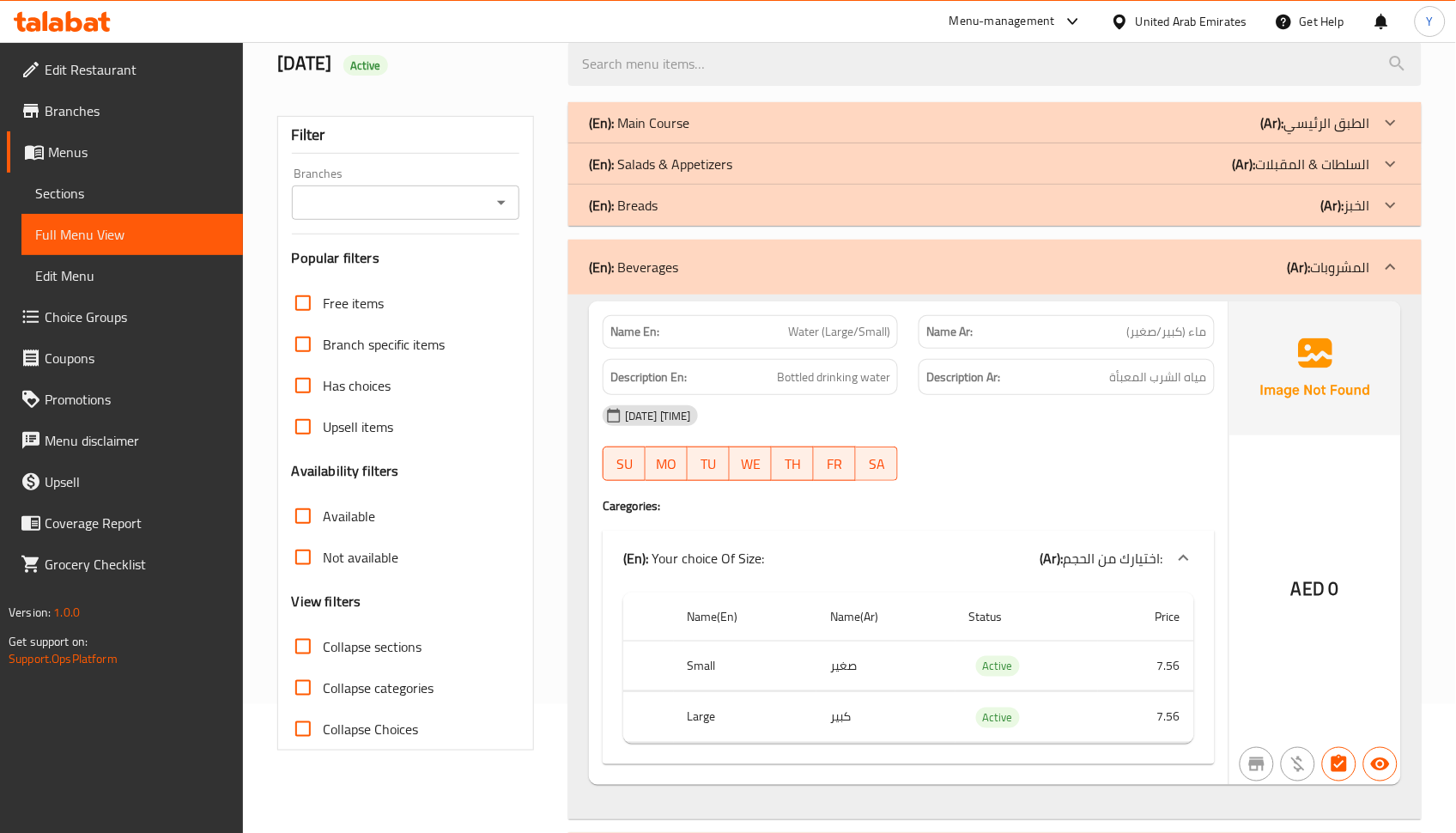 click on "Water (Large/Small)" at bounding box center [839, 331] 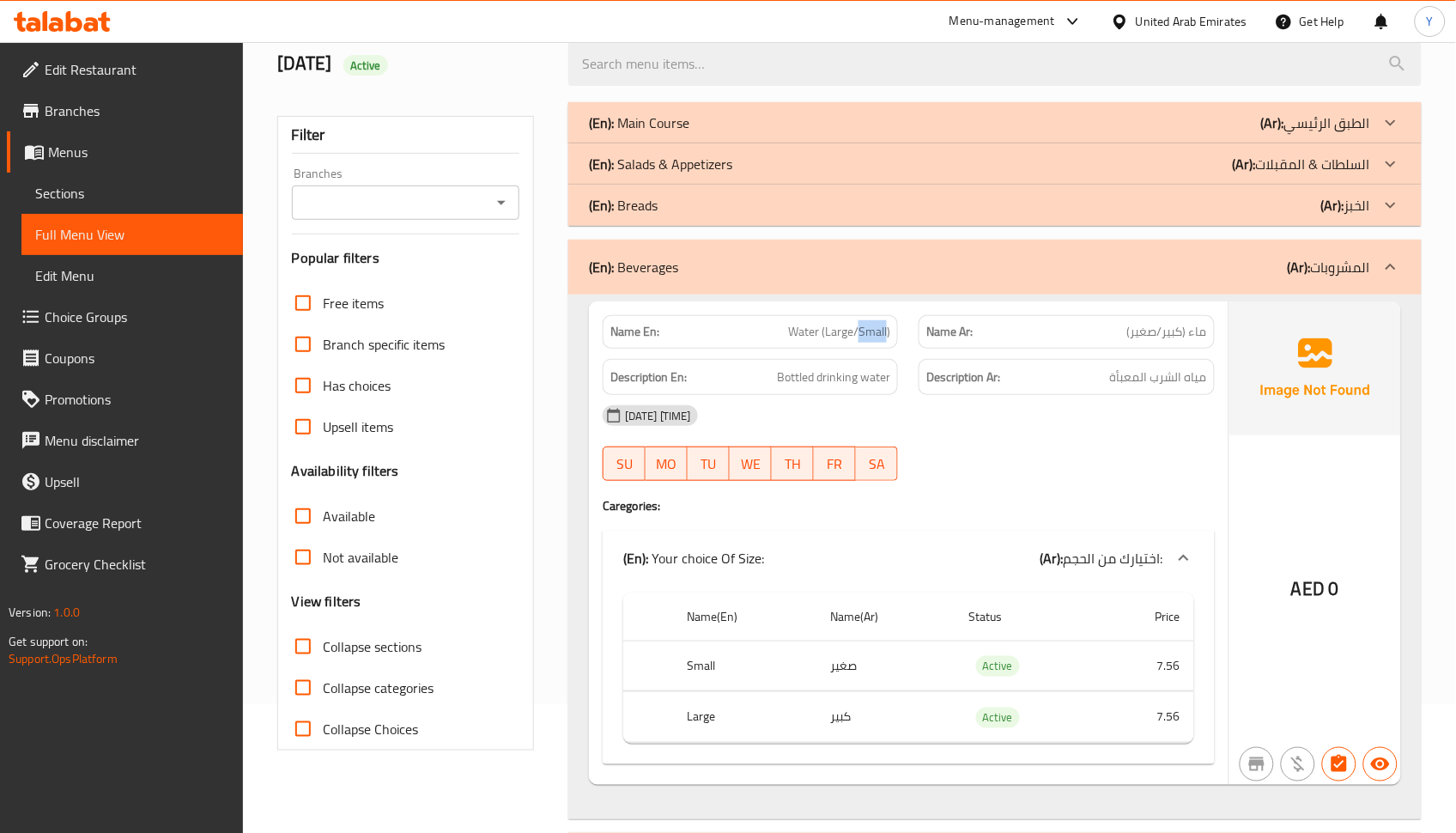 click on "Water (Large/Small)" at bounding box center [839, 331] 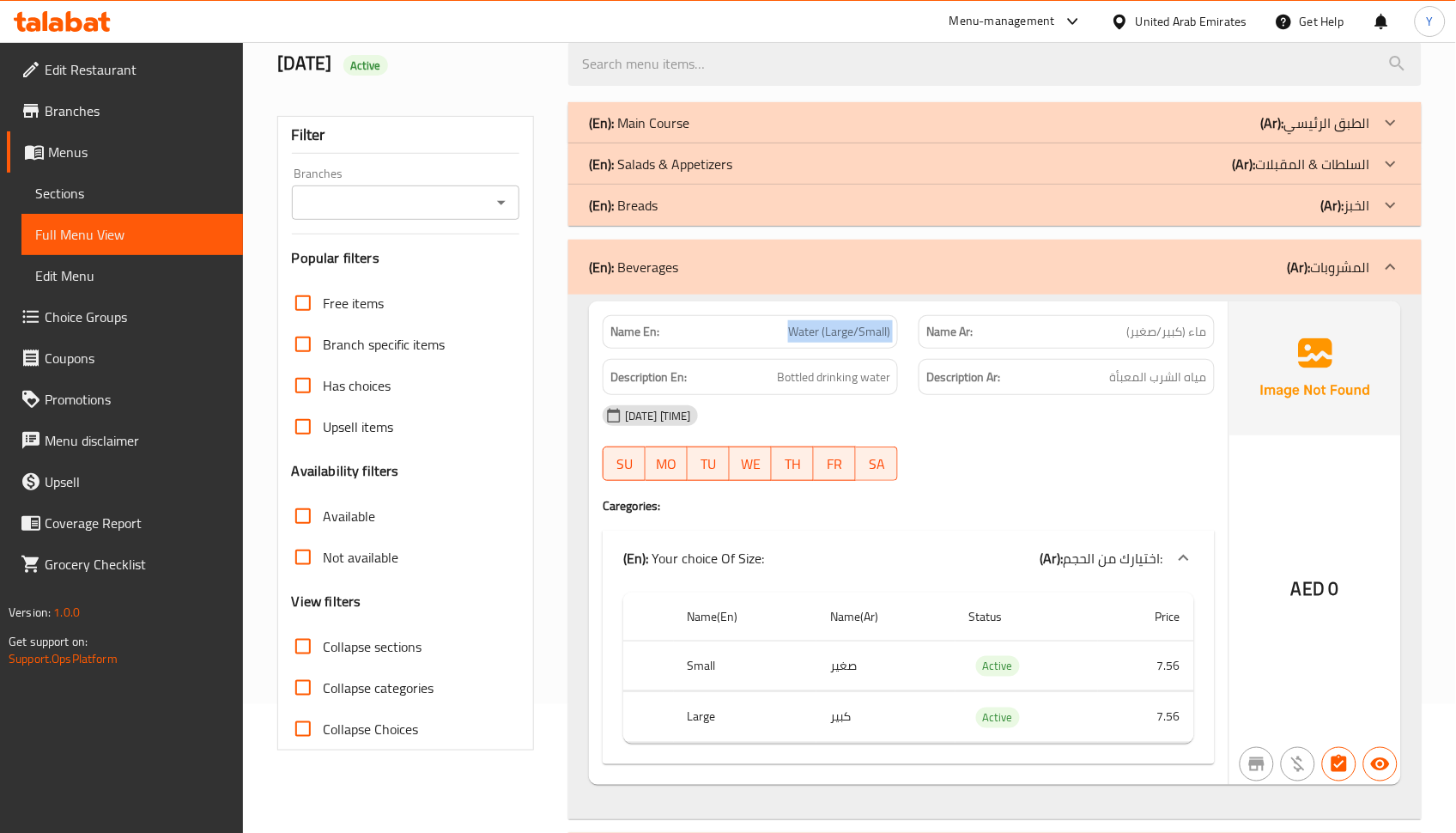 click on "Water (Large/Small)" at bounding box center (839, 331) 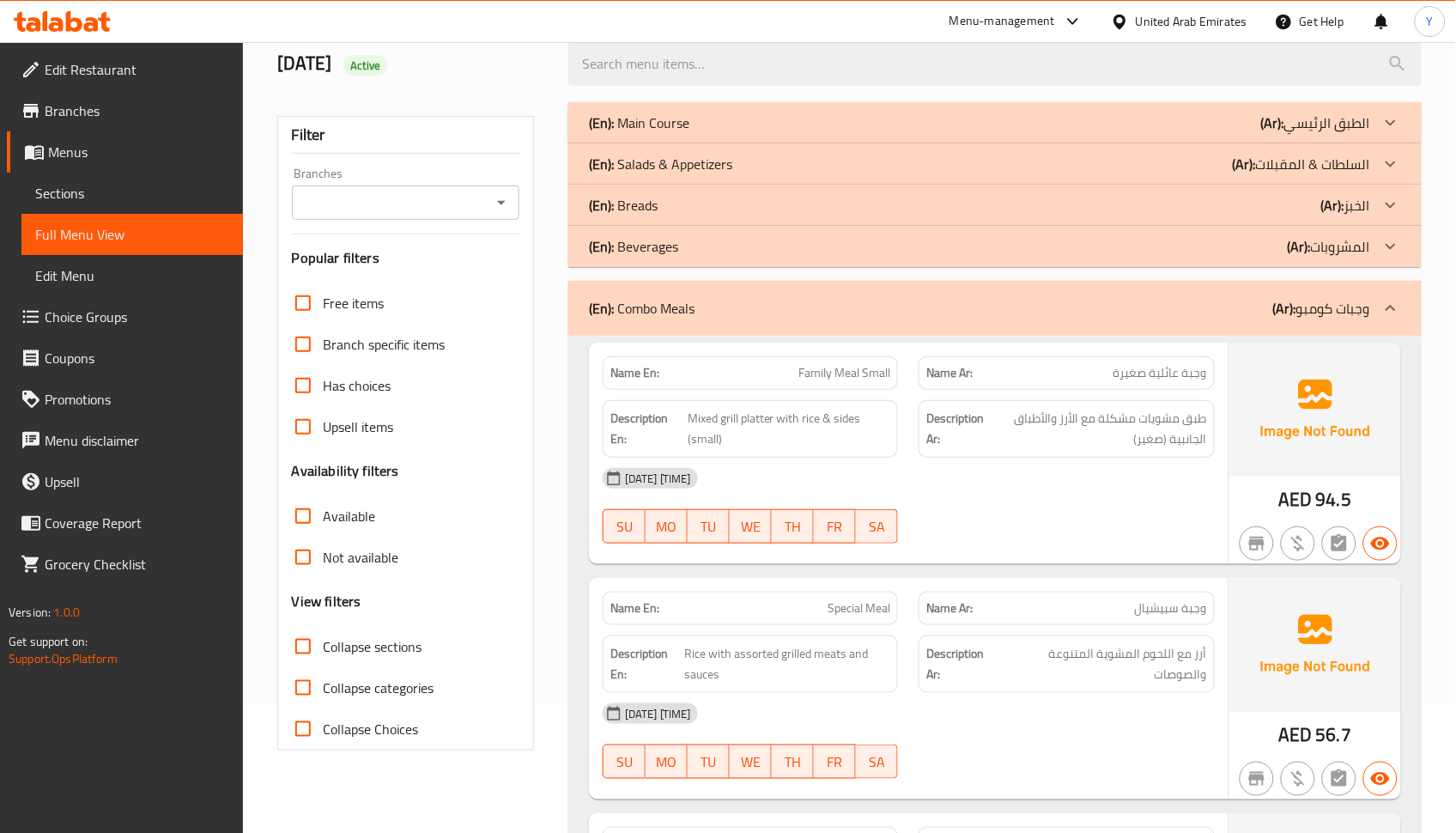click on "04-08-2025 08:23 PM" at bounding box center (908, 714) 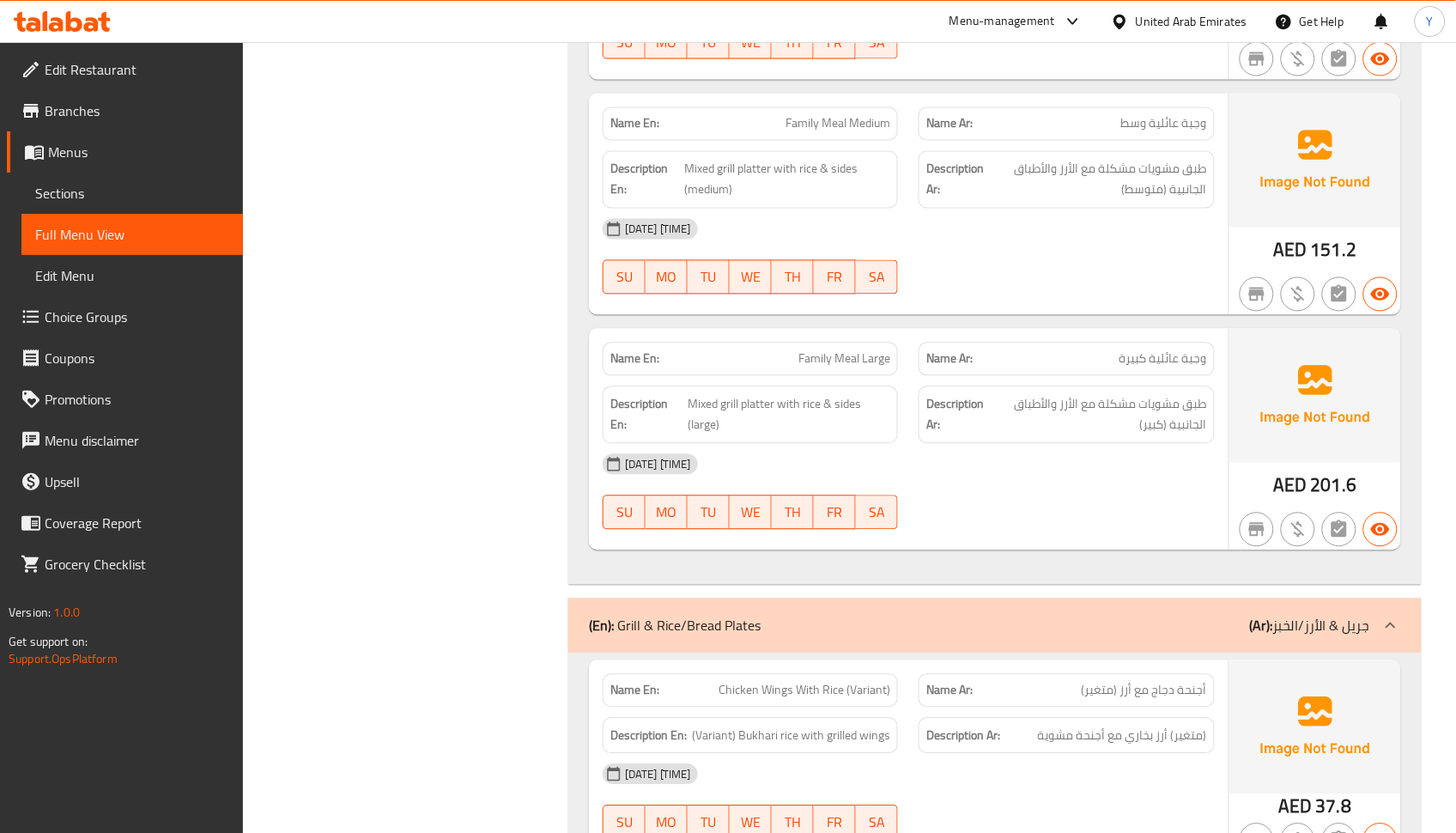 scroll, scrollTop: 902, scrollLeft: 0, axis: vertical 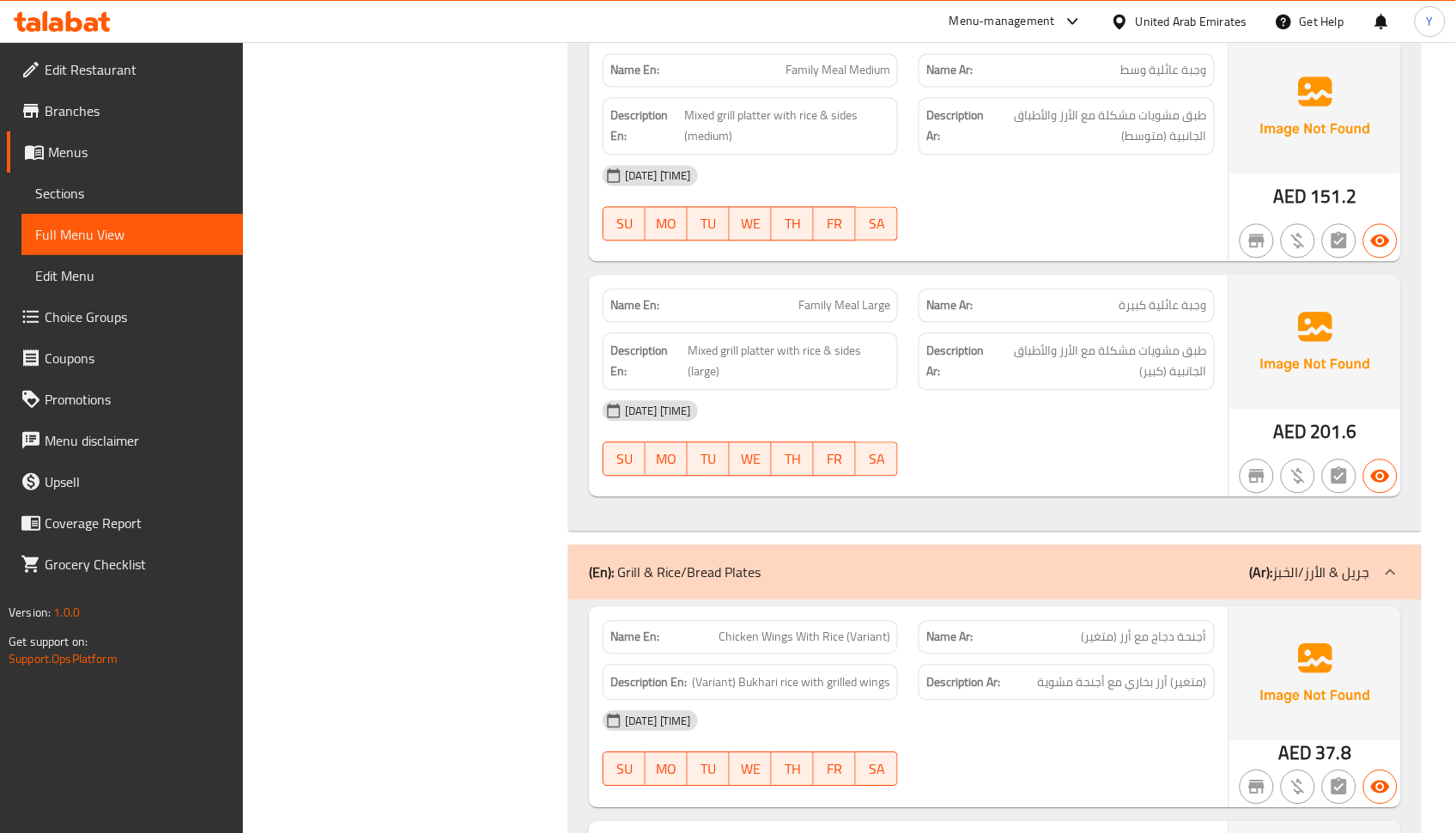 click on "04-08-2025 08:23 PM SU MO TU WE TH FR SA" at bounding box center (908, -267) 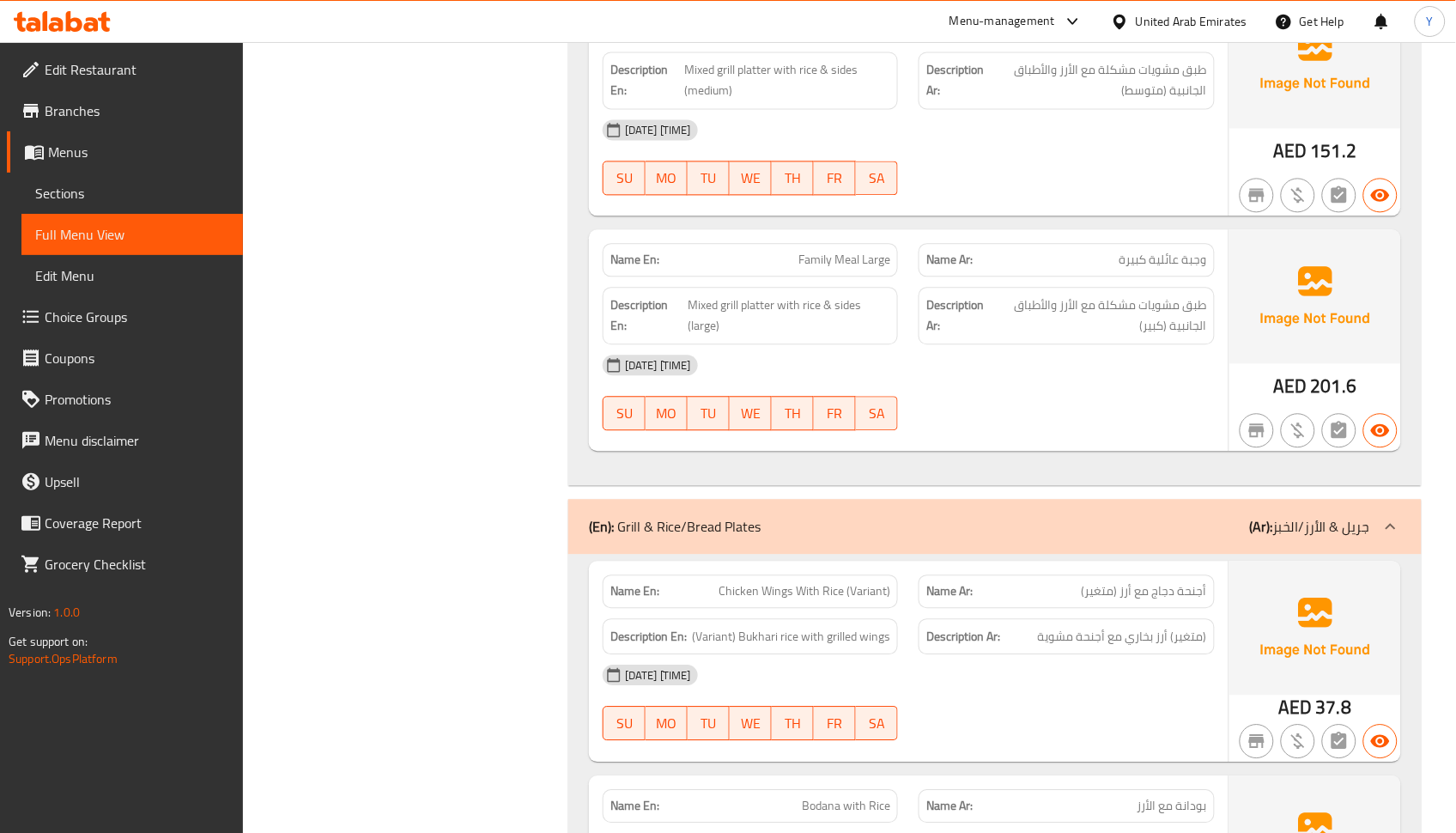 scroll, scrollTop: 953, scrollLeft: 0, axis: vertical 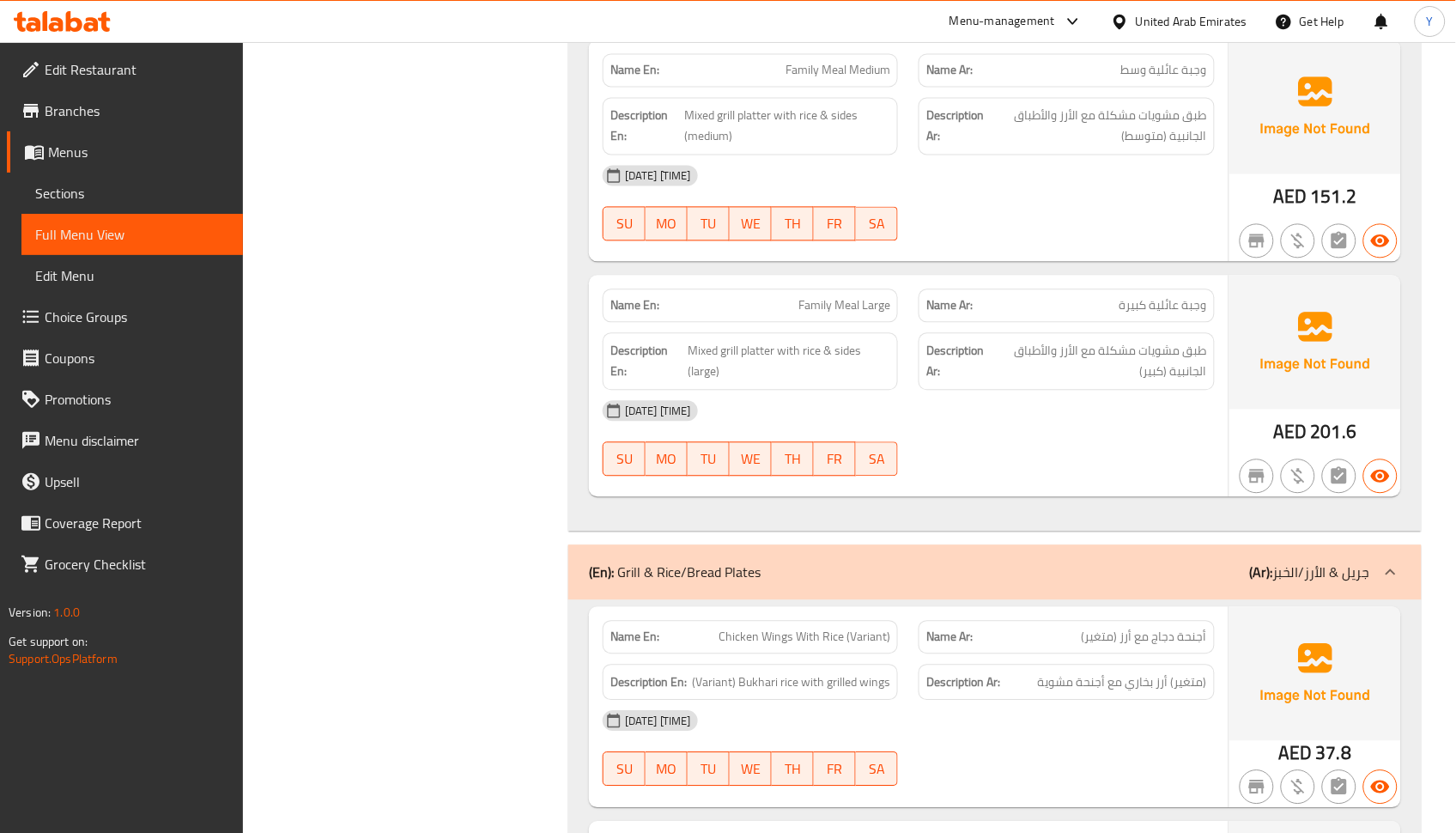click on "Name En: Family Meal Small Name Ar: وجبة عائلية صغيرة Description En: Mixed grill platter with rice & sides (small) Description Ar: طبق مشويات مشكلة مع الأرز والأطباق الجانبية (صغير) 04-08-2025 08:23 PM SU MO TU WE TH FR SA AED 94.5 Name En: Special Meal Name Ar: وجبة سبيشيال Description En: Rice with assorted grilled meats and sauces Description Ar: أرز مع اللحوم المشوية المتنوعة والصوصات 04-08-2025 08:23 PM SU MO TU WE TH FR SA AED 56.7 Name En: Family Meal Medium Name Ar: وجبة عائلية وسط Description En: Mixed grill platter with rice & sides (medium) Description Ar: طبق مشويات مشكلة مع الأرز والأطباق الجانبية (متوسط) 04-08-2025 08:23 PM SU MO TU WE TH FR SA AED 151.2 Name En: Family Meal Large Name Ar: وجبة عائلية كبيرة Description En: Mixed grill platter with rice & sides (large) Description Ar: 04-08-2025 08:23 PM SU MO TU WE TH FR SA" at bounding box center [995, 47] 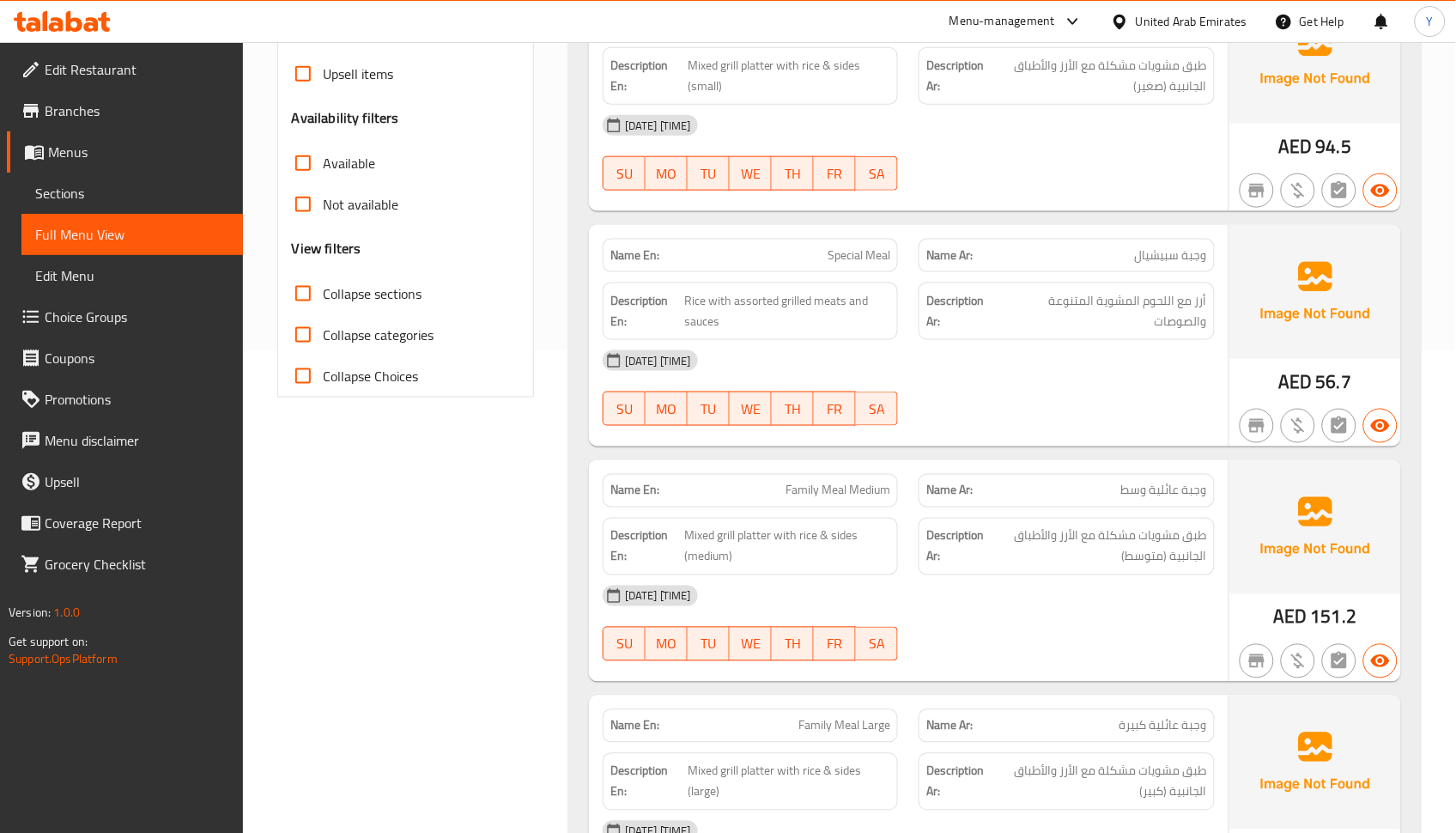 scroll, scrollTop: 334, scrollLeft: 0, axis: vertical 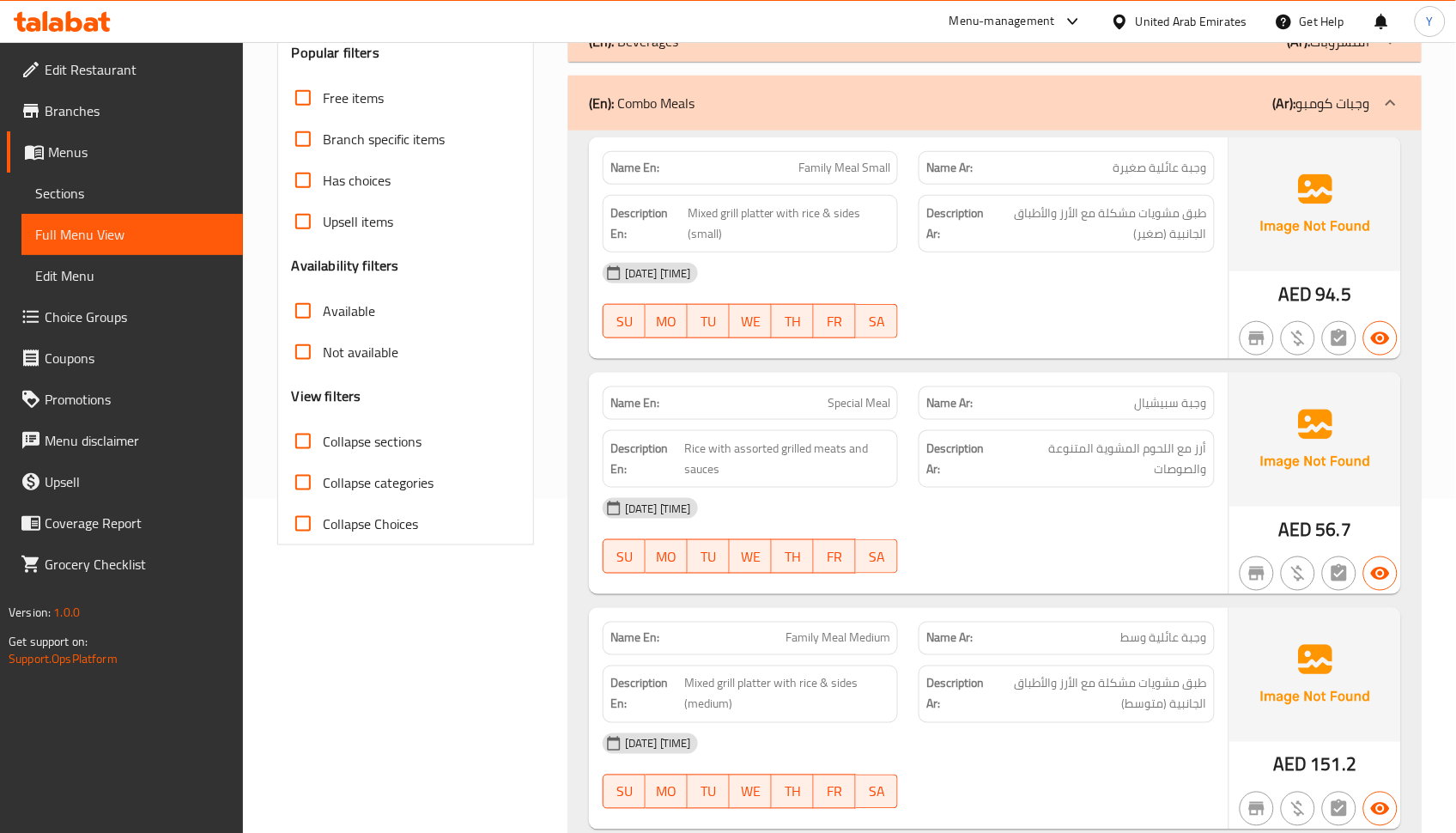 click at bounding box center [1391, 103] 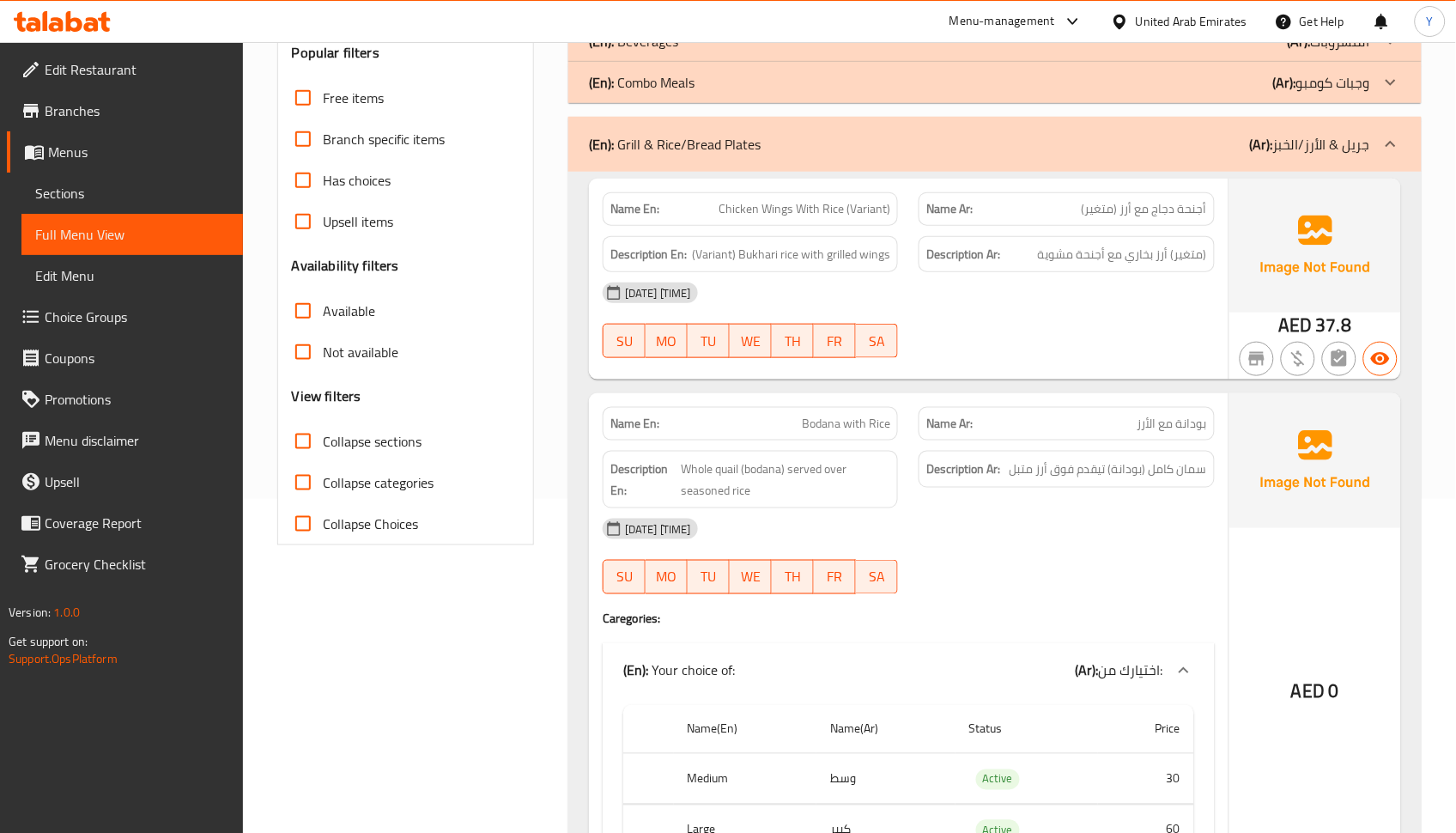 drag, startPoint x: 976, startPoint y: 576, endPoint x: 724, endPoint y: 40, distance: 592.28372 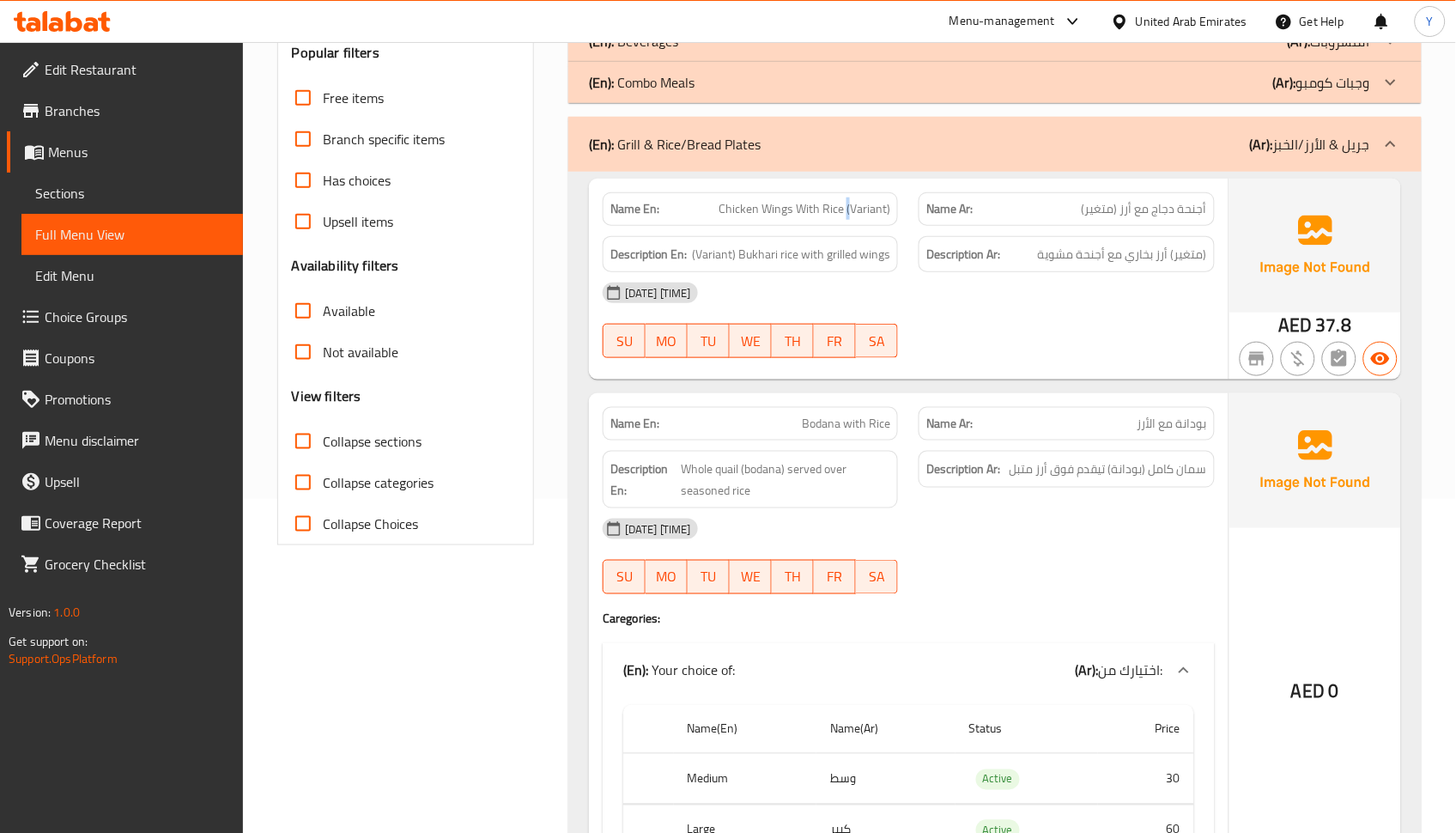click on "Chicken Wings With Rice (Variant)" at bounding box center (804, 209) 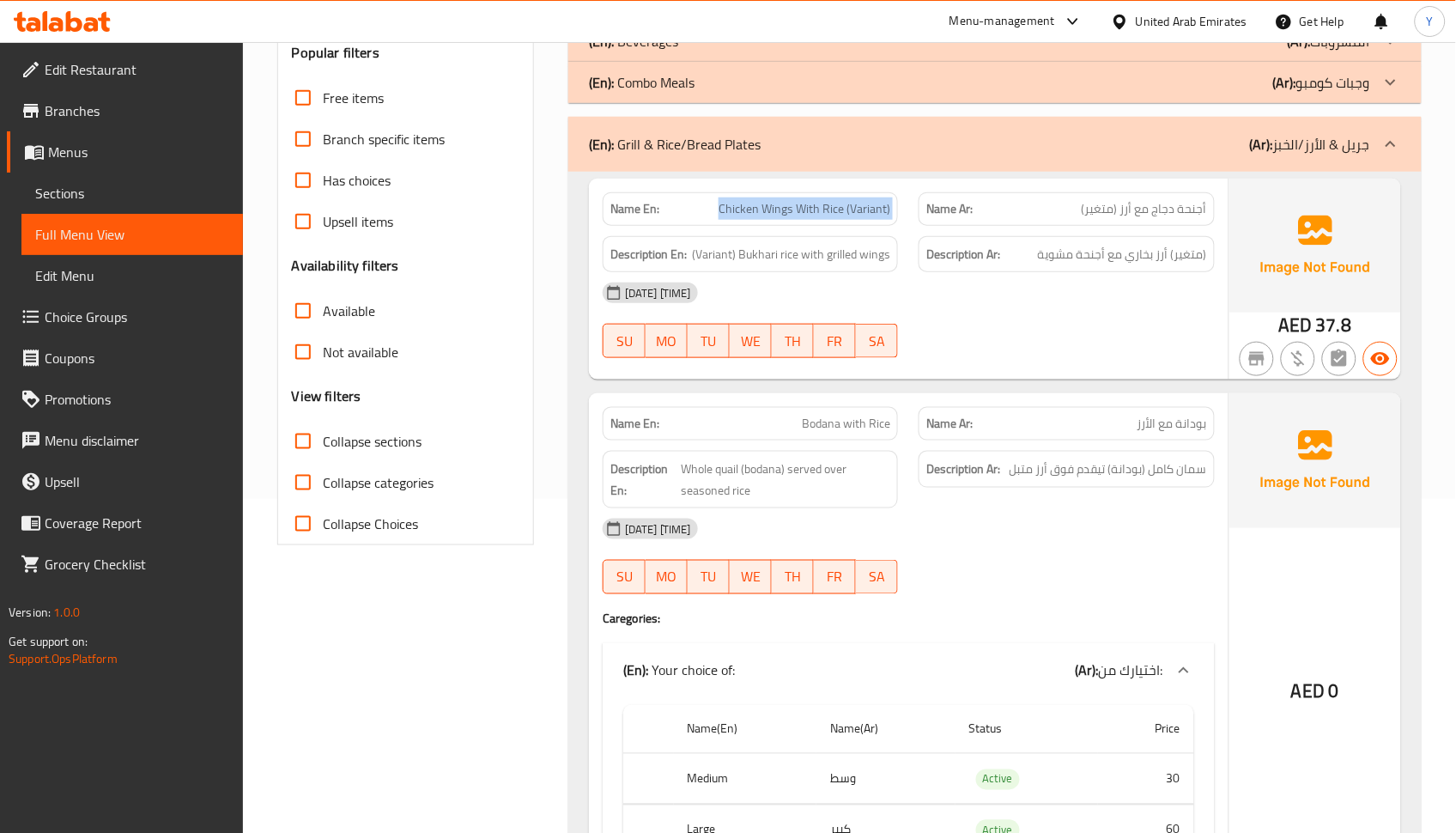 click on "Chicken Wings With Rice (Variant)" at bounding box center (804, 209) 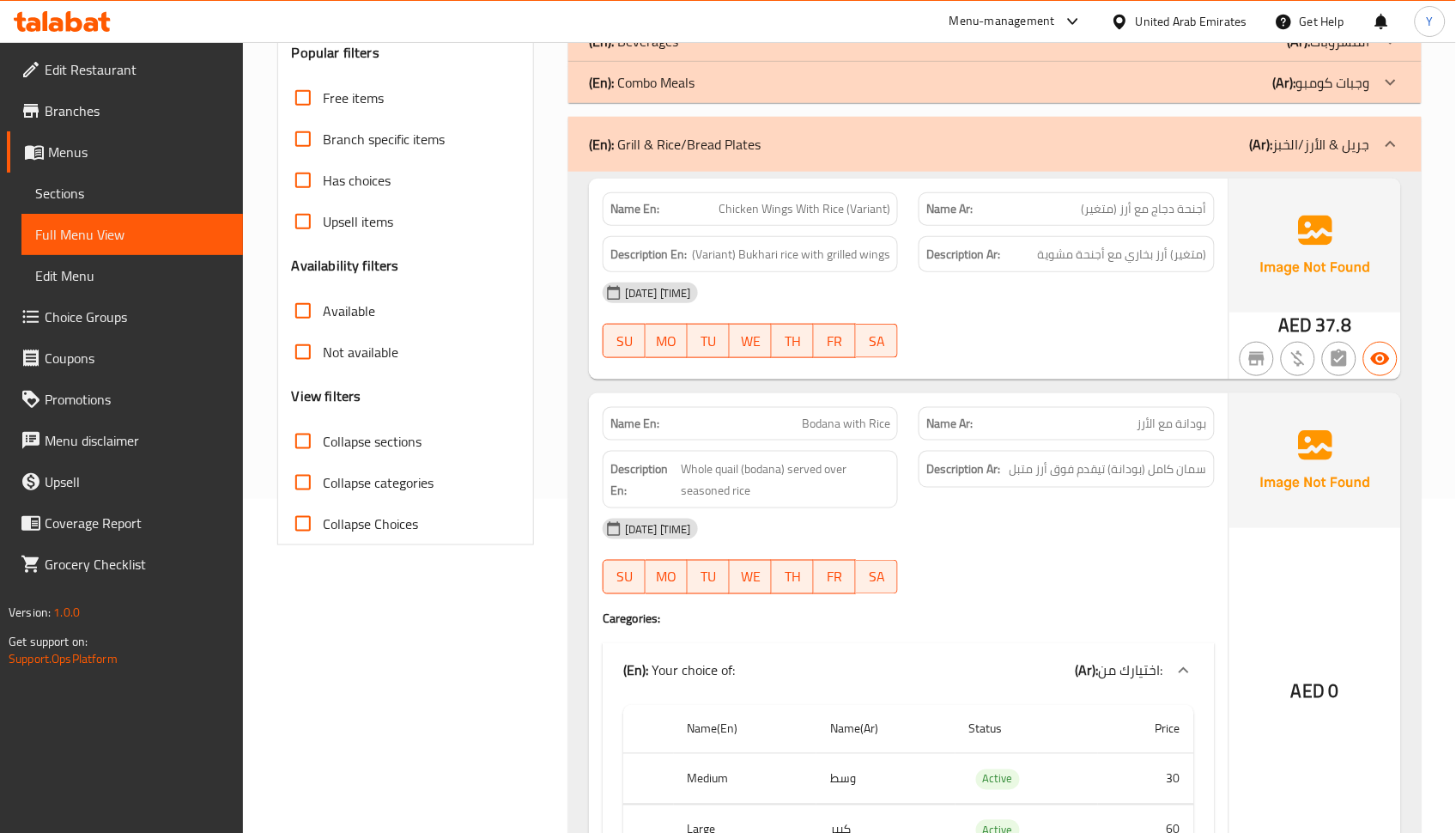 click at bounding box center [1066, 594] 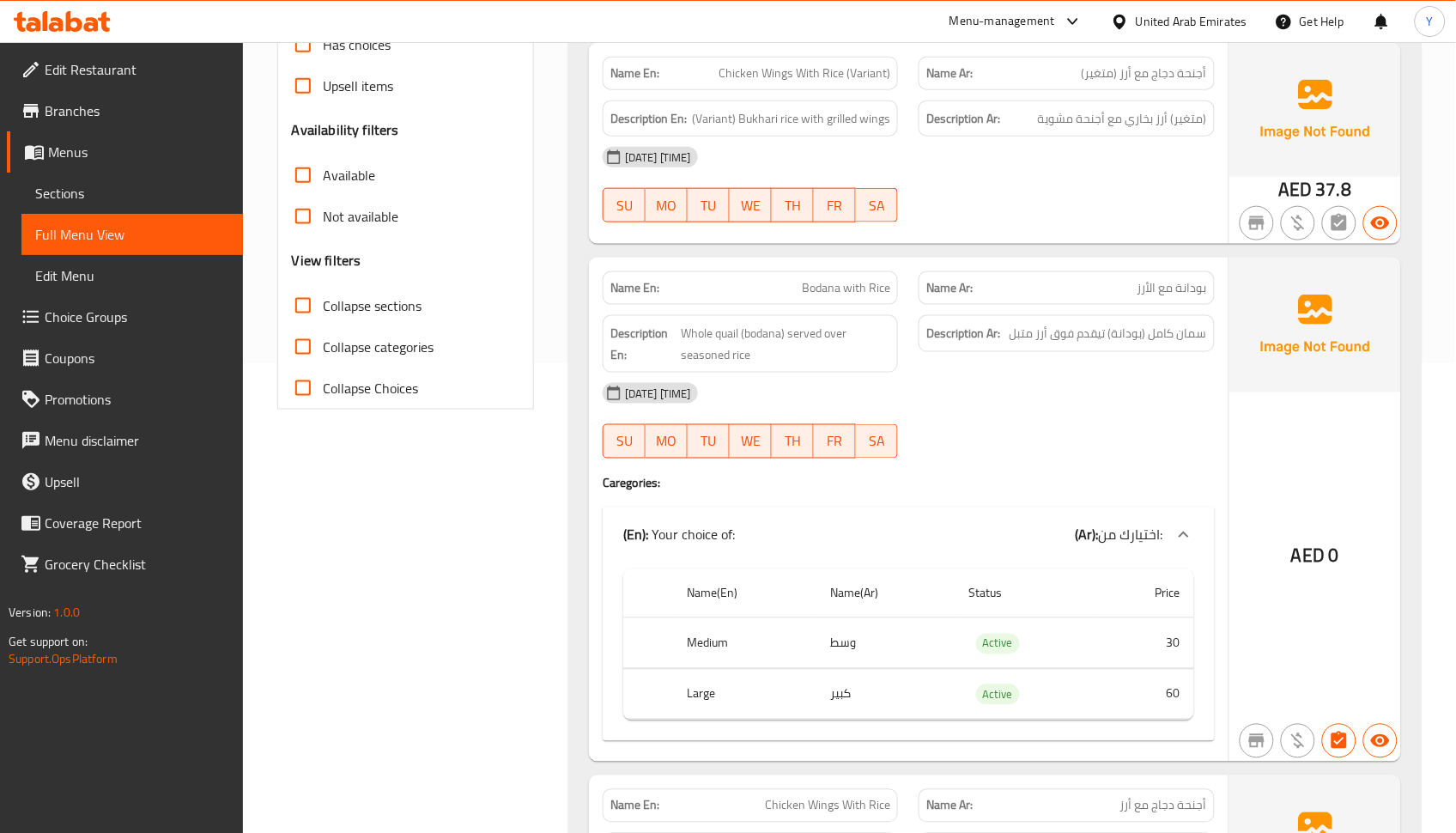 scroll, scrollTop: 404, scrollLeft: 0, axis: vertical 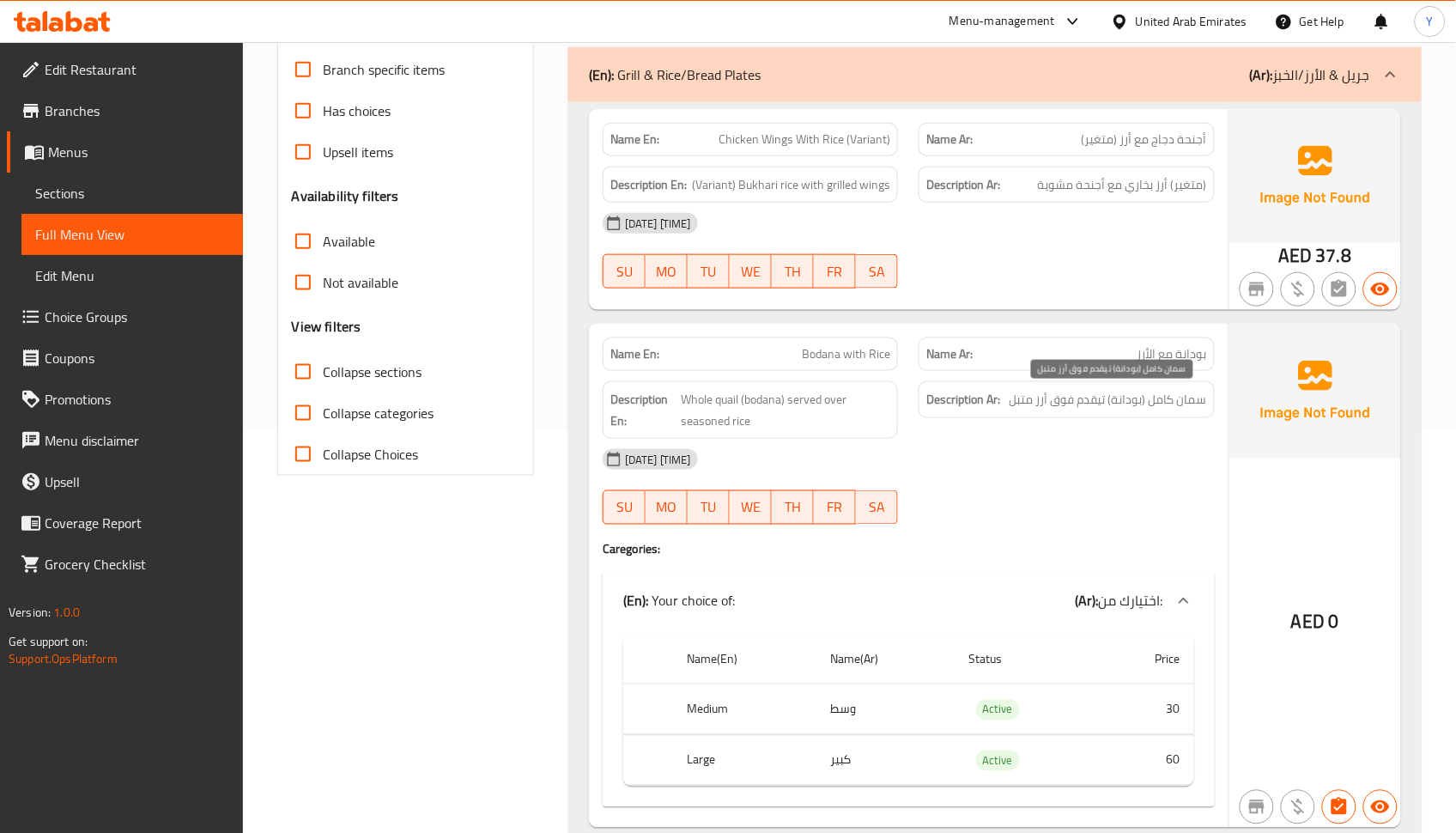 click on "سمان كامل (بودانة) تيقدم فوق أرز متبل" at bounding box center (1108, 399) 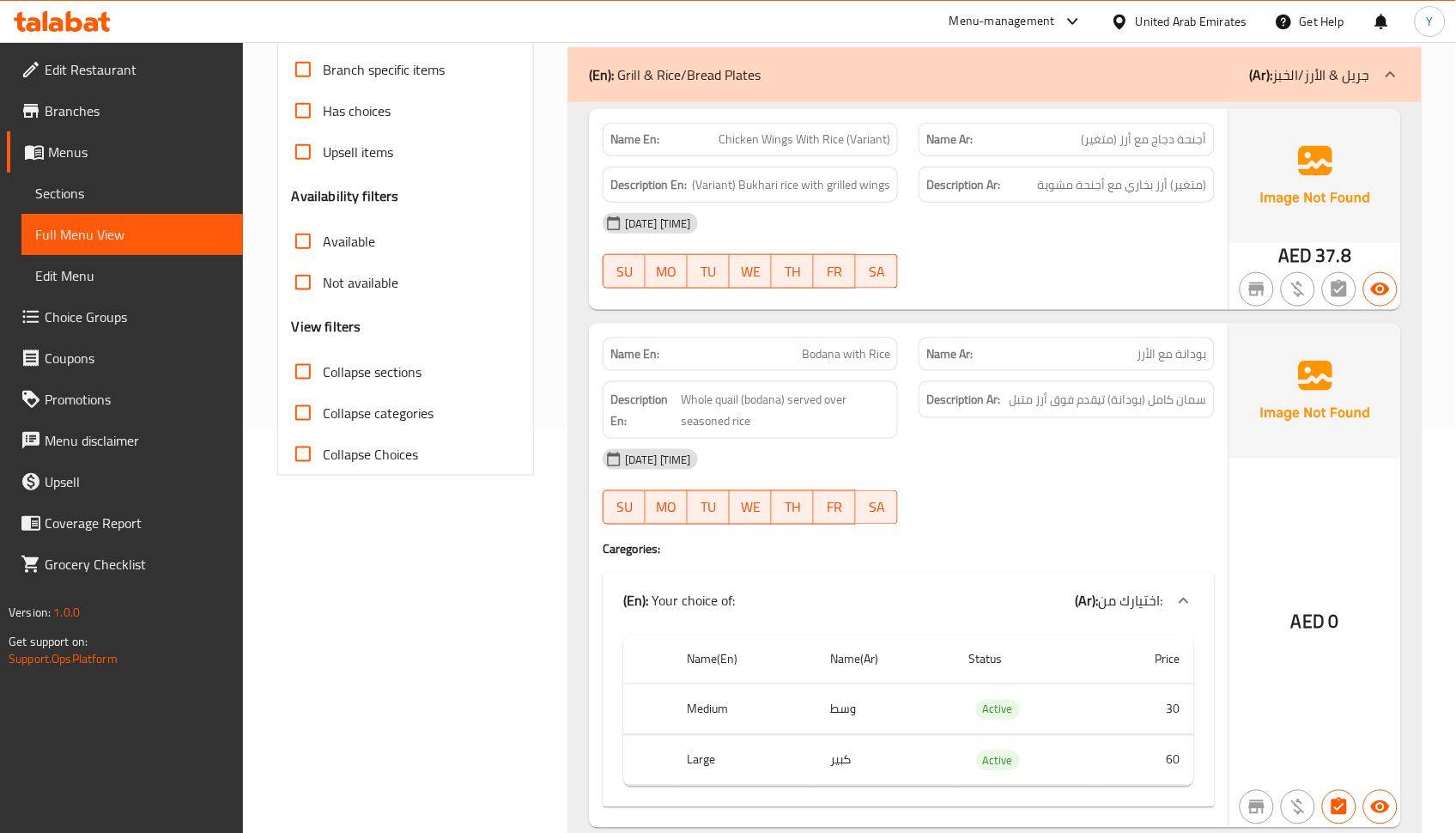 click on "Name Ar: بودانة مع الأرز" at bounding box center (1066, 354) 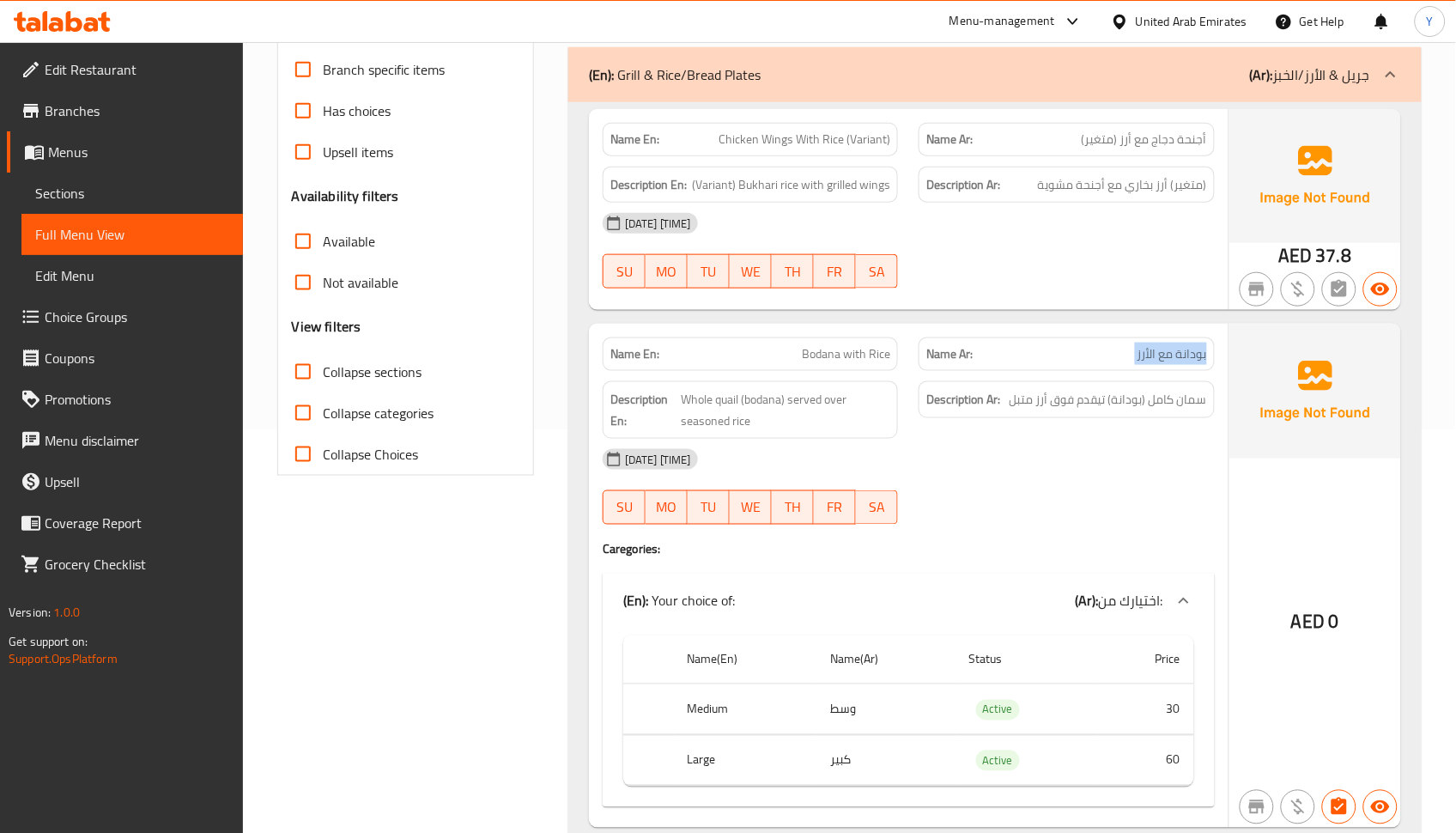 click on "Name Ar: بودانة مع الأرز" at bounding box center [1066, 354] 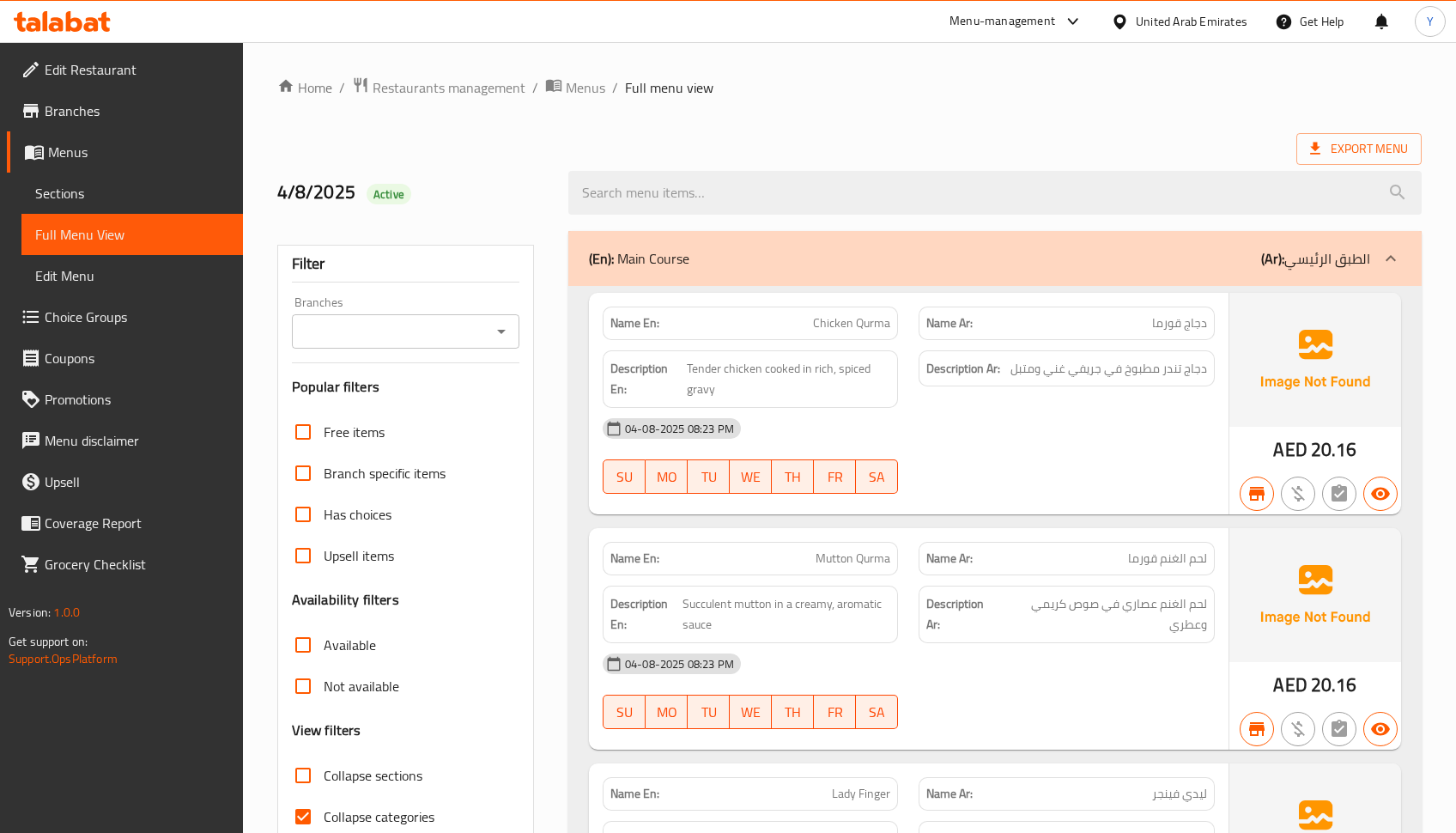 scroll, scrollTop: 0, scrollLeft: 0, axis: both 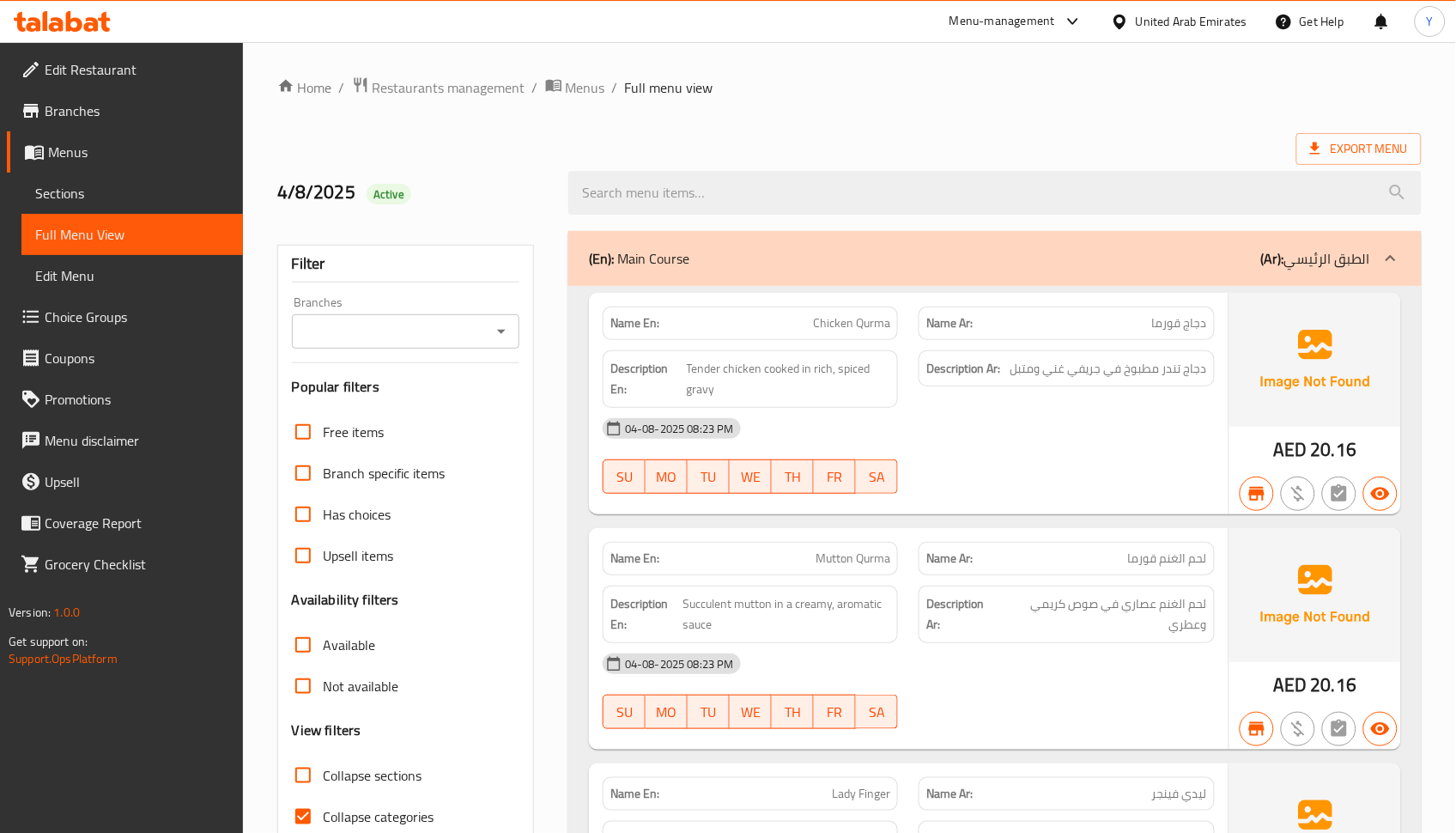 click on "Sections" at bounding box center [132, 193] 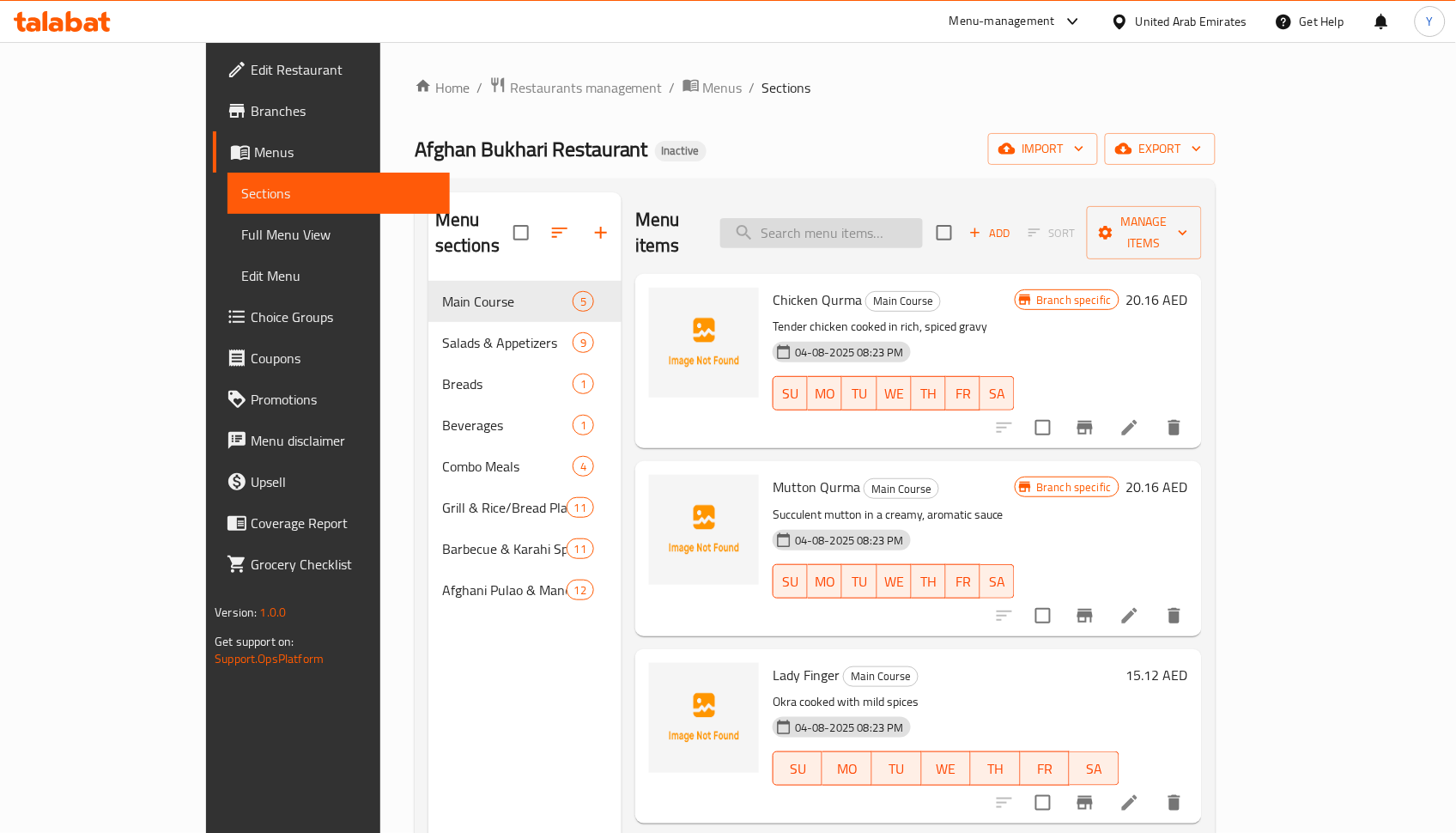 click at bounding box center [822, 233] 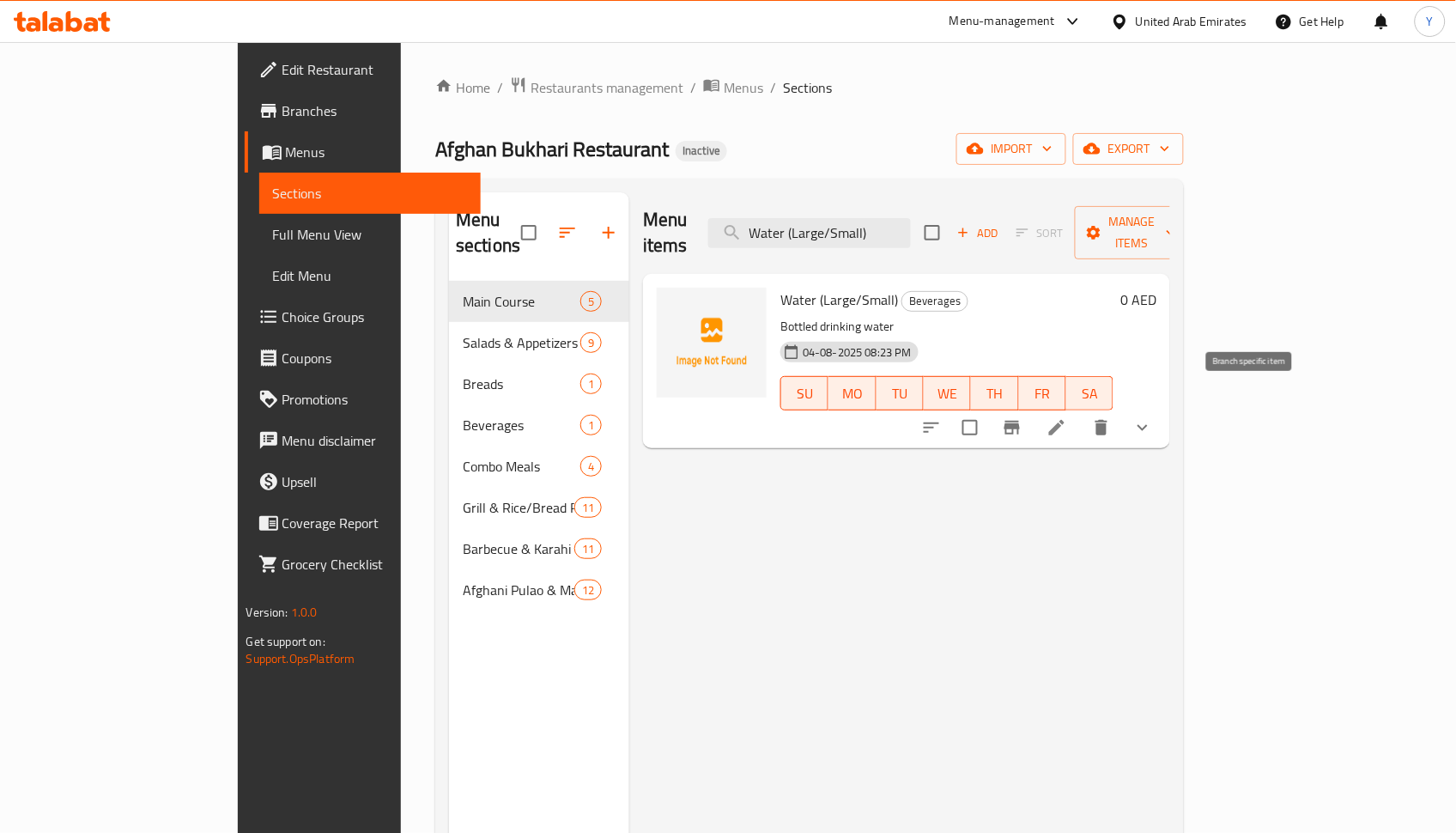 type on "Water (Large/Small)" 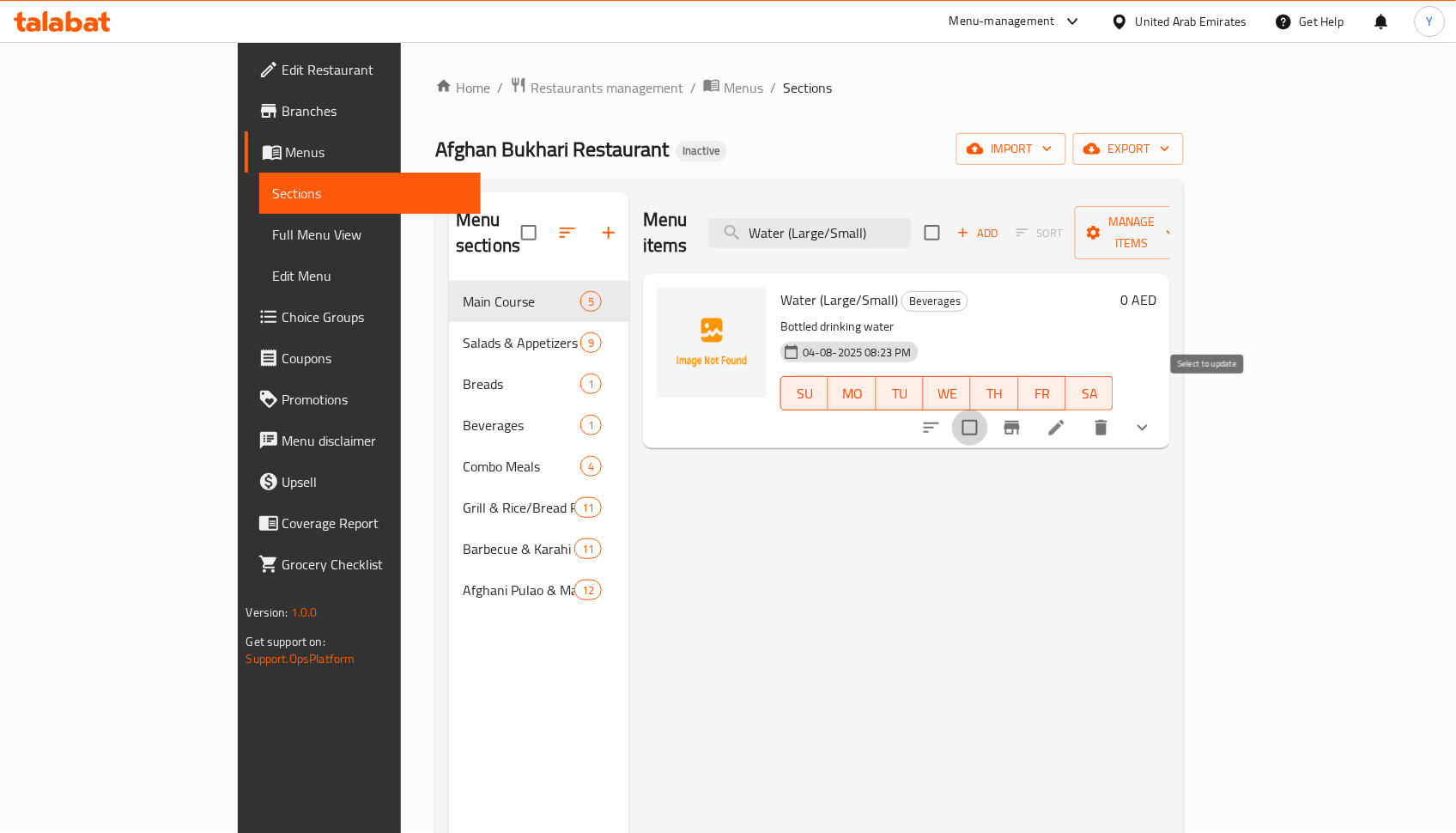 drag, startPoint x: 1203, startPoint y: 407, endPoint x: 1223, endPoint y: 415, distance: 21.540659 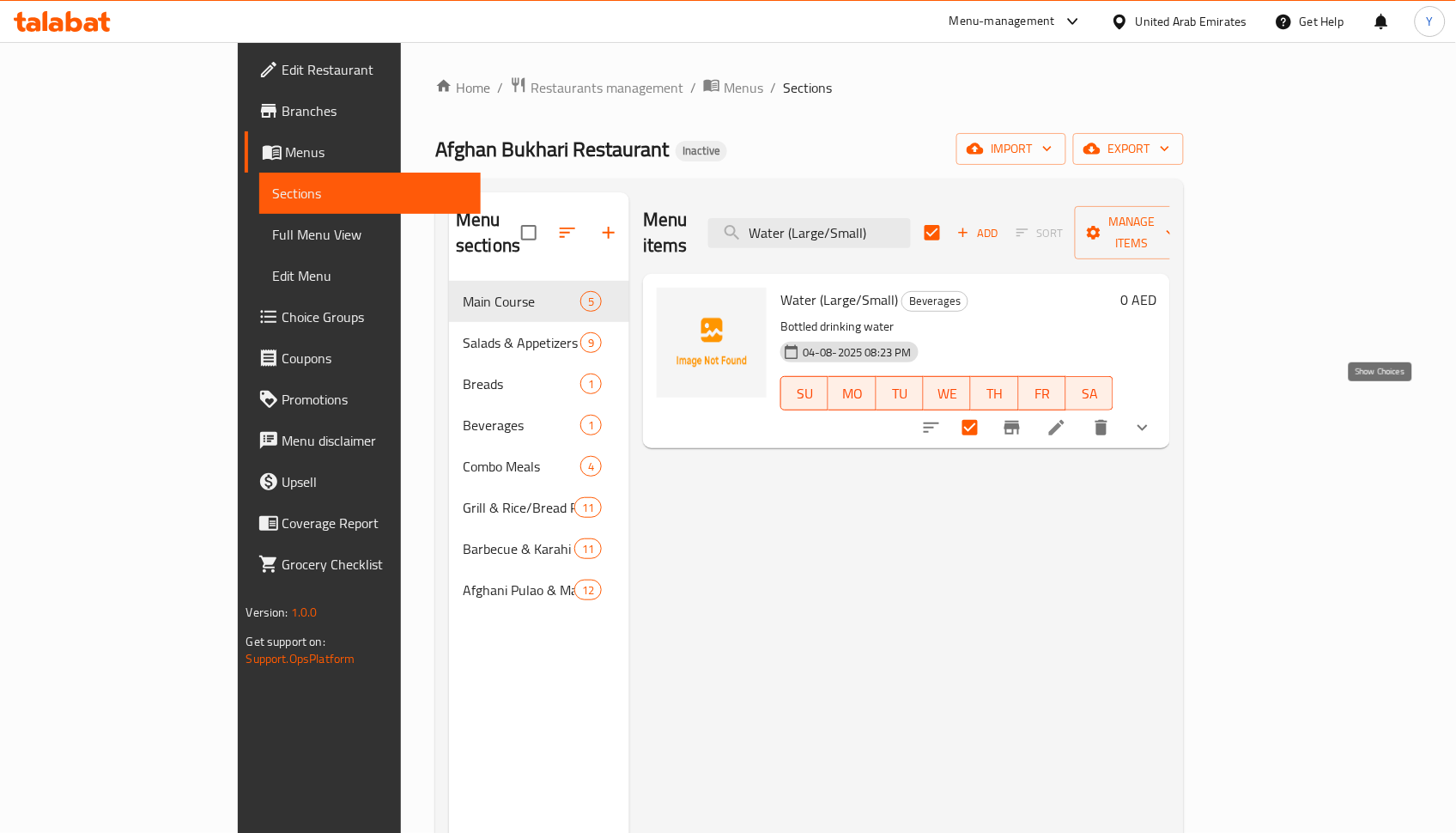 click 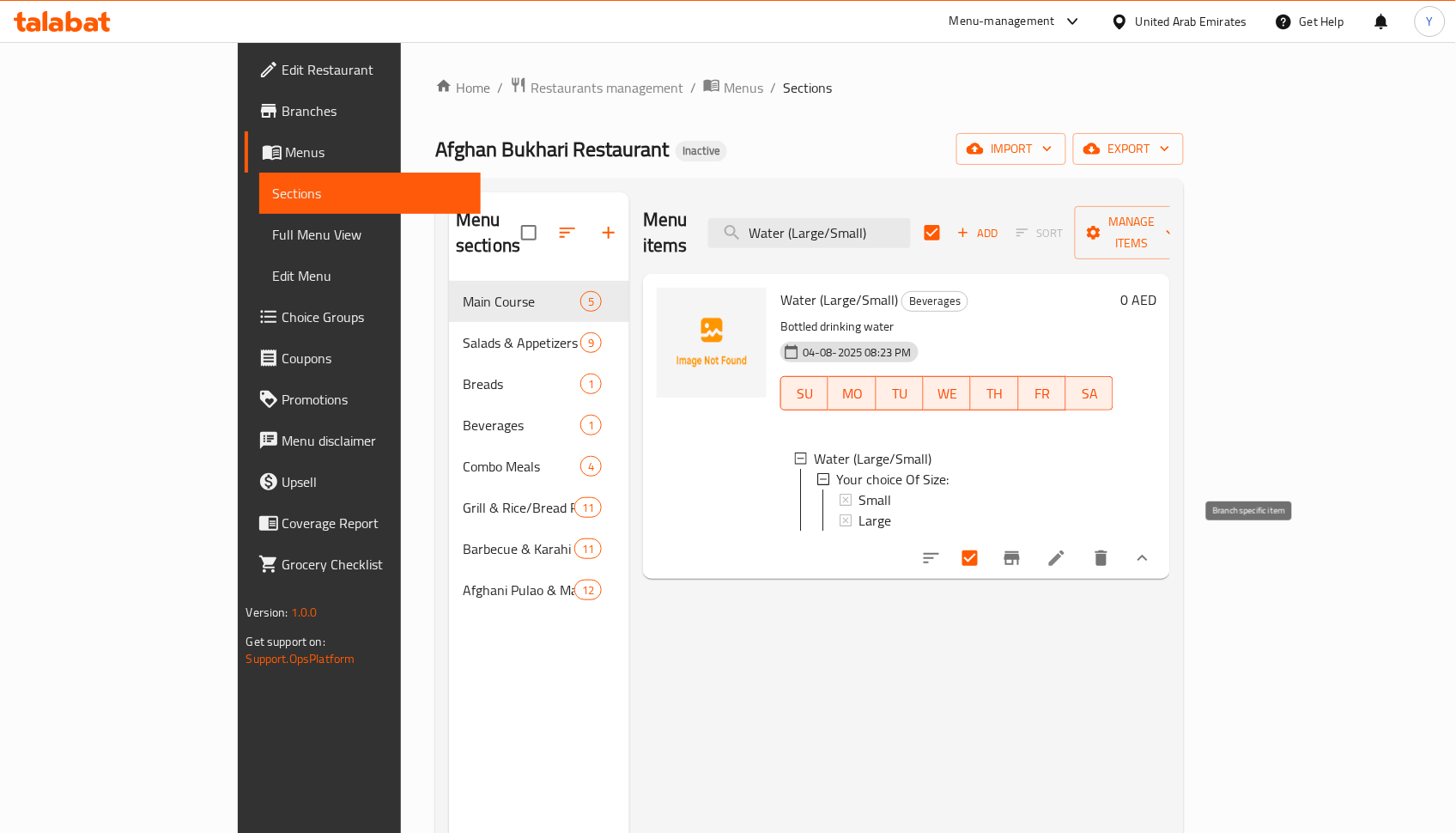 click at bounding box center (1012, 558) 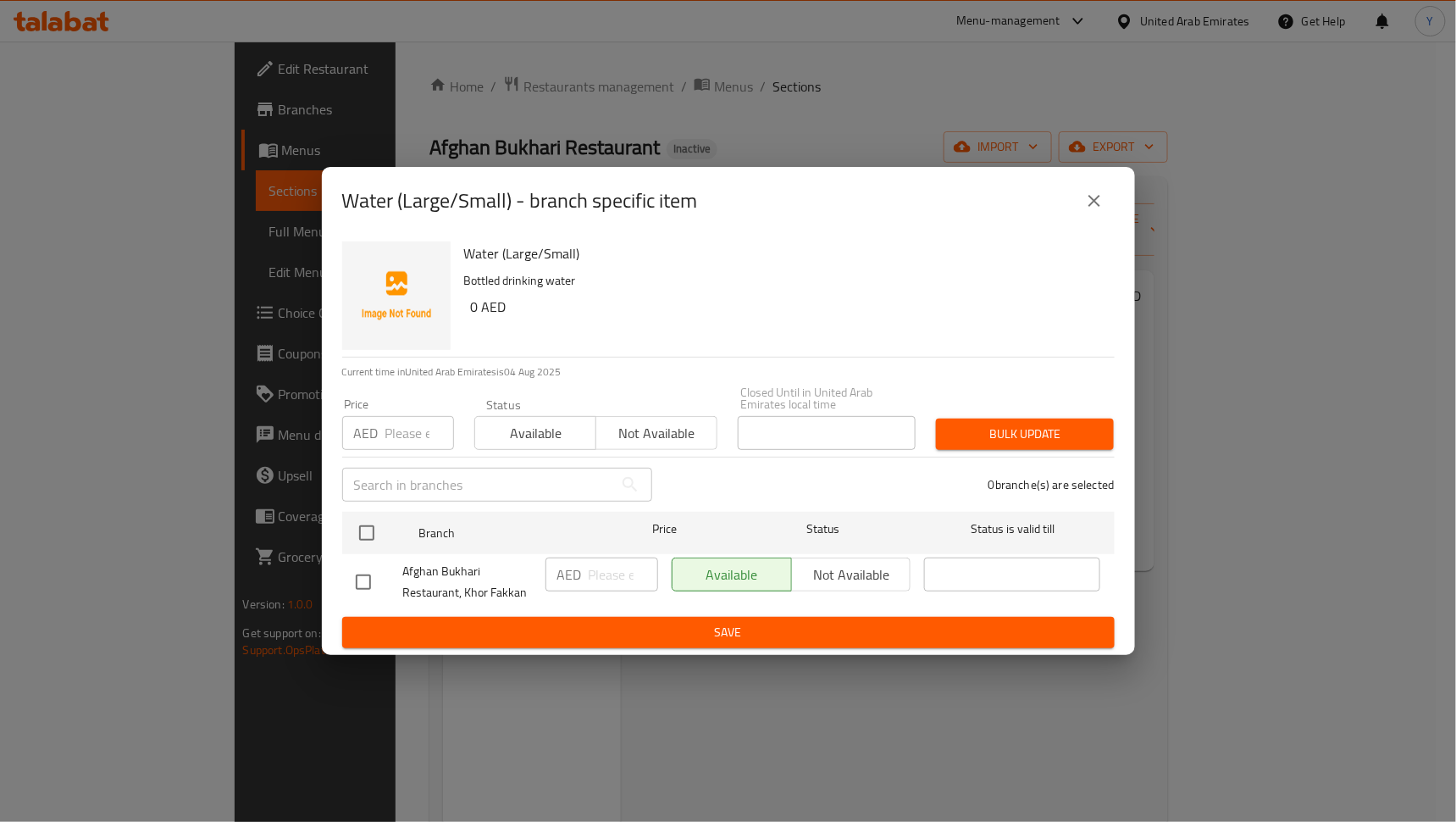 click on "Water (Large/Small) - branch specific item Water (Large/Small) Bottled drinking water 0   AED Current time in  United Arab Emirates  is  04 Aug 2025   Price AED Price Status Available Not available Closed Until in United Arab Emirates local time Closed Until in United Arab Emirates local time Bulk update ​ 0  branche(s) are selected Branch Price Status Status is valid till Afghan Bukhari Restaurant, Khor Fakkan AED ​ Available Not available ​ Save" at bounding box center (728, 411) 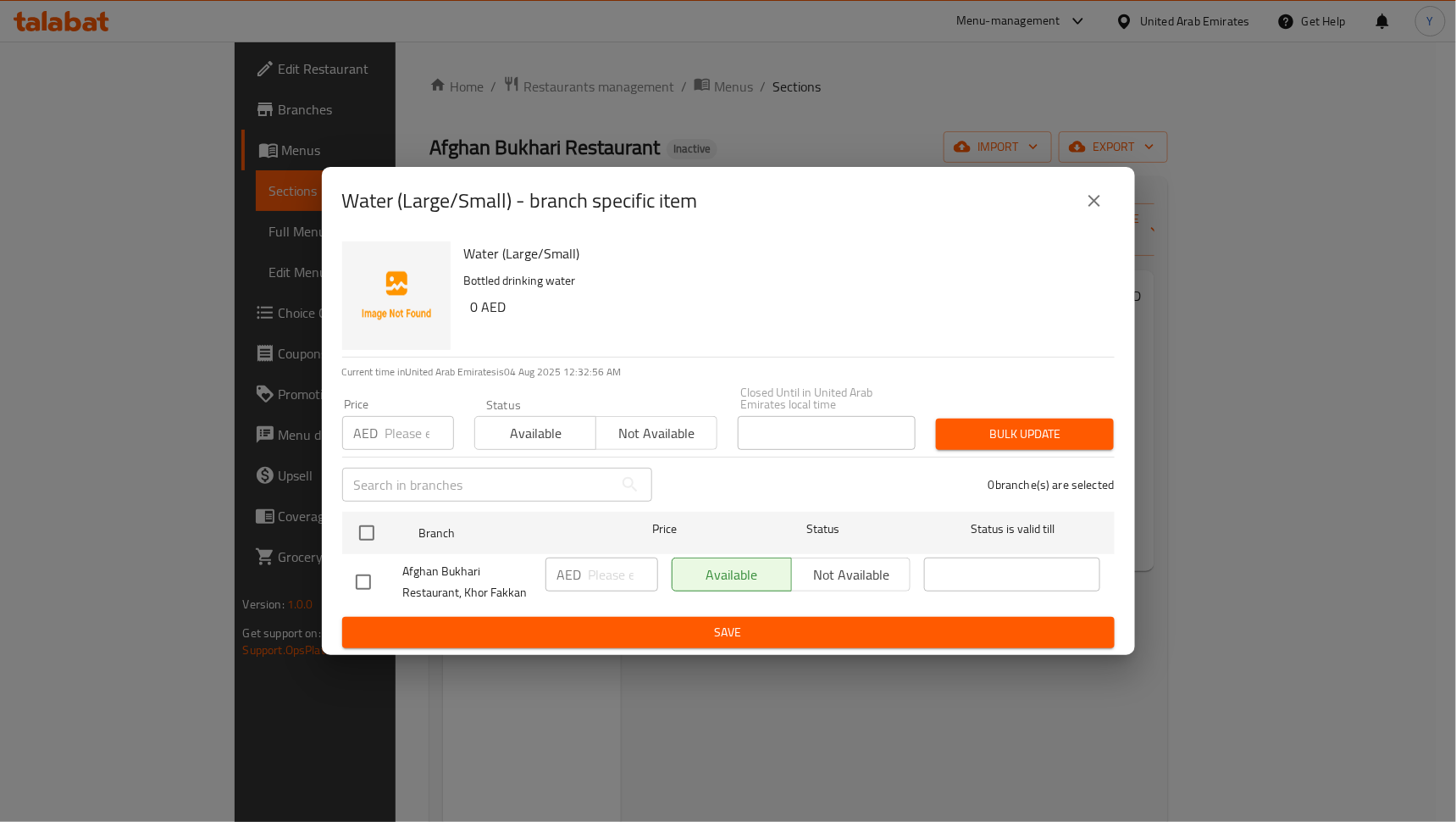 click on "Water (Large/Small) - branch specific item" at bounding box center (728, 201) 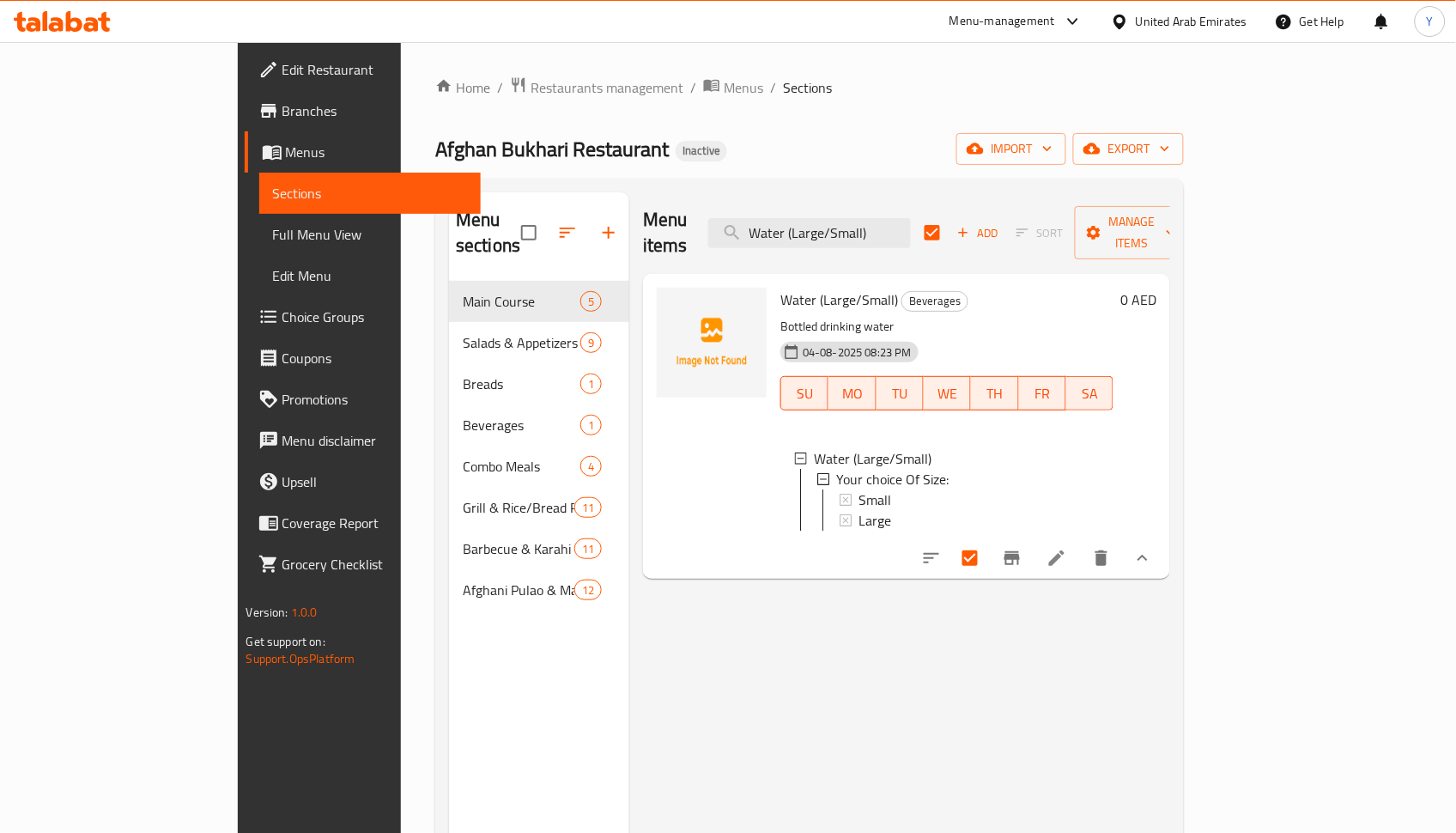 click on "Menu items Water (Large/Small) Add Sort Manage items Water (Large/Small)   Beverages Bottled drinking water 04-08-2025 08:23 PM SU MO TU WE TH FR SA Water (Large/Small) Your choice Of Size: Small Large 0   AED" at bounding box center [900, 609] 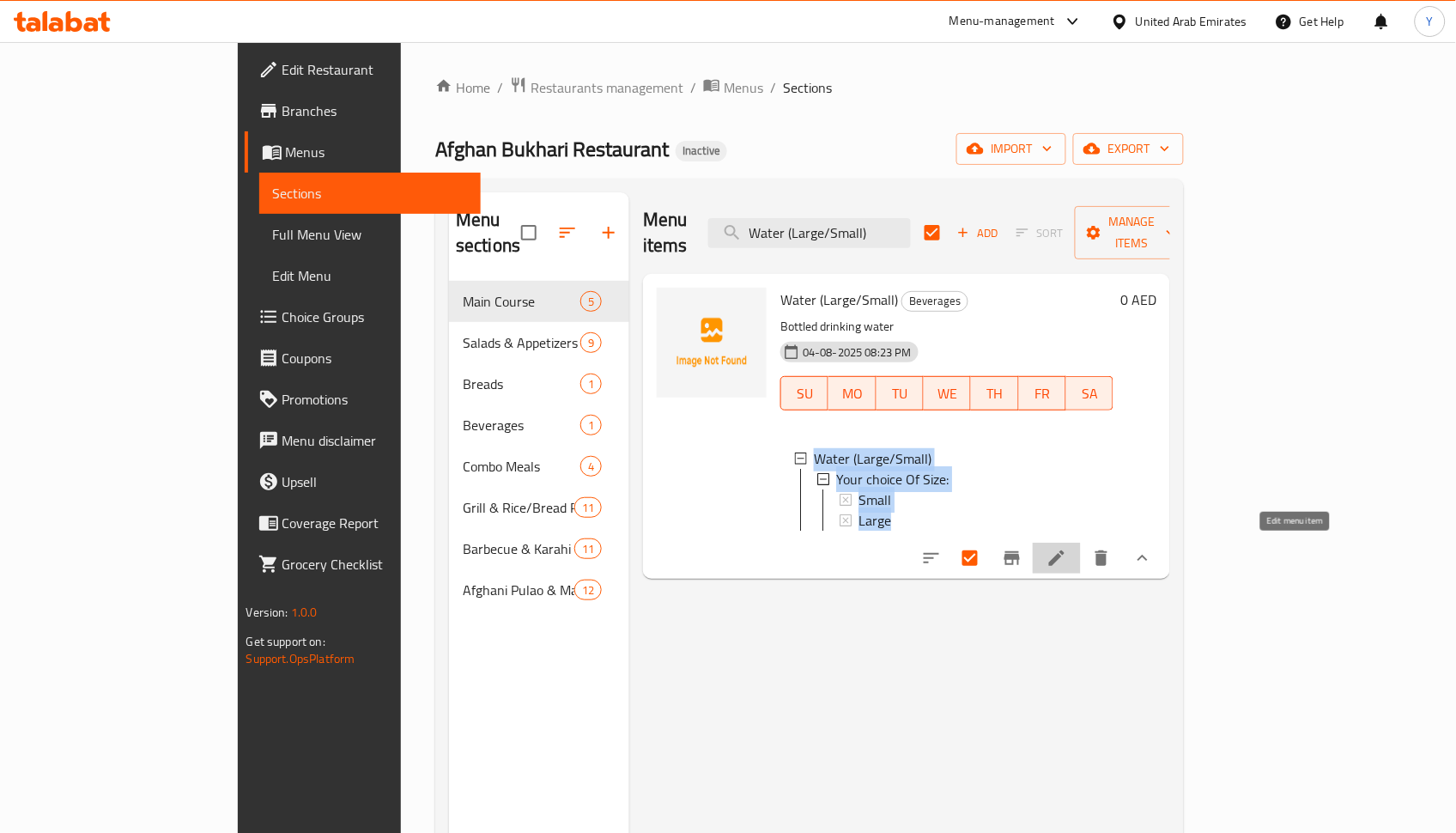 click 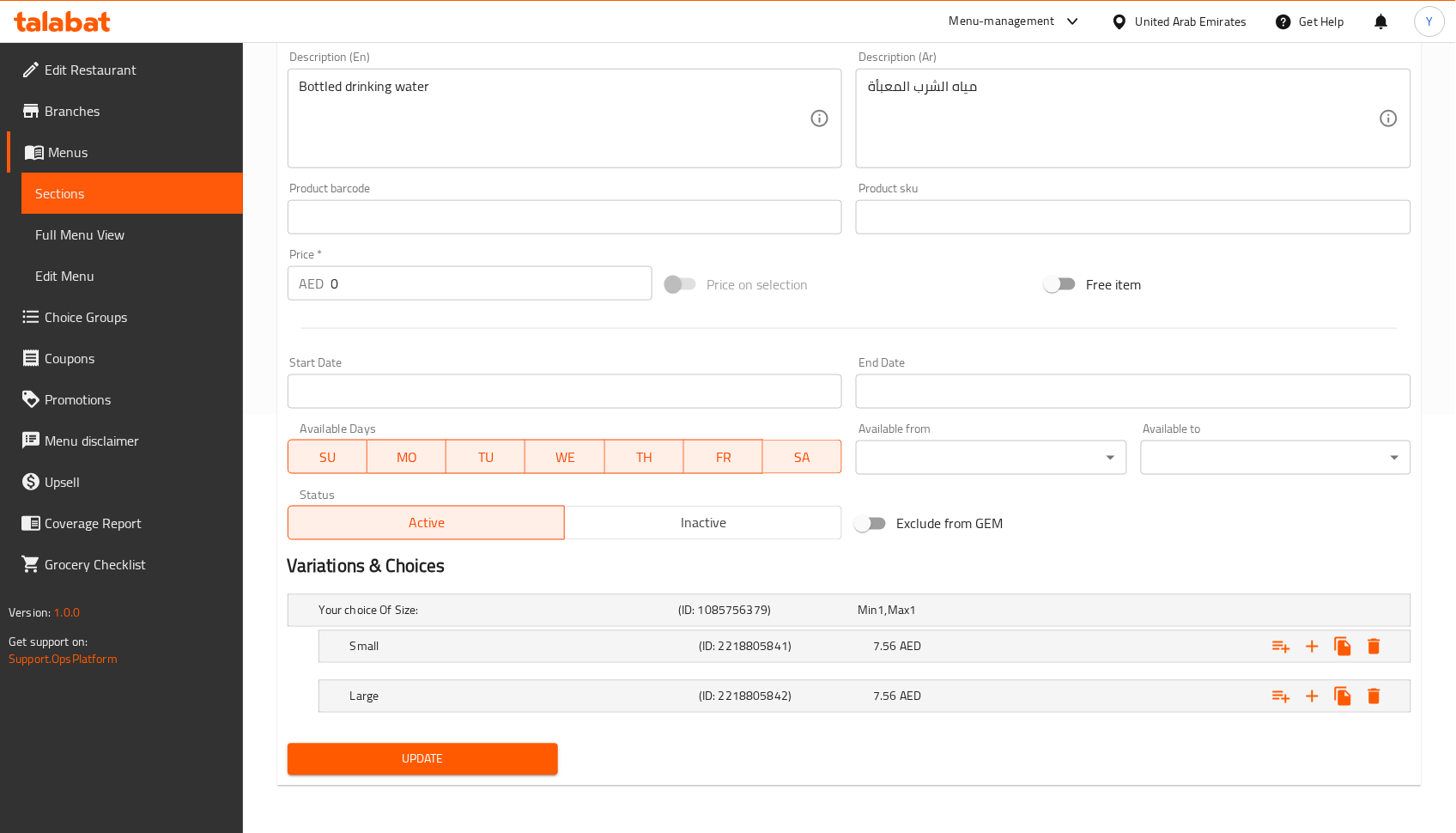 scroll, scrollTop: 0, scrollLeft: 0, axis: both 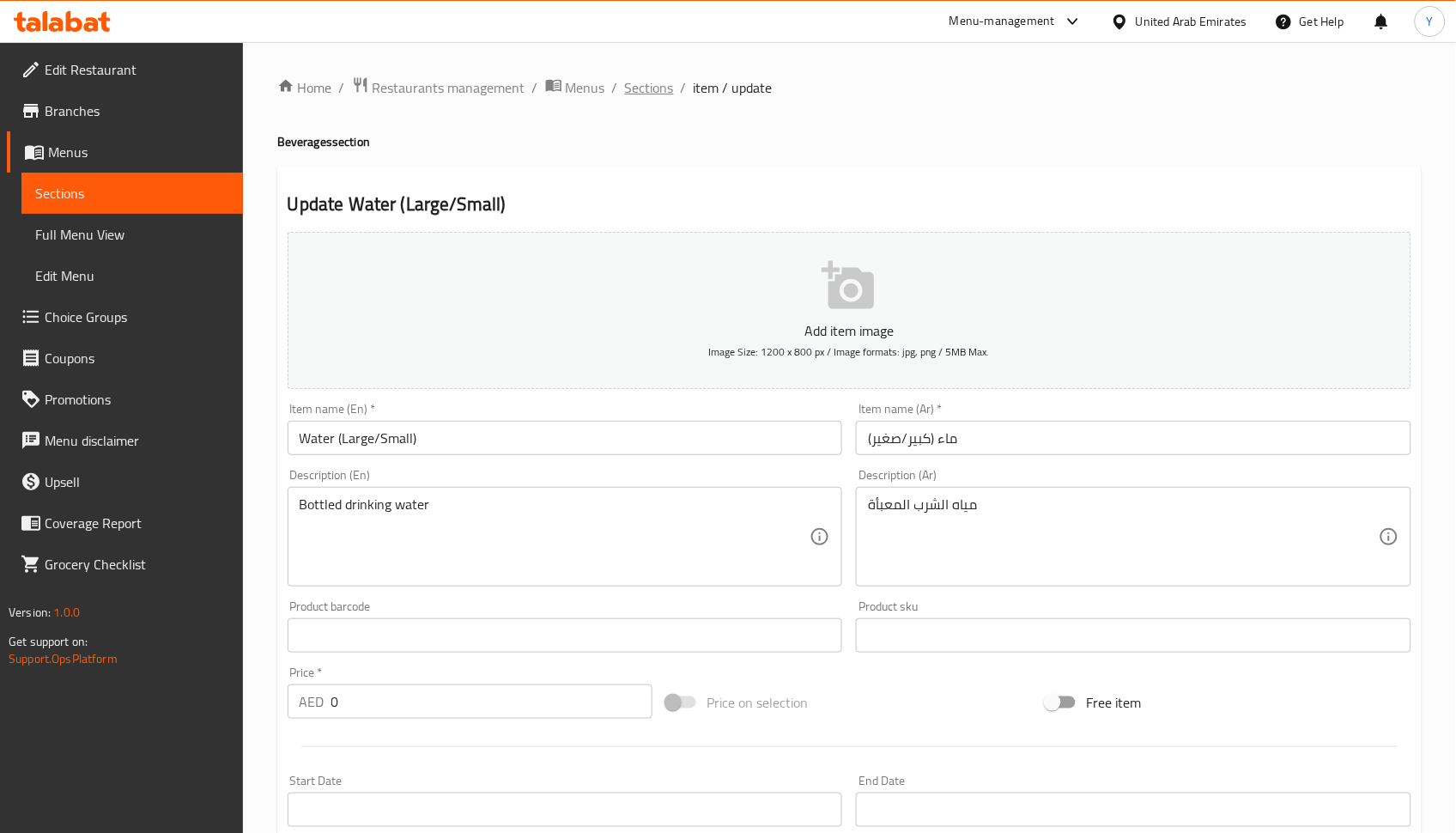 click on "Sections" at bounding box center (649, 88) 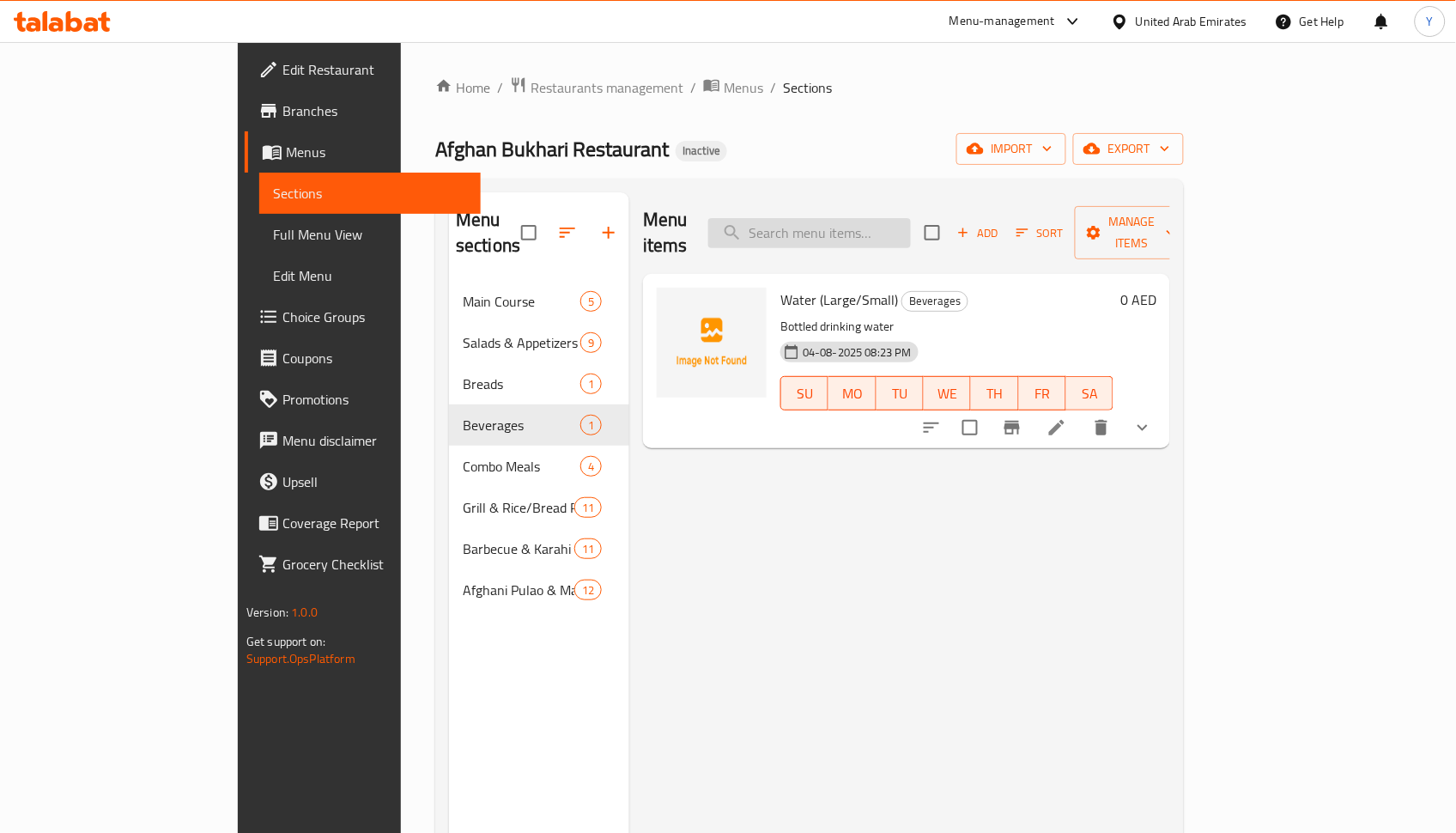 click at bounding box center [810, 233] 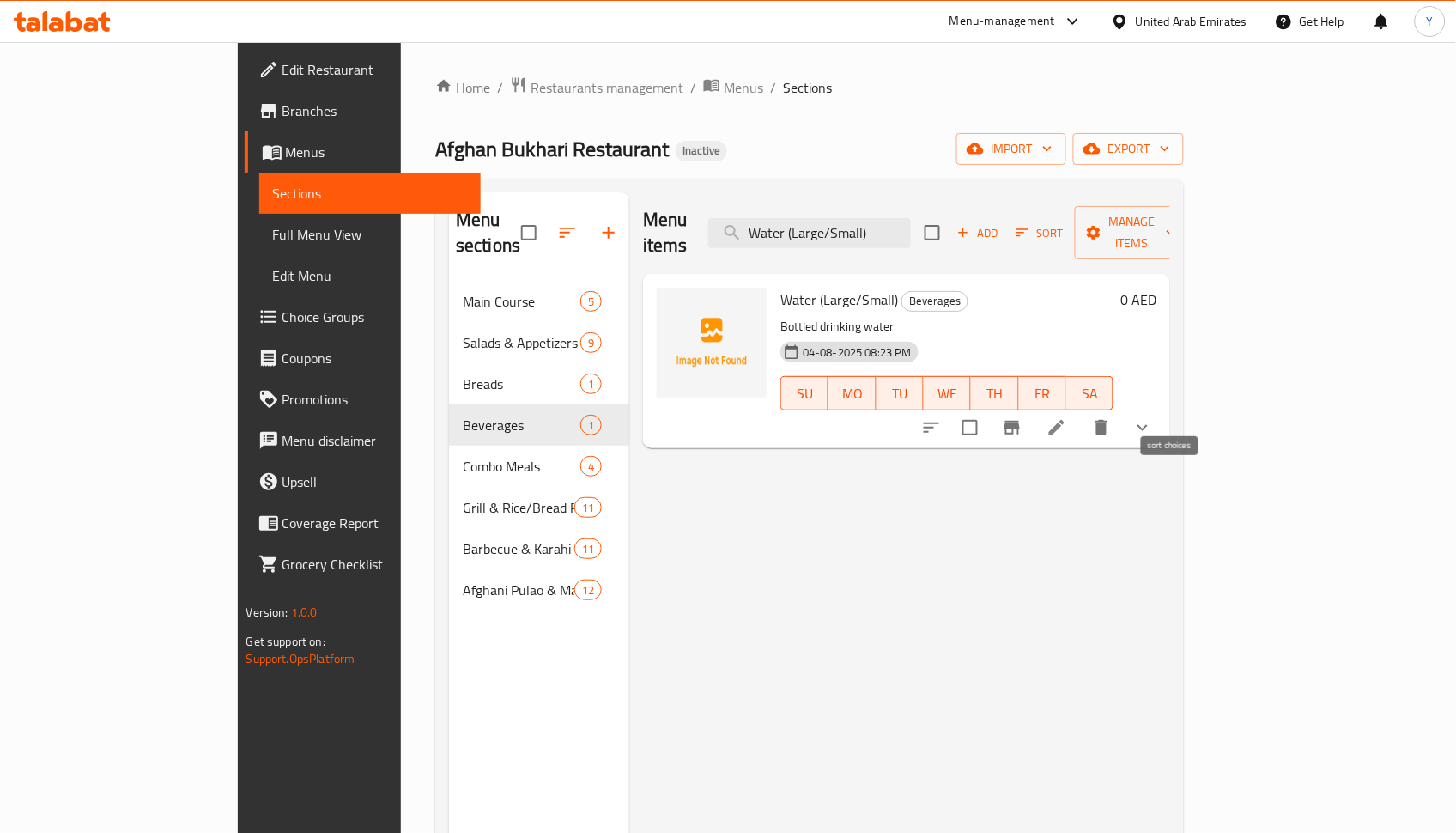 type on "Water (Large/Small)" 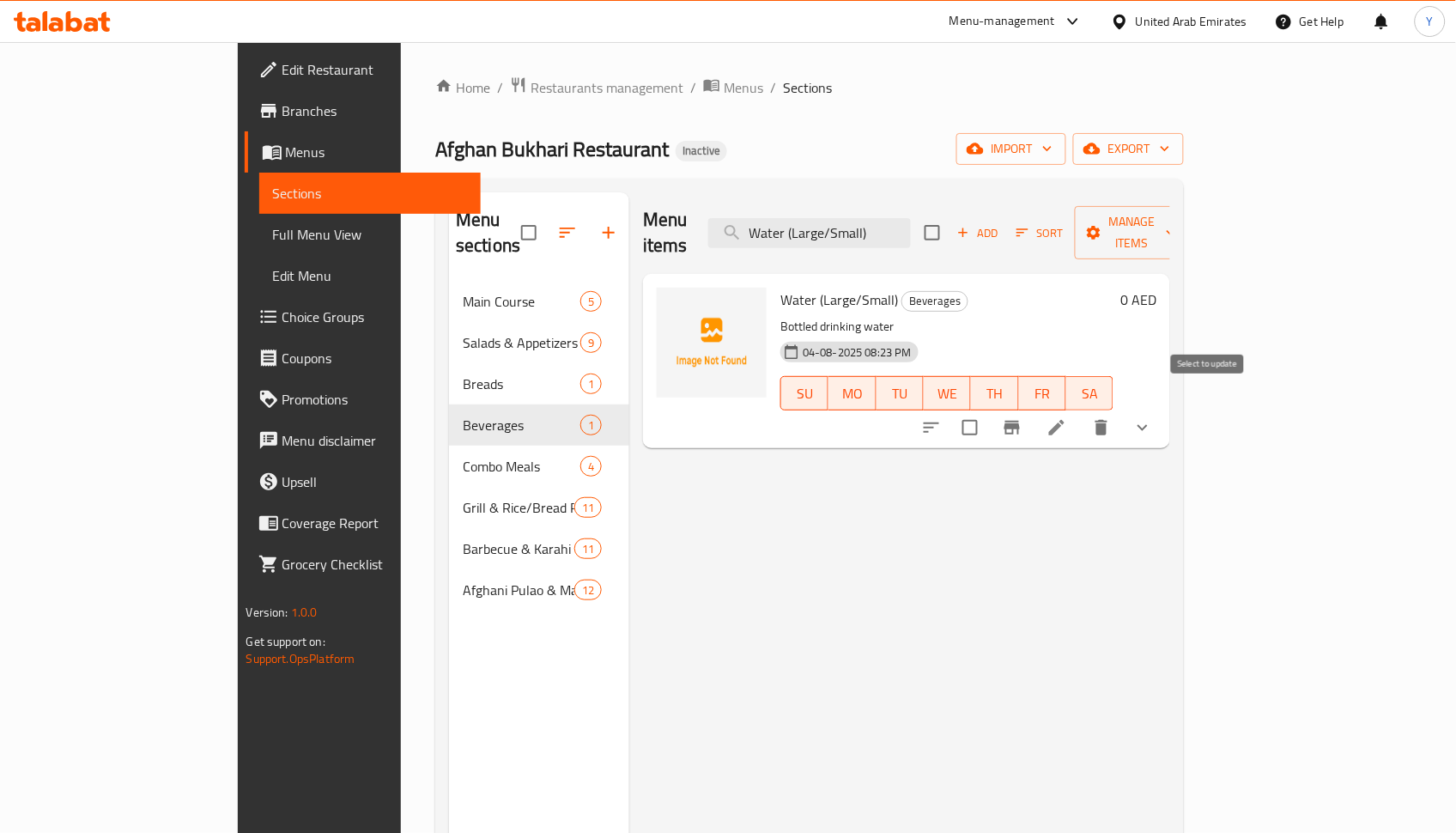 click at bounding box center [970, 428] 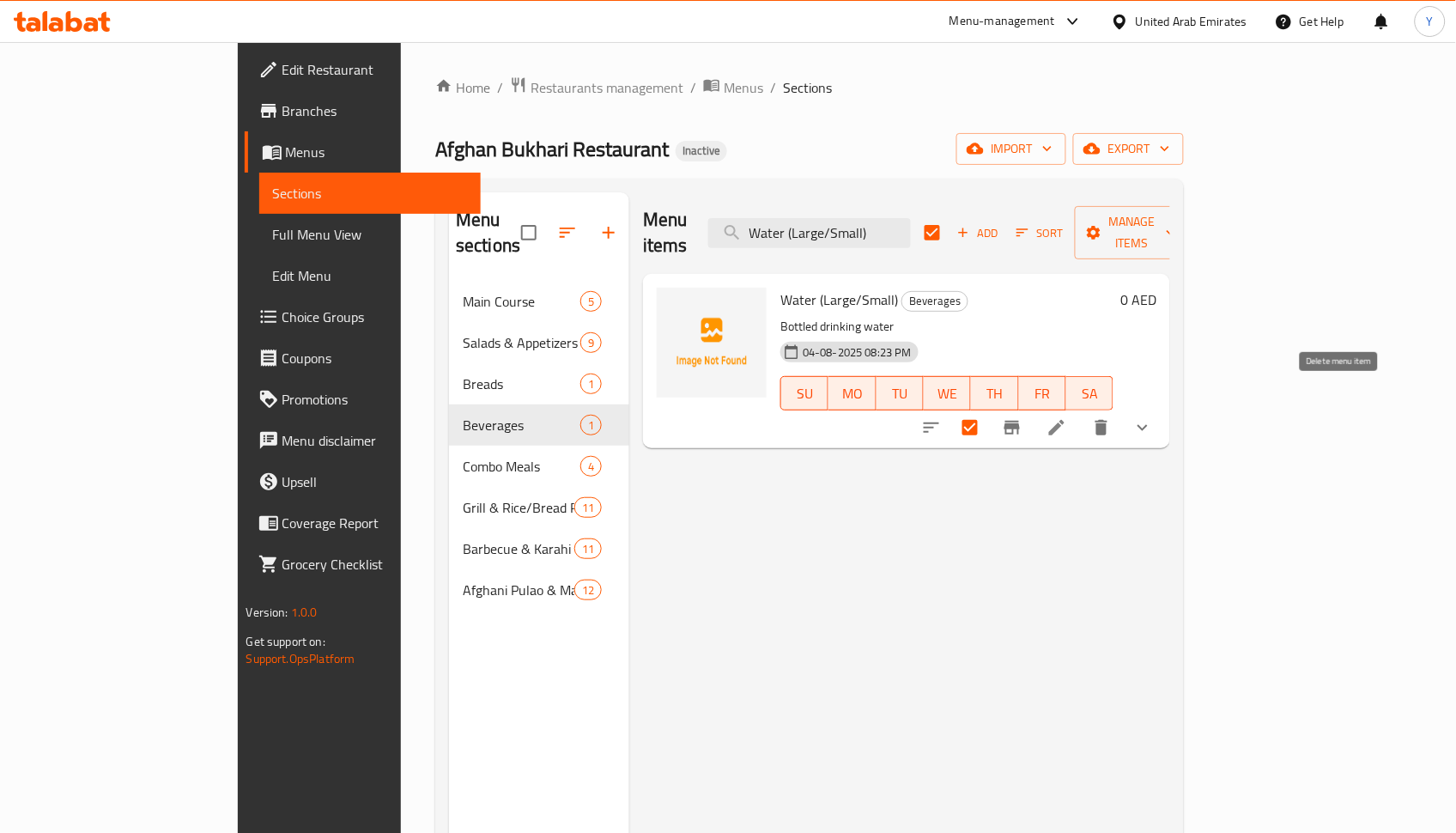 click 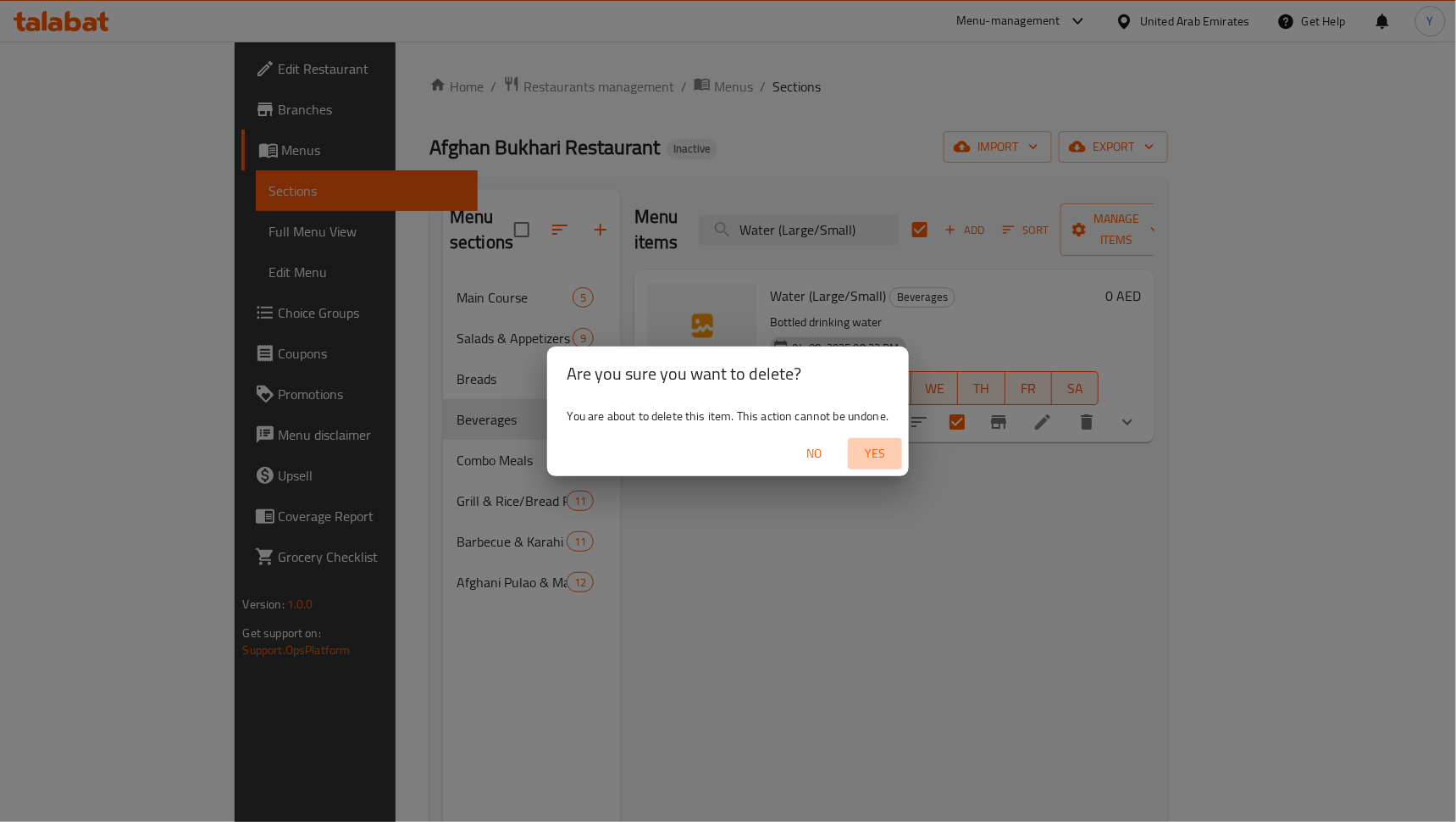 click on "Yes" at bounding box center (875, 453) 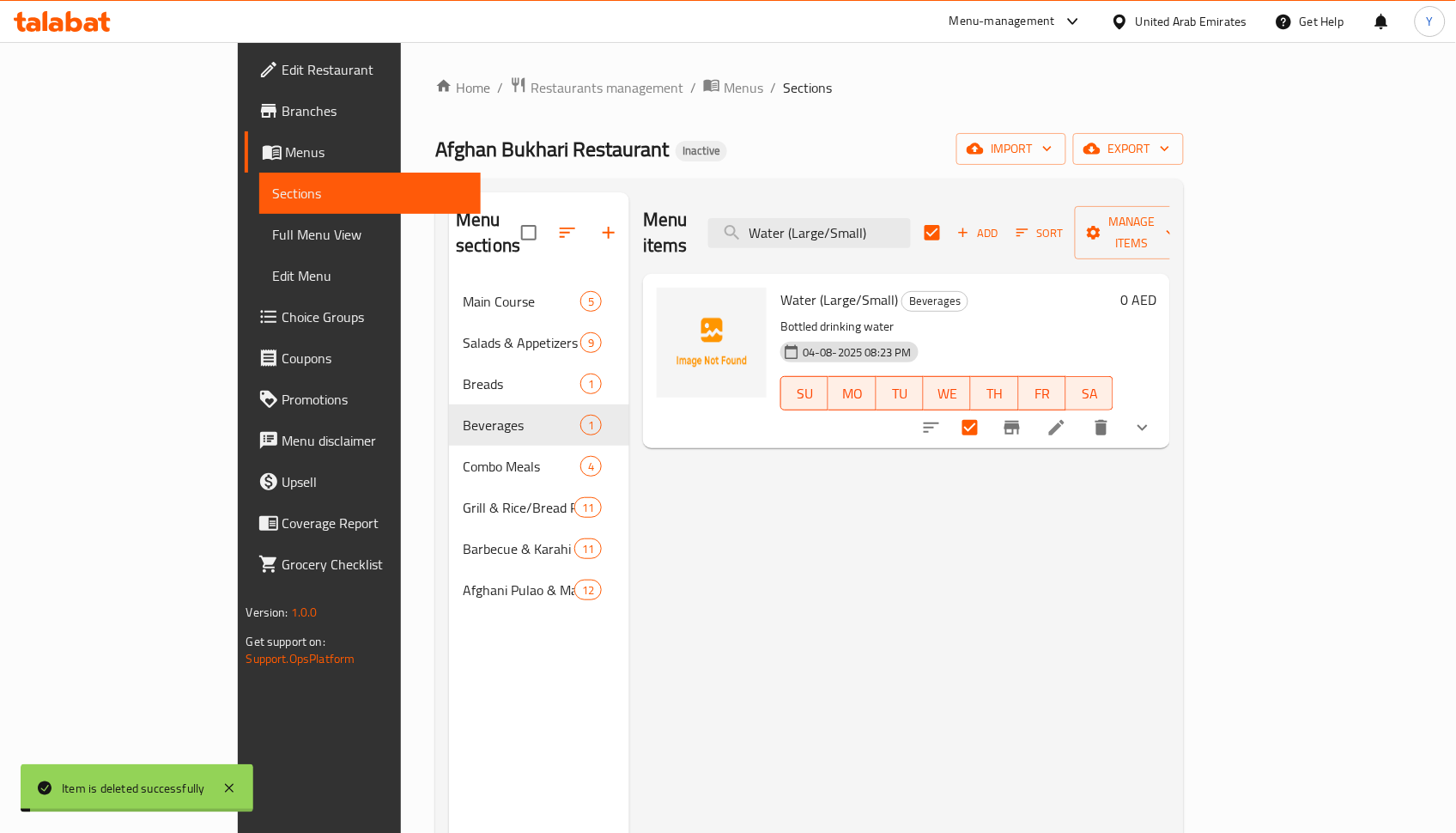 checkbox on "false" 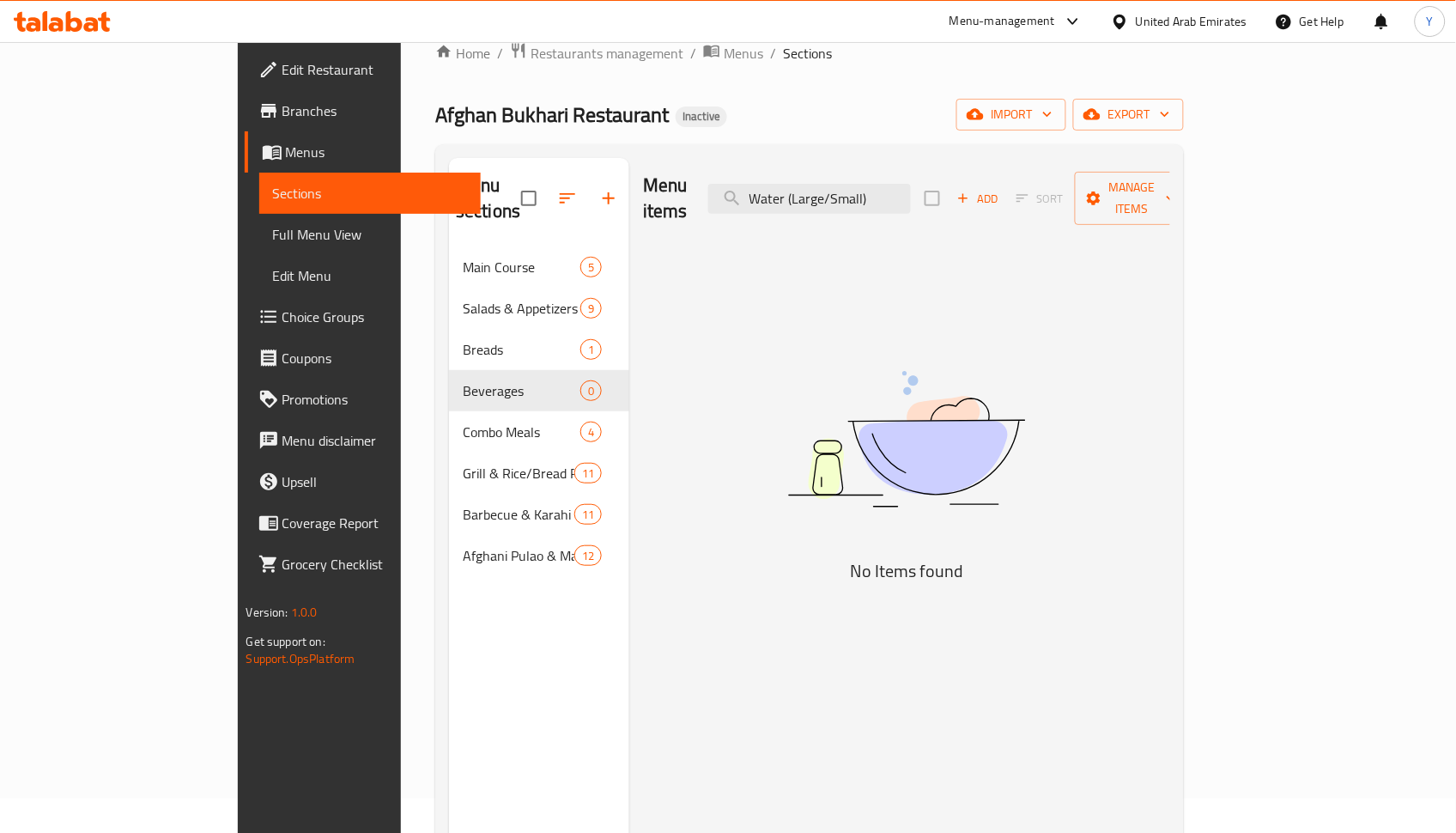 scroll, scrollTop: 0, scrollLeft: 0, axis: both 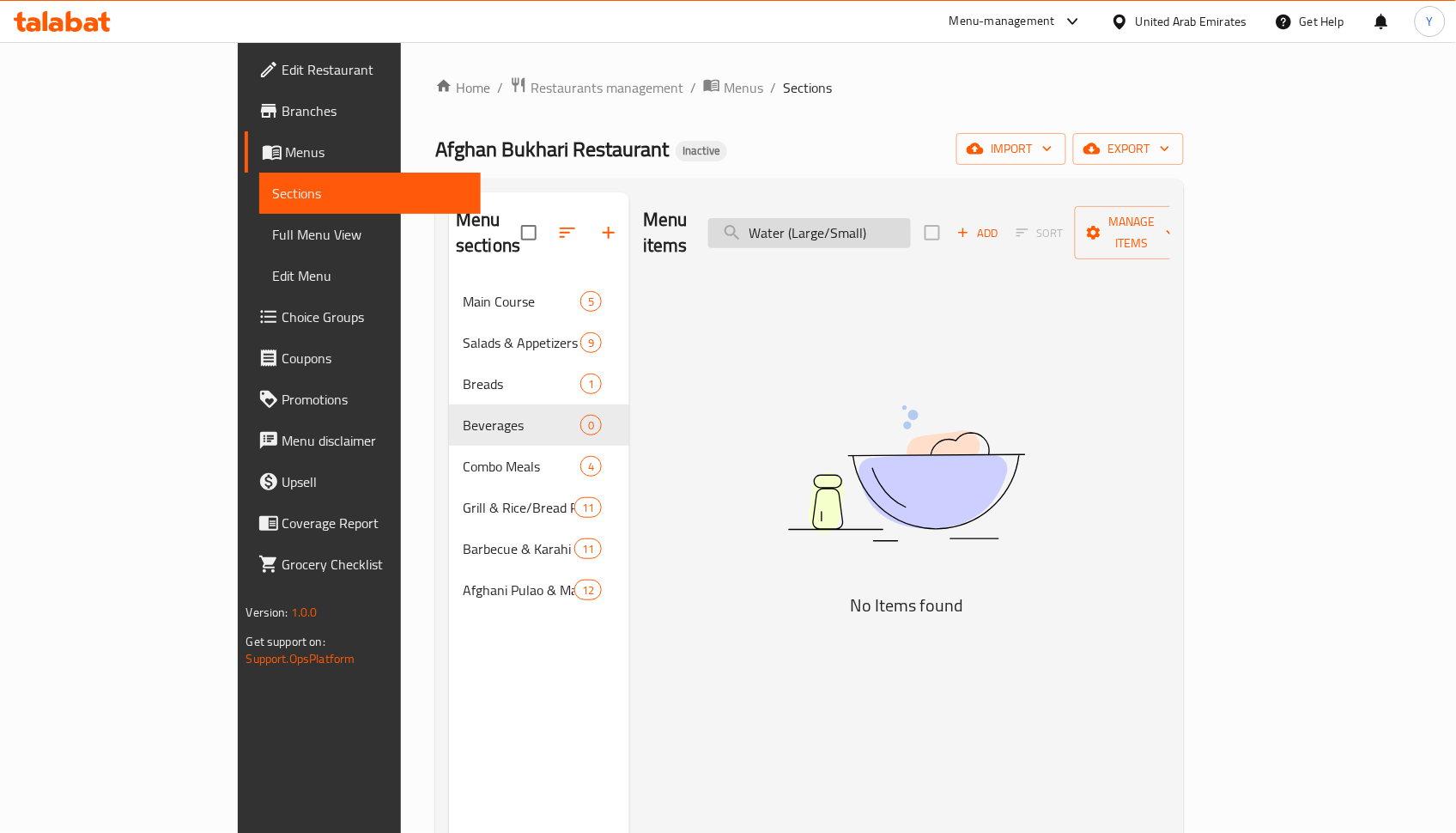 click on "Water (Large/Small)" at bounding box center [810, 233] 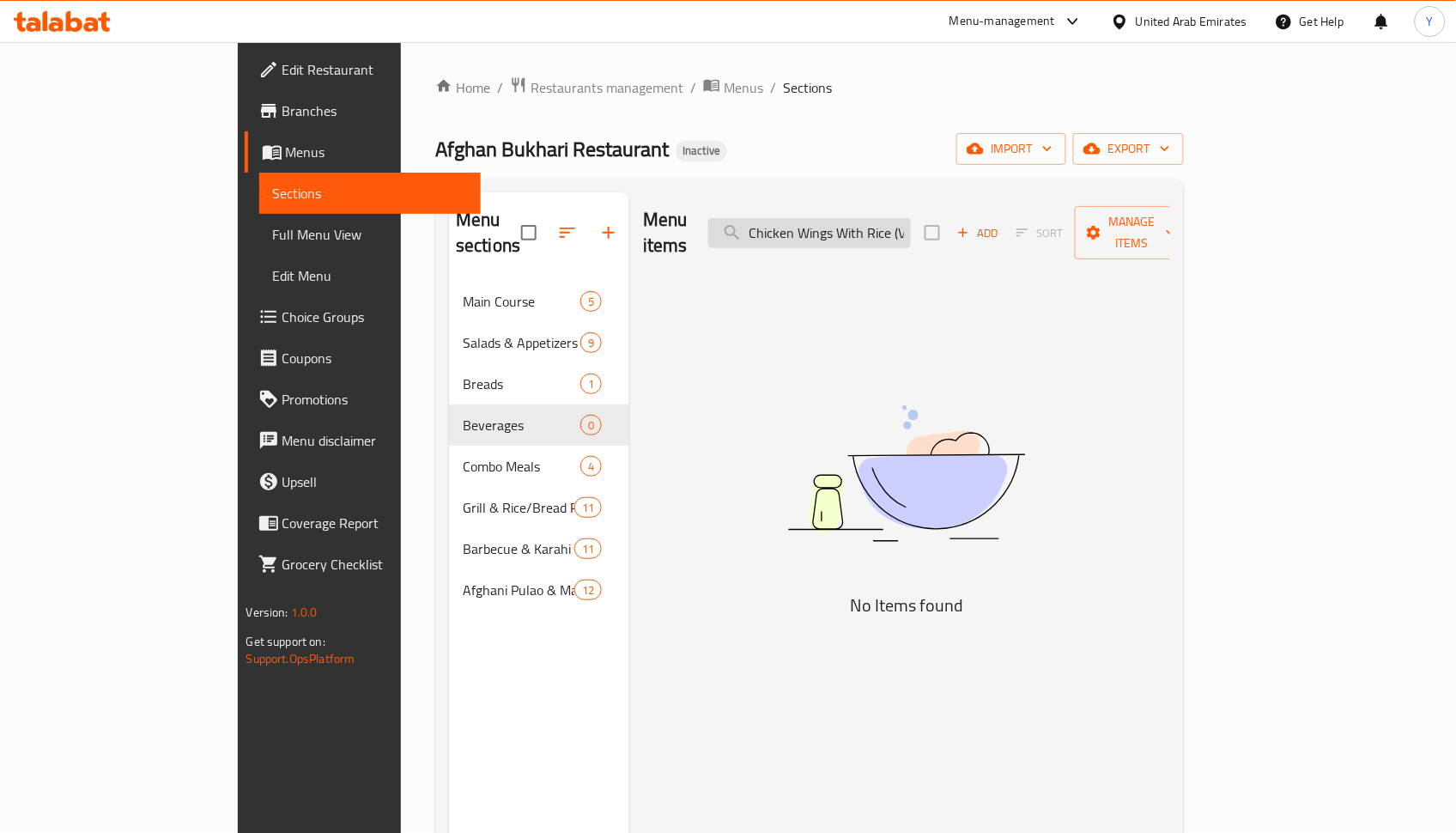 scroll, scrollTop: 0, scrollLeft: 39, axis: horizontal 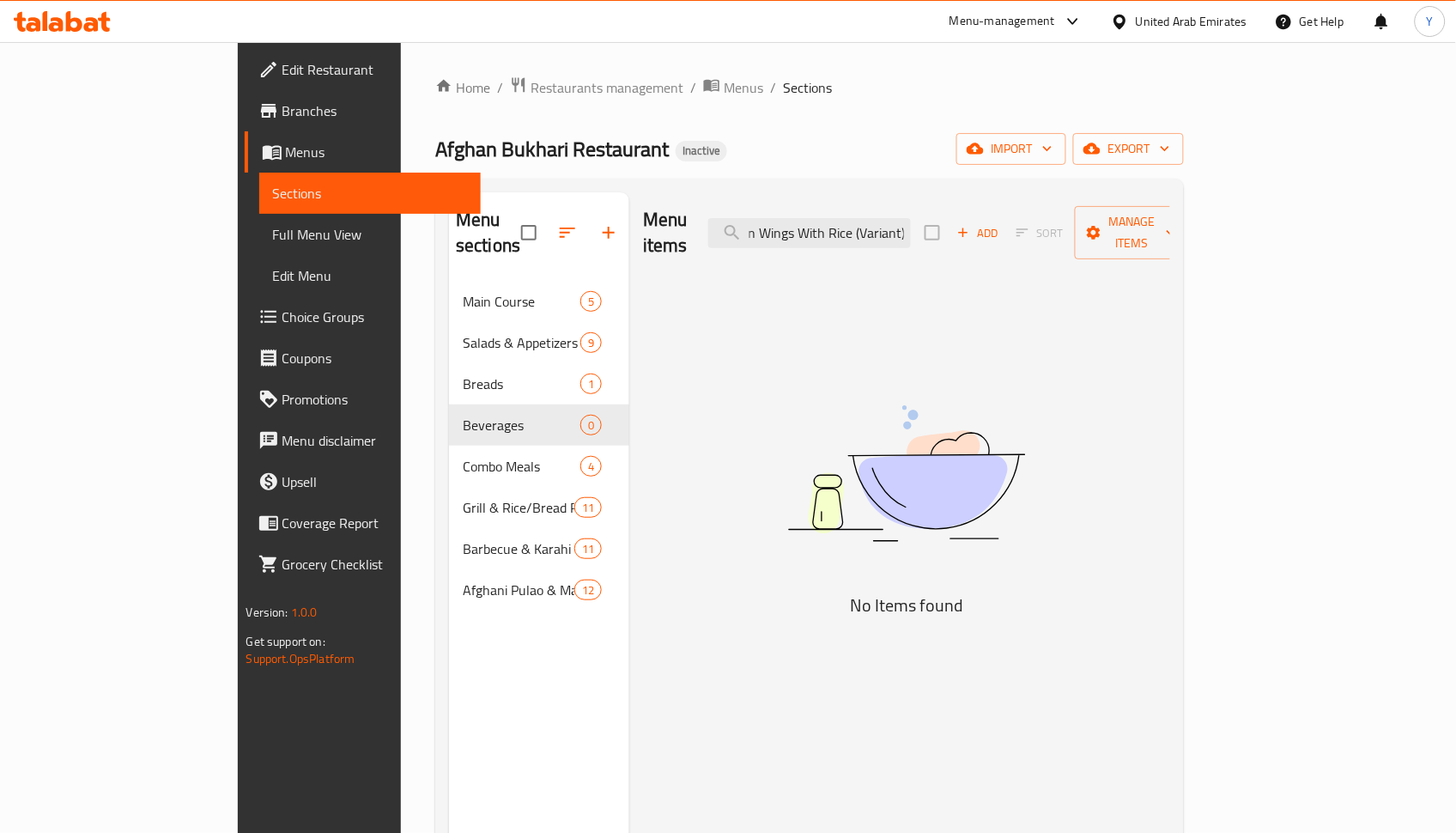 checkbox on "true" 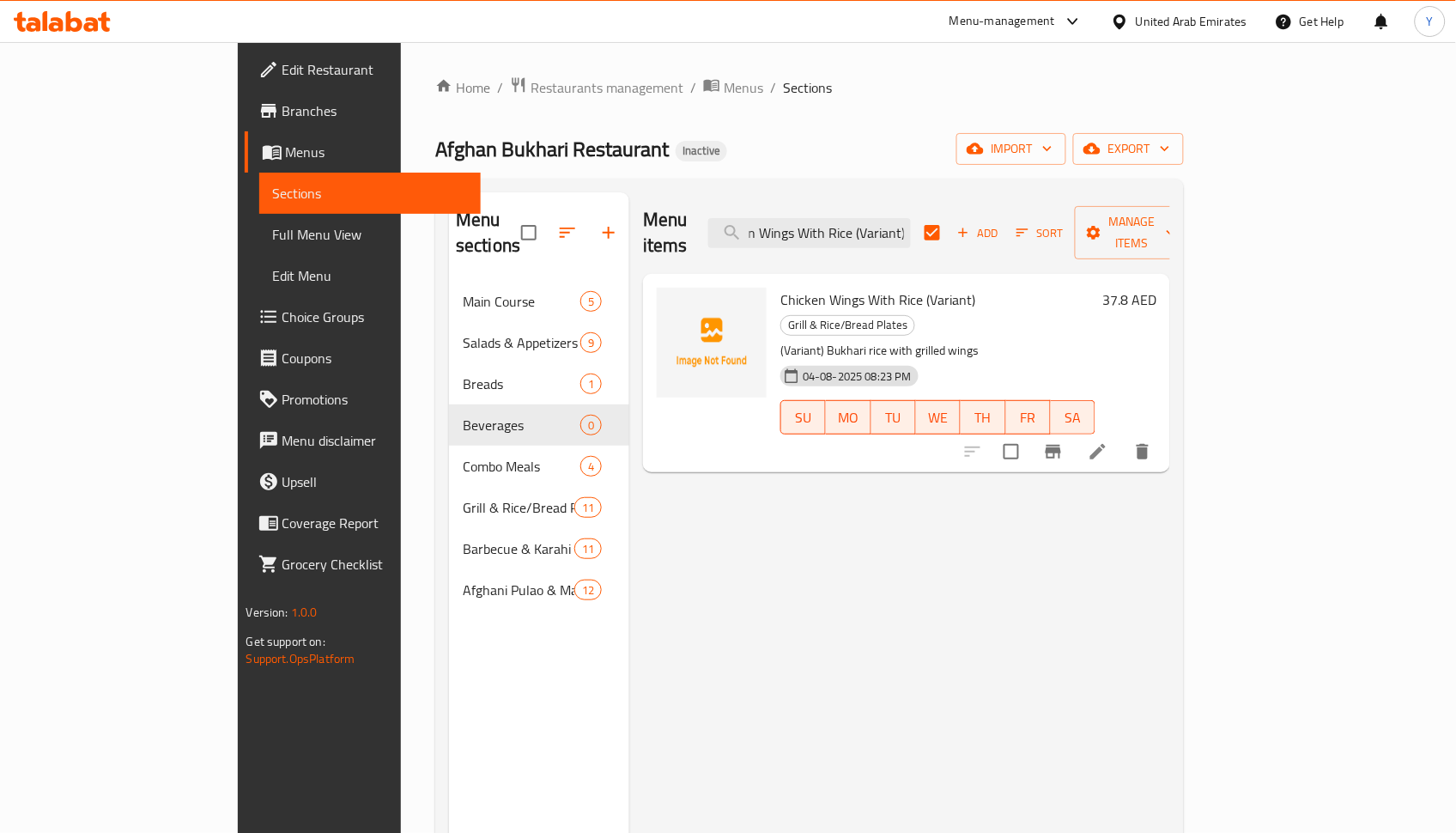 type on "Chicken Wings With Rice (Variant)" 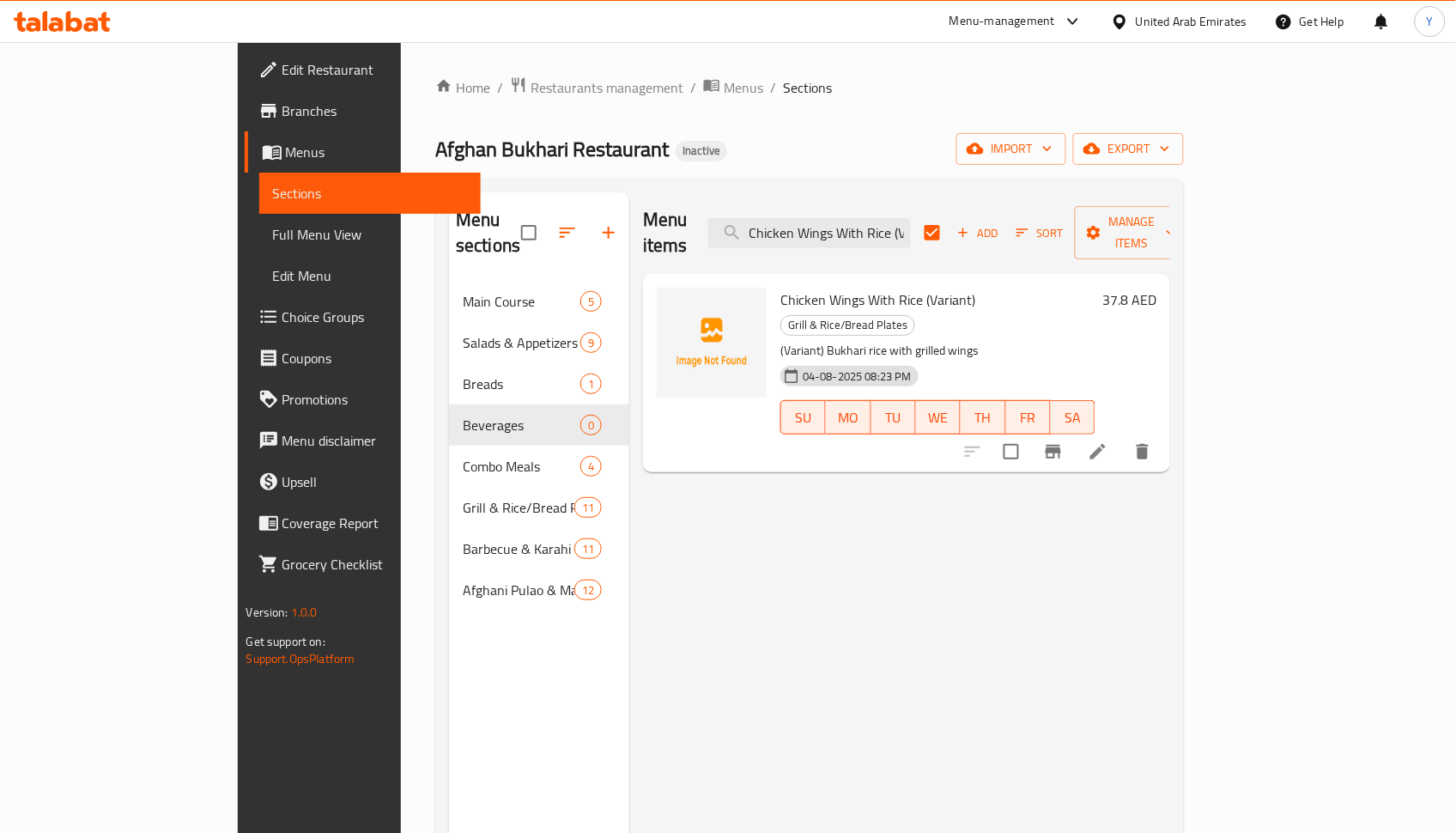 click at bounding box center (1098, 452) 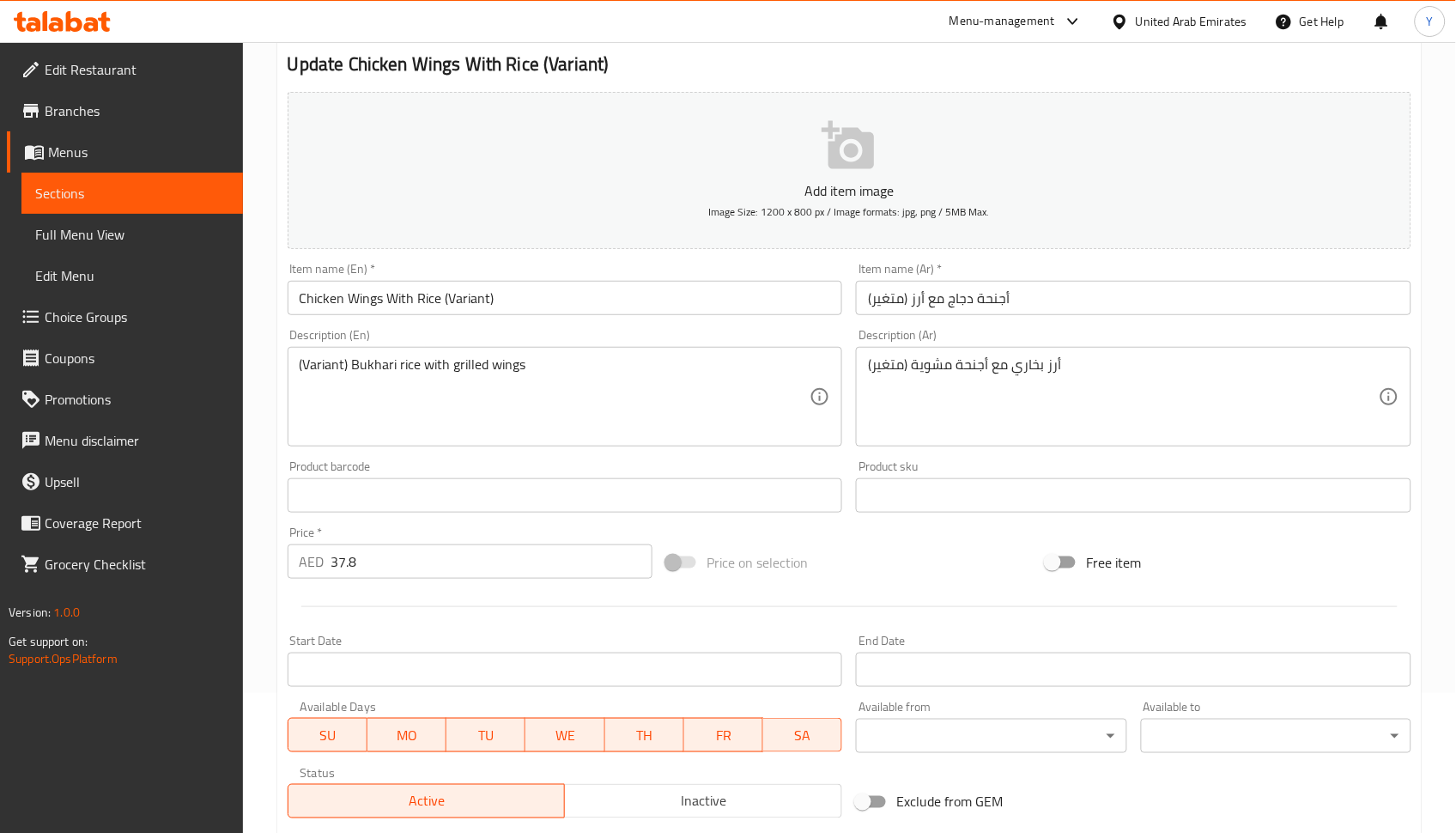 scroll, scrollTop: 119, scrollLeft: 0, axis: vertical 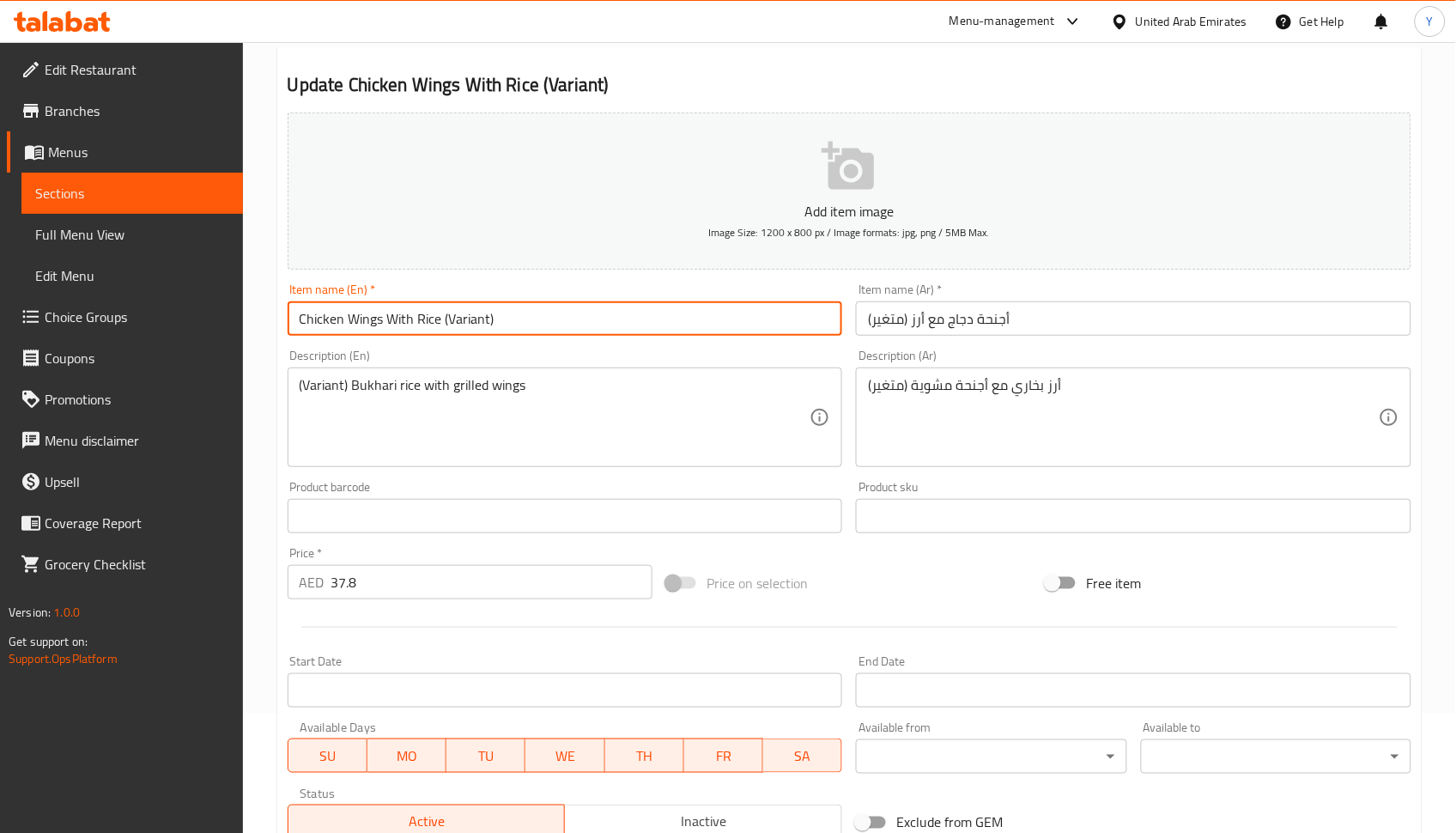 drag, startPoint x: 447, startPoint y: 313, endPoint x: 660, endPoint y: 326, distance: 213.39634 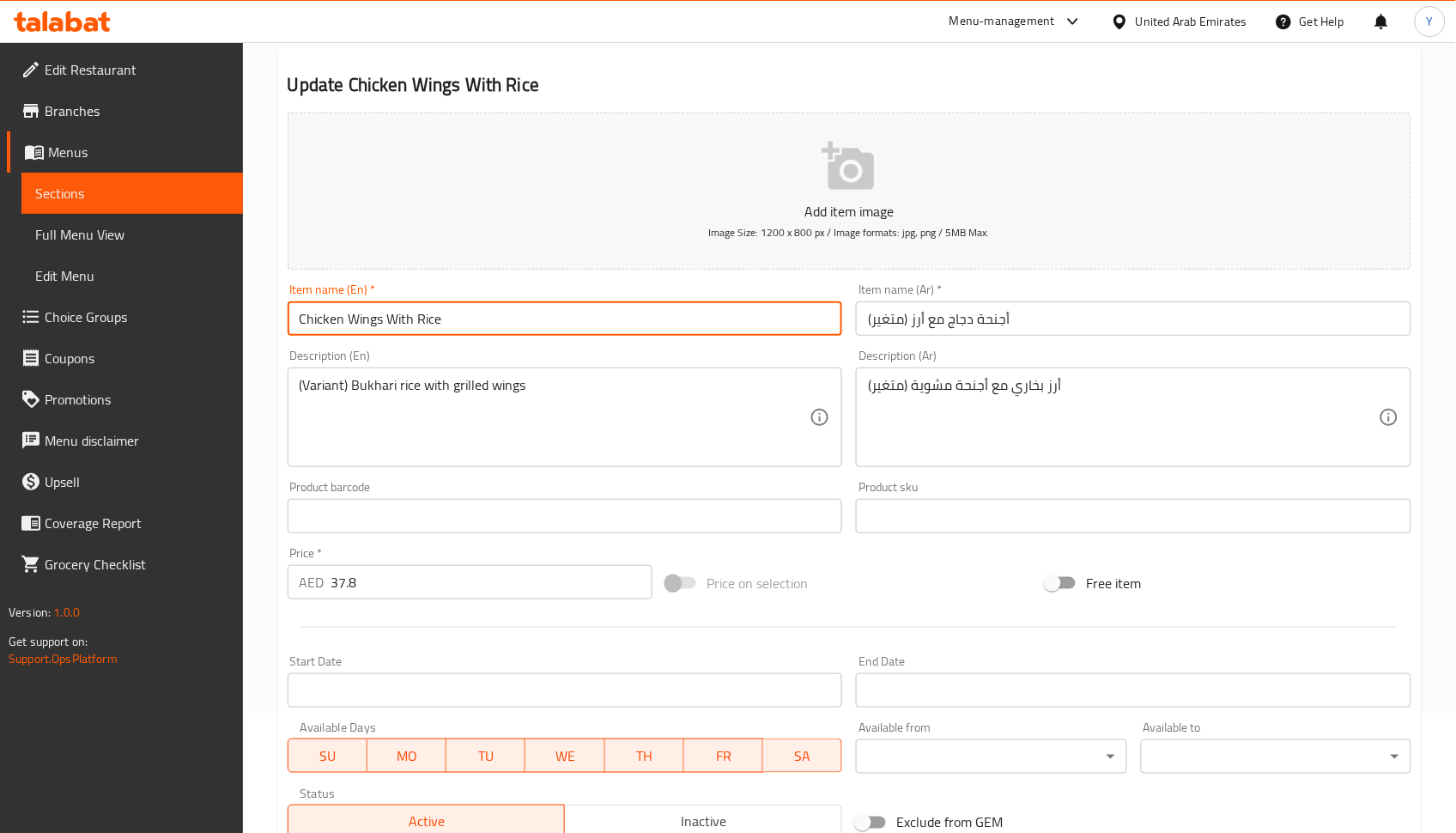 type on "Chicken Wings With Rice" 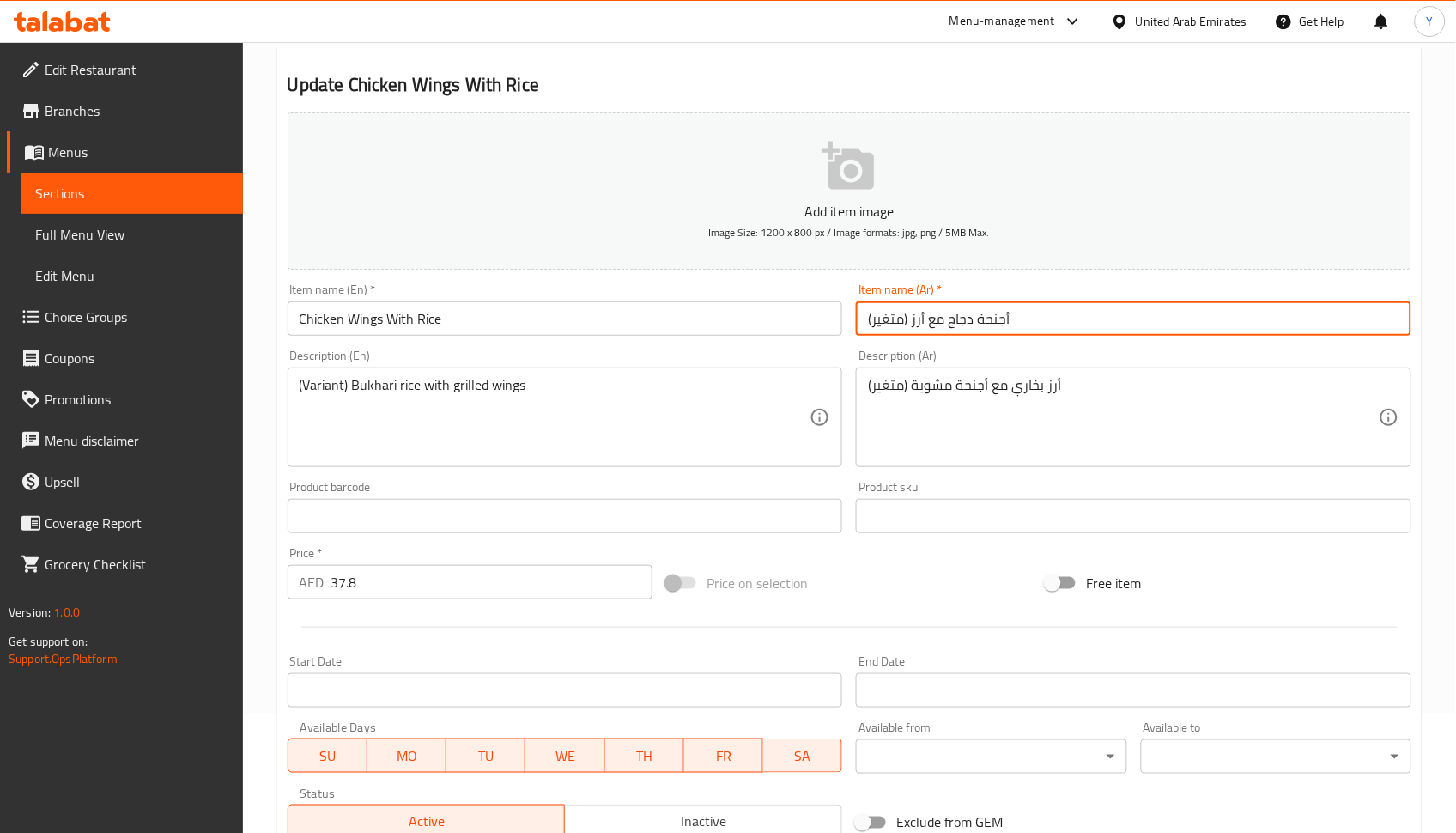drag, startPoint x: 909, startPoint y: 324, endPoint x: 810, endPoint y: 311, distance: 99.84989 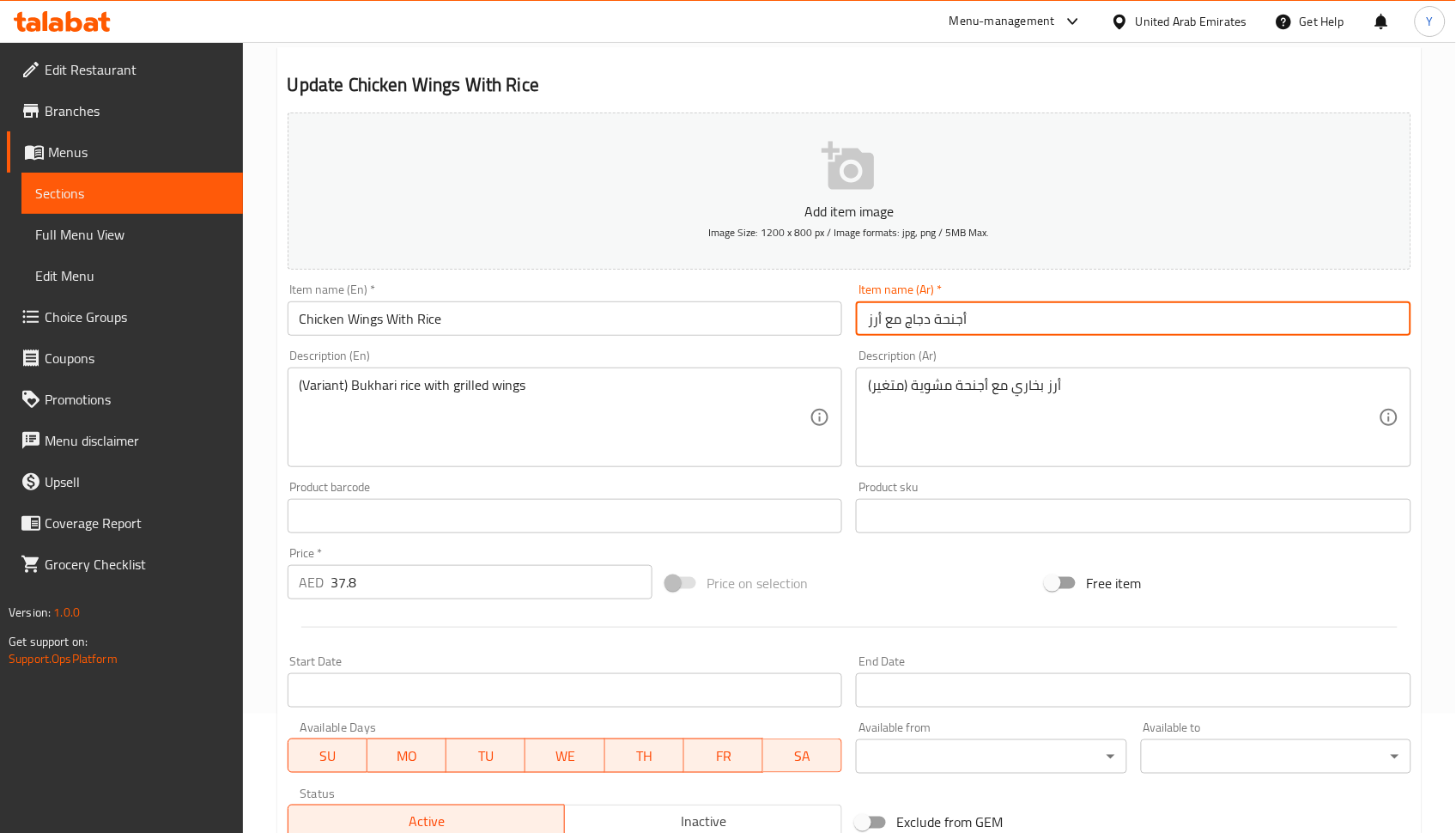 type on "أجنحة دجاج مع أرز" 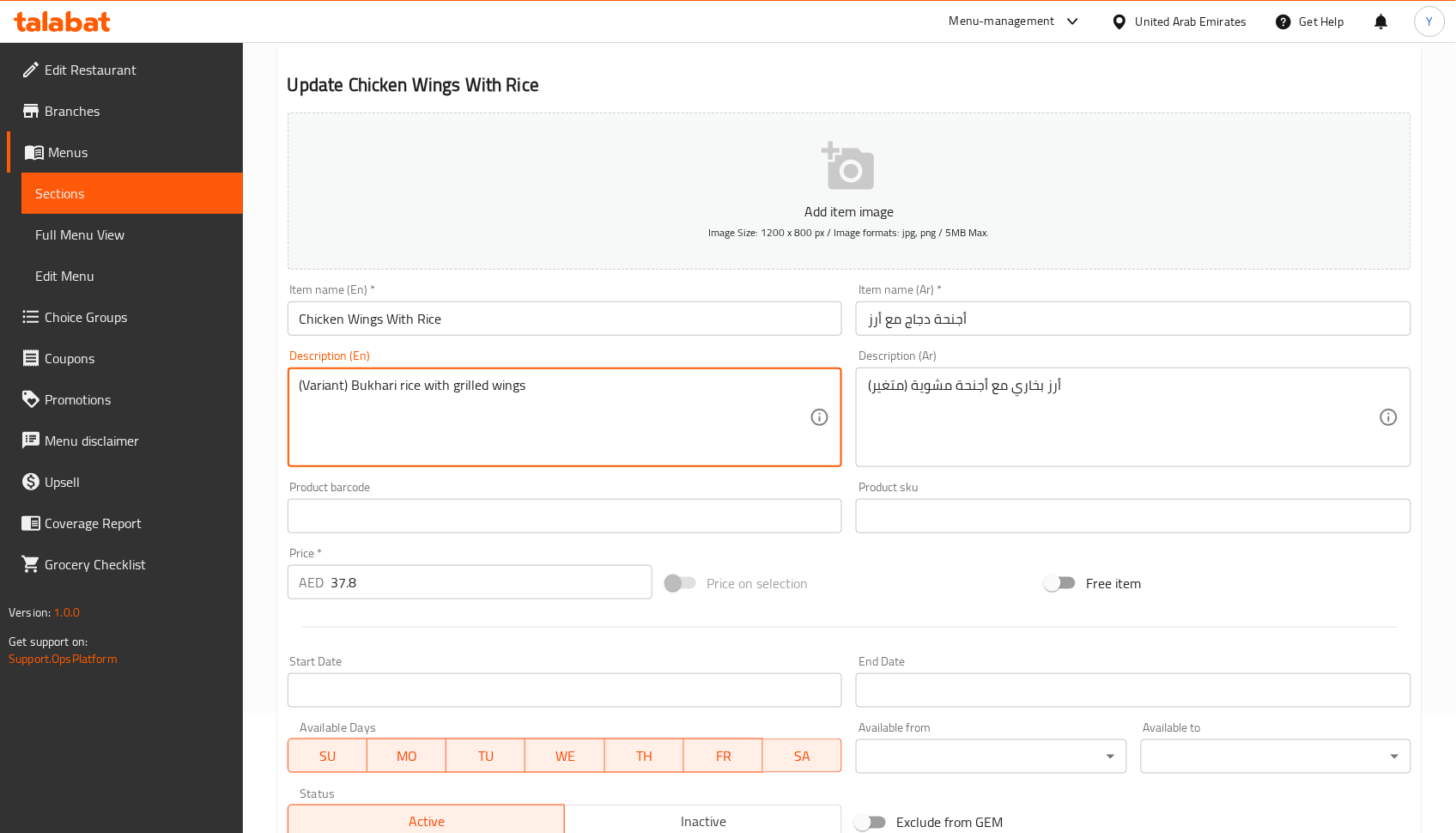 drag, startPoint x: 349, startPoint y: 385, endPoint x: 212, endPoint y: 386, distance: 137.0036 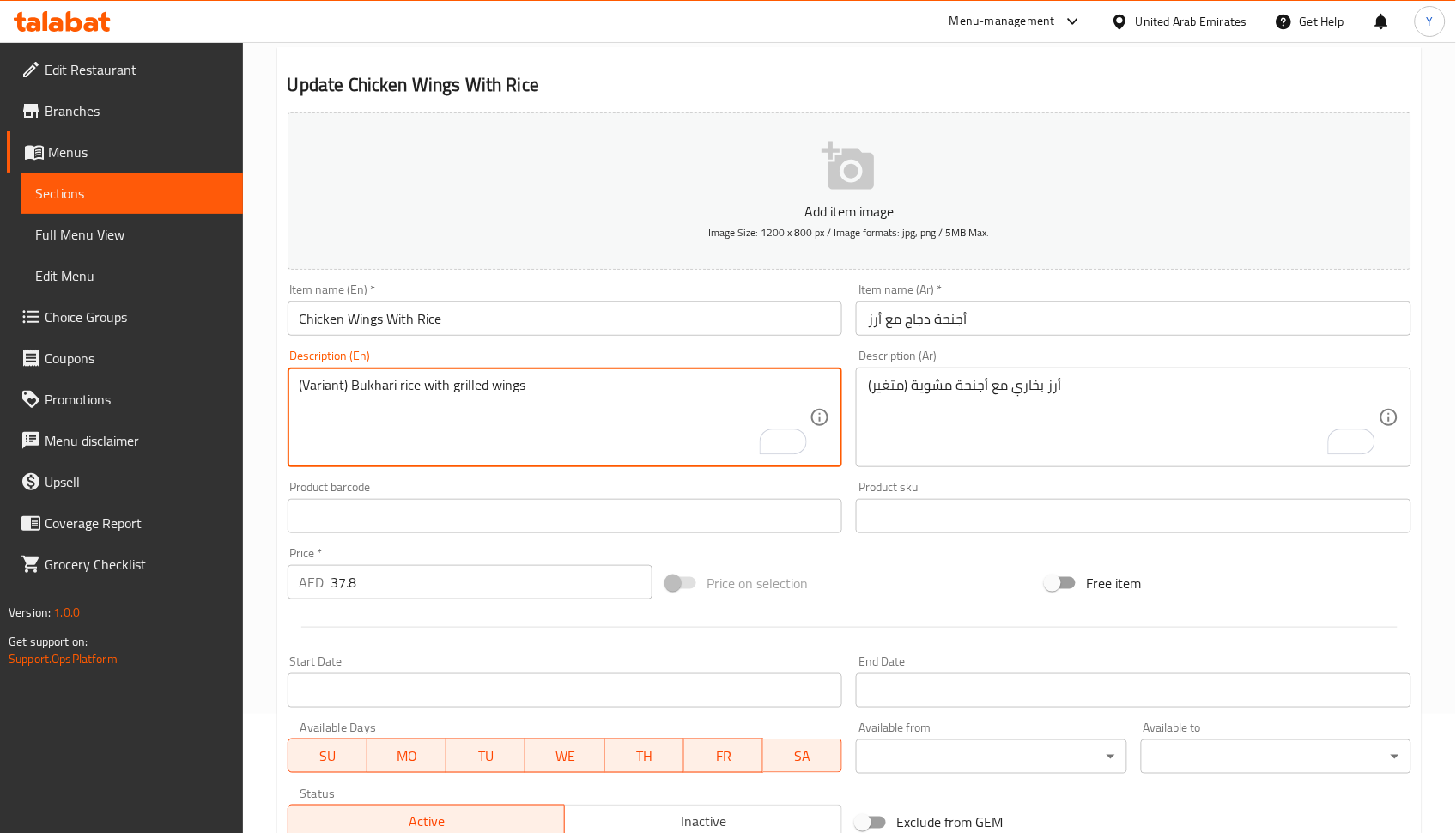 type on "(Variant) Bukhari rice with grilled wings" 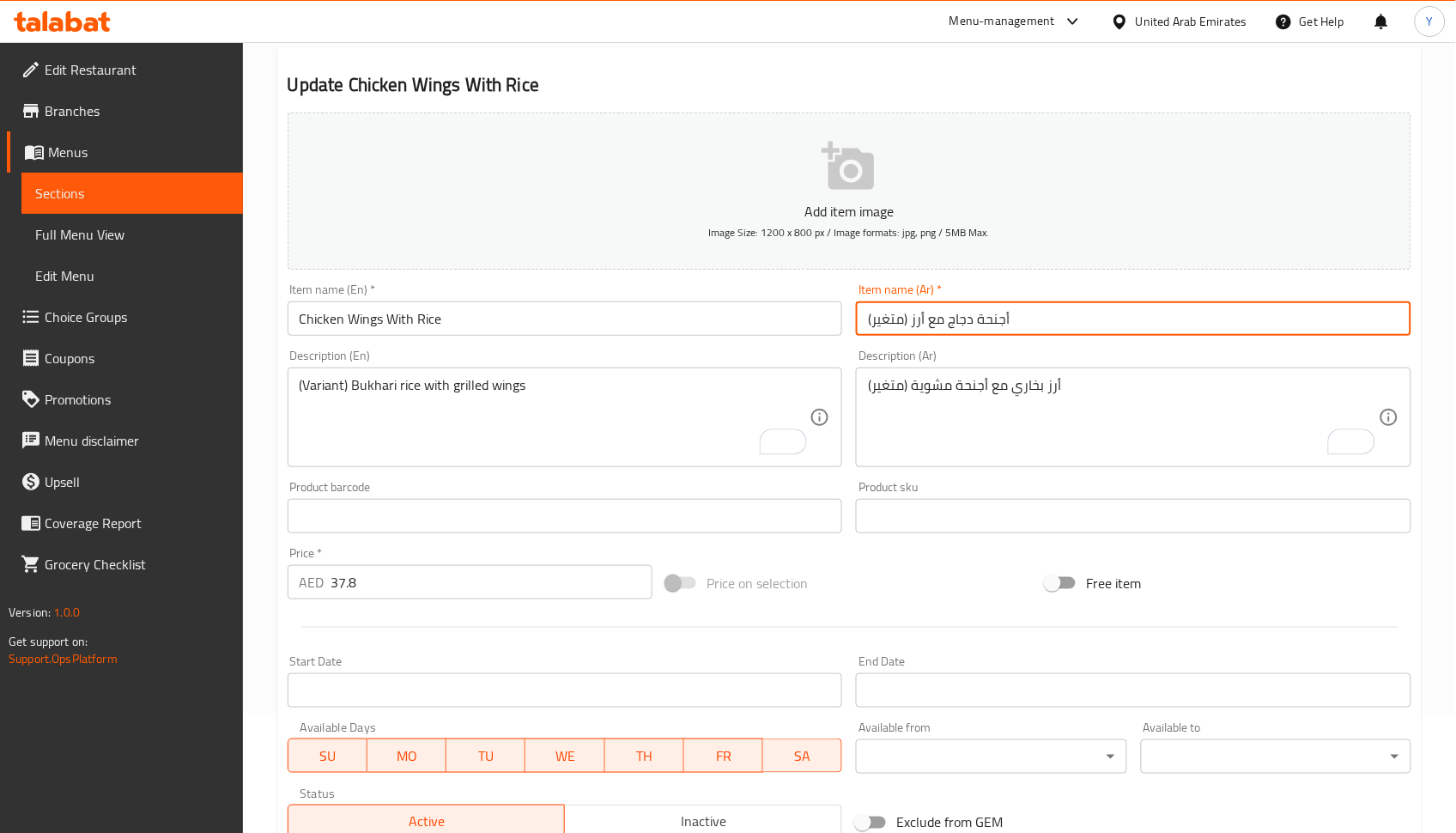 type on "أجنحة دجاج مع أرز (متغير)" 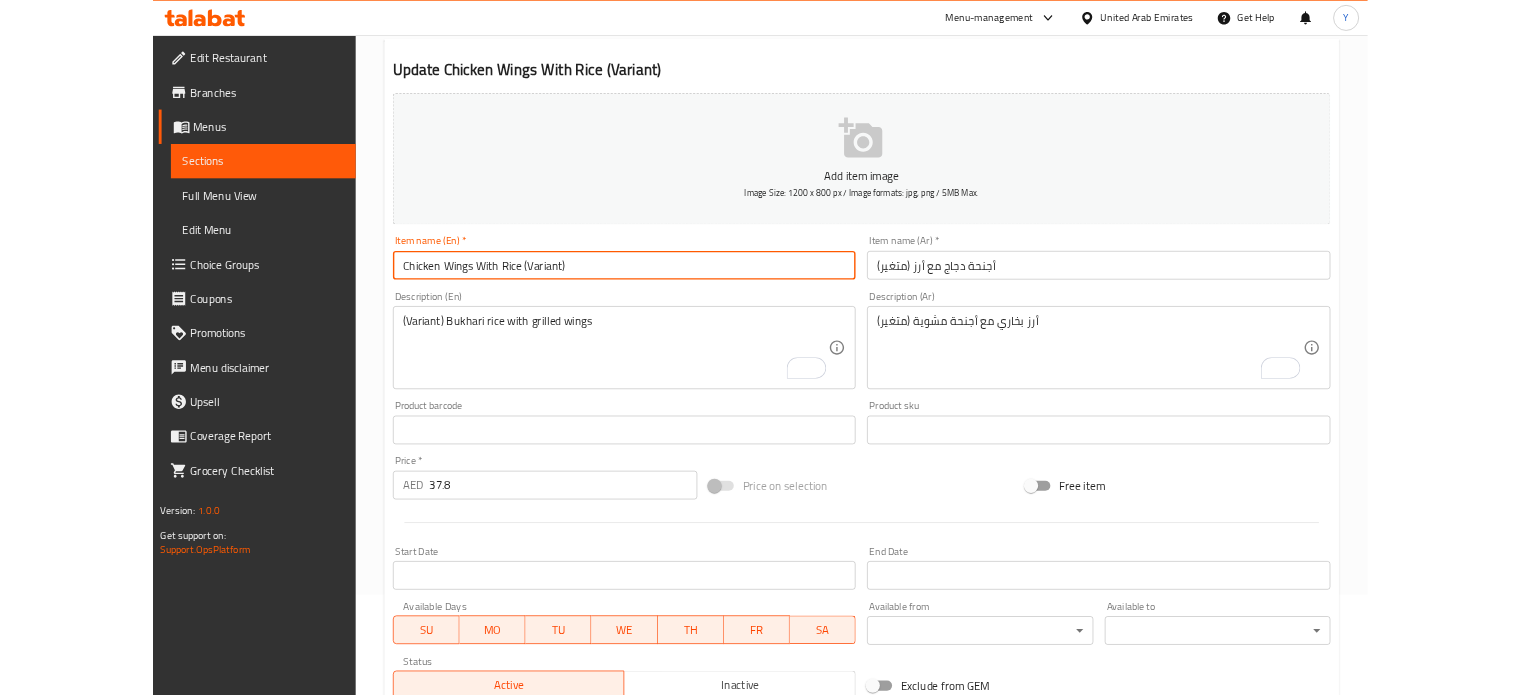 scroll, scrollTop: 0, scrollLeft: 0, axis: both 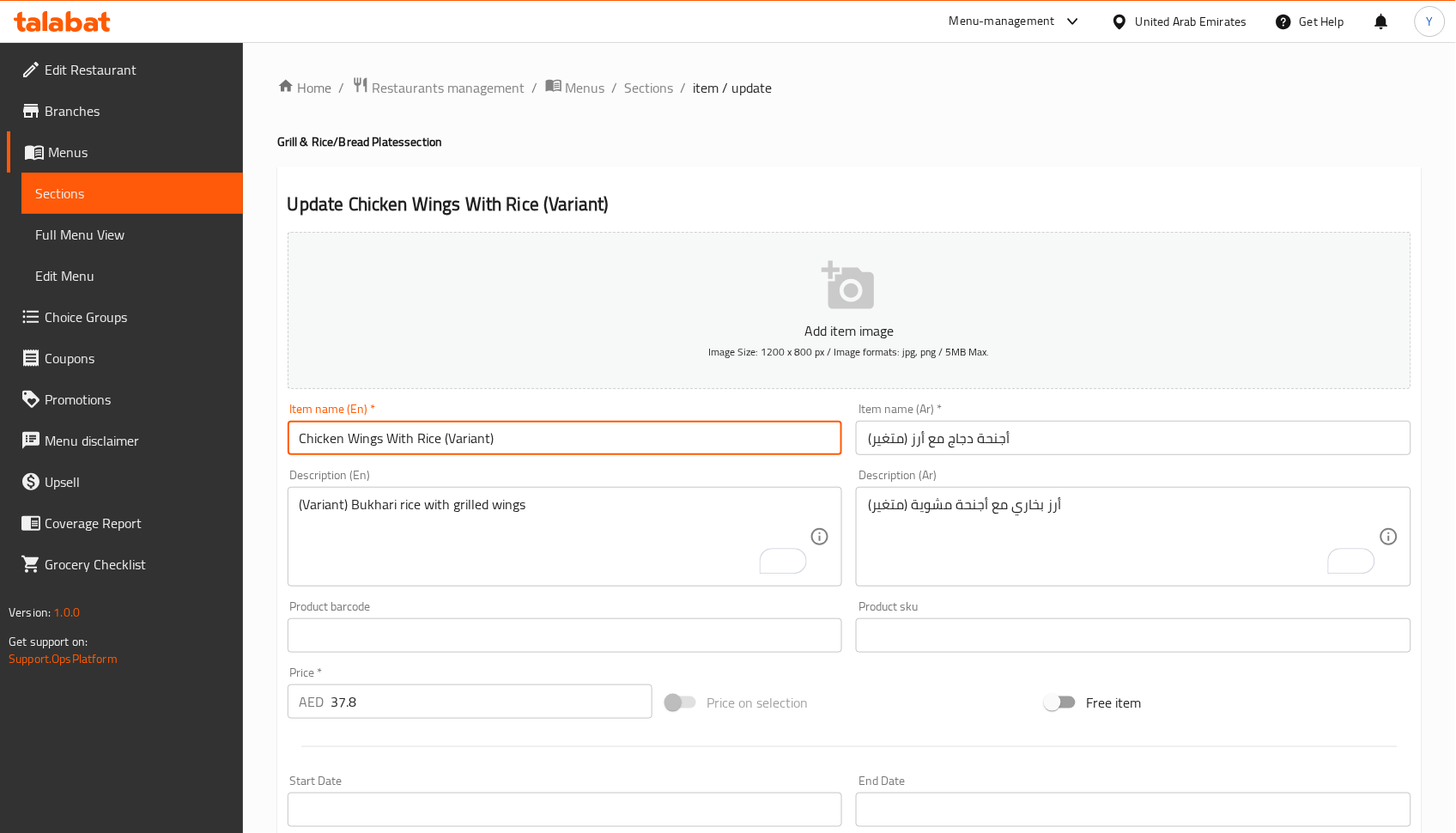 type on "Chicken Wings With Rice (Variant)" 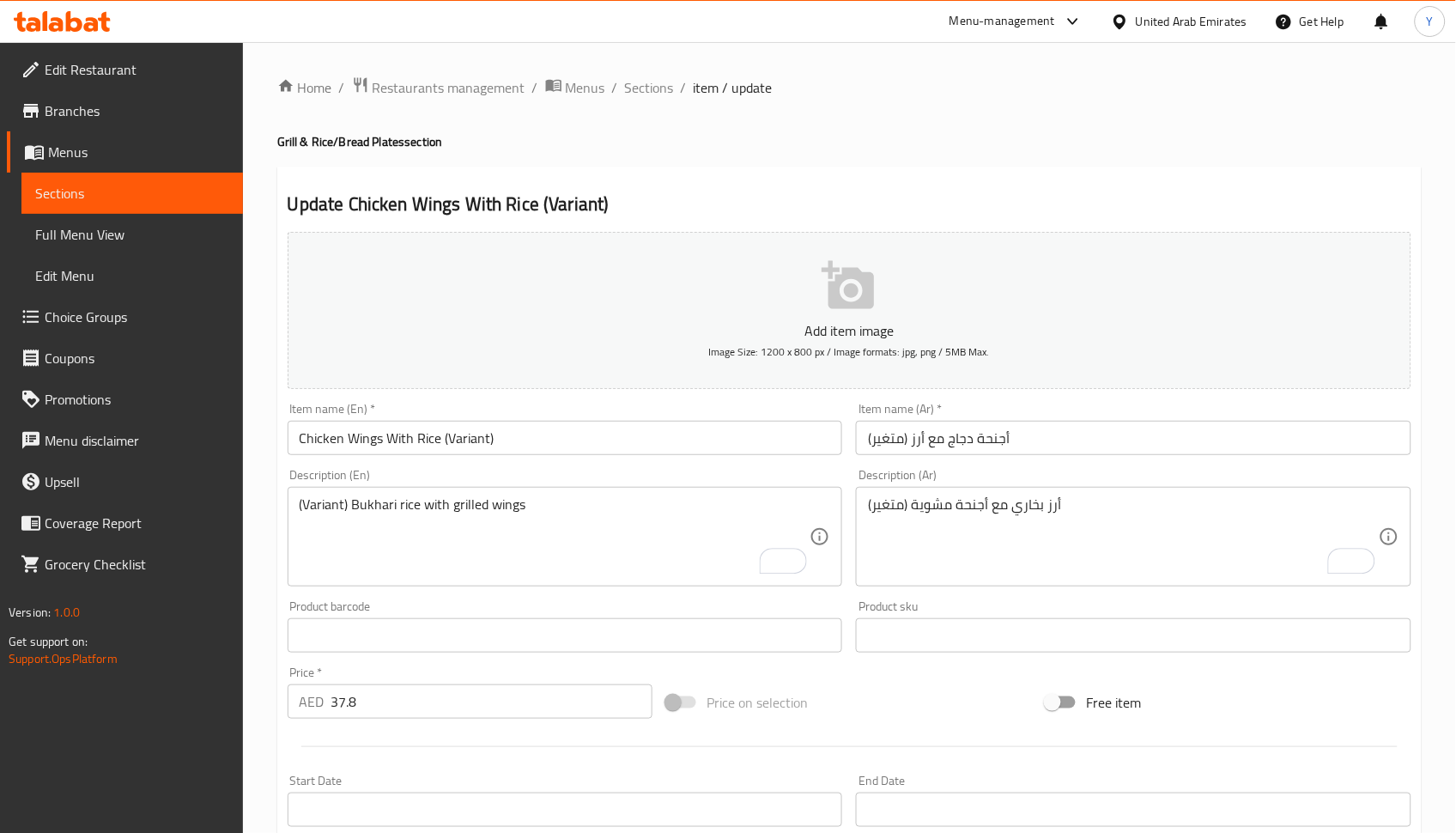 click on "Home / Restaurants management / Menus / Sections / item / update" at bounding box center [849, 88] 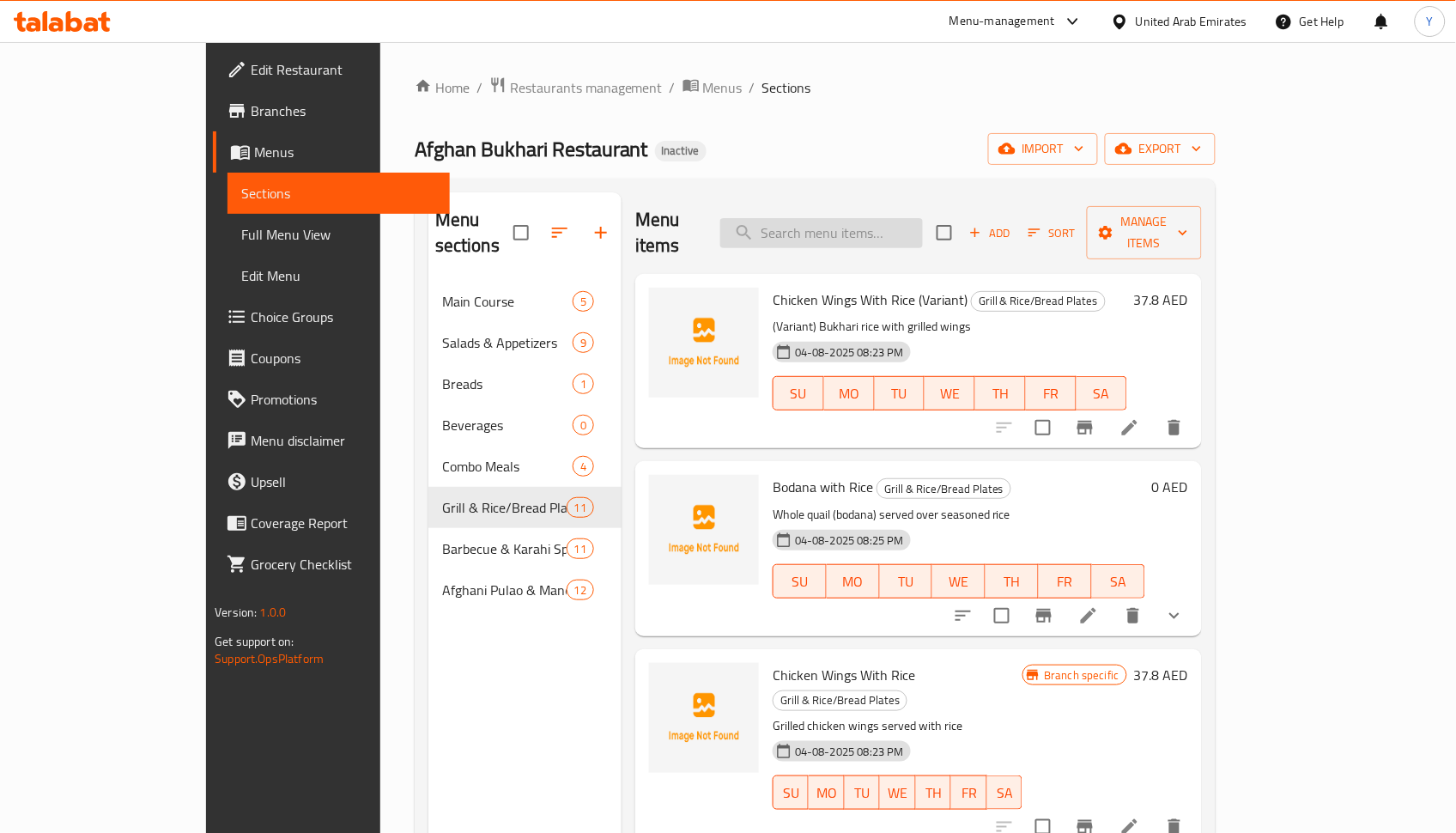 click at bounding box center (822, 233) 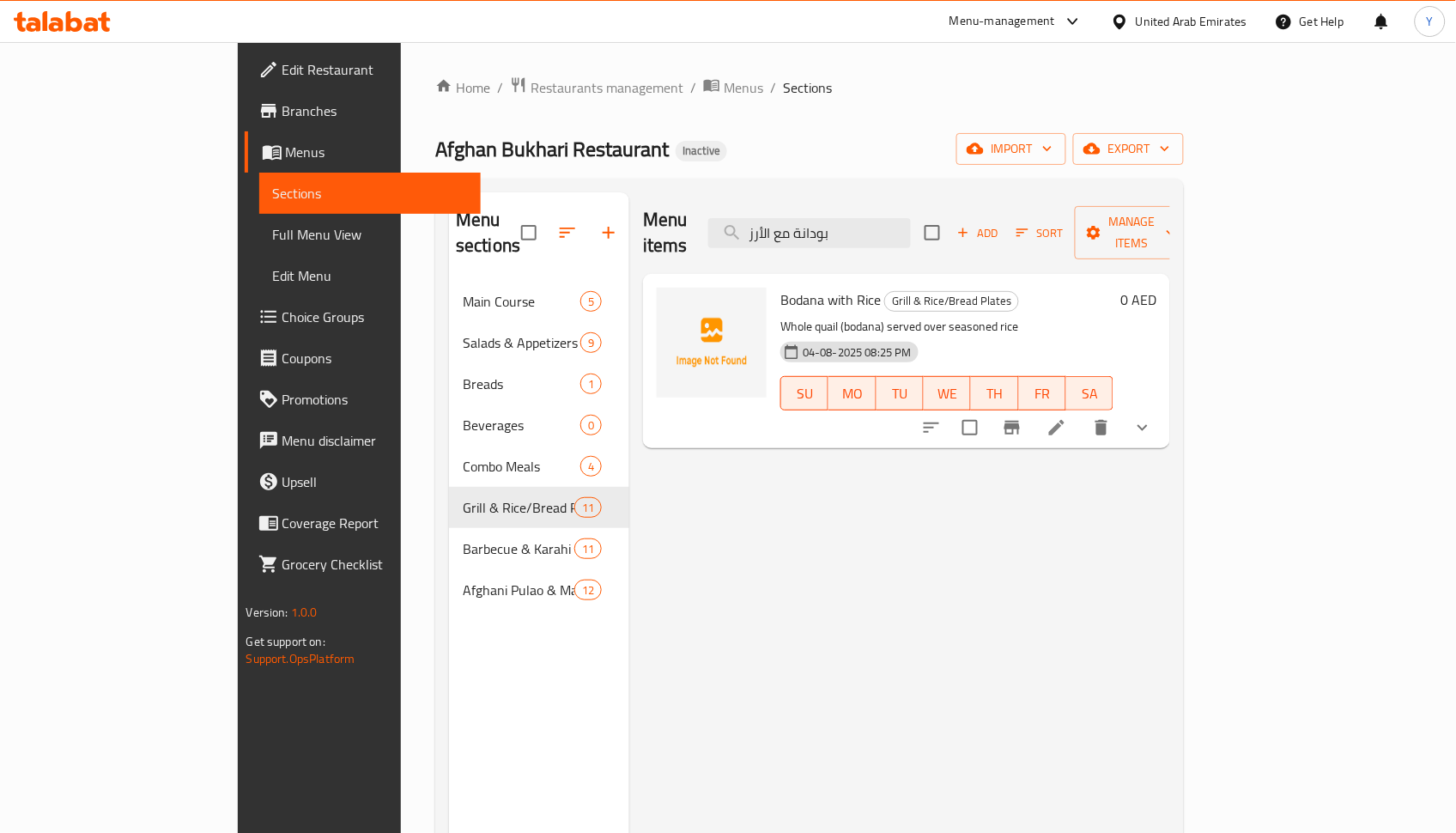type on "بودانة مع الأرز" 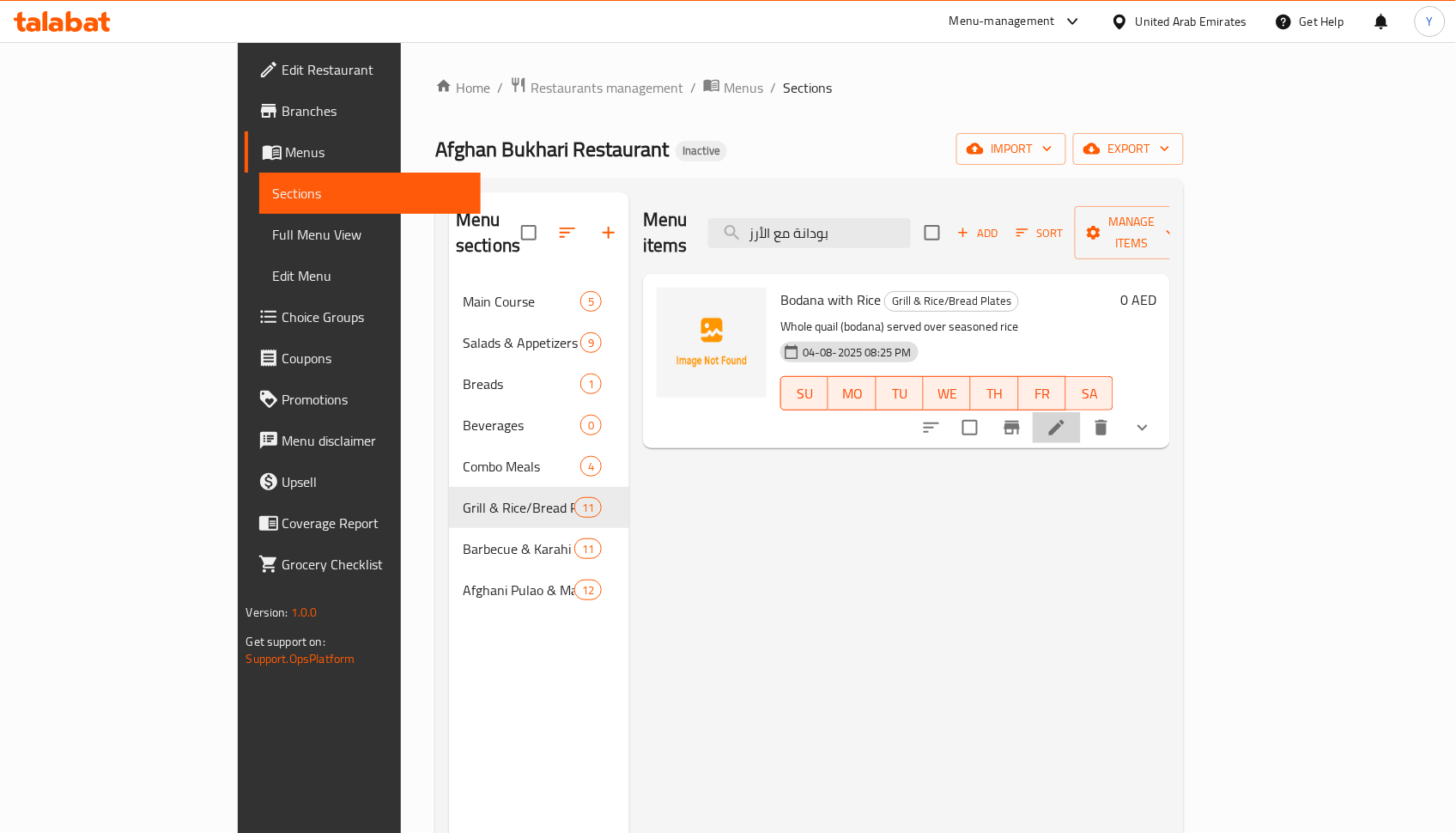 click 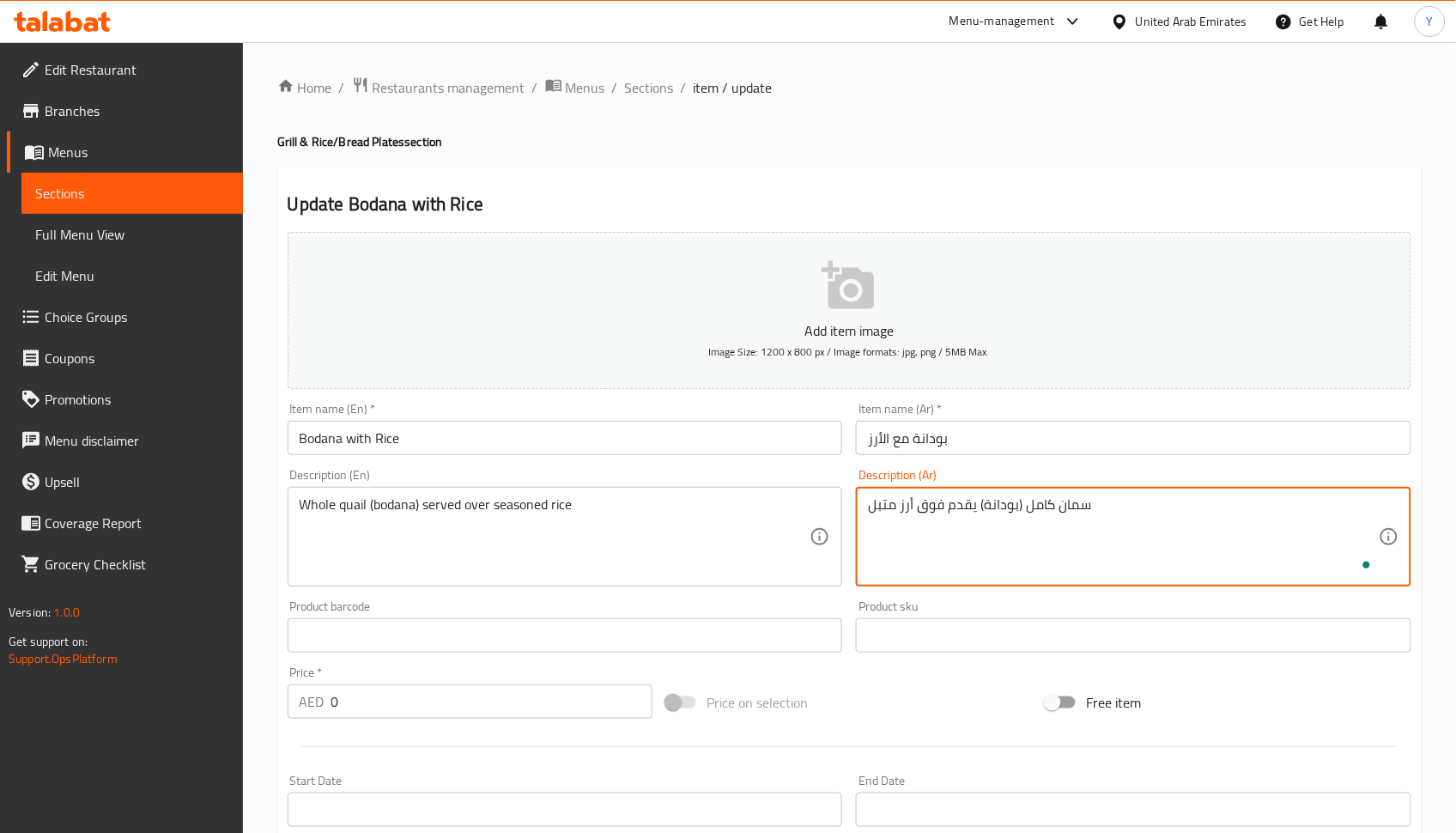 type on "سمان كامل (بودانة) يقدم فوق أرز متبل" 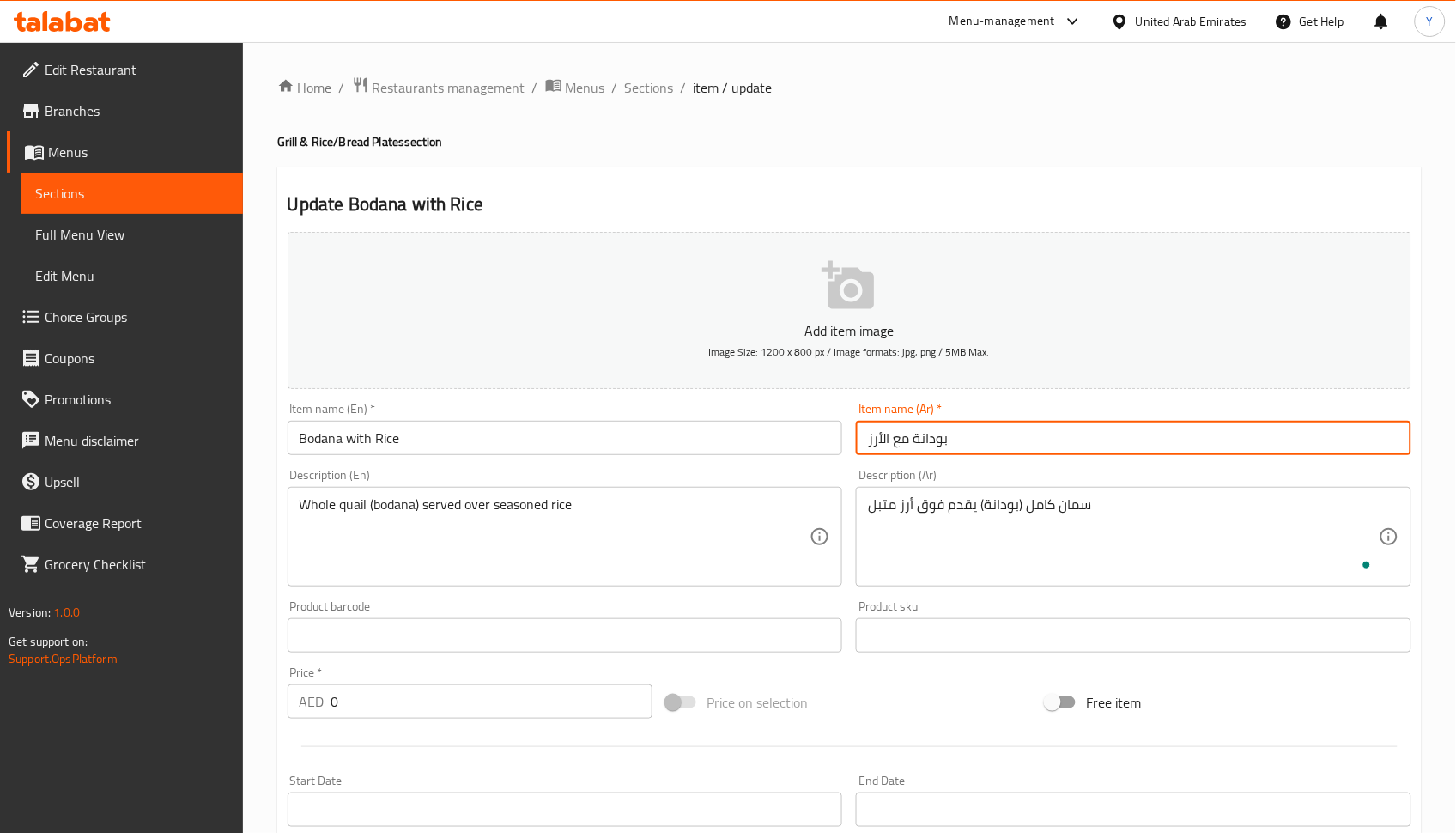 click on "بودانة مع الأرز" at bounding box center [1133, 438] 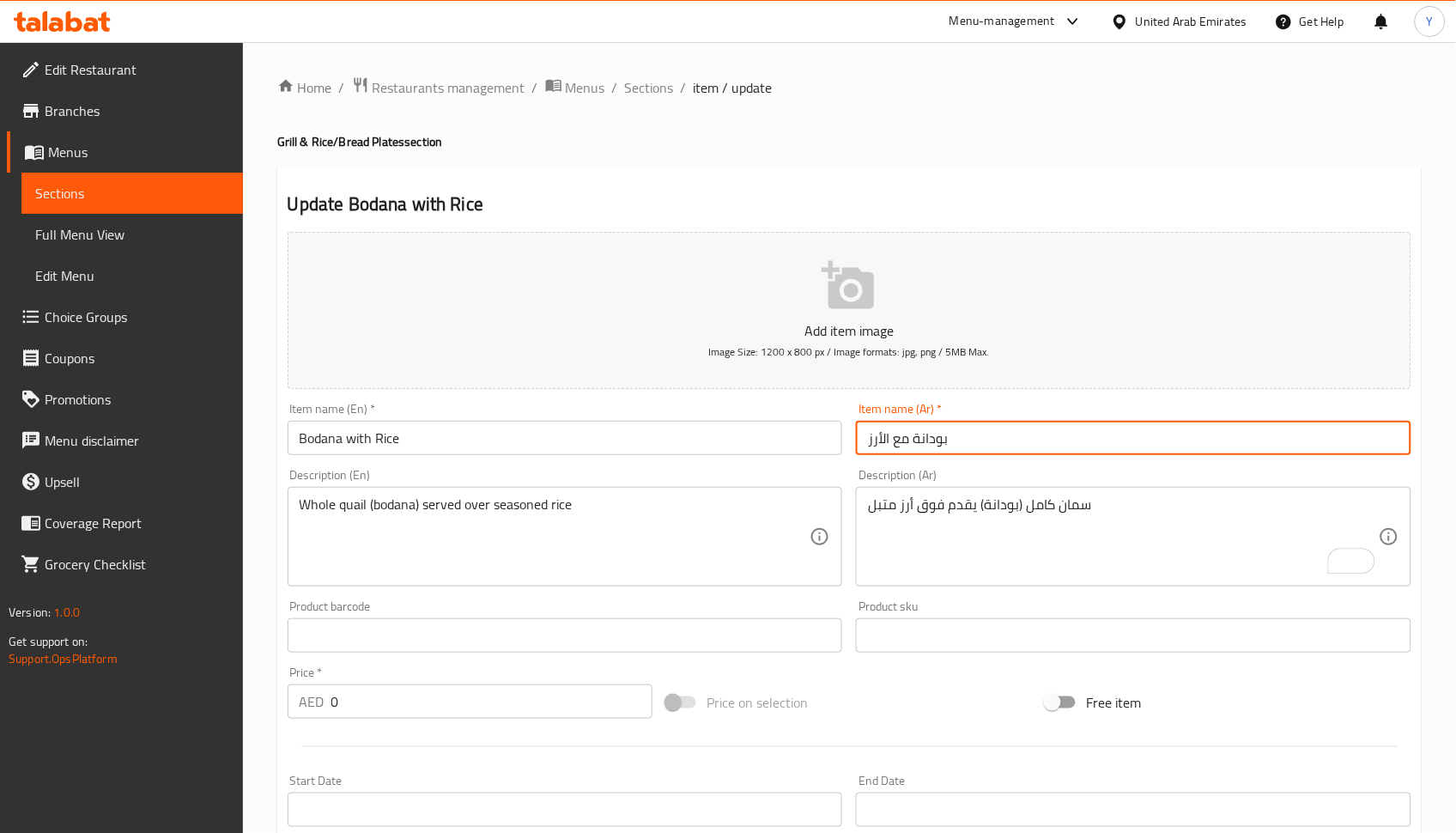 click on "Update" at bounding box center [422, 1177] 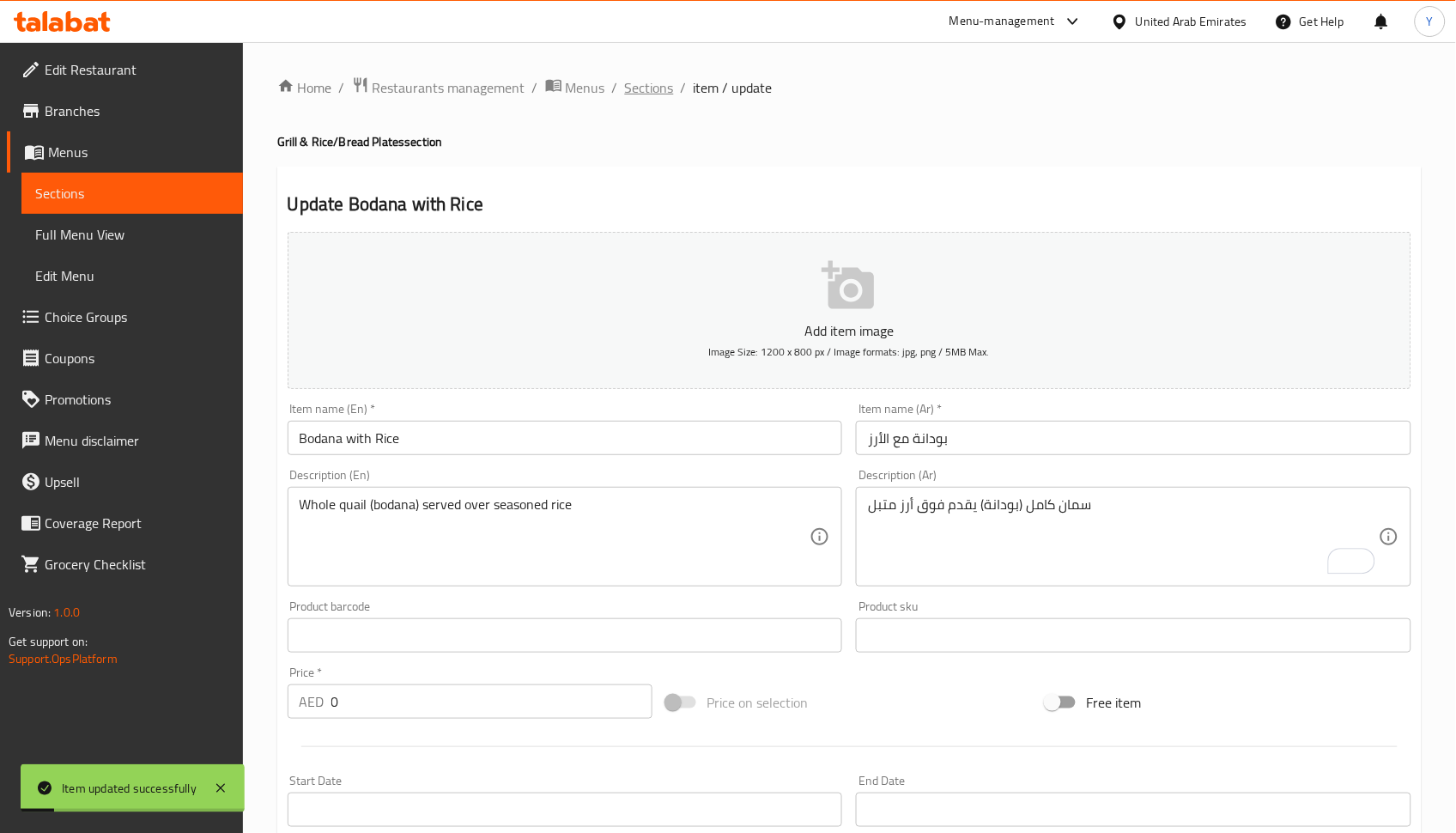 click on "Sections" at bounding box center [649, 88] 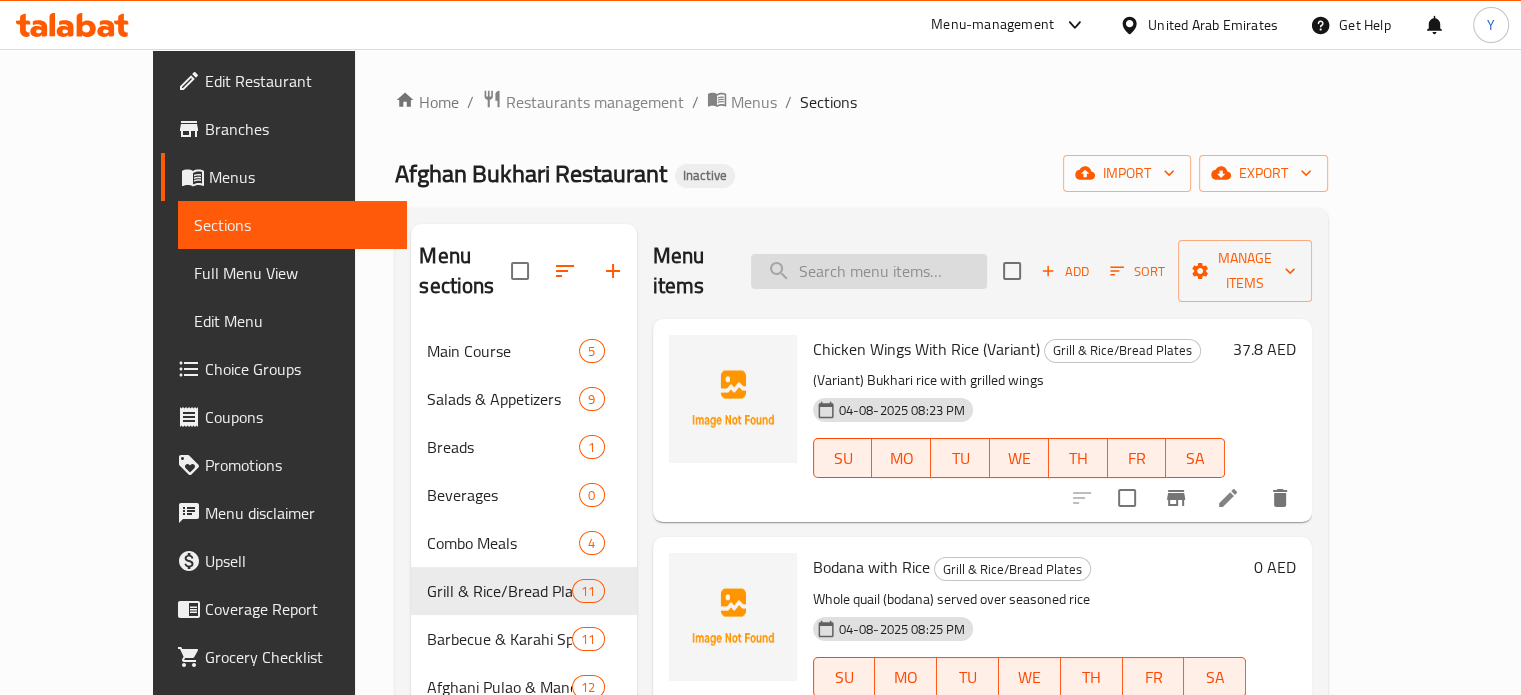 click at bounding box center [869, 271] 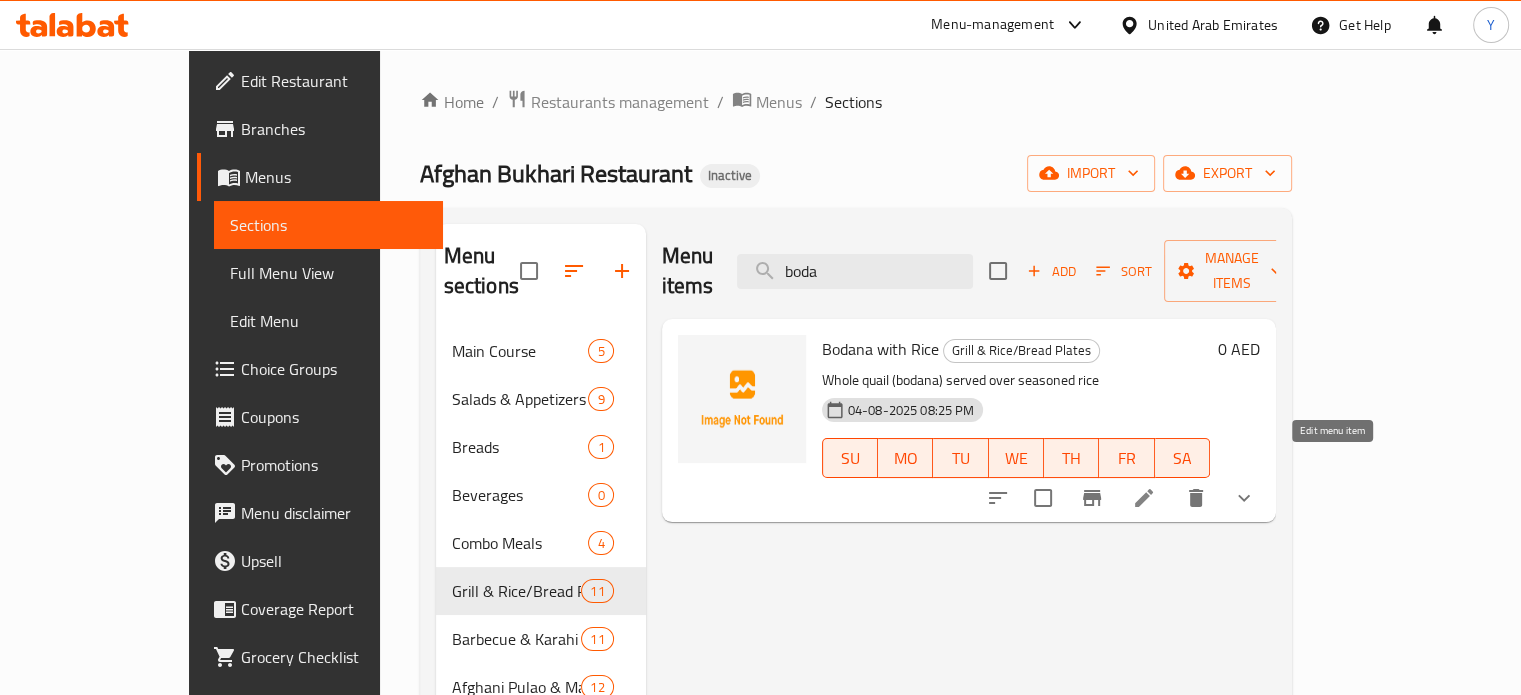 type on "boda" 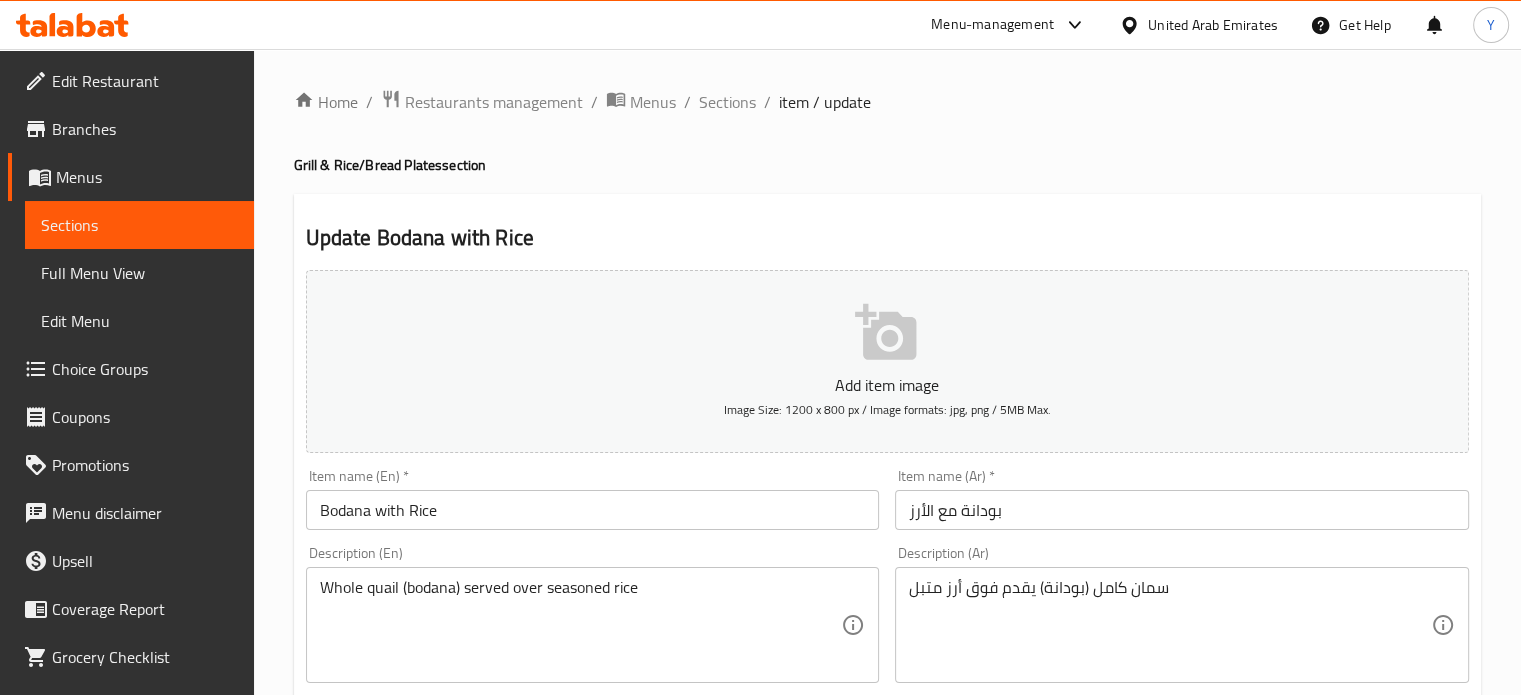 scroll, scrollTop: 761, scrollLeft: 0, axis: vertical 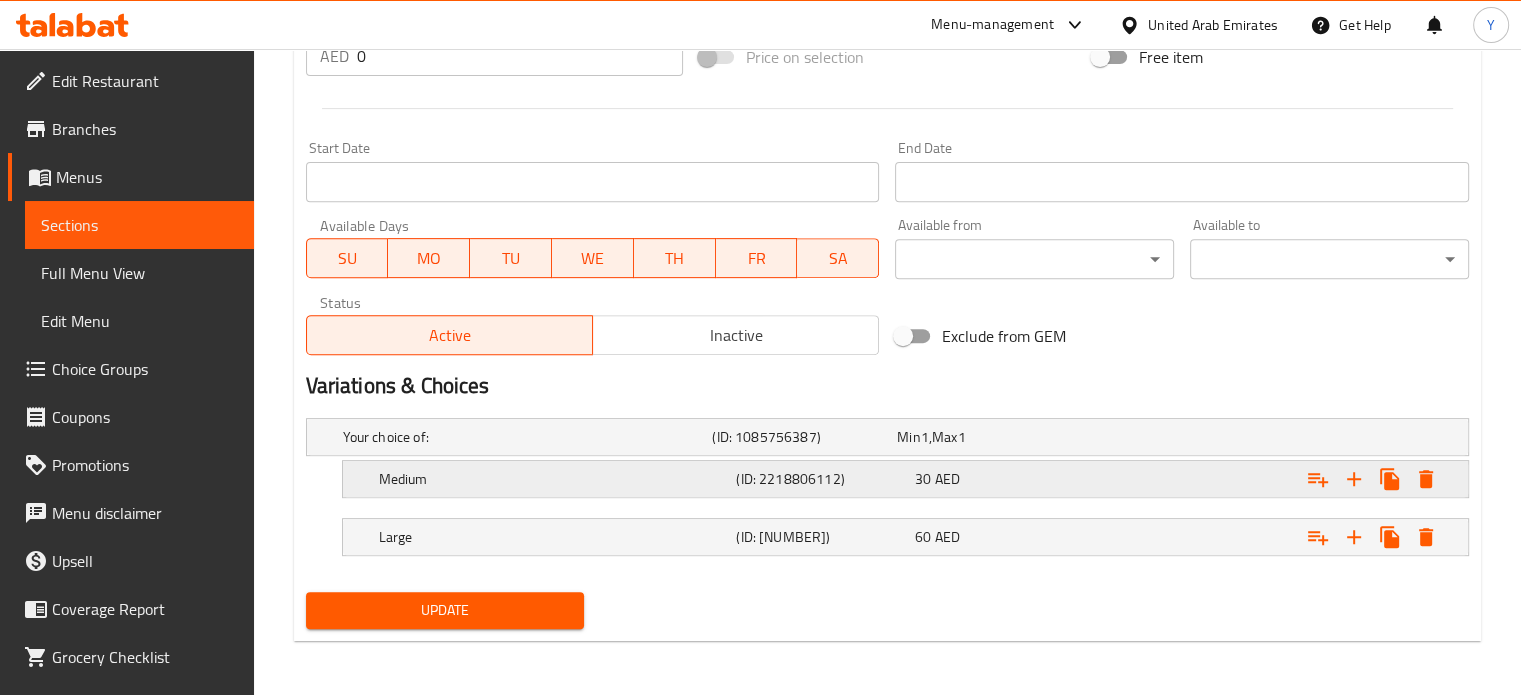 click on "(ID: 2218806112)" at bounding box center (800, 437) 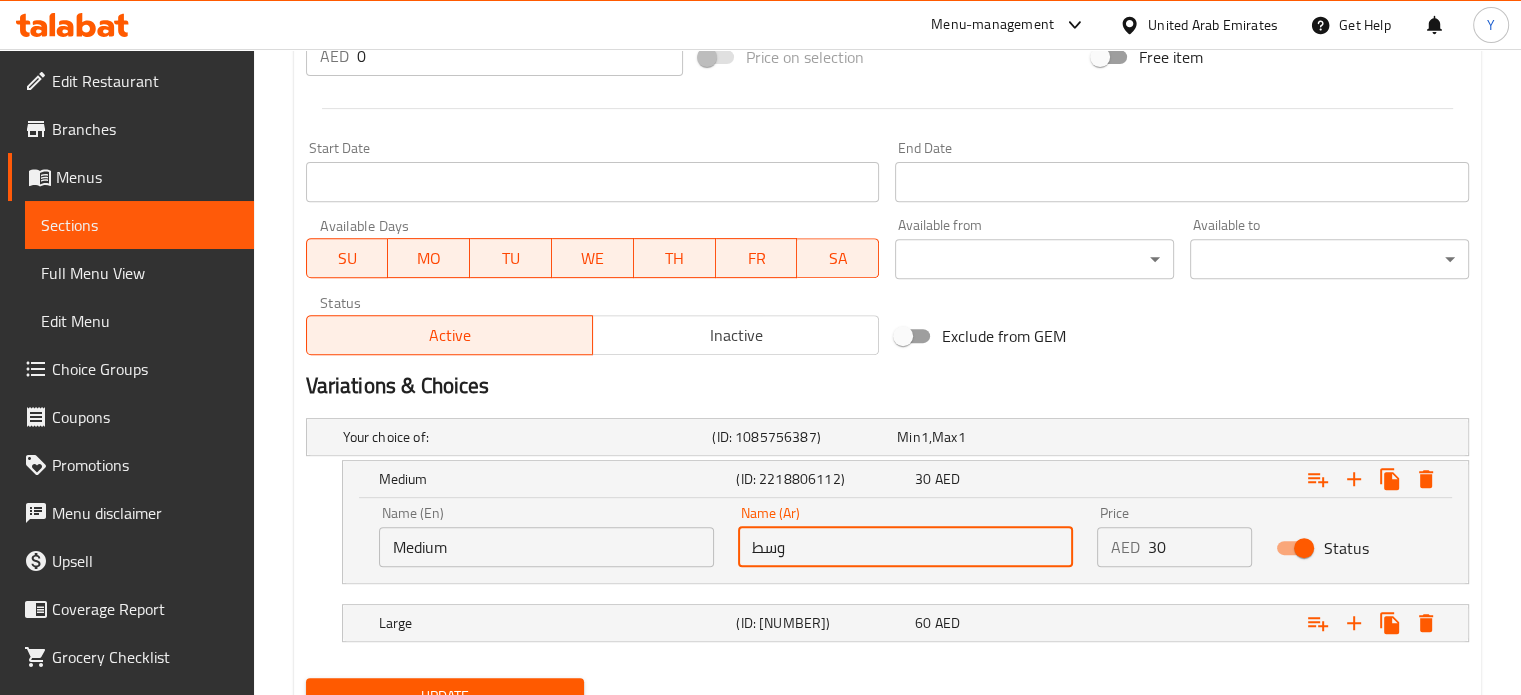 drag, startPoint x: 810, startPoint y: 551, endPoint x: 660, endPoint y: 530, distance: 151.46286 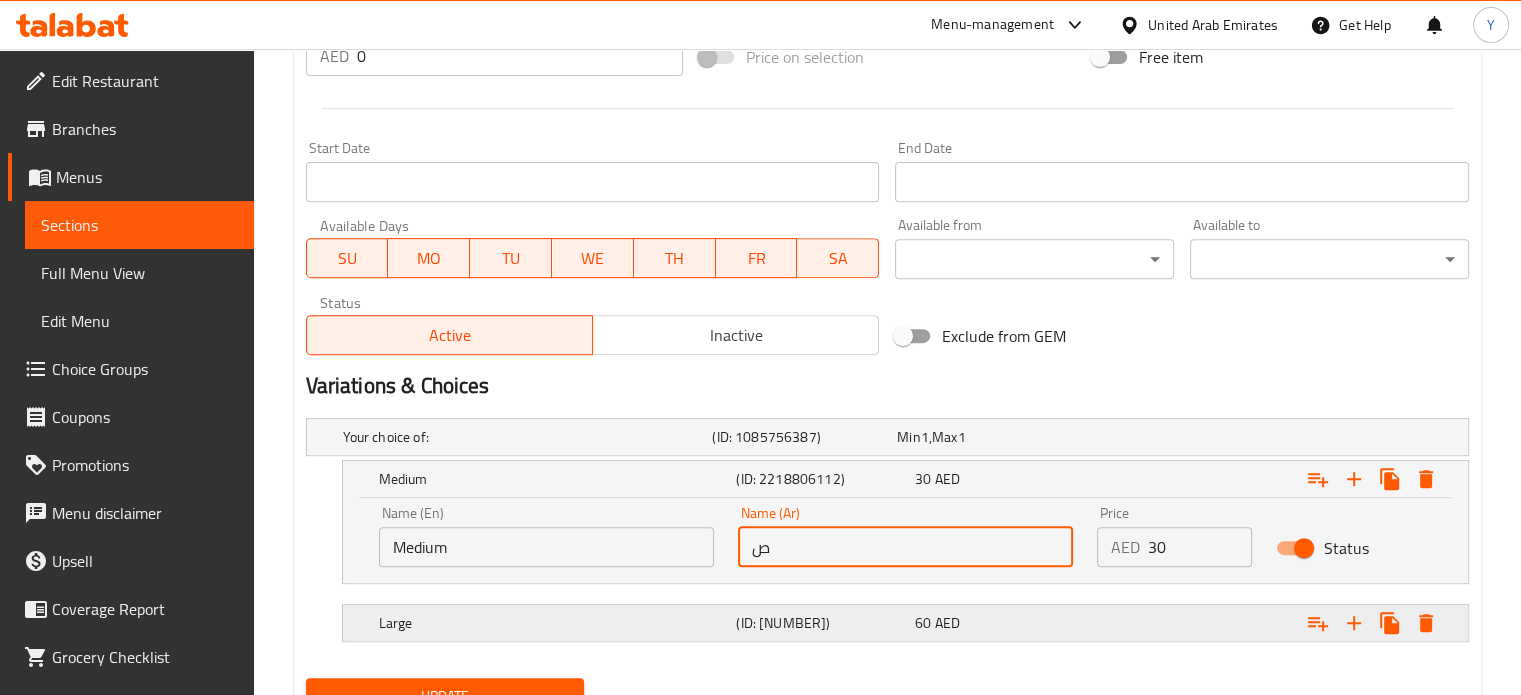 type on "صغير" 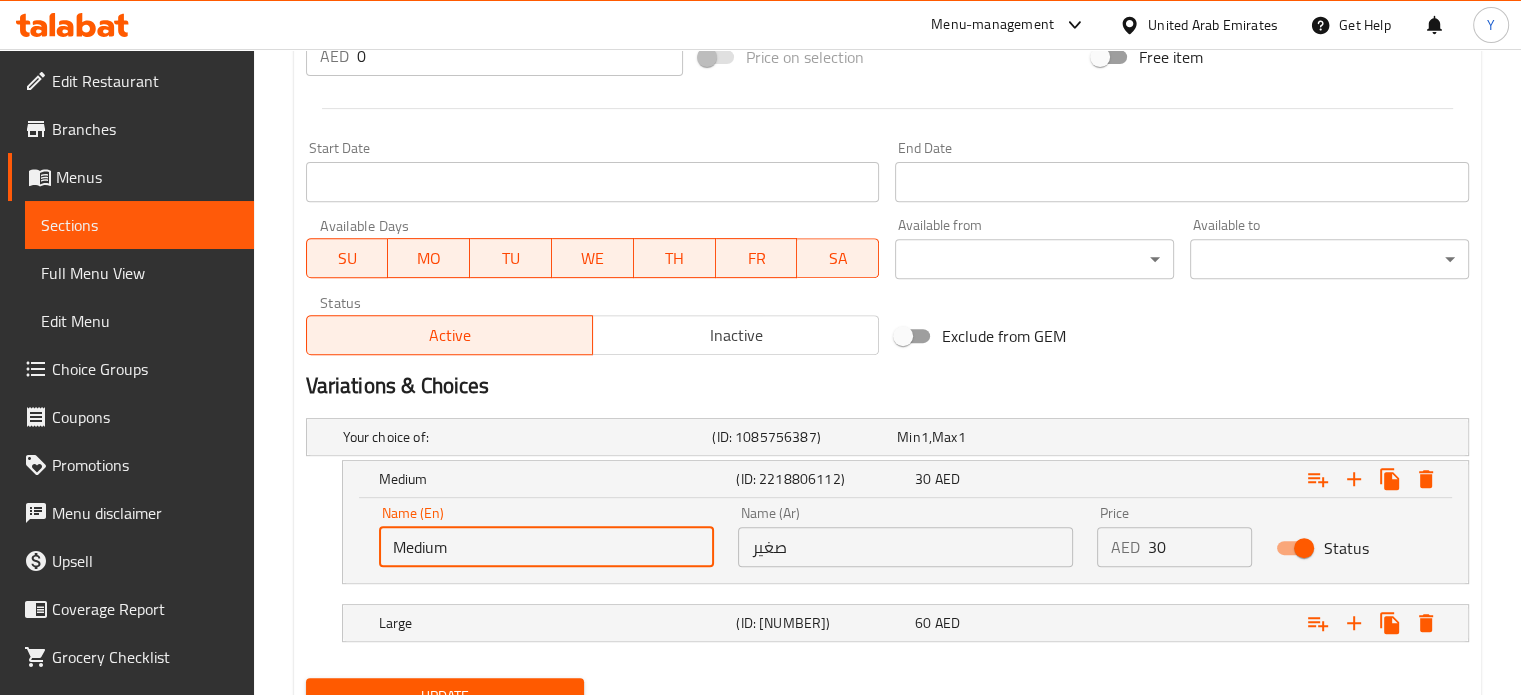 click on "Medium" at bounding box center (546, 547) 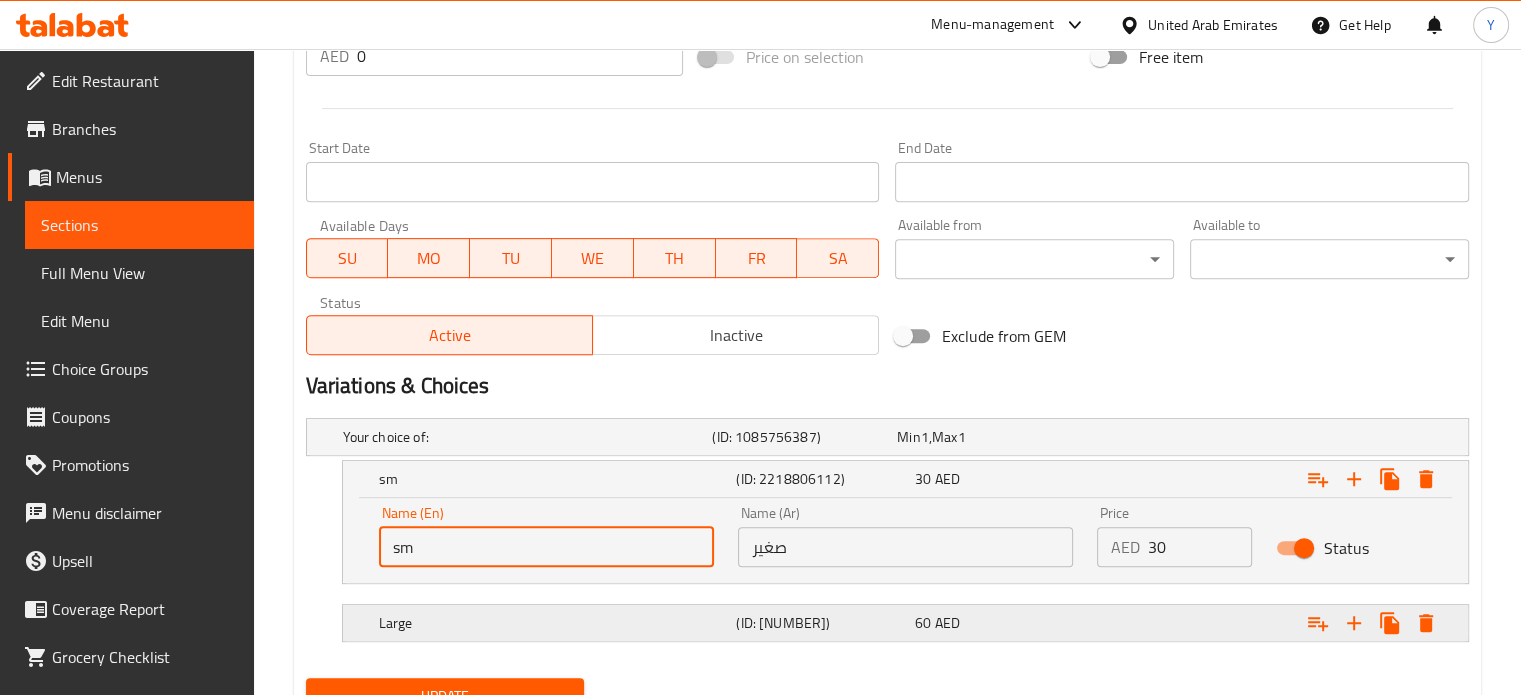 type on "Small" 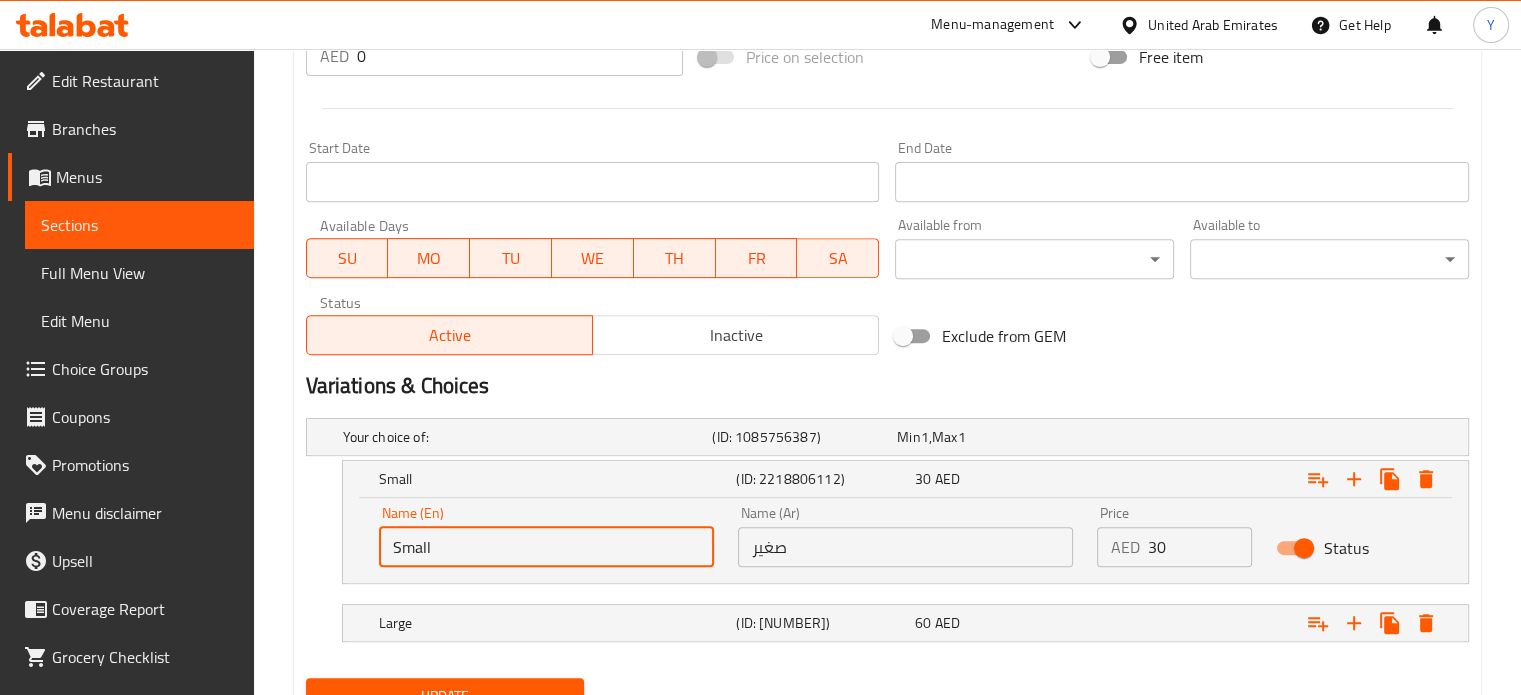 click on "Update" at bounding box center [445, 696] 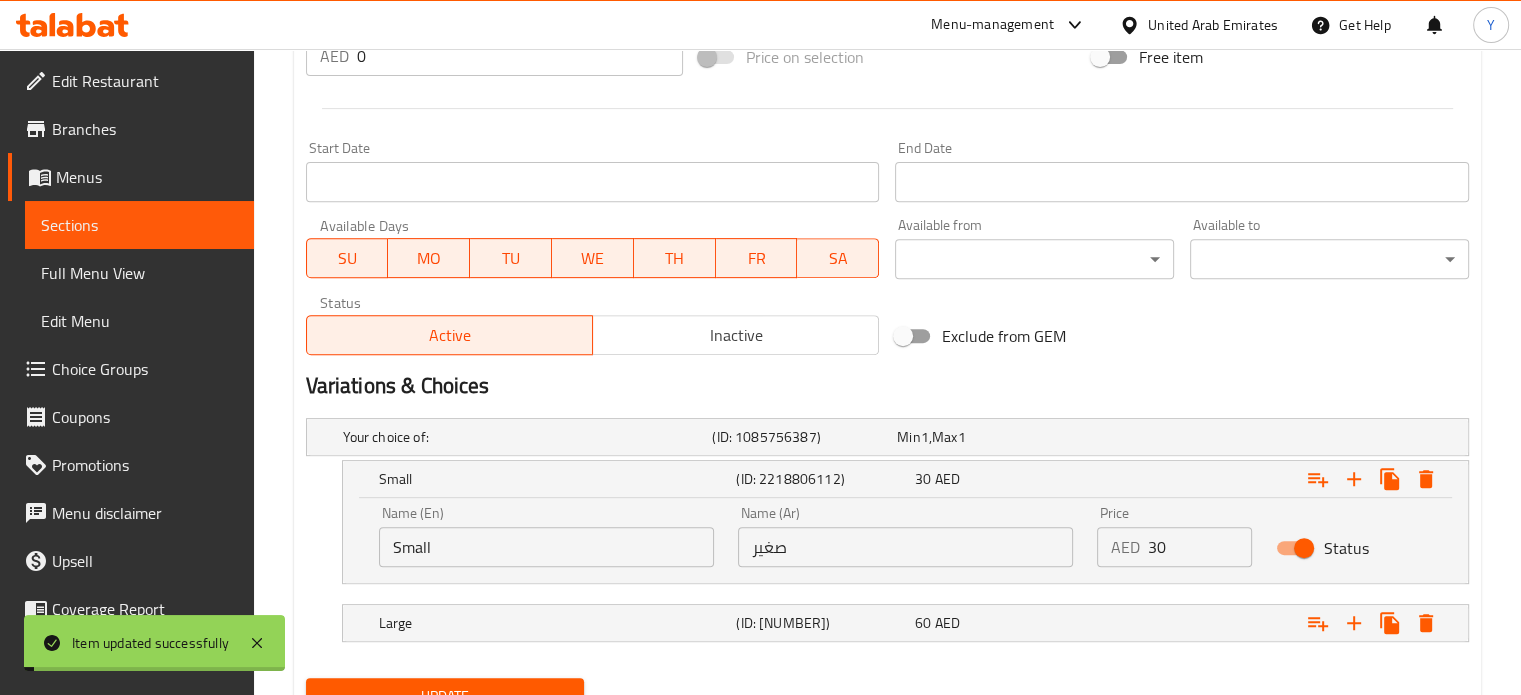 click on "Full Menu View" at bounding box center [139, 273] 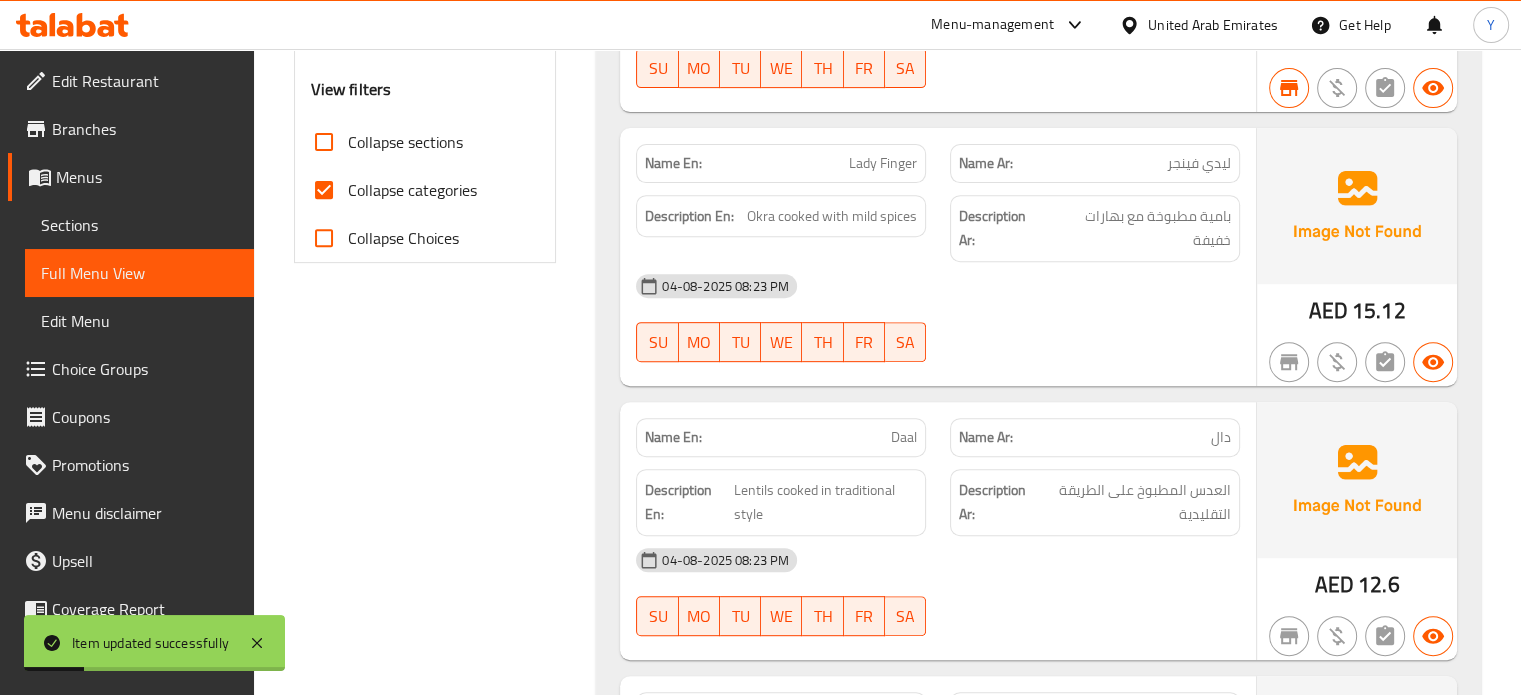drag, startPoint x: 344, startPoint y: 176, endPoint x: 1535, endPoint y: 690, distance: 1297.1804 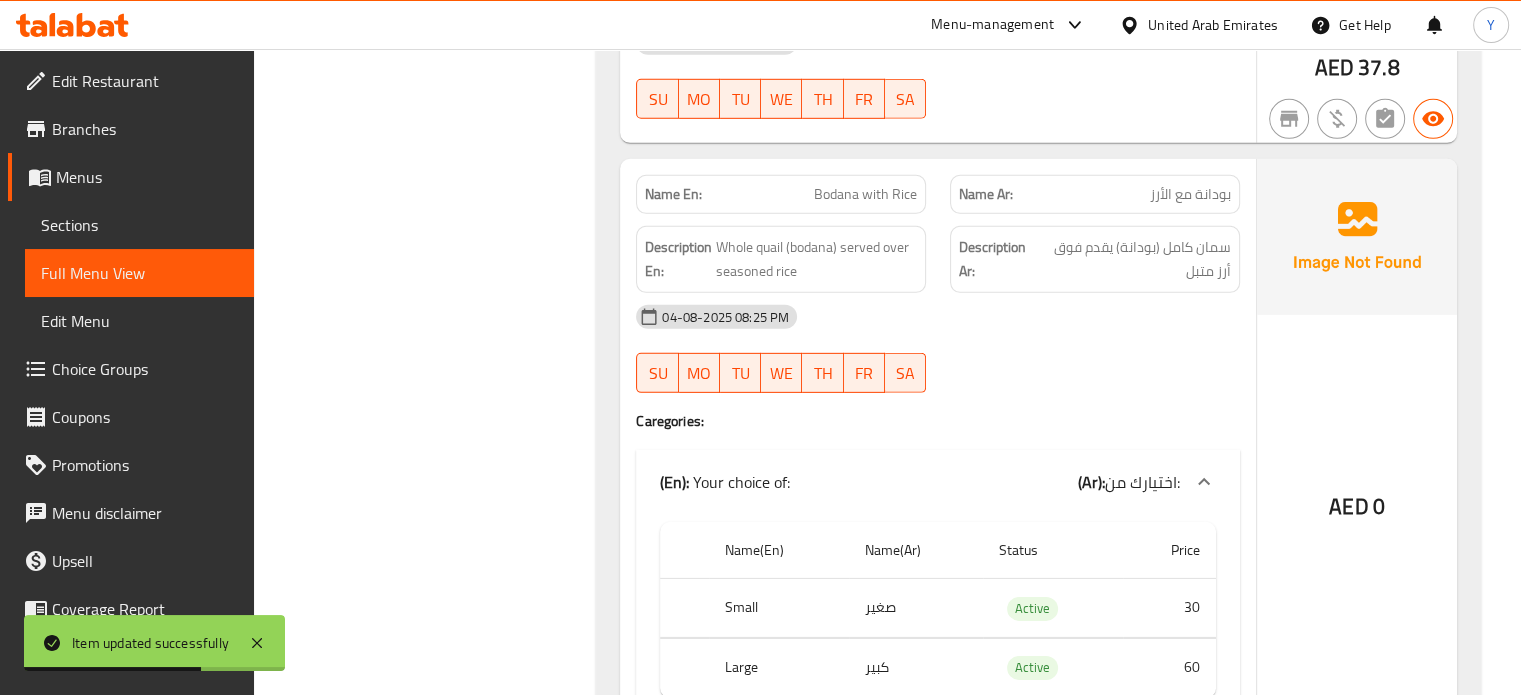 scroll, scrollTop: 6154, scrollLeft: 0, axis: vertical 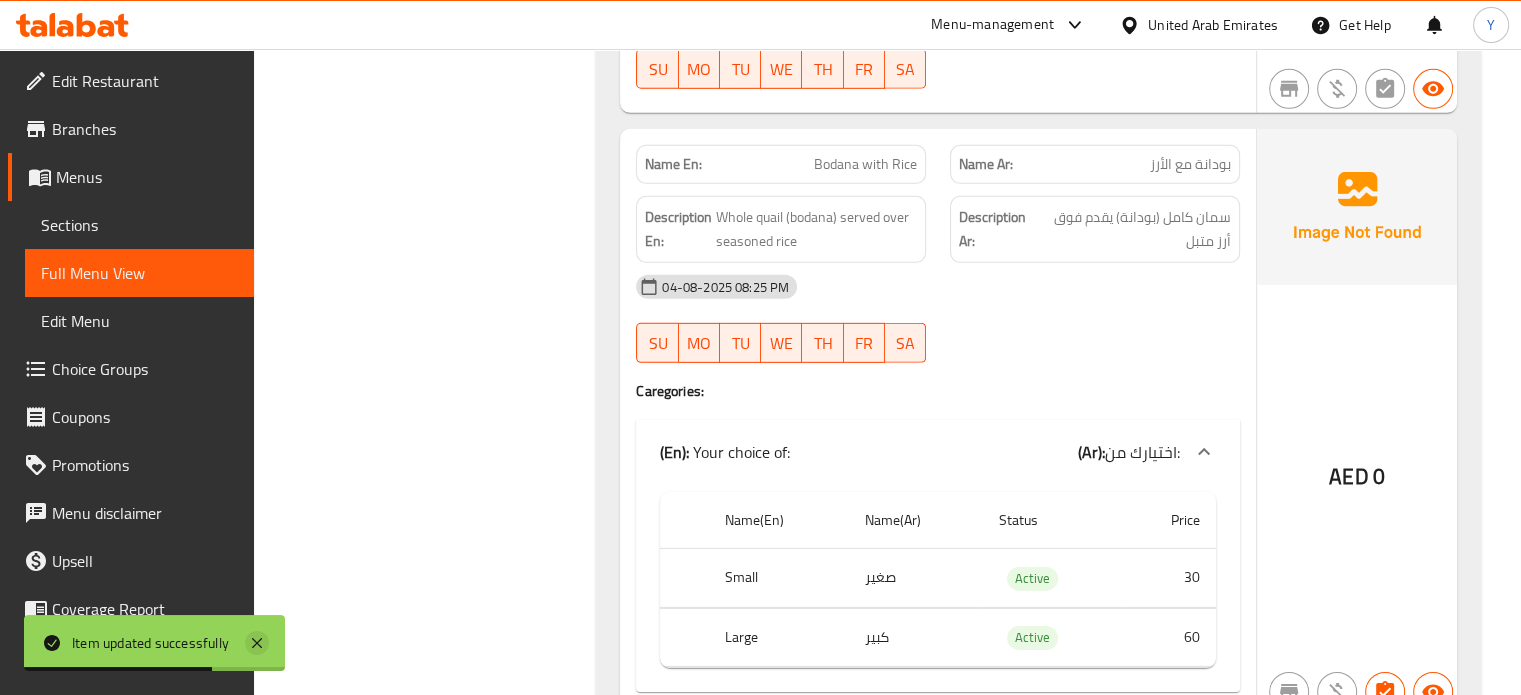click 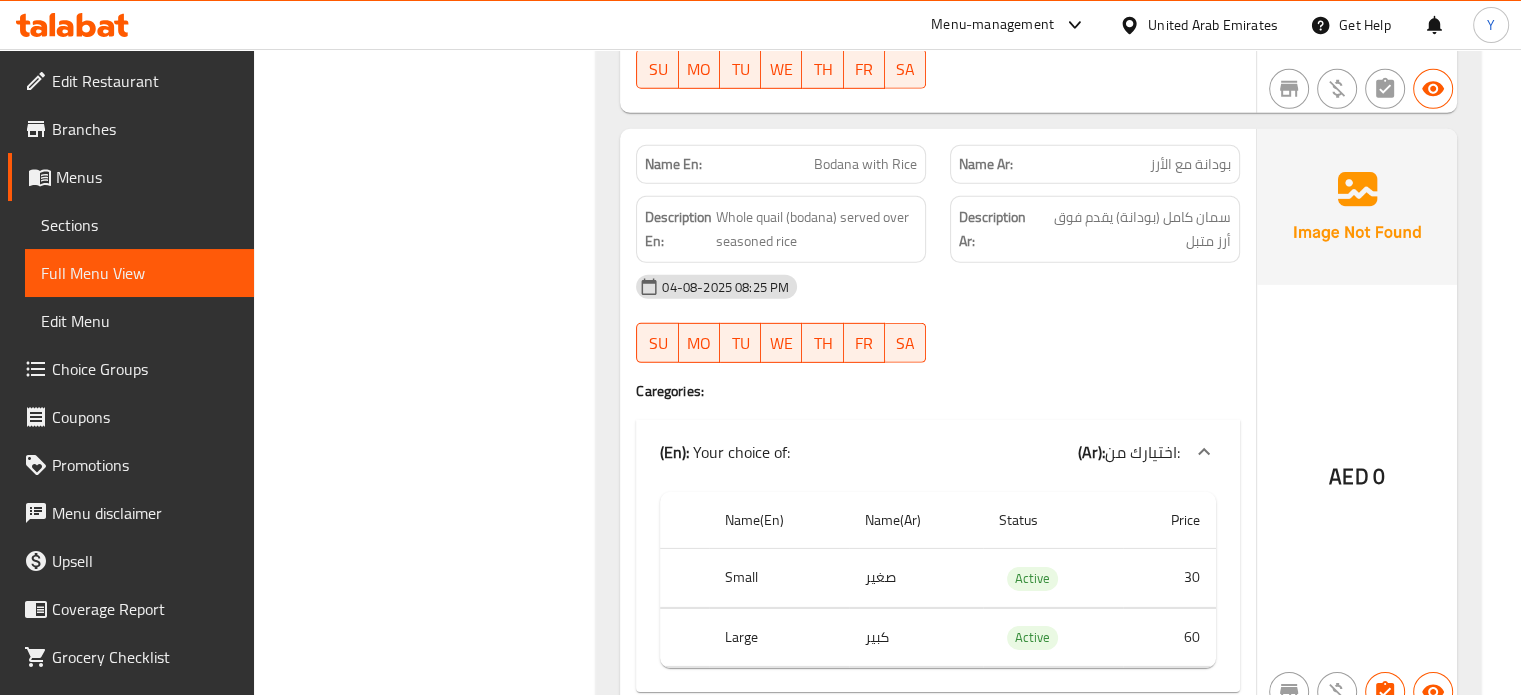drag, startPoint x: 1200, startPoint y: 349, endPoint x: 1204, endPoint y: 257, distance: 92.086914 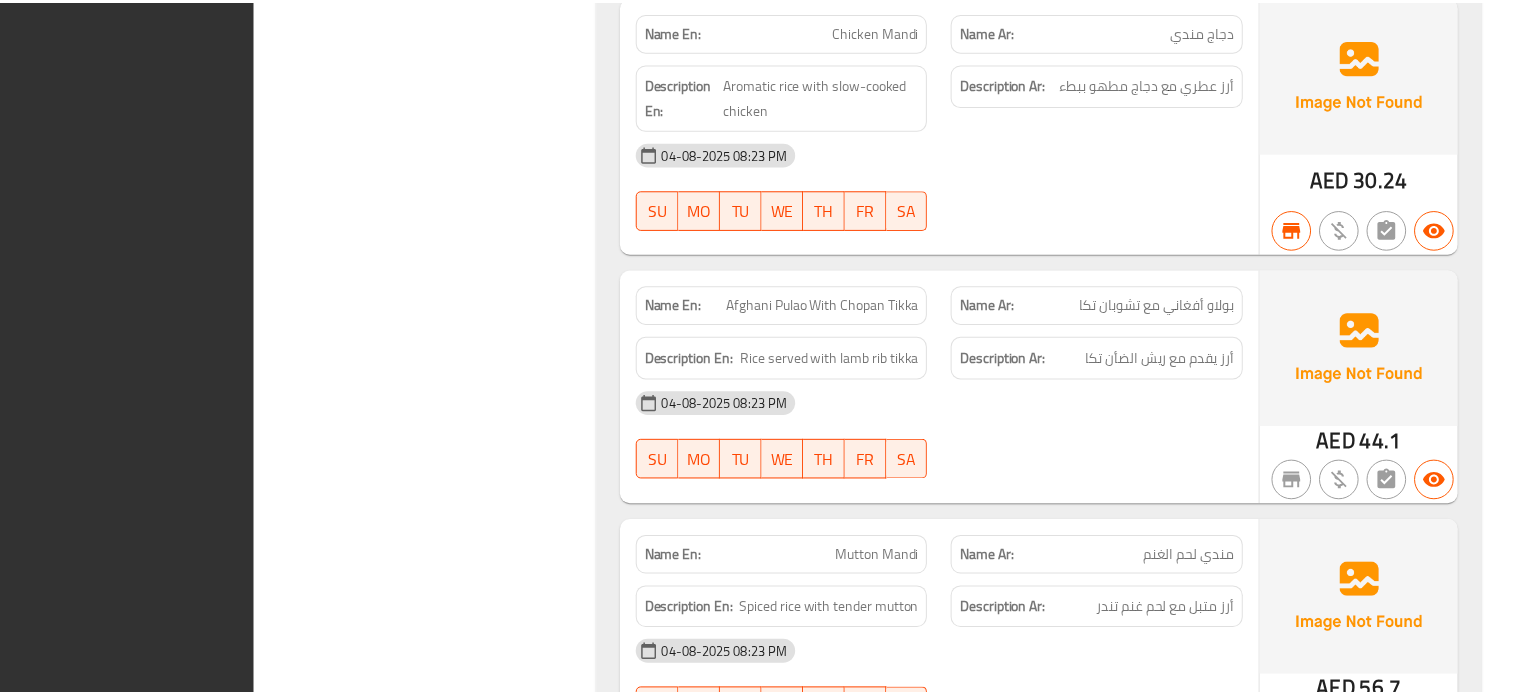 scroll, scrollTop: 16627, scrollLeft: 0, axis: vertical 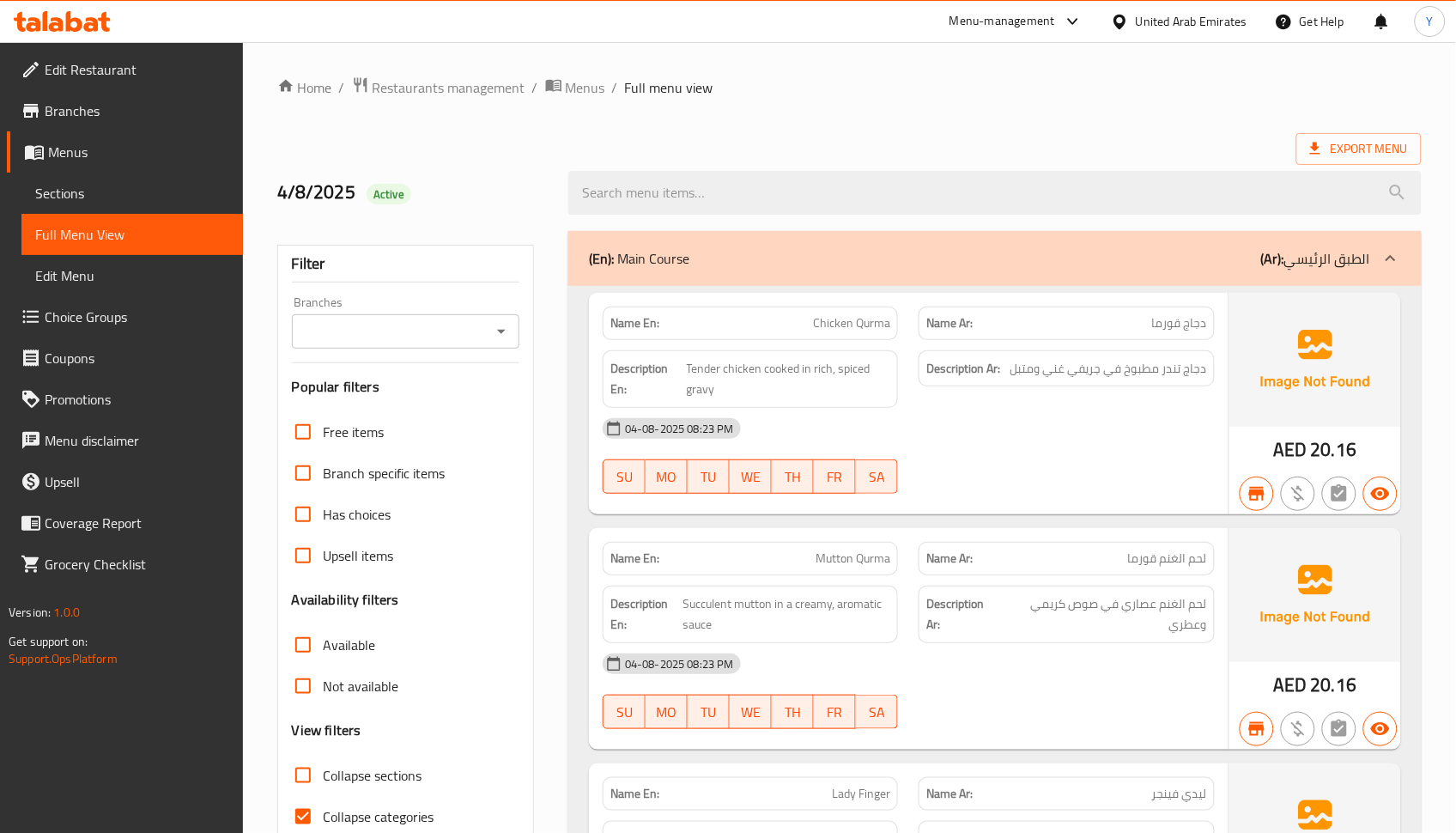 click on "(En):   Main Course (Ar): الطبق الرئيسي" at bounding box center (995, 258) 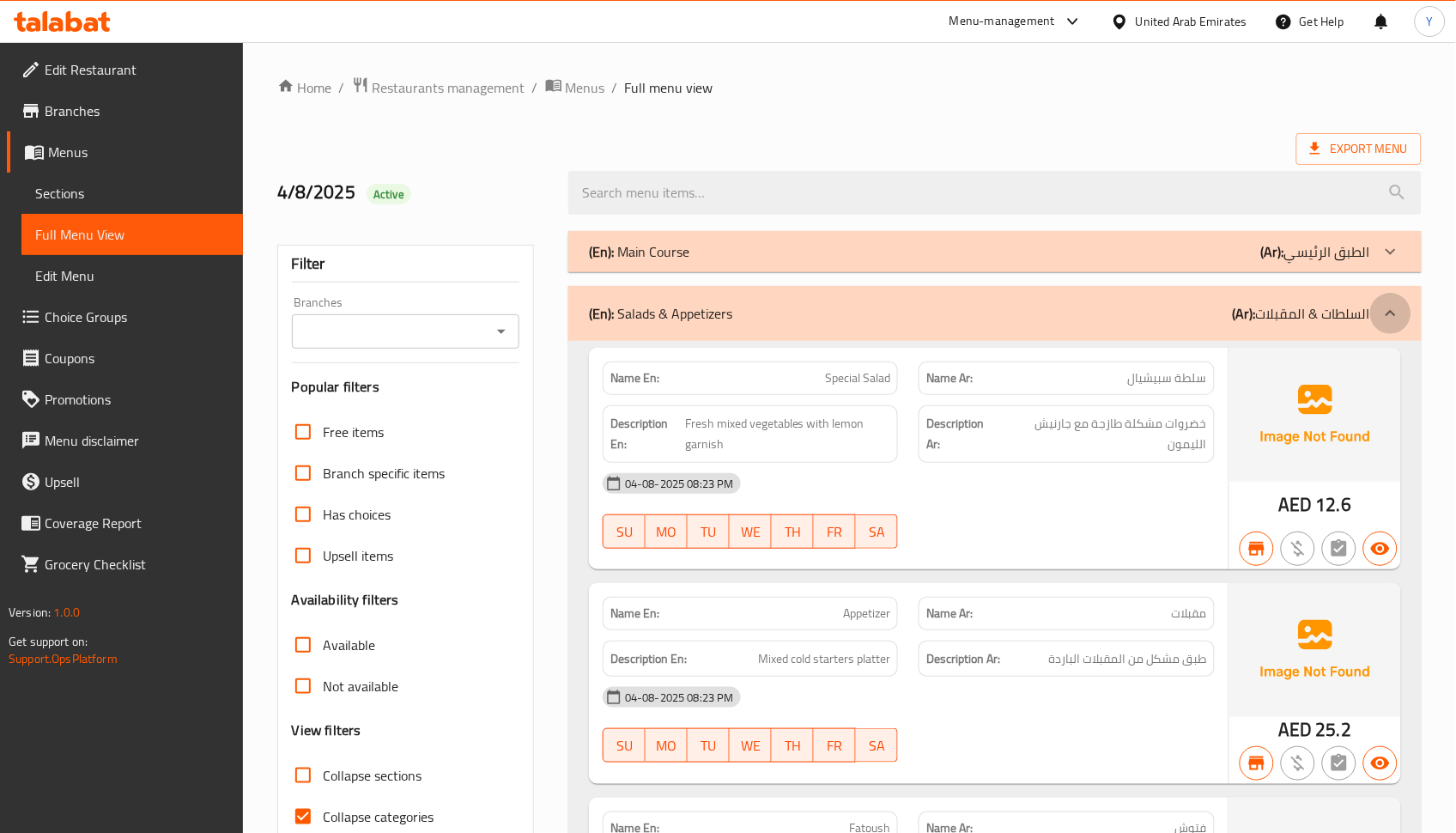 click at bounding box center [1391, 313] 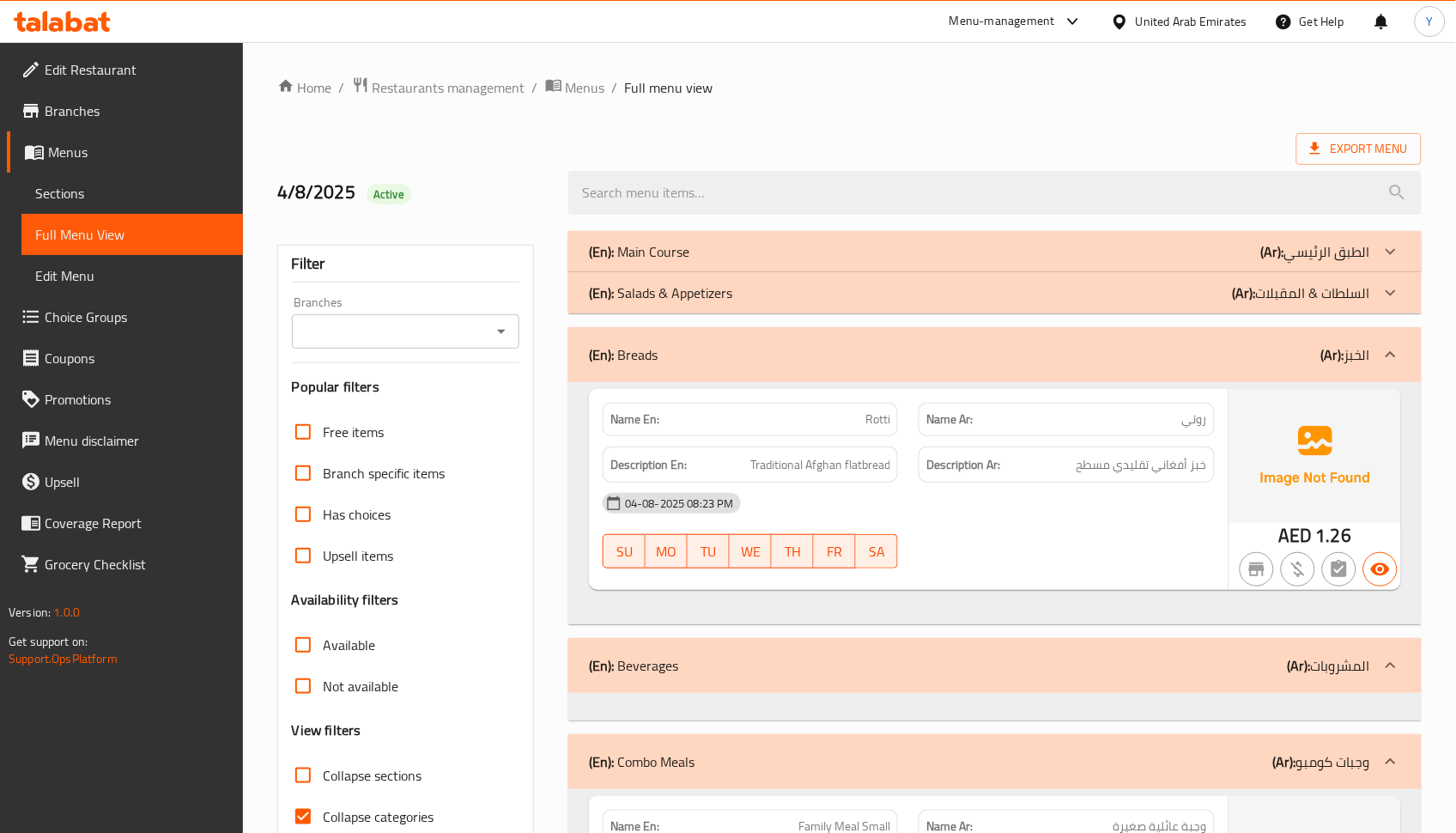 click 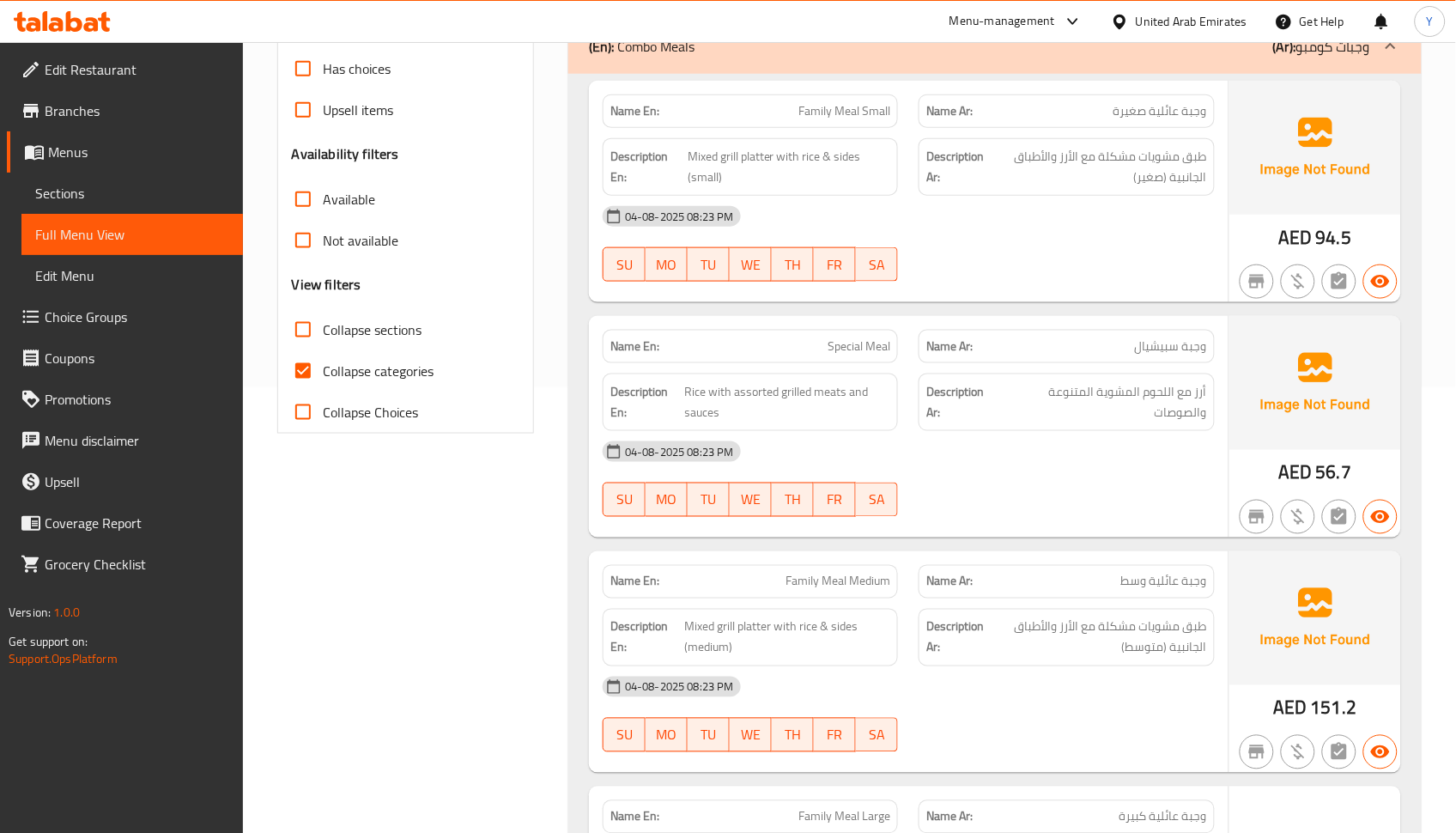 scroll, scrollTop: 471, scrollLeft: 0, axis: vertical 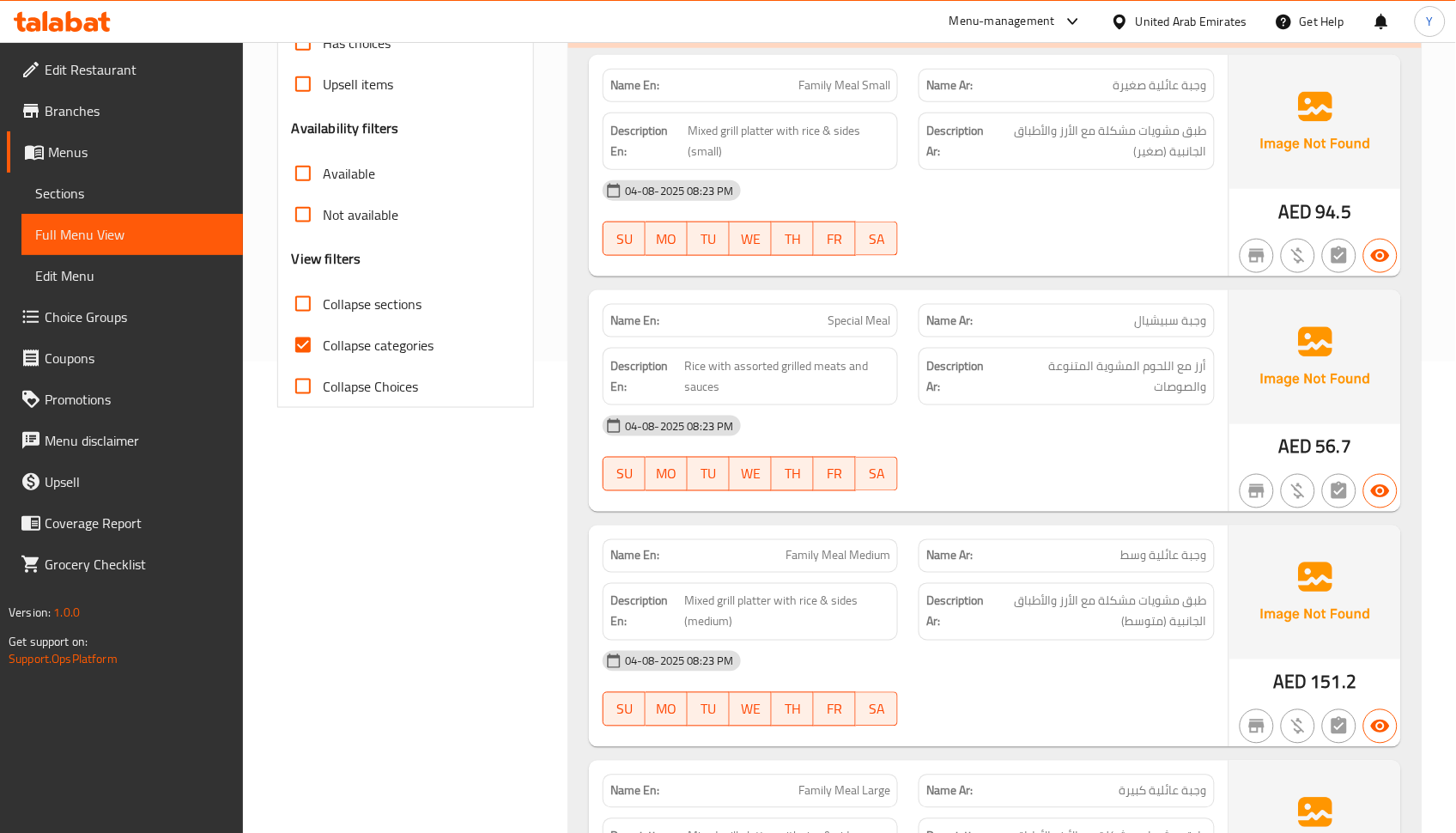 click on "Collapse categories" at bounding box center [379, 345] 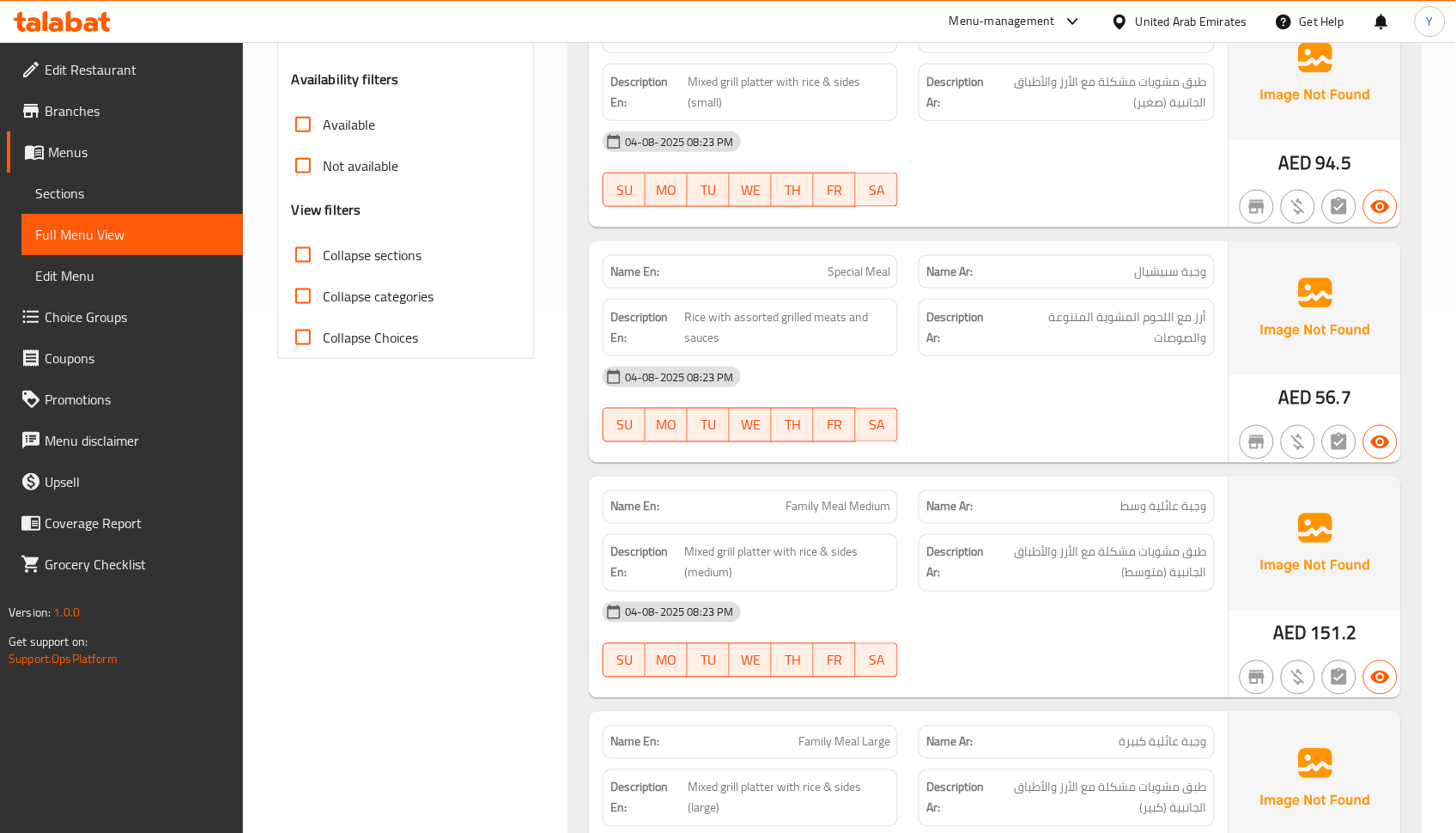 scroll, scrollTop: 1200, scrollLeft: 0, axis: vertical 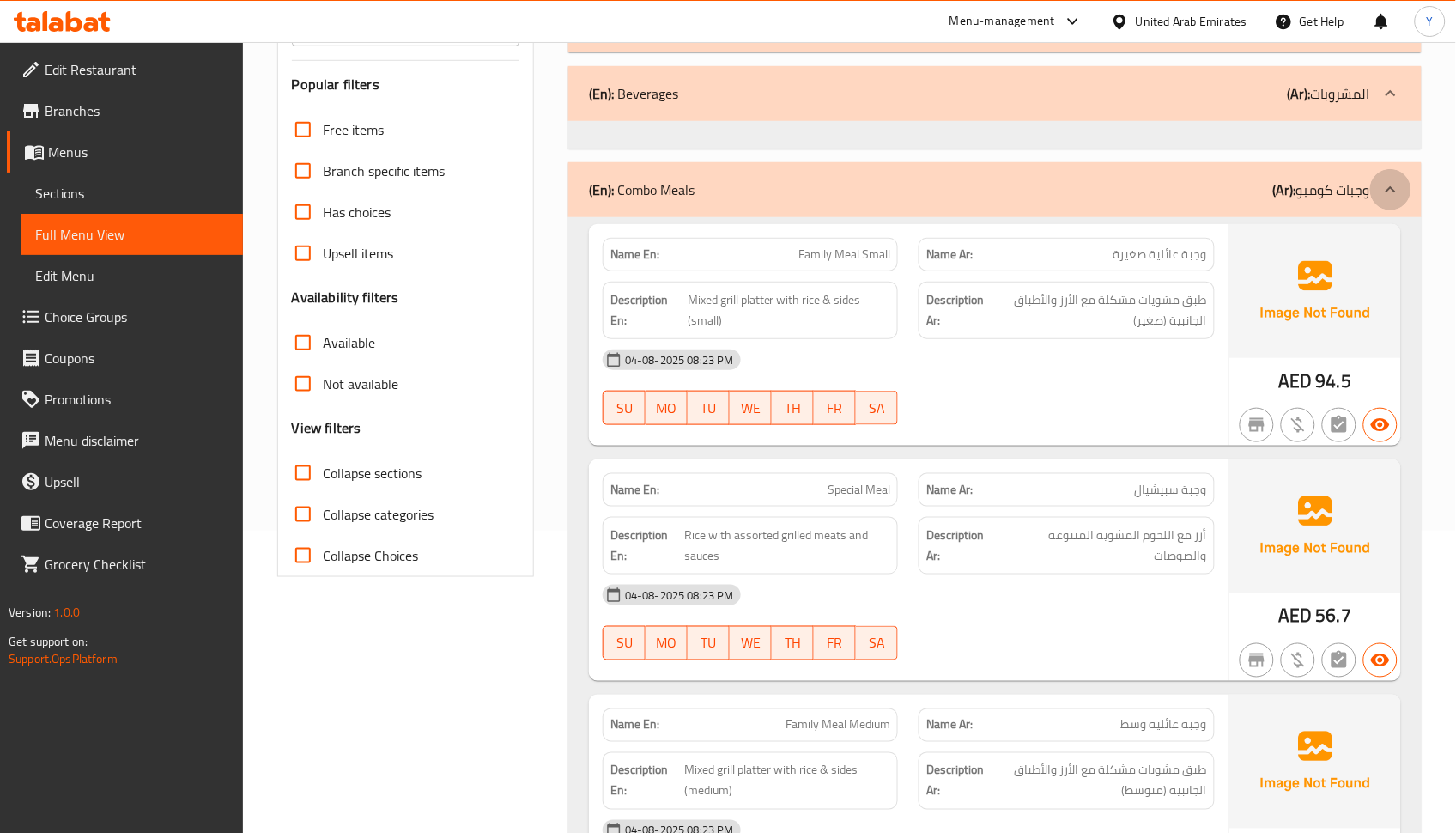 click 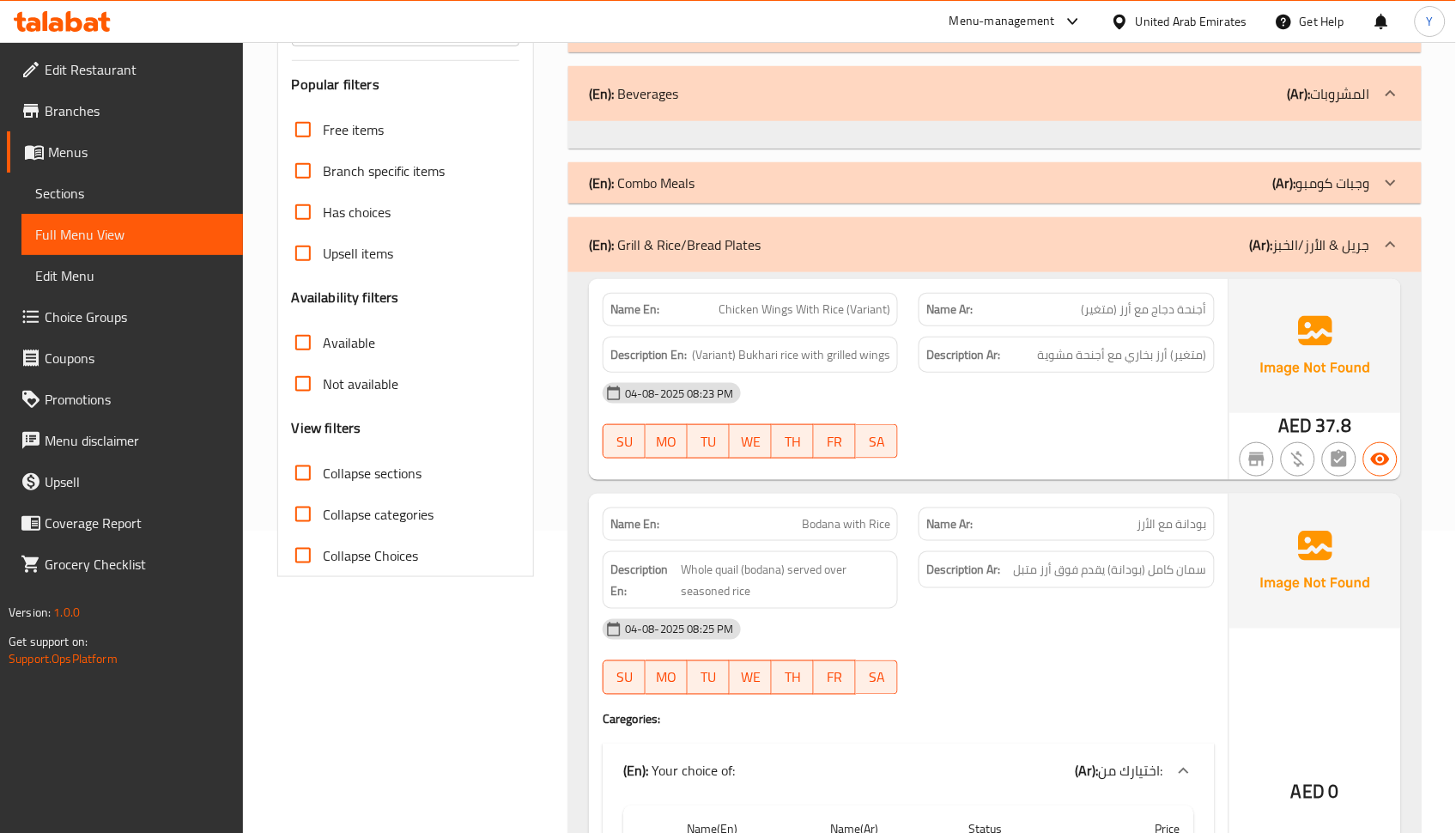 click at bounding box center (1066, 695) 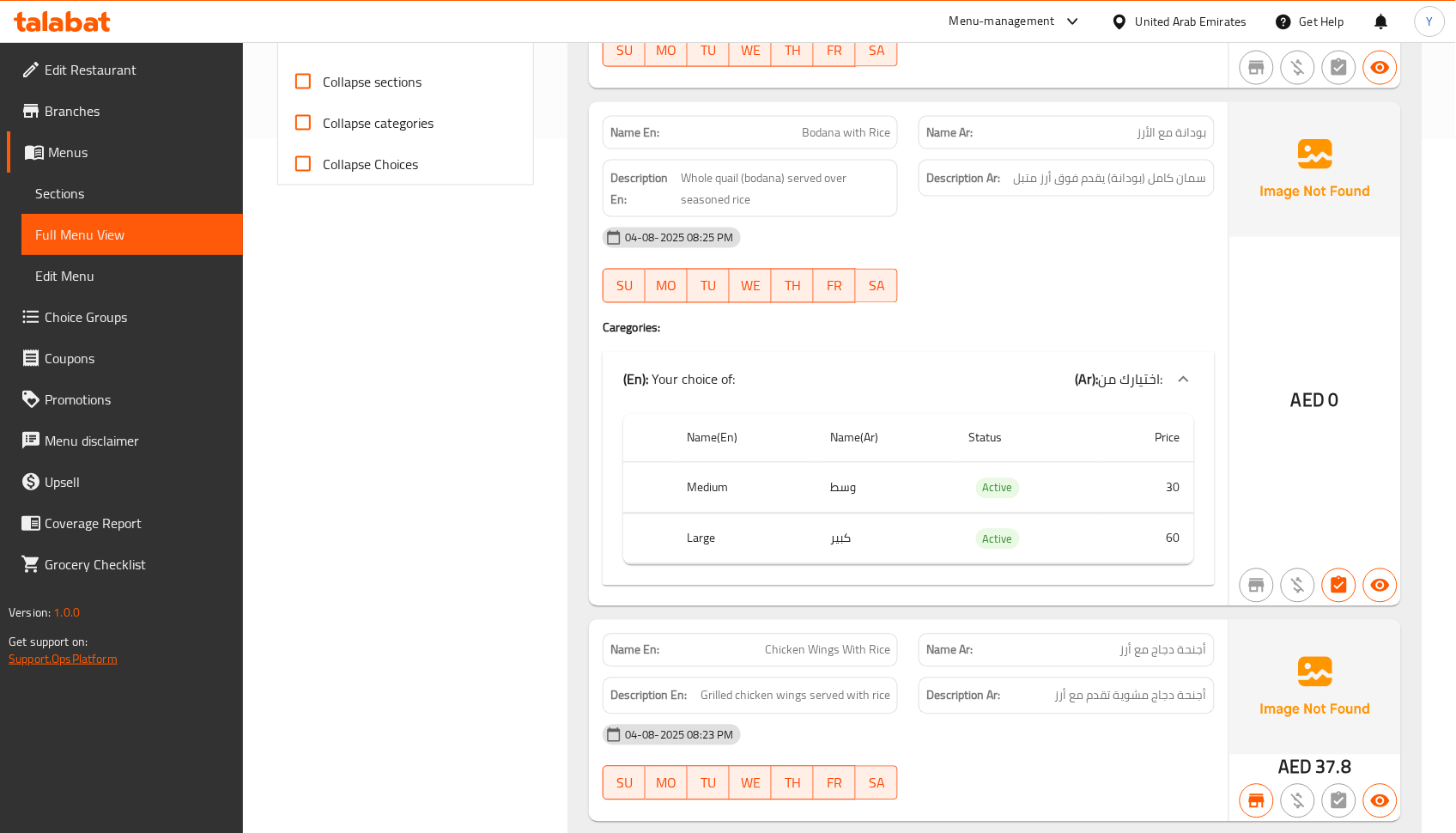 scroll, scrollTop: 766, scrollLeft: 0, axis: vertical 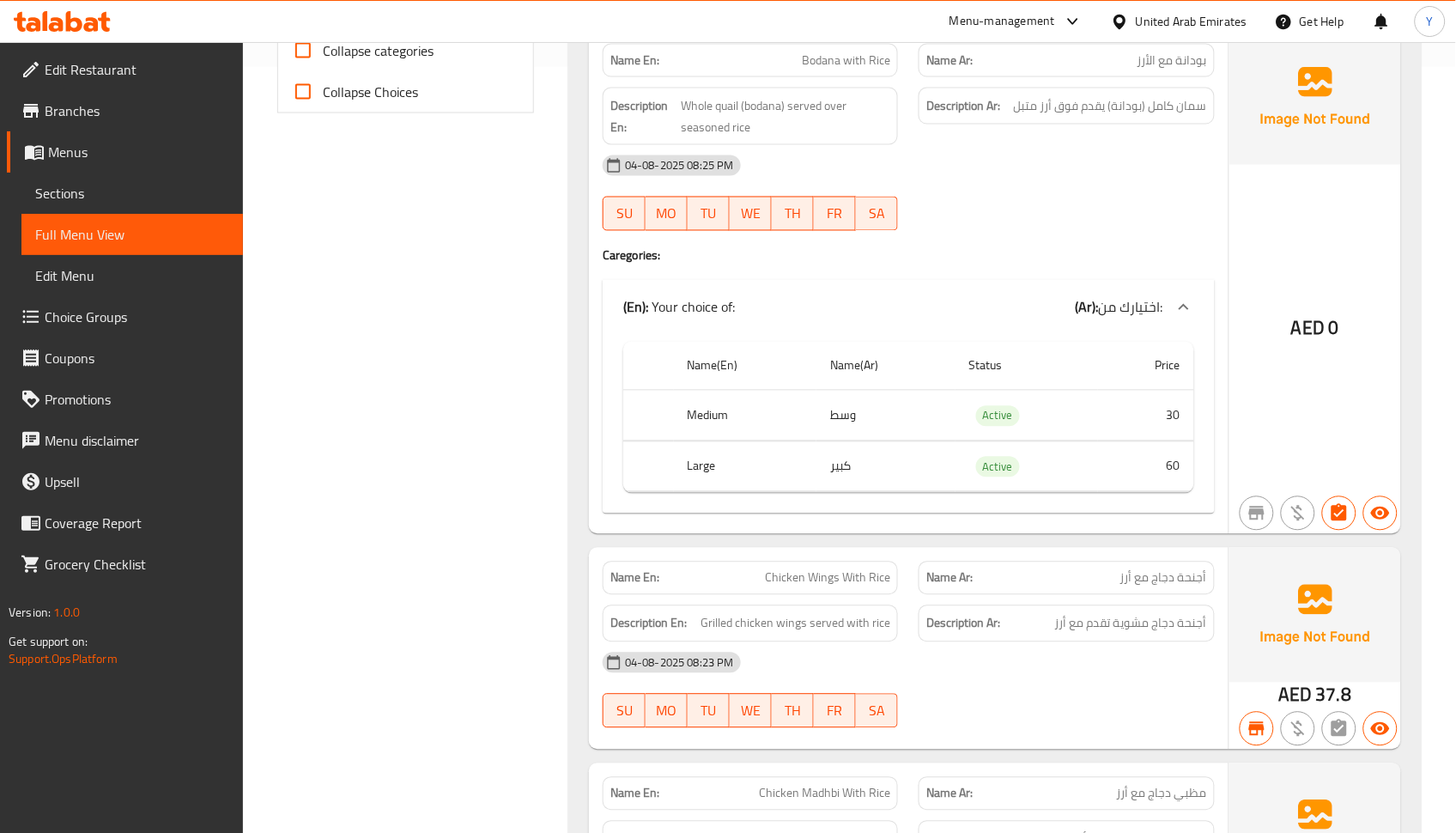 click on "Name Ar: أجنحة دجاج مع أرز" at bounding box center (1066, 578) 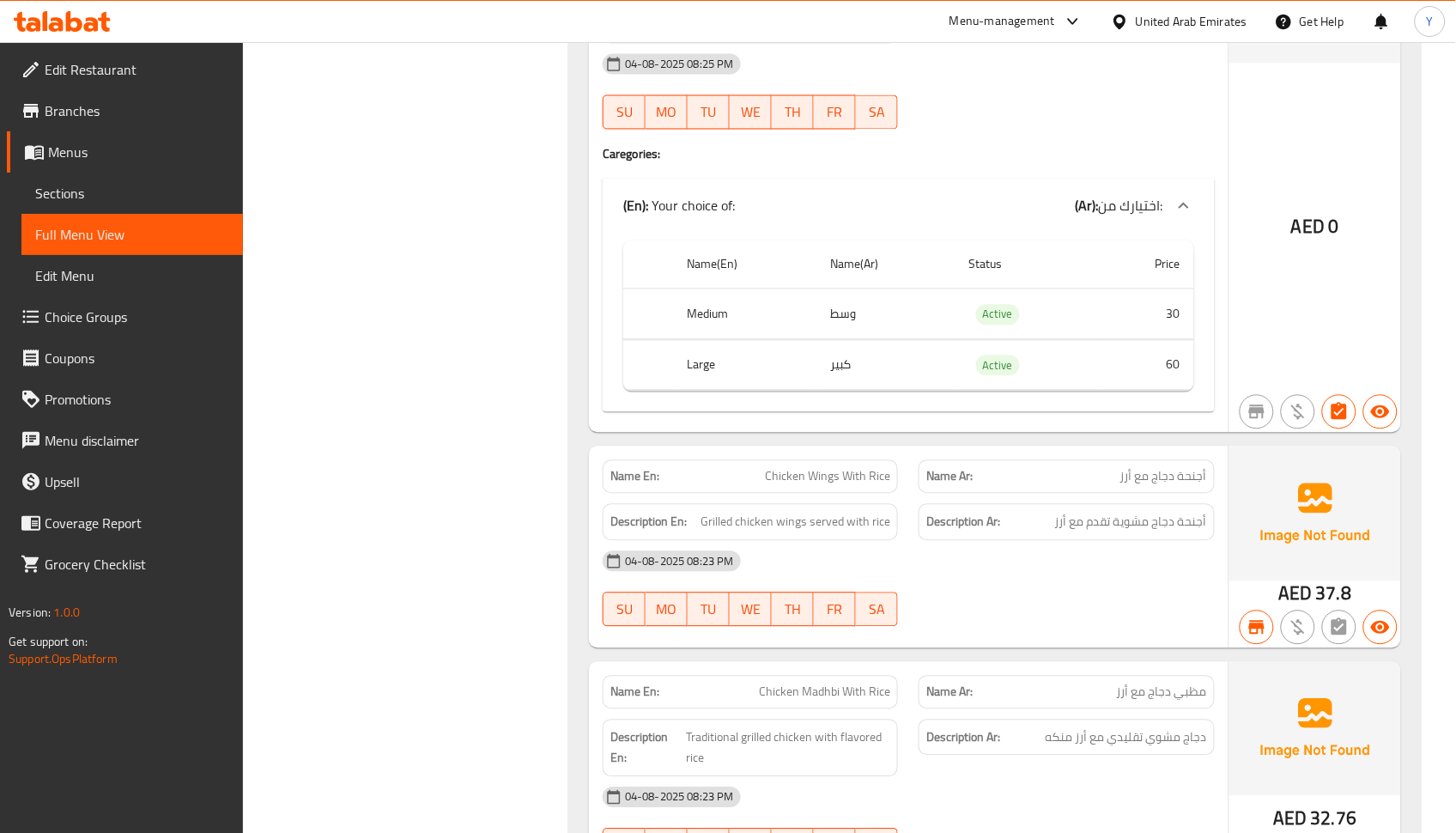 scroll, scrollTop: 869, scrollLeft: 0, axis: vertical 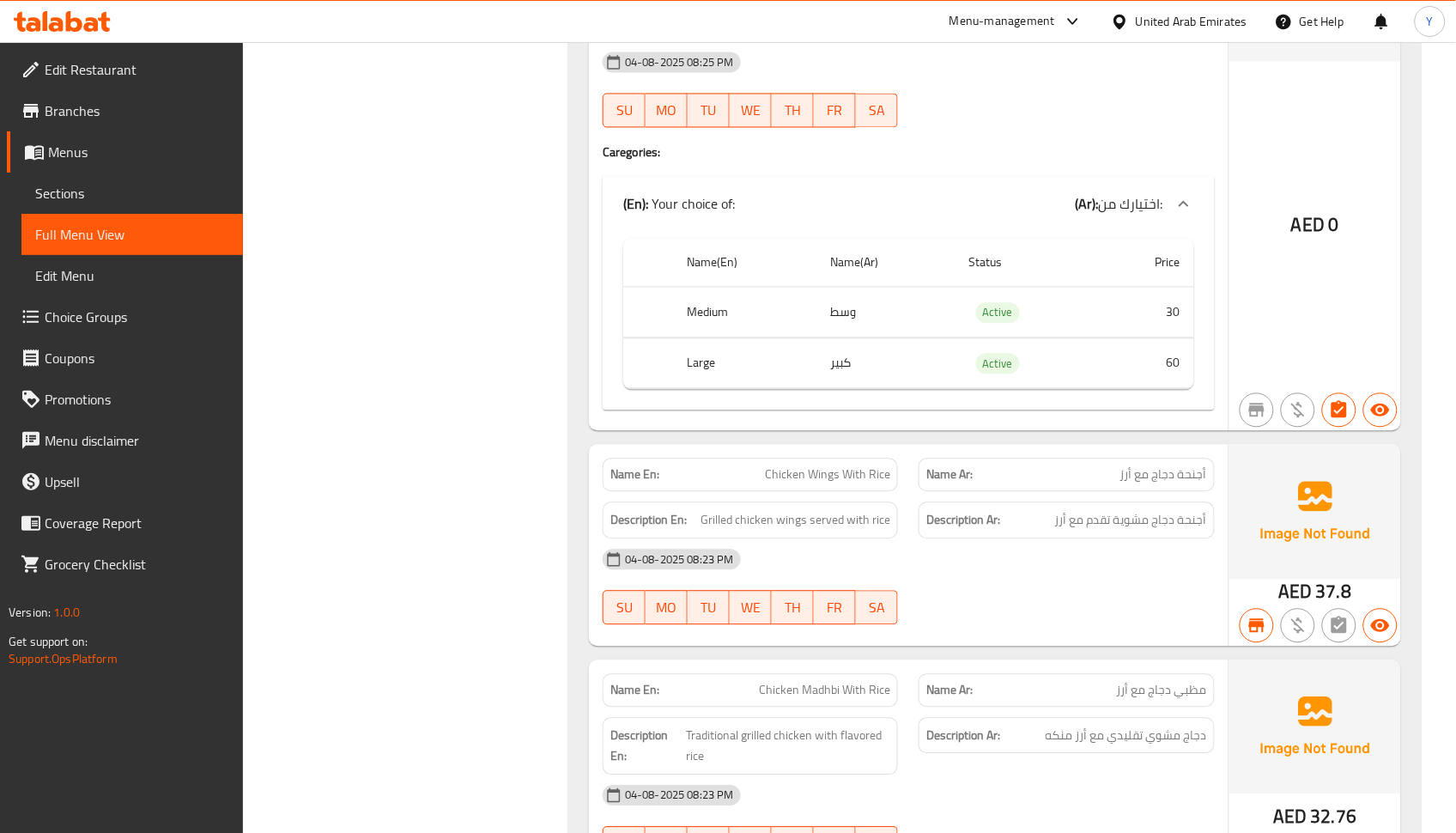 click on "04-08-2025 08:23 PM SU MO TU WE TH FR SA" at bounding box center [908, 587] 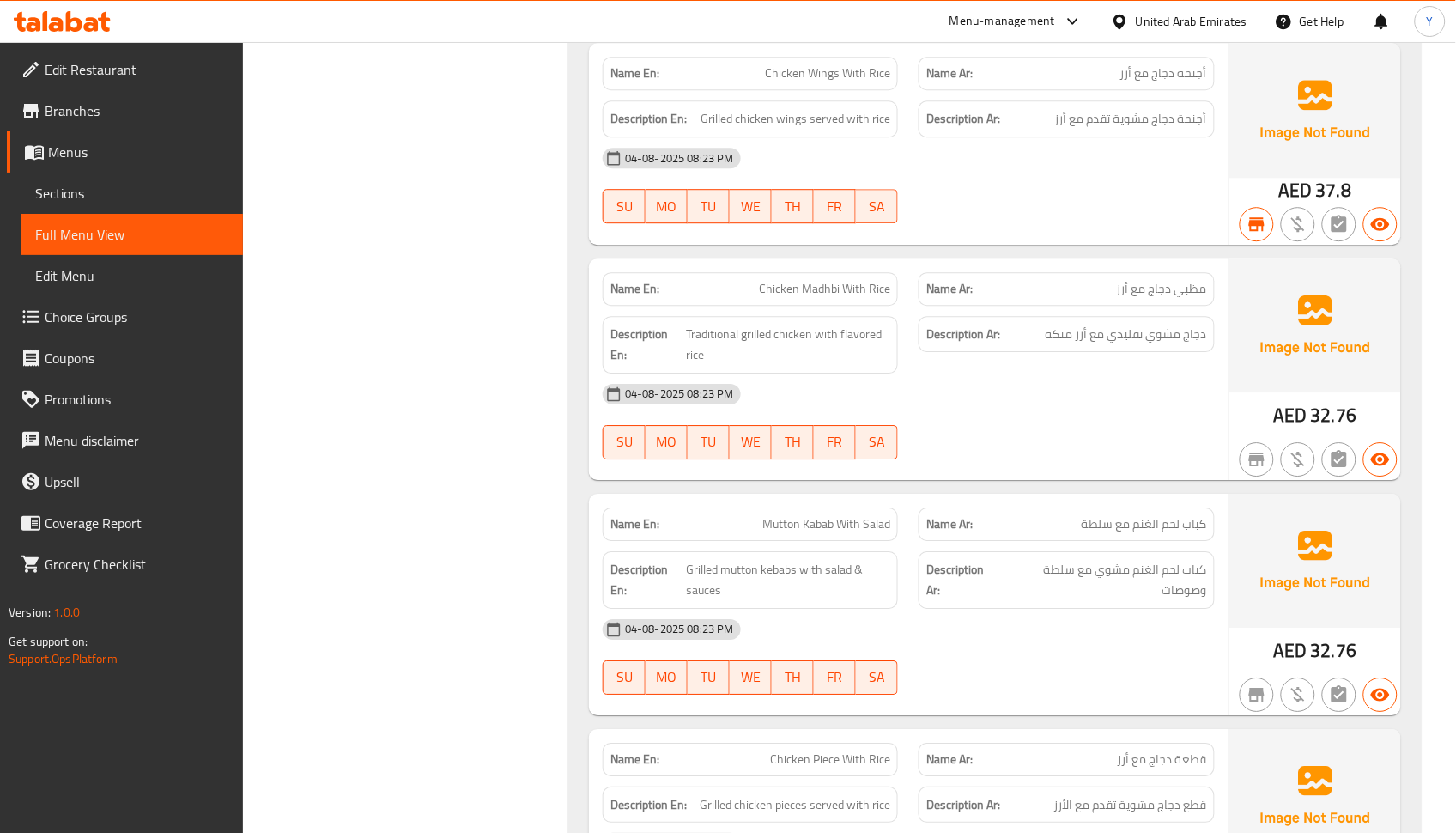 scroll, scrollTop: 1333, scrollLeft: 0, axis: vertical 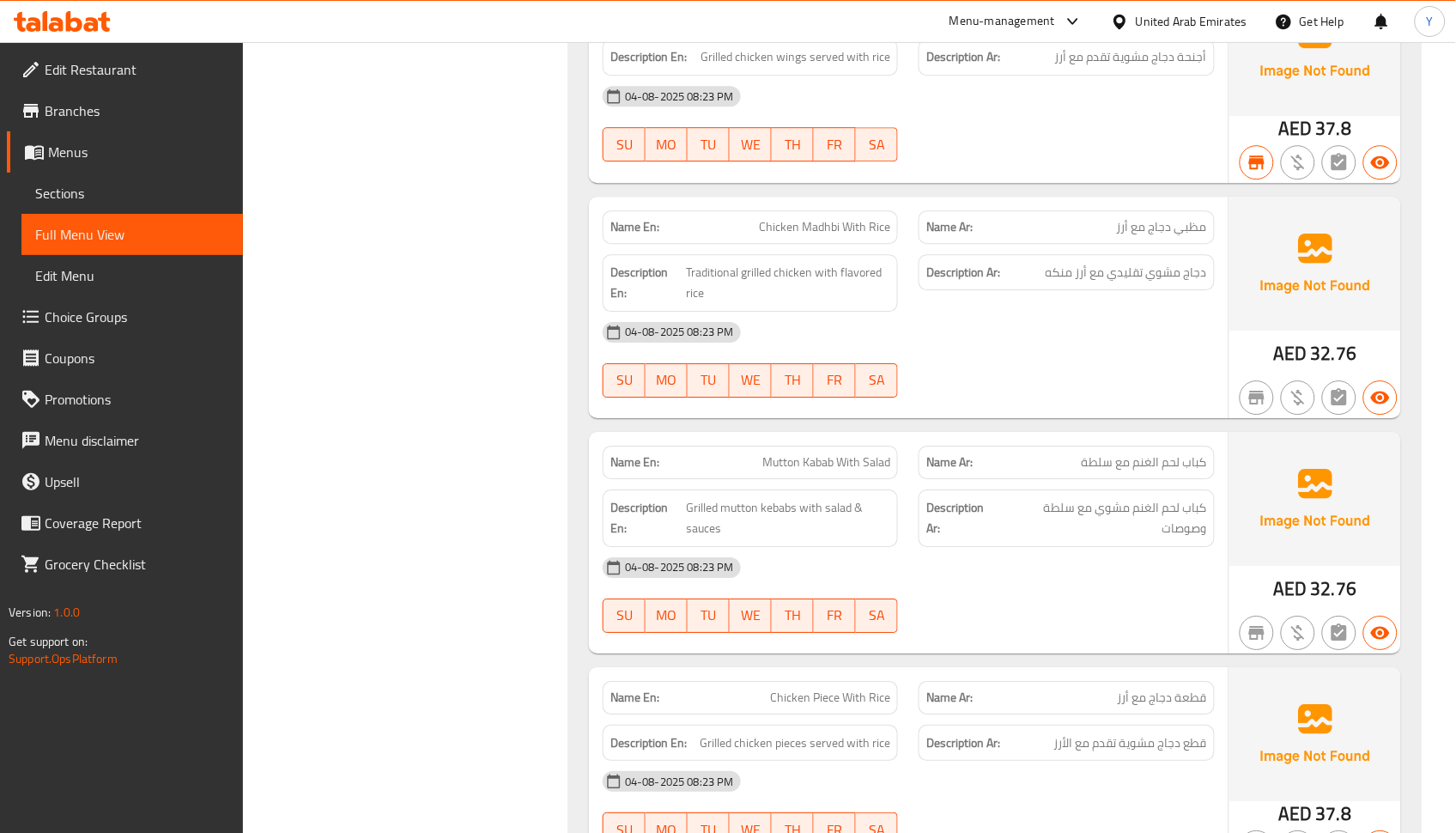 click on "Name En: Mutton Kabab With Salad Name Ar: كباب لحم الغنم مع سلطة Description En: Grilled mutton kebabs with salad & sauces Description Ar: كباب لحم الغنم مشوي مع سلطة وصوصات 04-08-2025 08:23 PM SU MO TU WE TH FR SA" at bounding box center [908, 543] 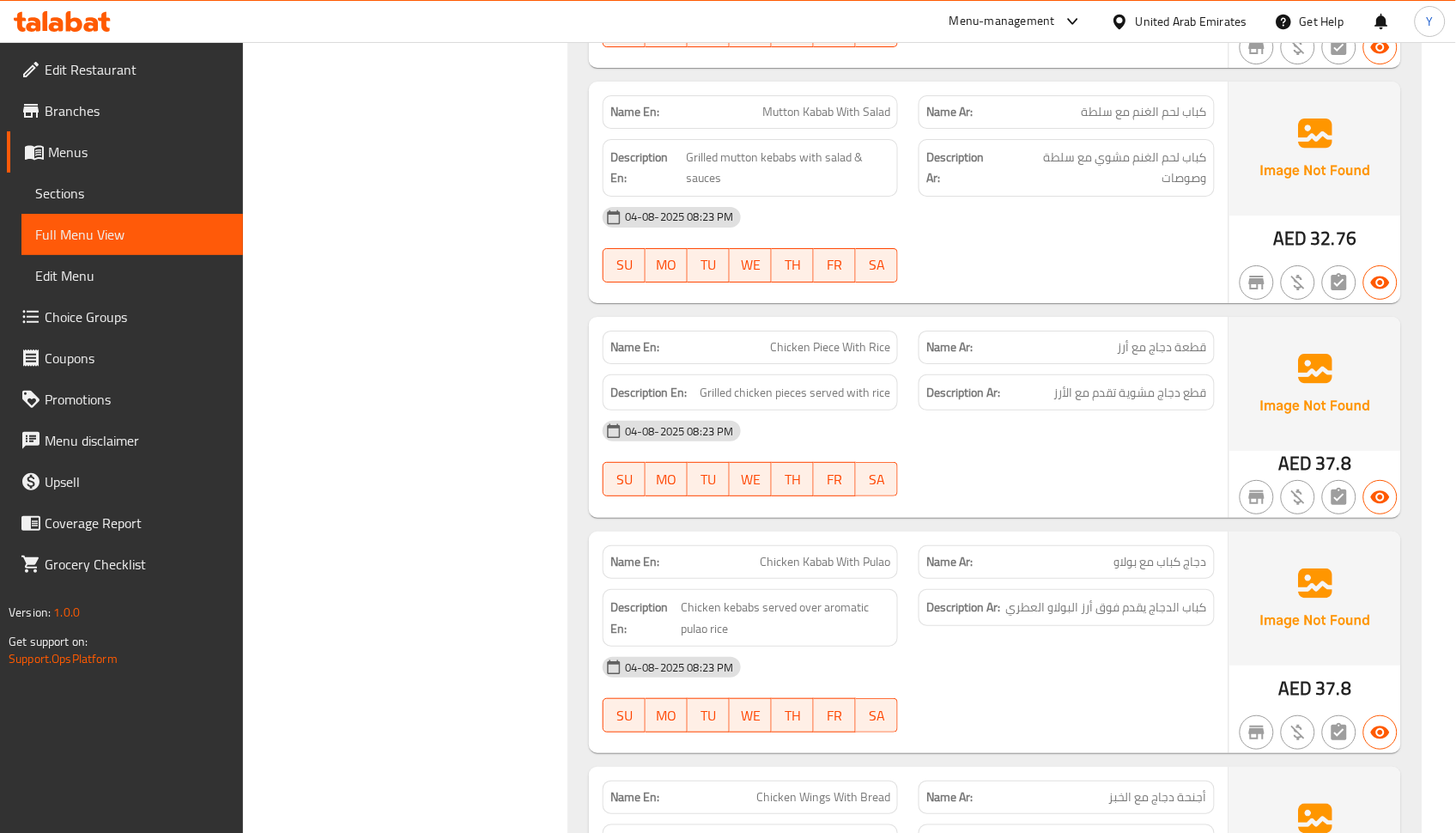 scroll, scrollTop: 1693, scrollLeft: 0, axis: vertical 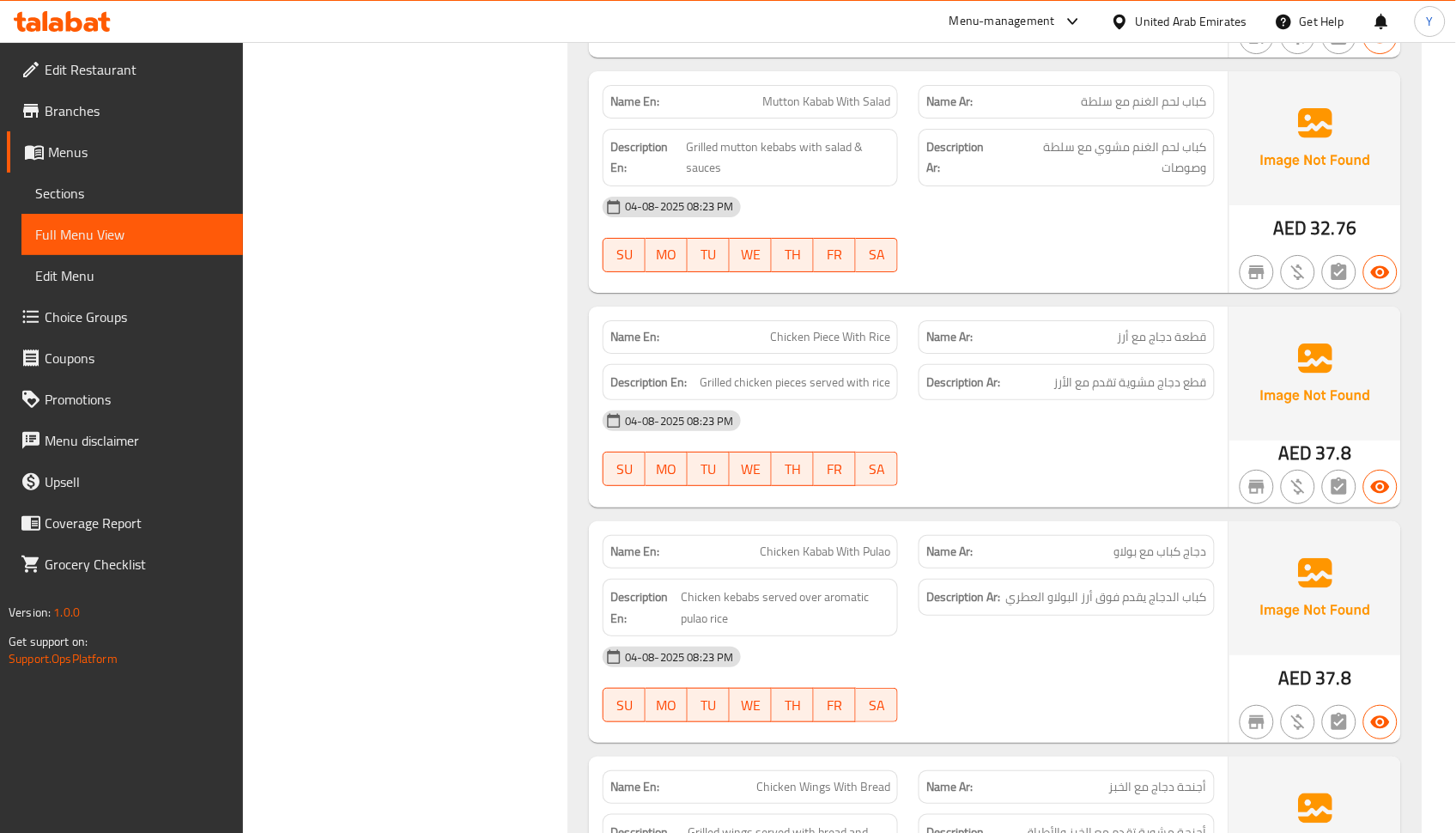 drag, startPoint x: 1125, startPoint y: 701, endPoint x: 1117, endPoint y: 719, distance: 19.697716 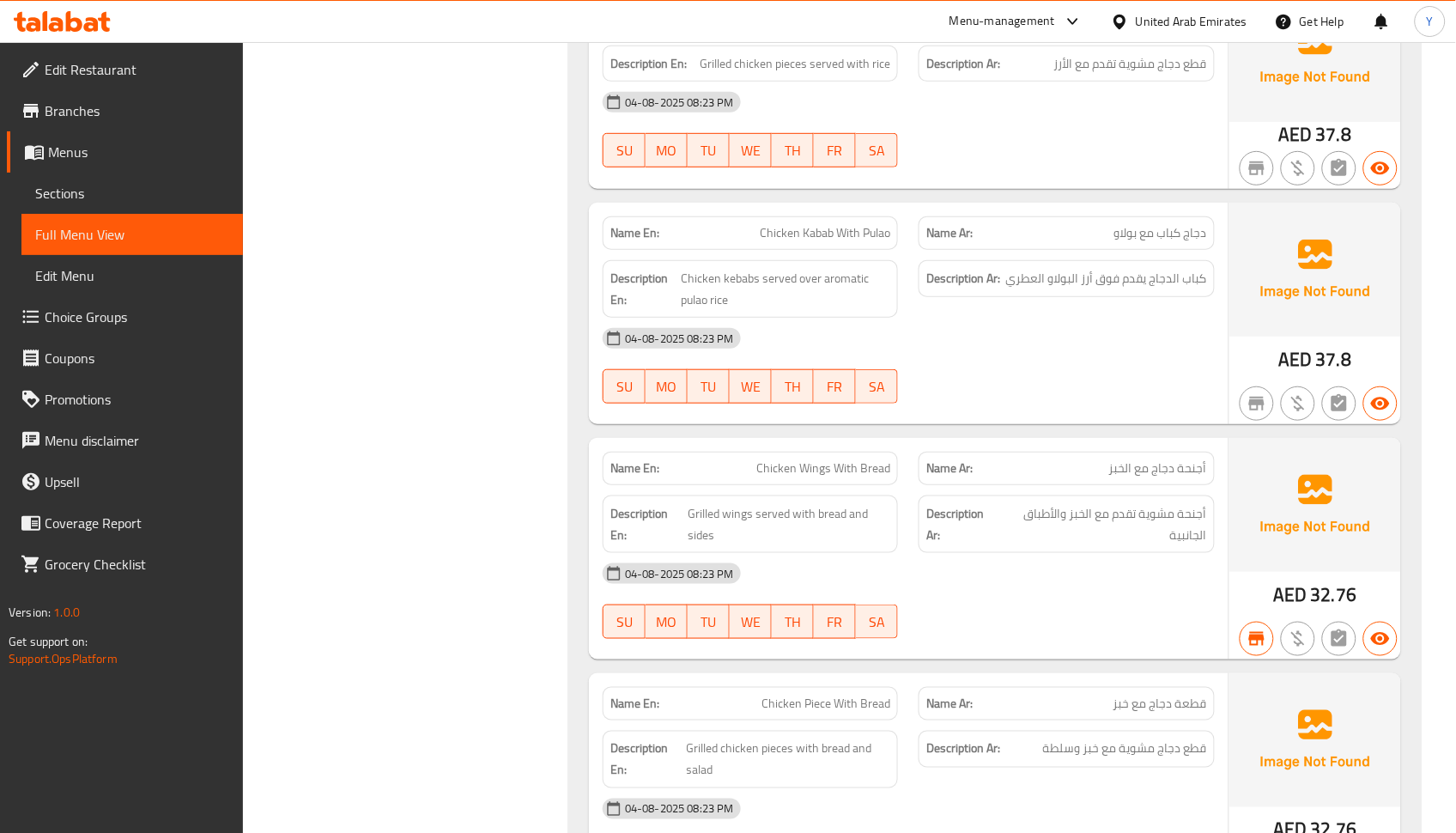 scroll, scrollTop: 2054, scrollLeft: 0, axis: vertical 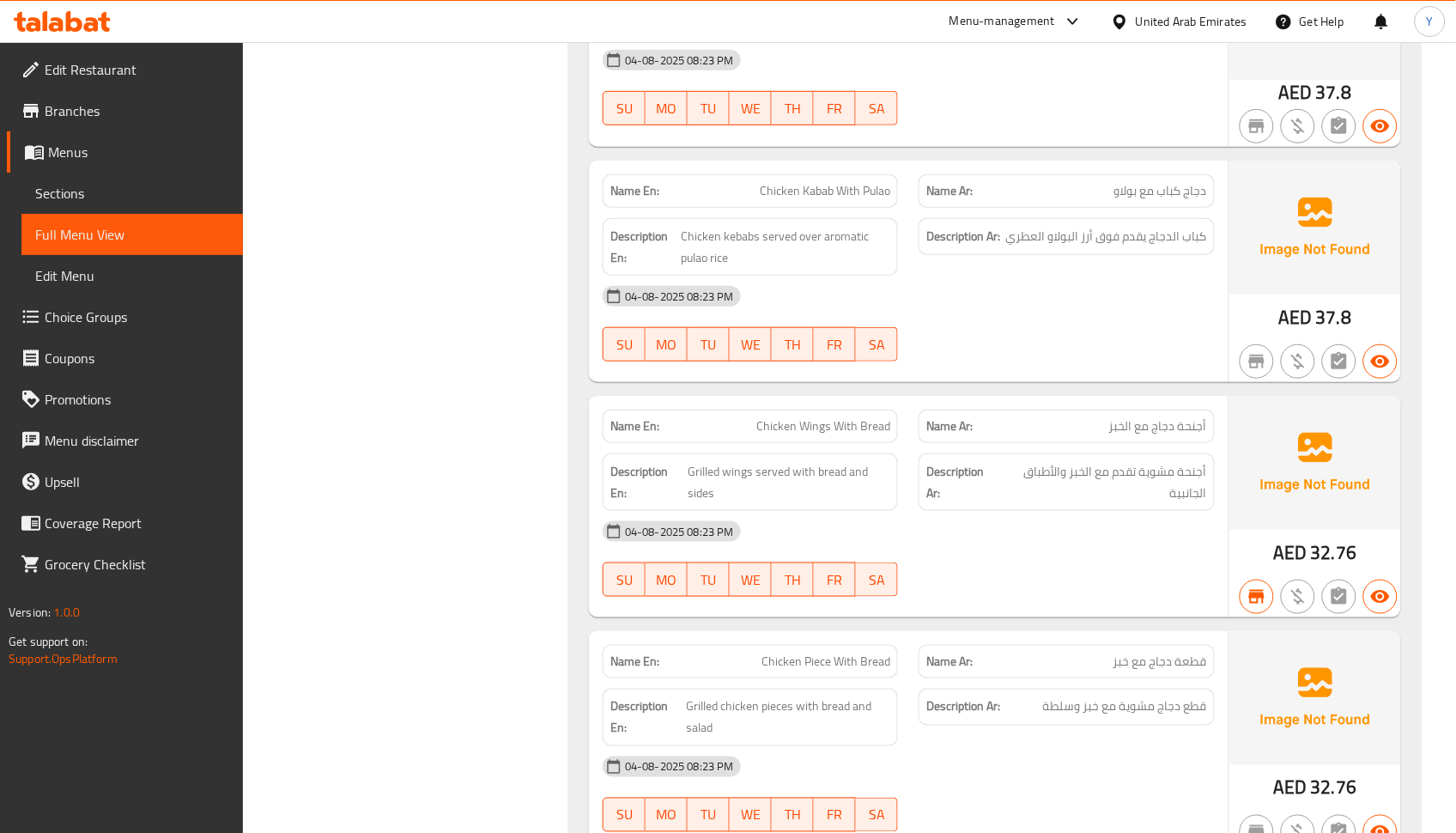 drag, startPoint x: 1071, startPoint y: 760, endPoint x: 1074, endPoint y: 751, distance: 9.486833 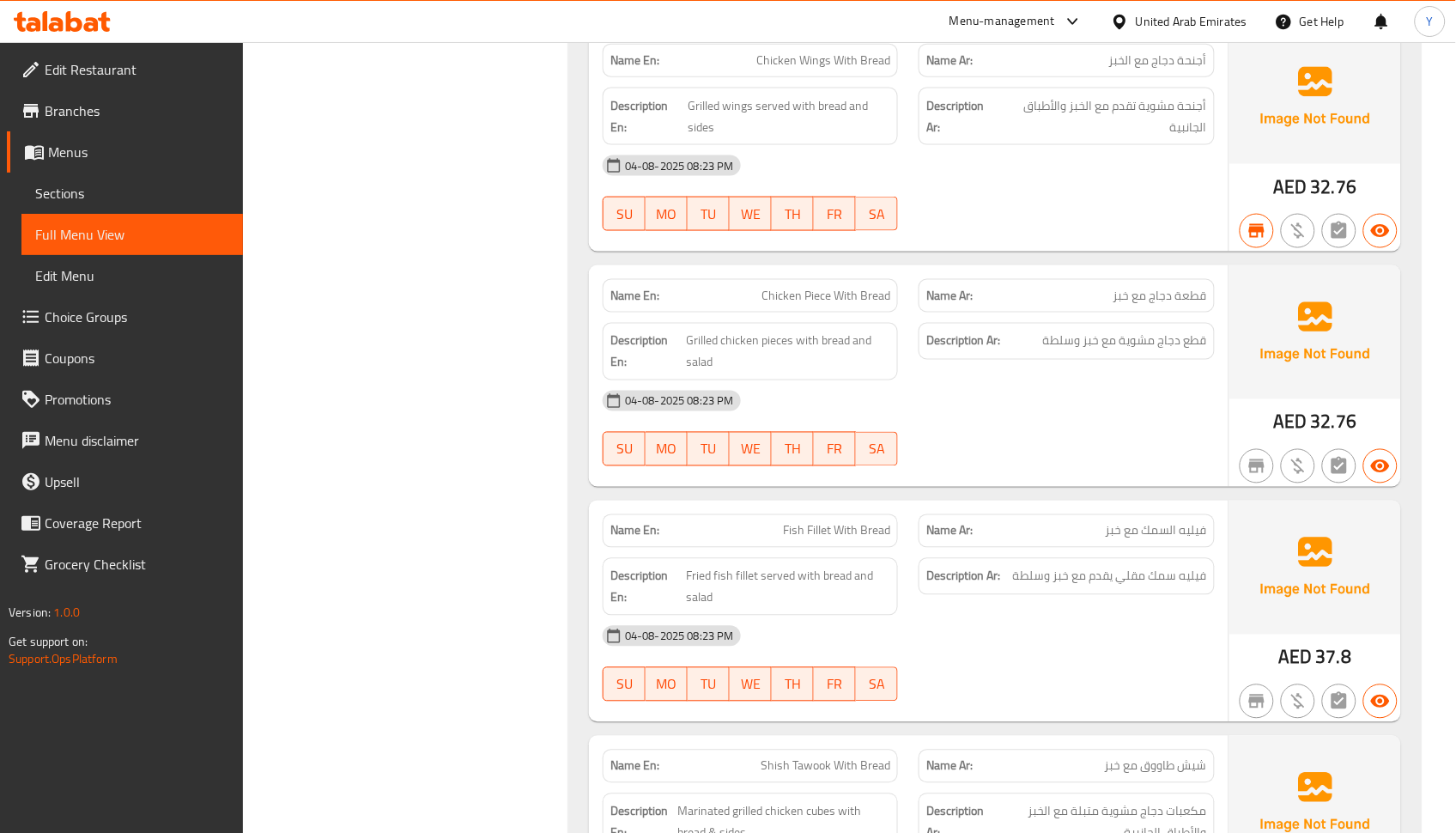 scroll, scrollTop: 2415, scrollLeft: 0, axis: vertical 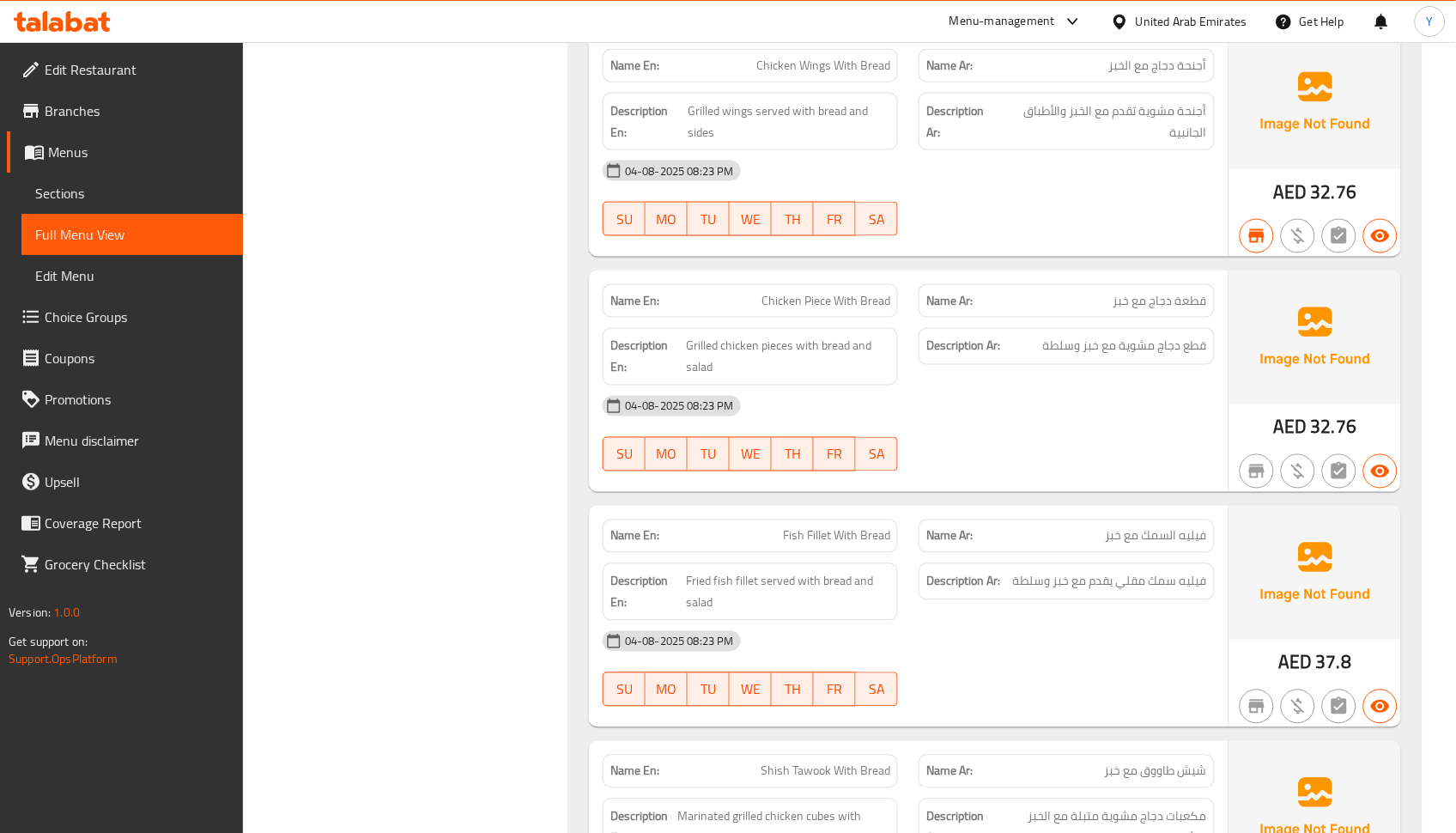 click on "04-08-2025 08:23 PM" at bounding box center [908, 641] 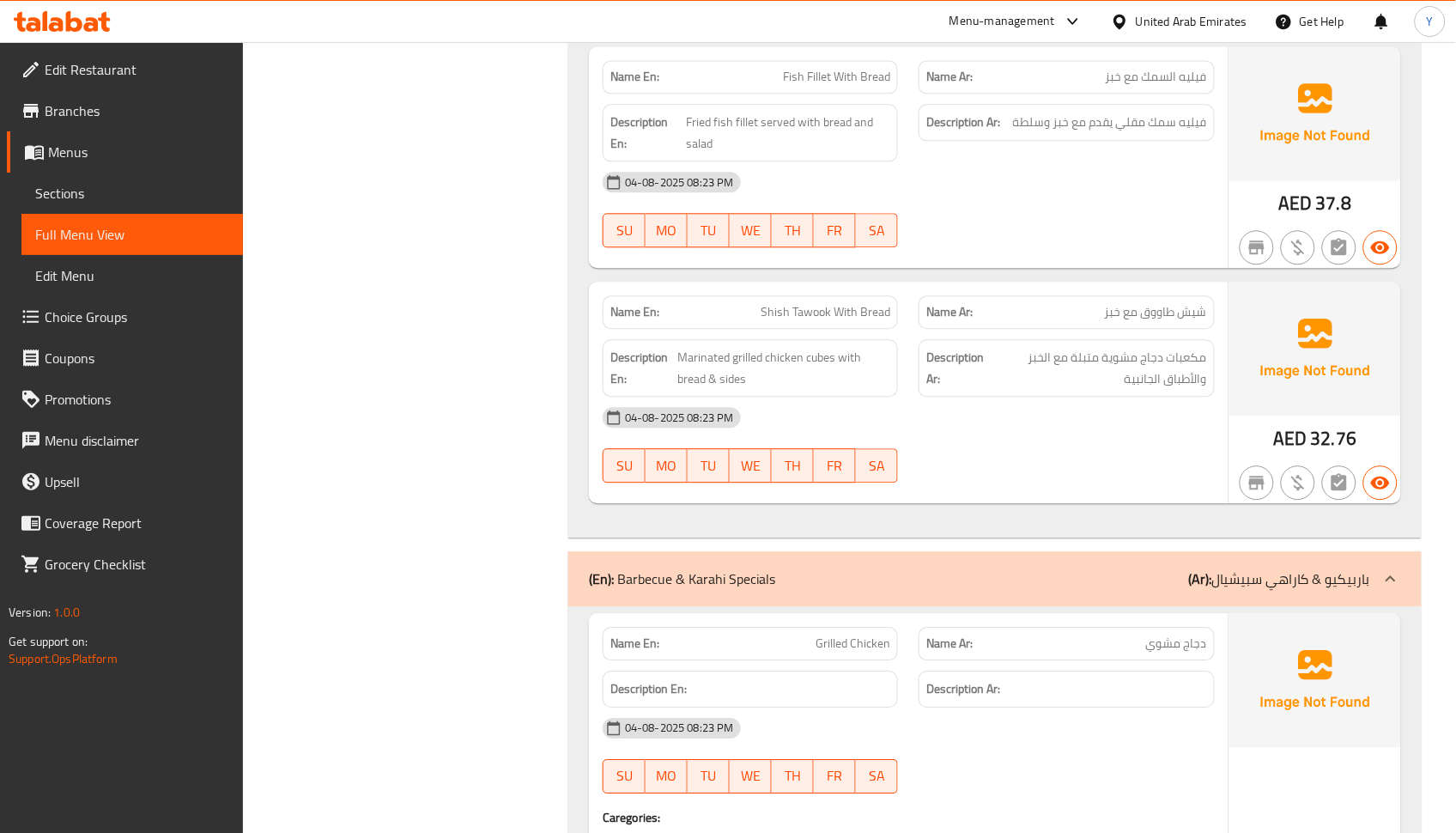 scroll, scrollTop: 2879, scrollLeft: 0, axis: vertical 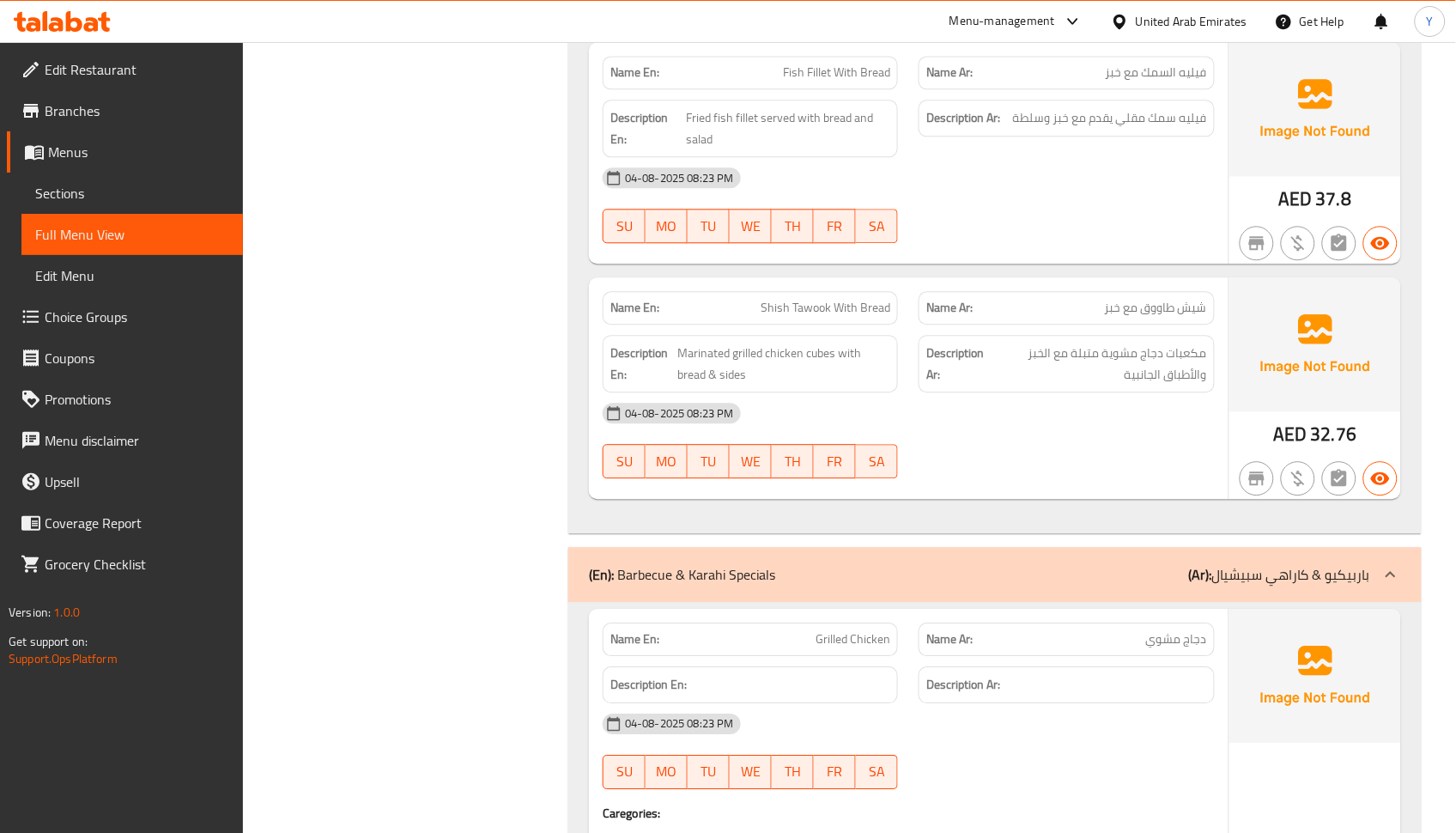 click on "04-08-2025 08:23 PM SU MO TU WE TH FR SA" at bounding box center [908, 441] 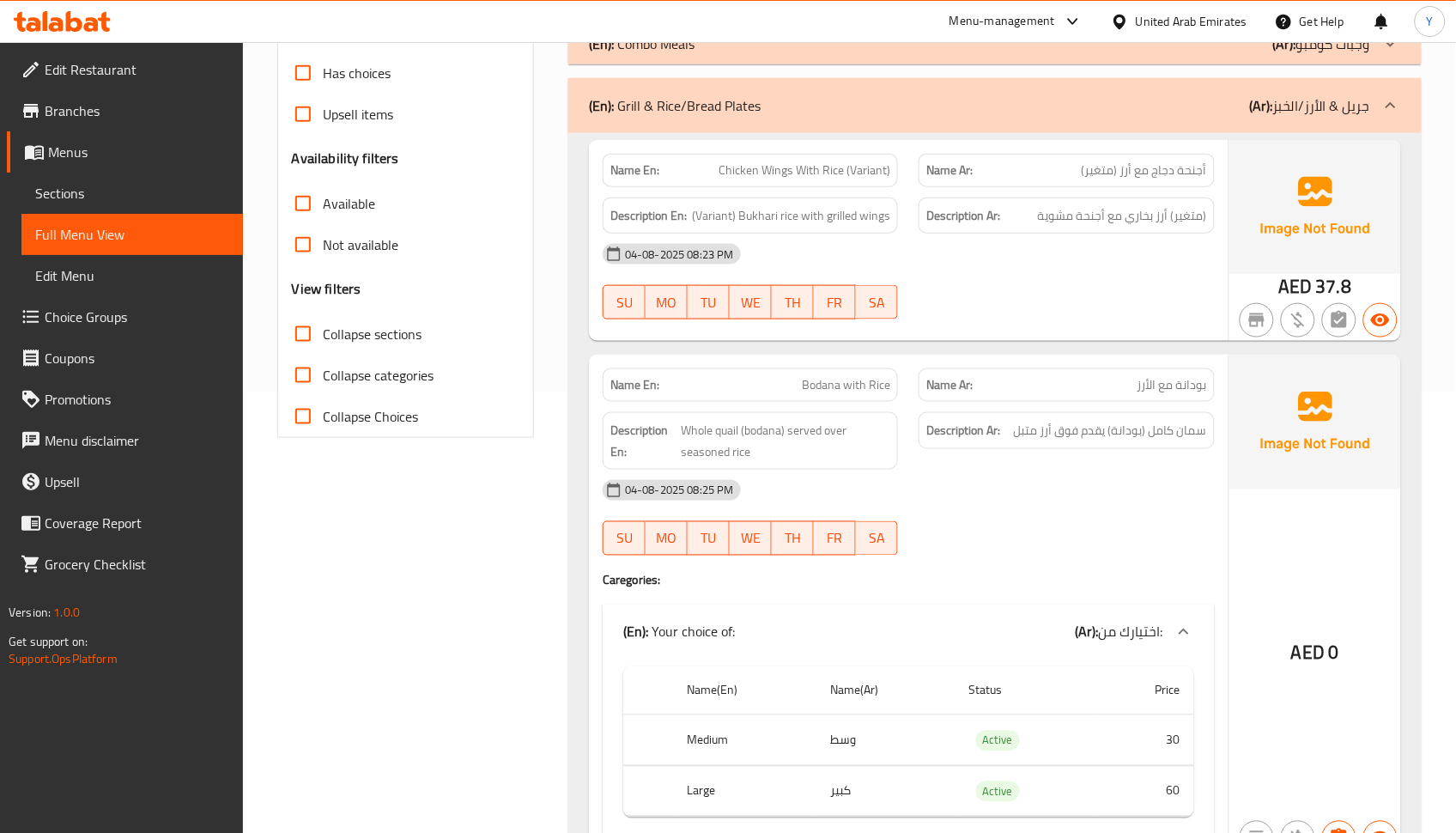scroll, scrollTop: 405, scrollLeft: 0, axis: vertical 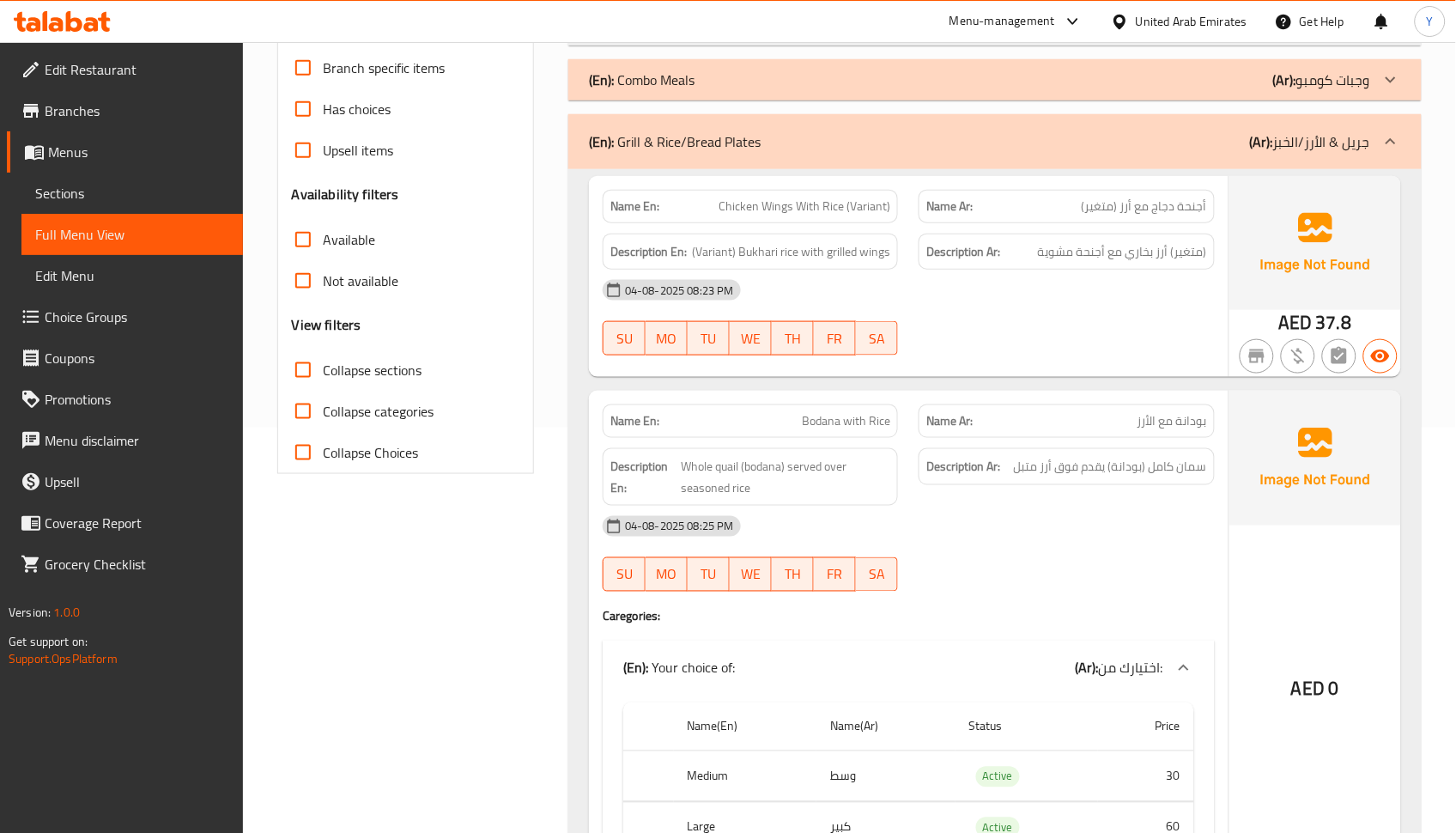click on "(En):   Grill & Rice/Bread Plates (Ar): جريل & الأرز/الخبز" at bounding box center (995, -9) 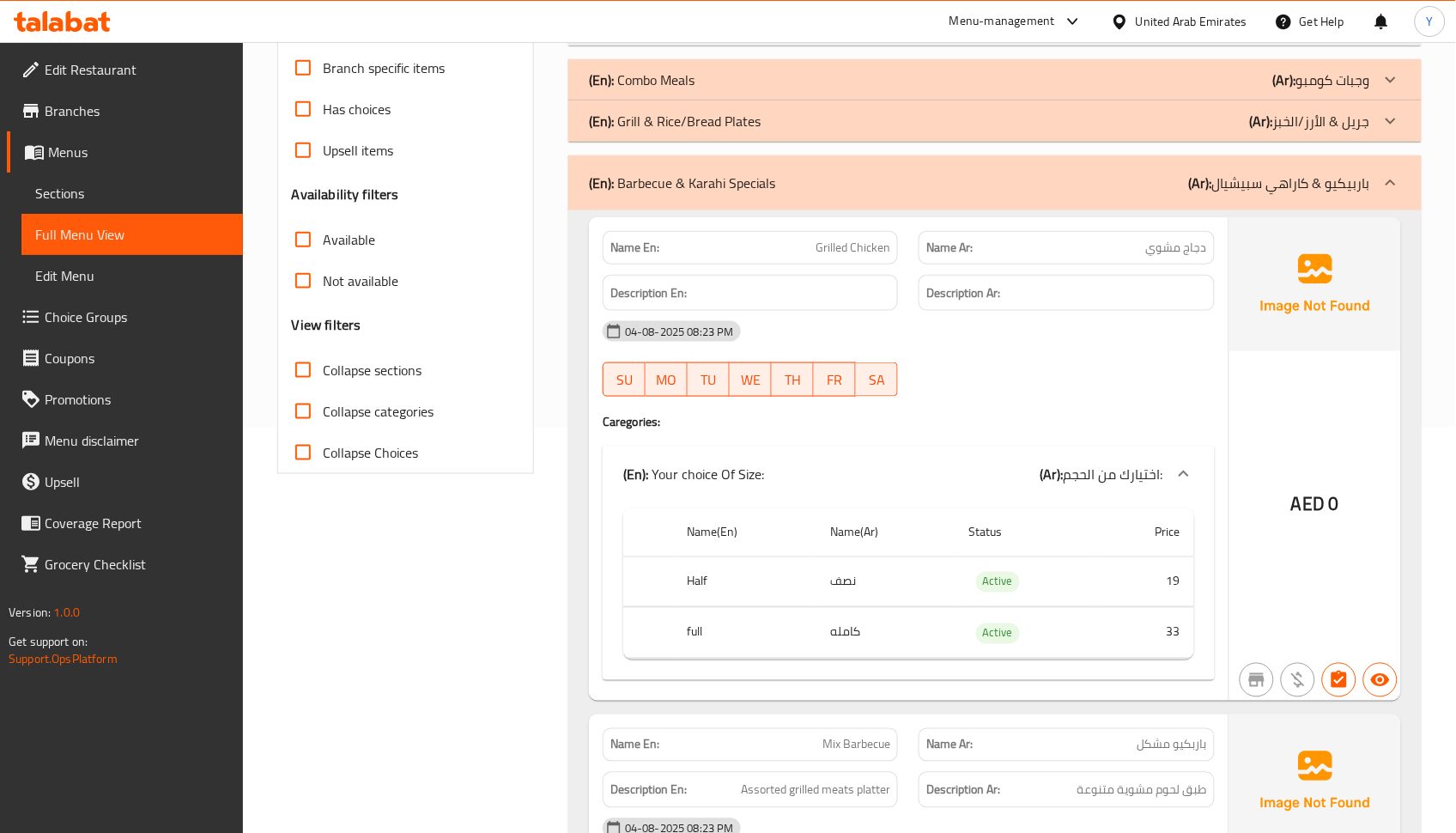 drag, startPoint x: 1398, startPoint y: 141, endPoint x: 1222, endPoint y: 465, distance: 368.71669 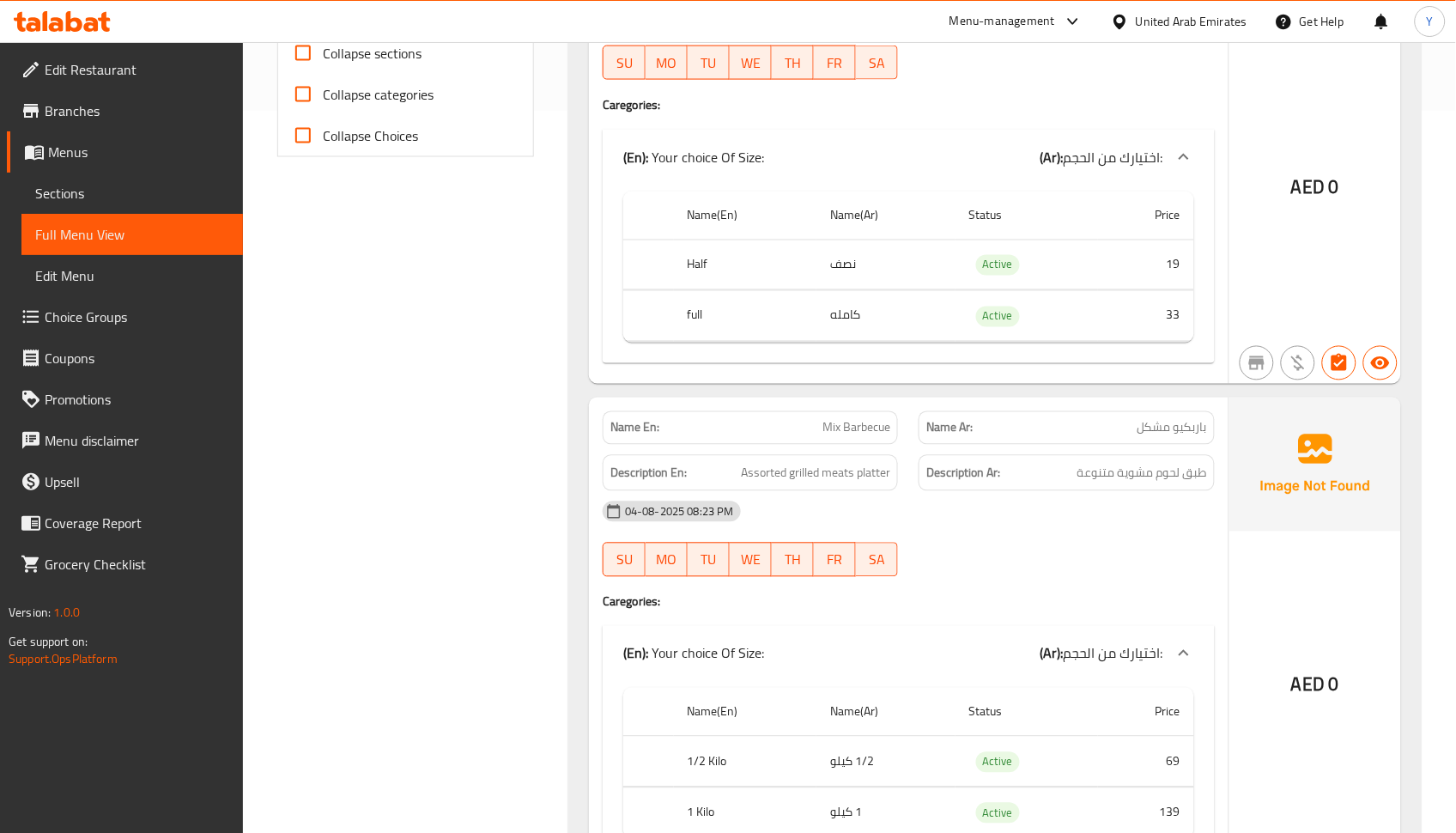 scroll, scrollTop: 766, scrollLeft: 0, axis: vertical 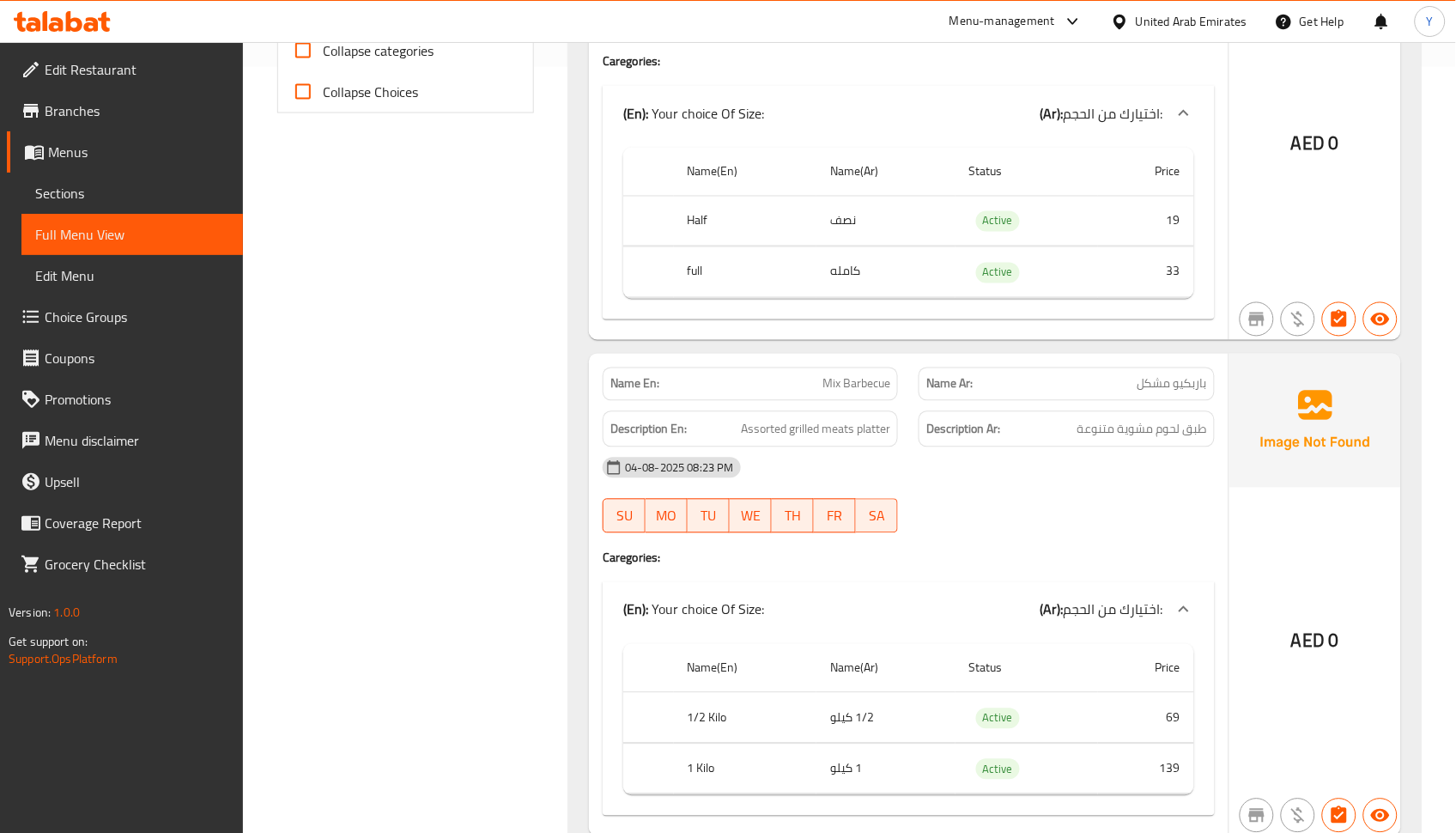 click on "04-08-2025 08:23 PM SU MO TU WE TH FR SA" at bounding box center [908, 496] 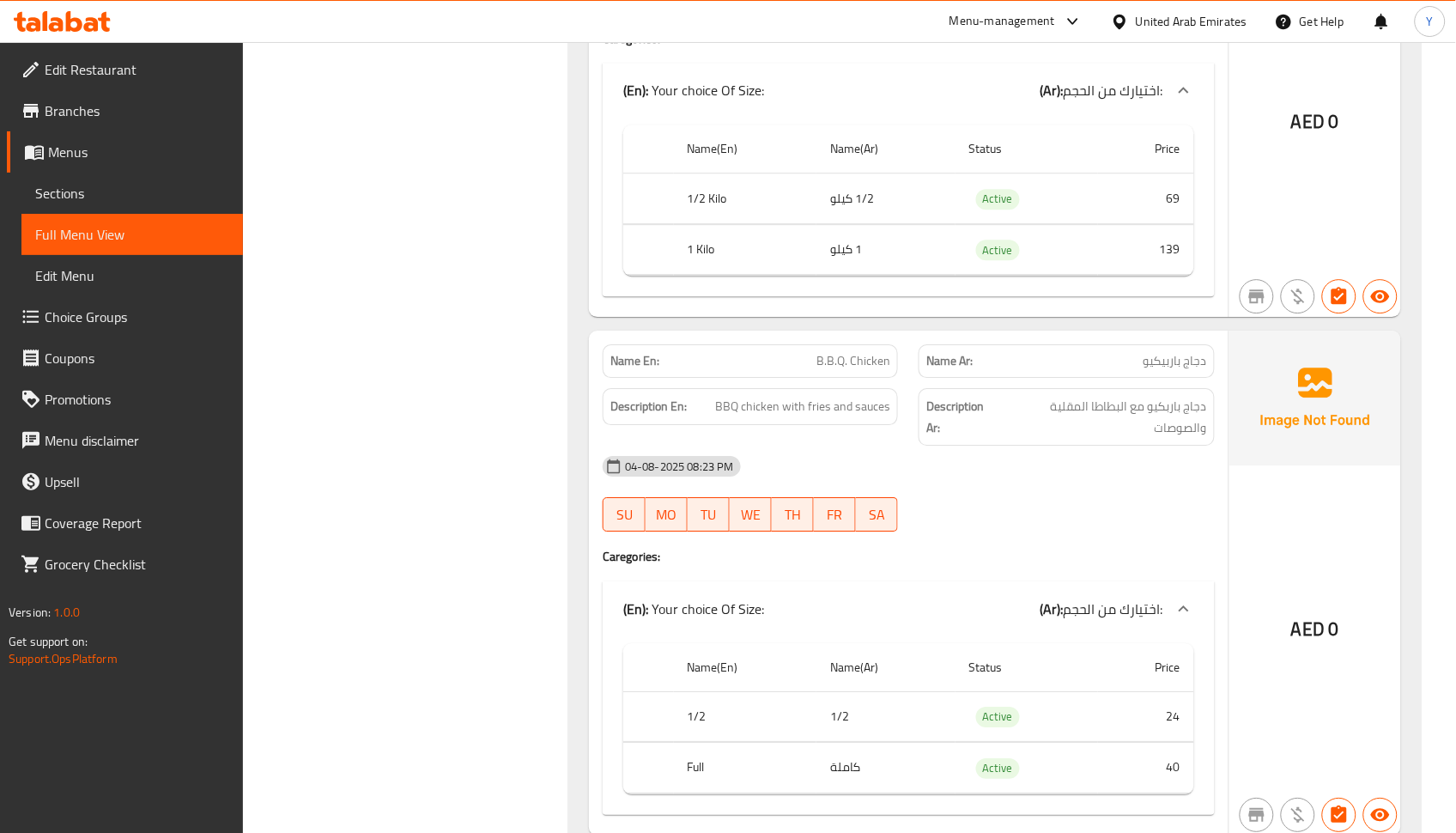 scroll, scrollTop: 1384, scrollLeft: 0, axis: vertical 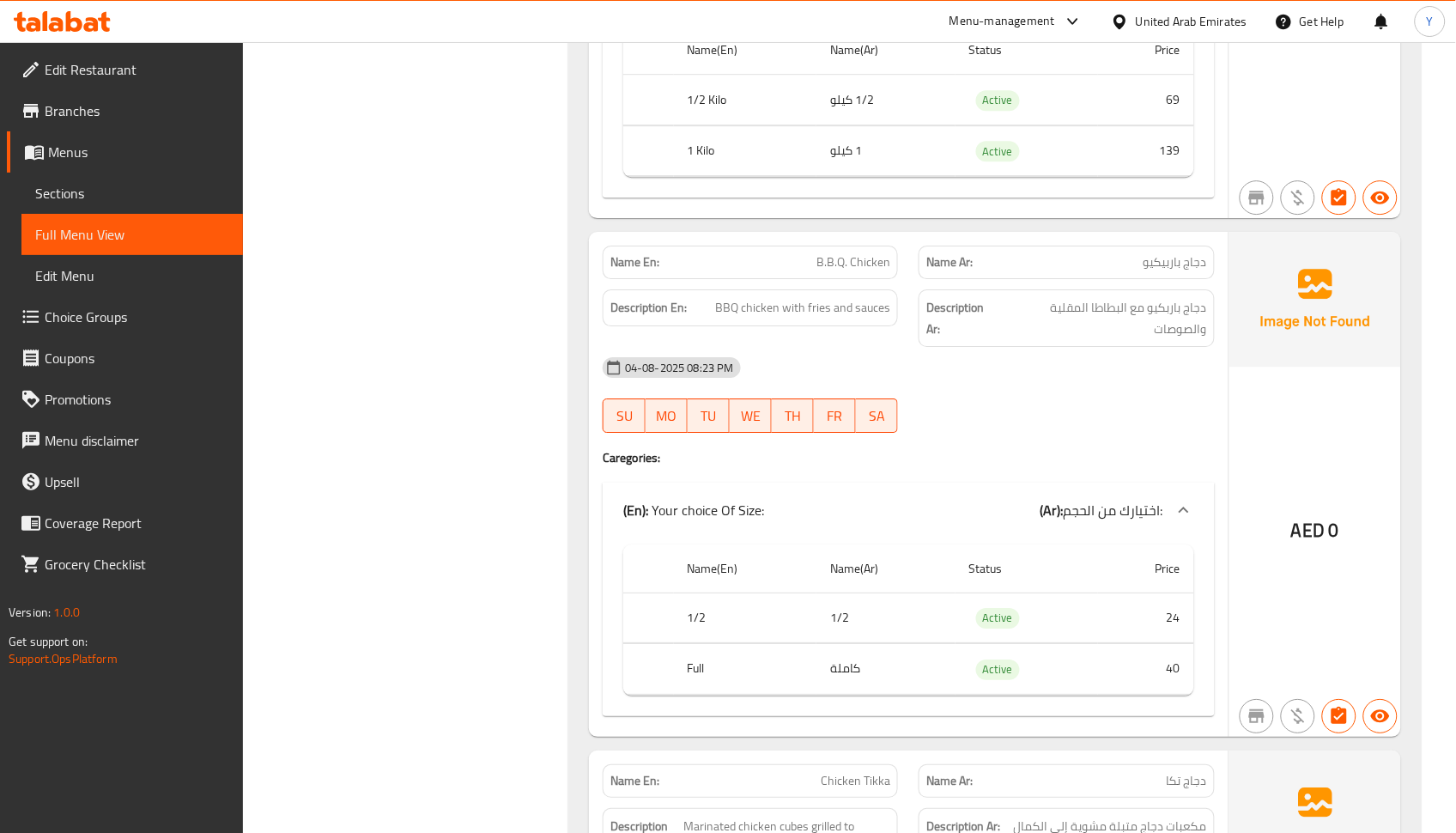 click on "40" at bounding box center (1146, -346) 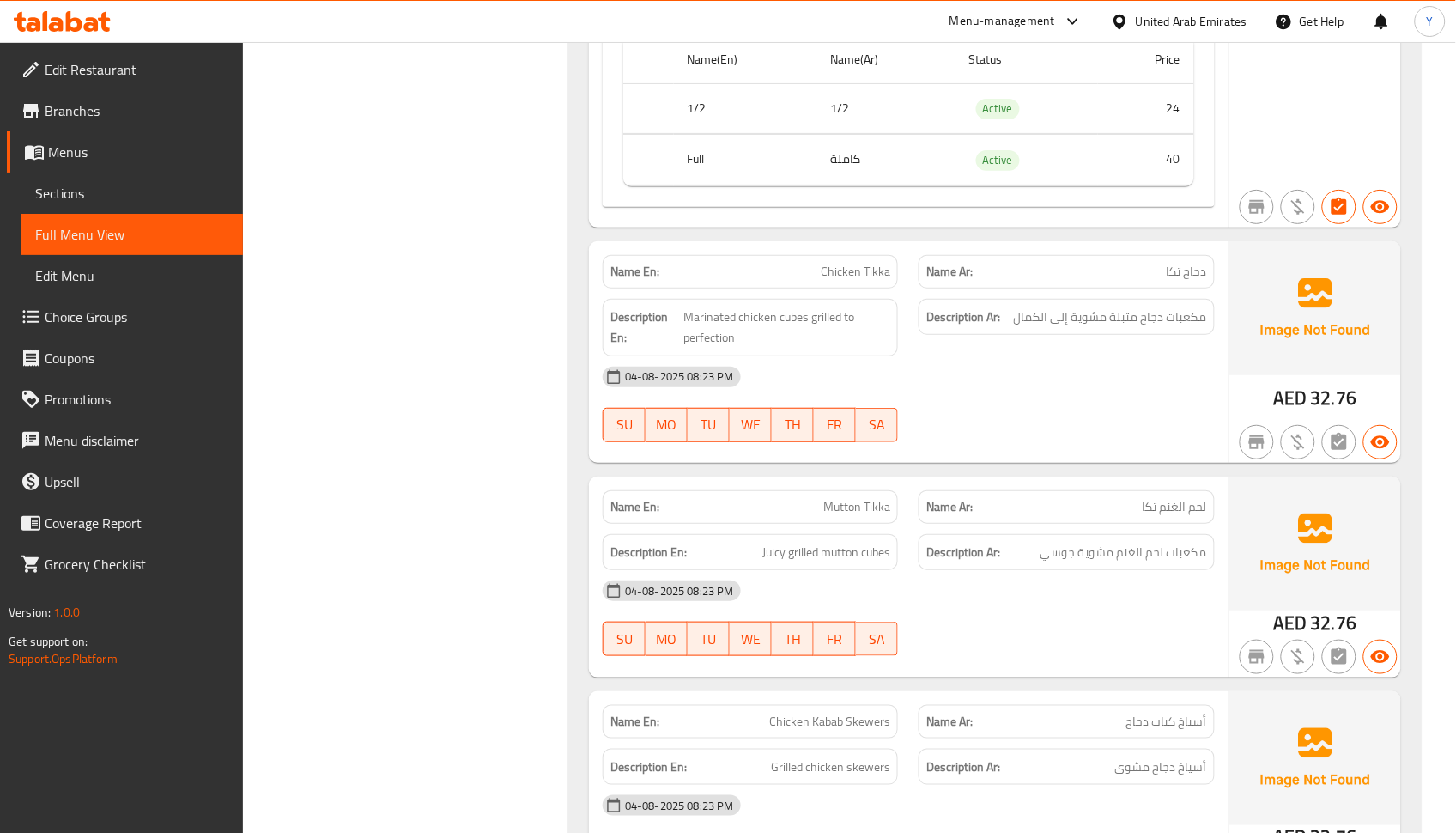 scroll, scrollTop: 1951, scrollLeft: 0, axis: vertical 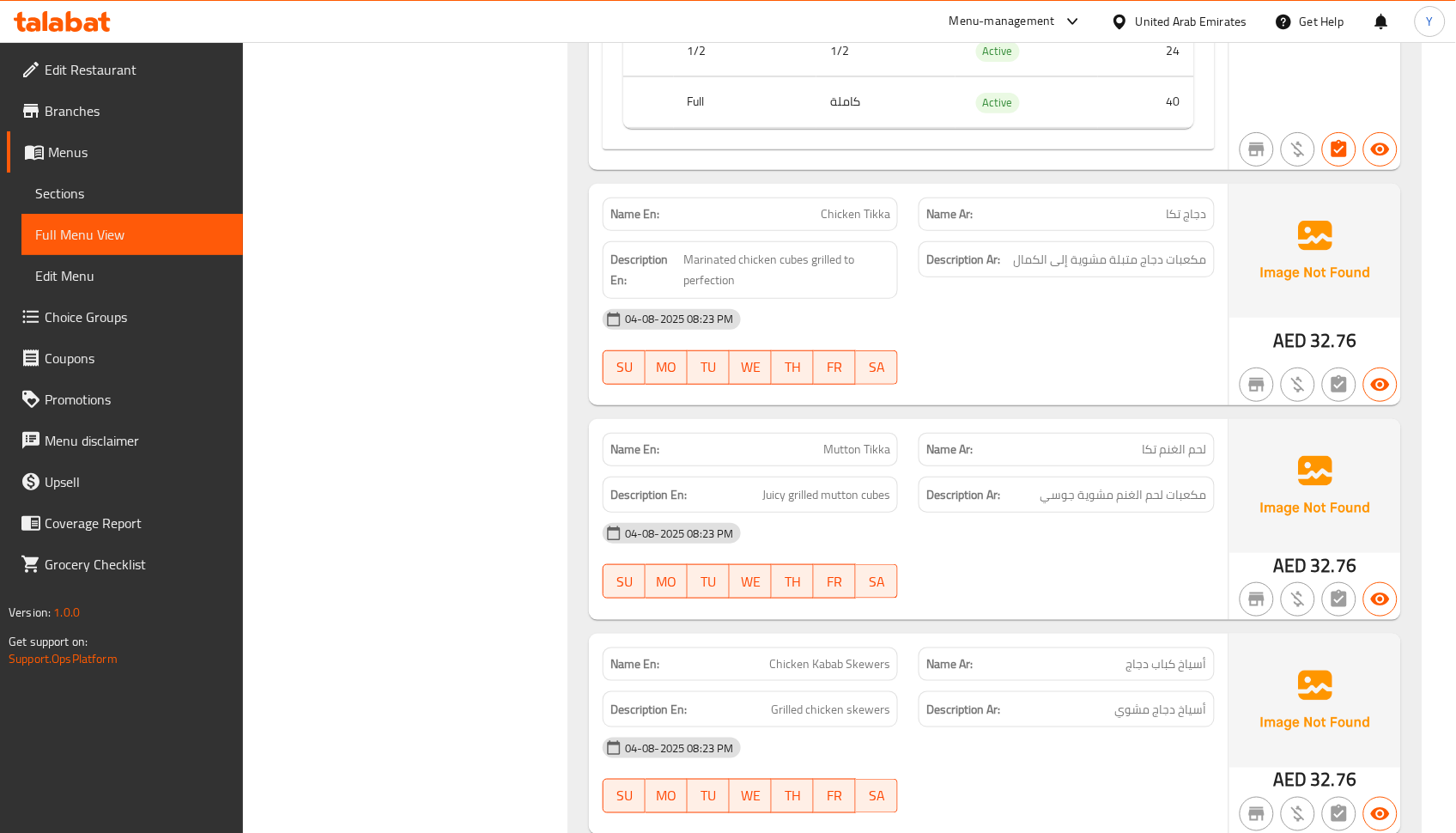 click on "04-08-2025 08:23 PM" at bounding box center (908, 748) 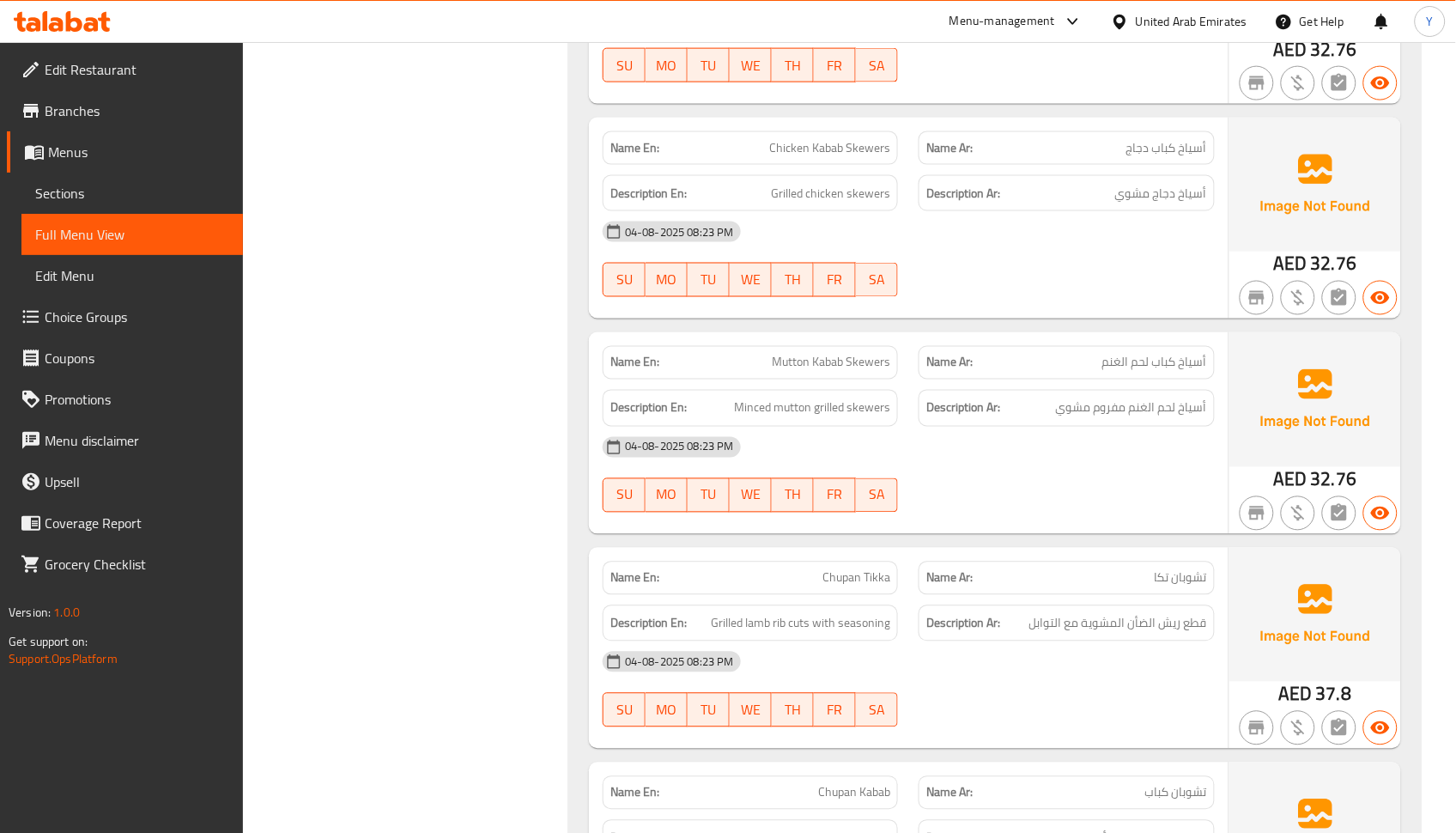 scroll, scrollTop: 2518, scrollLeft: 0, axis: vertical 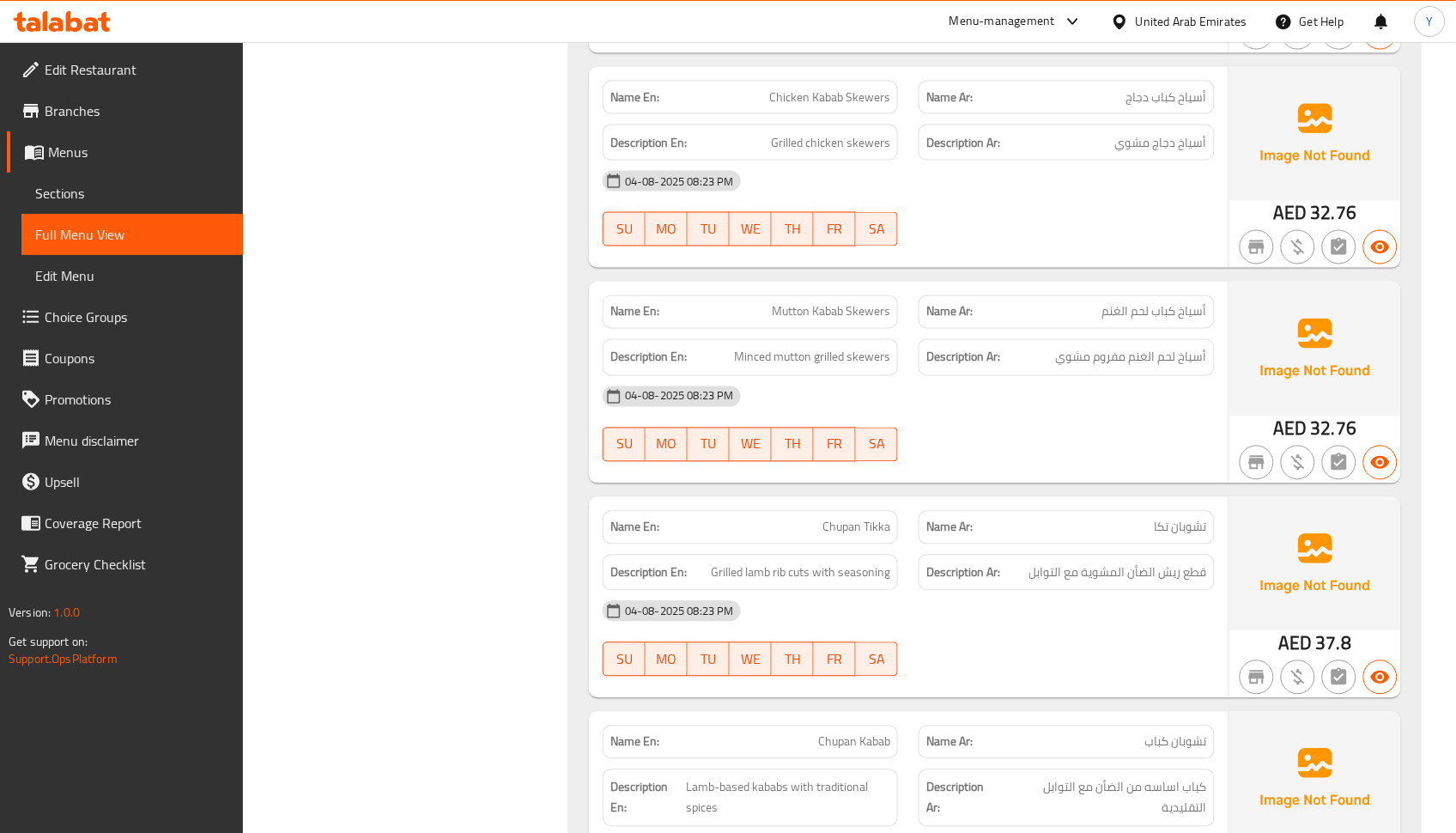 click on "04-08-2025 08:23 PM" at bounding box center [908, 611] 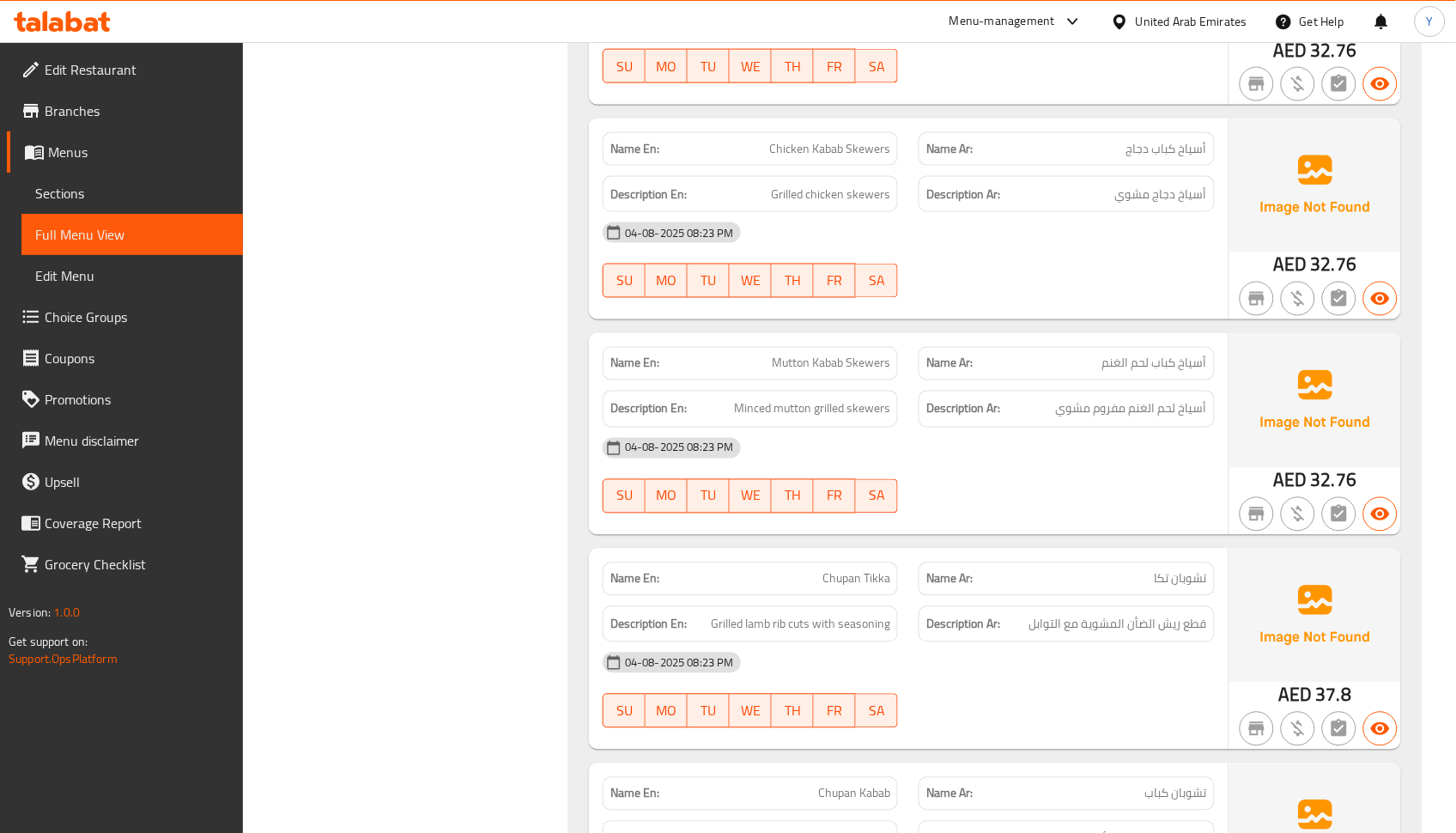 scroll, scrollTop: 2518, scrollLeft: 0, axis: vertical 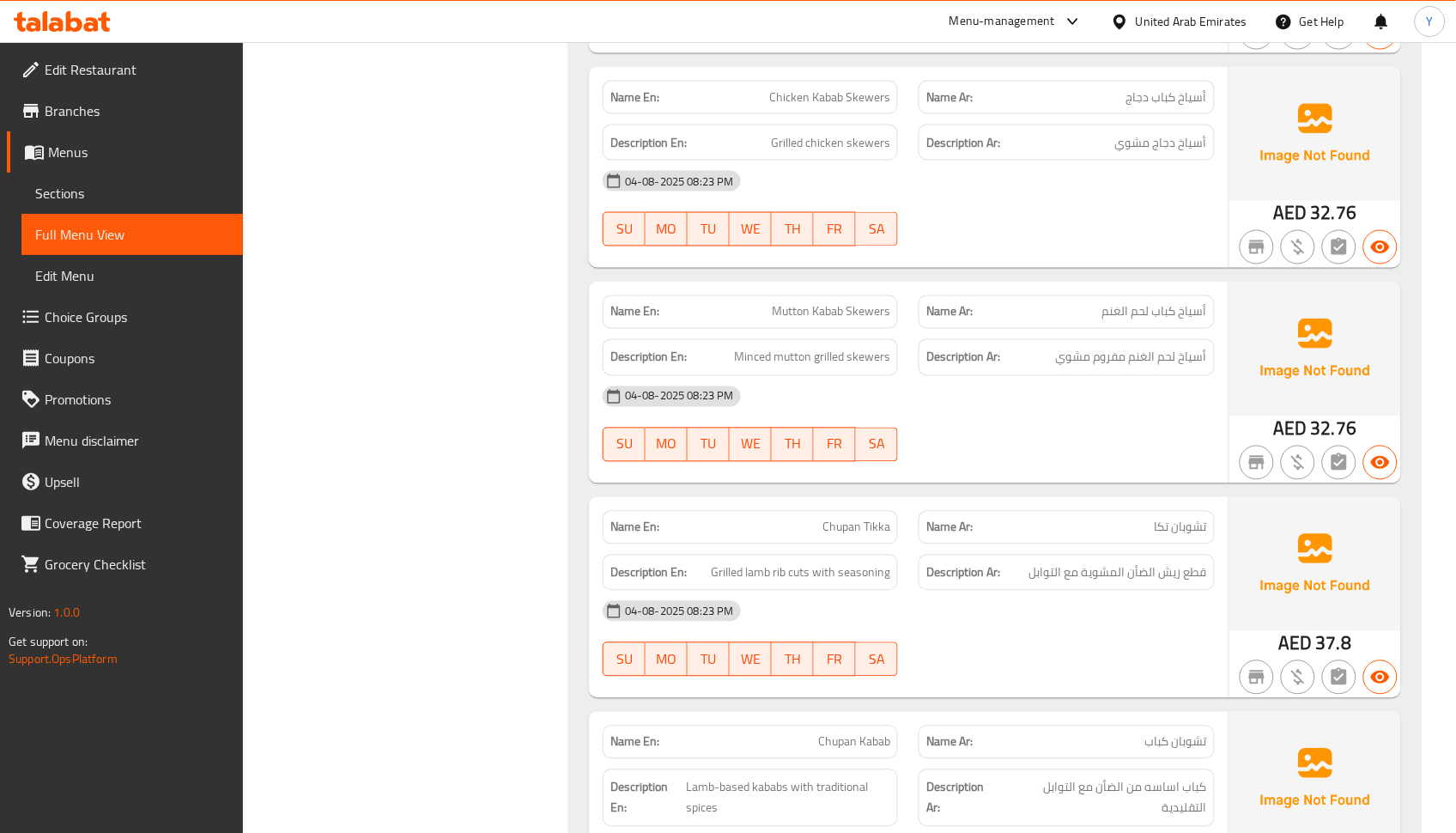 click on "Name Ar: تشوبان كباب" at bounding box center [1066, 742] 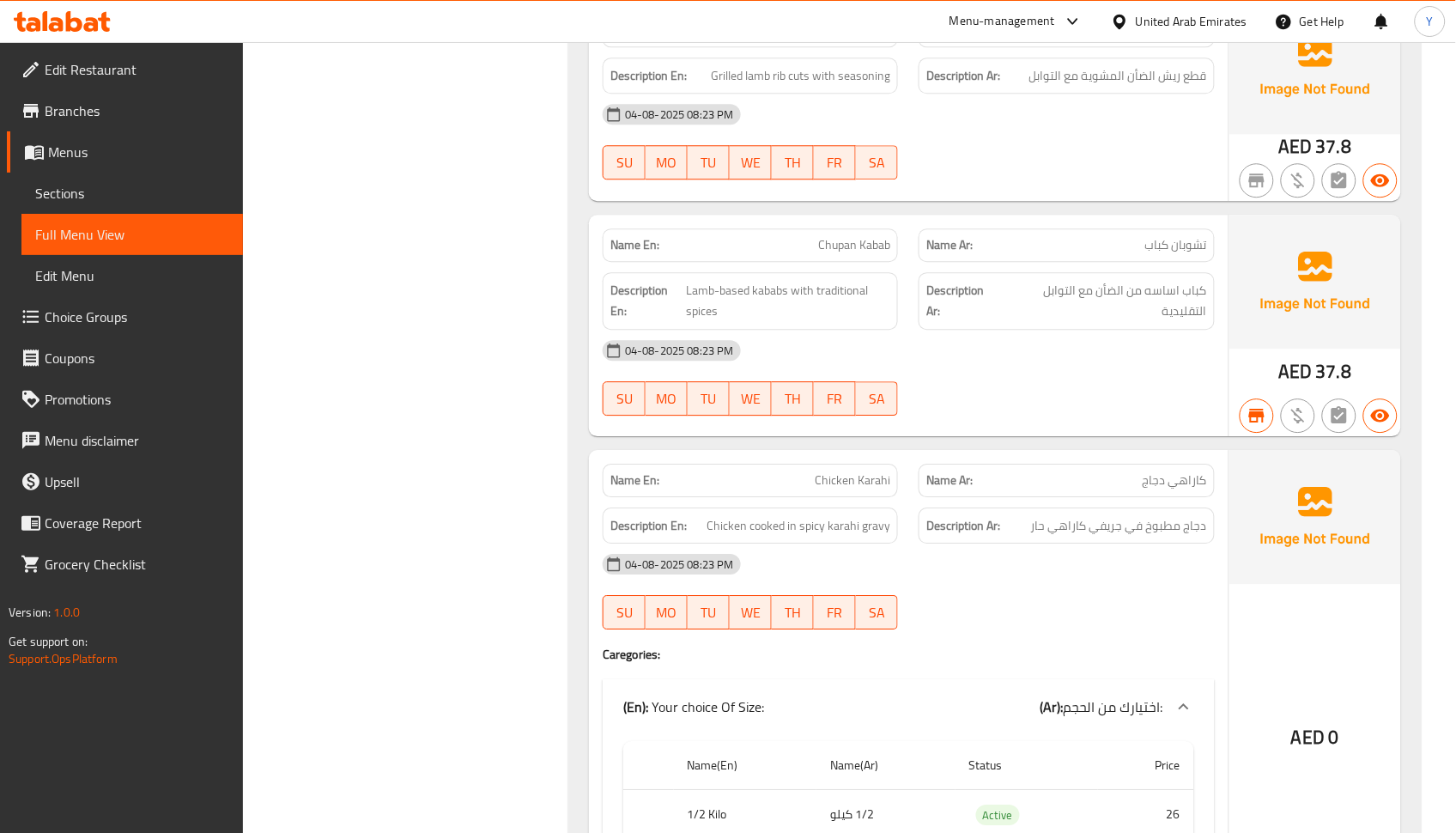 scroll, scrollTop: 3342, scrollLeft: 0, axis: vertical 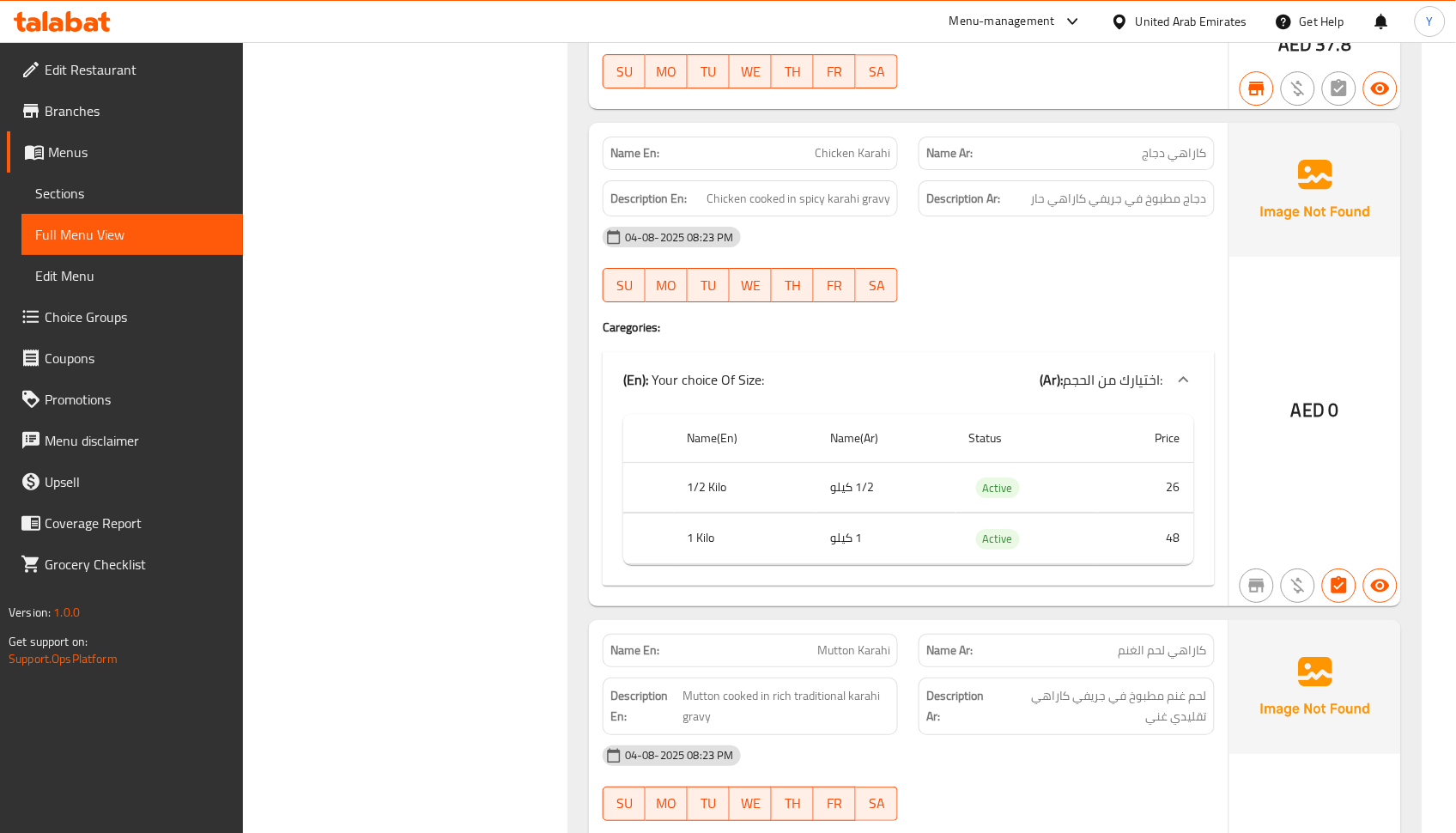 click on "لحم غنم مطبوخ في جريفي كاراهي تقليدي غني" at bounding box center (1101, 706) 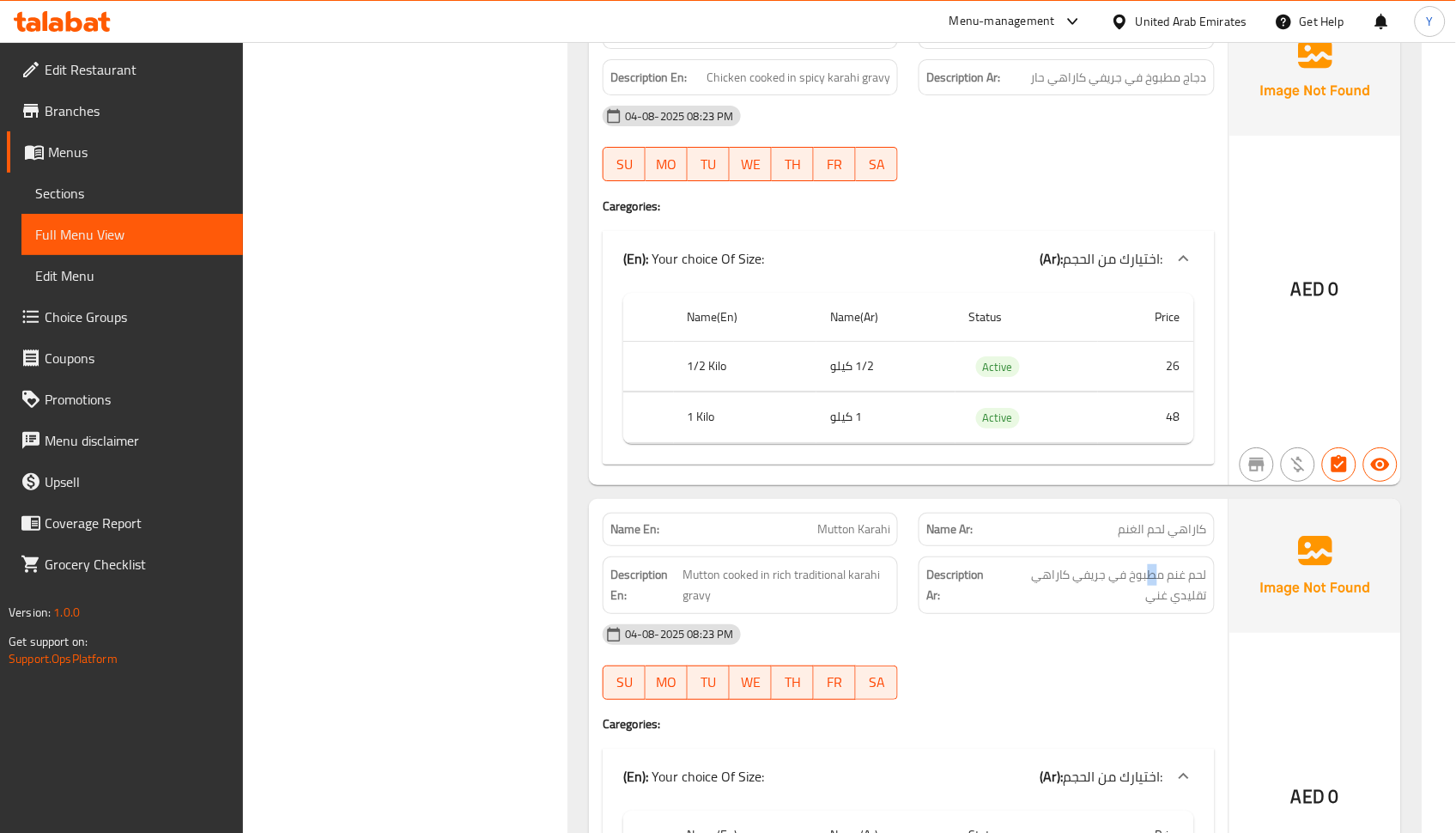 scroll, scrollTop: 3497, scrollLeft: 0, axis: vertical 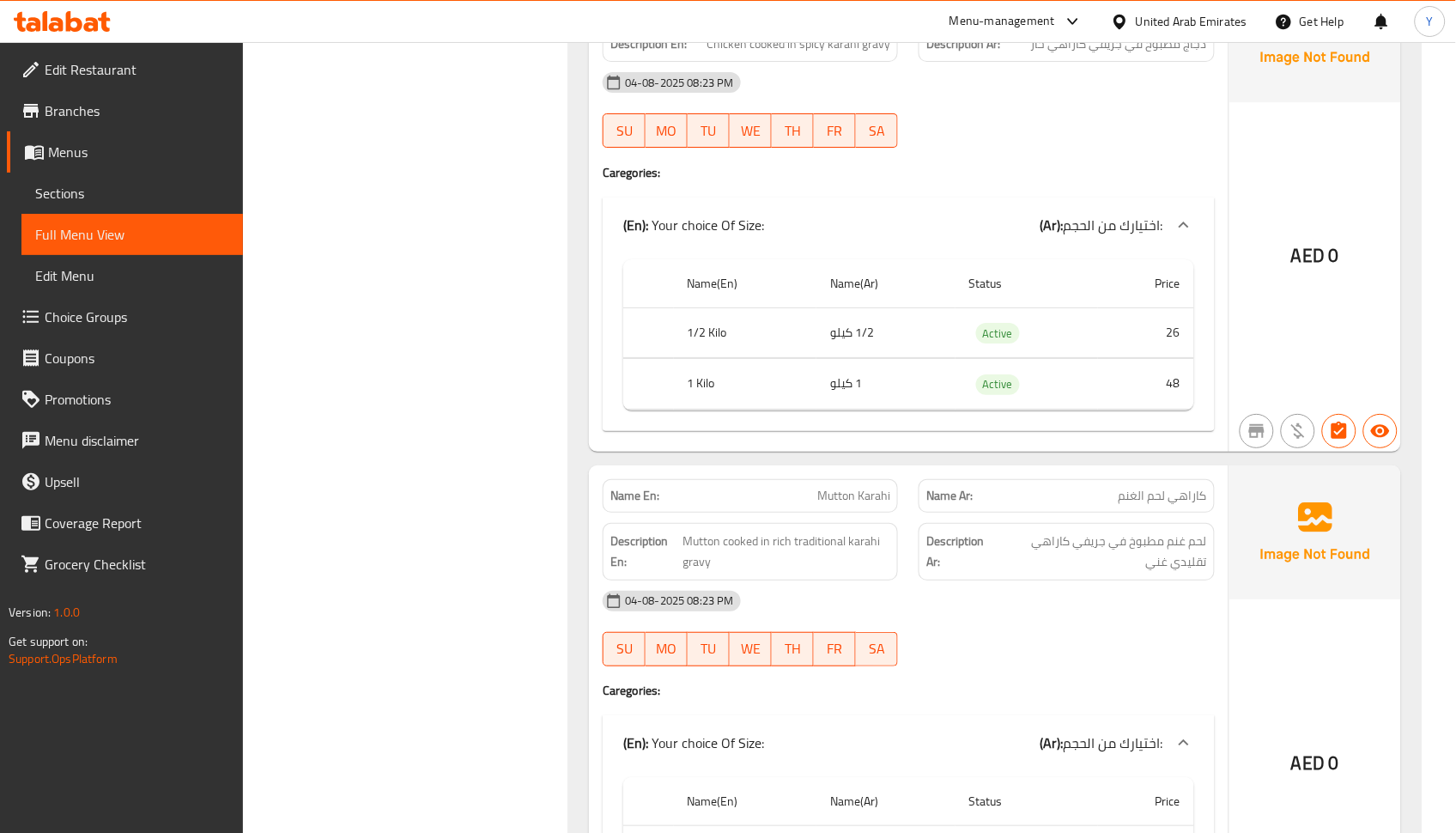 click at bounding box center (1066, 666) 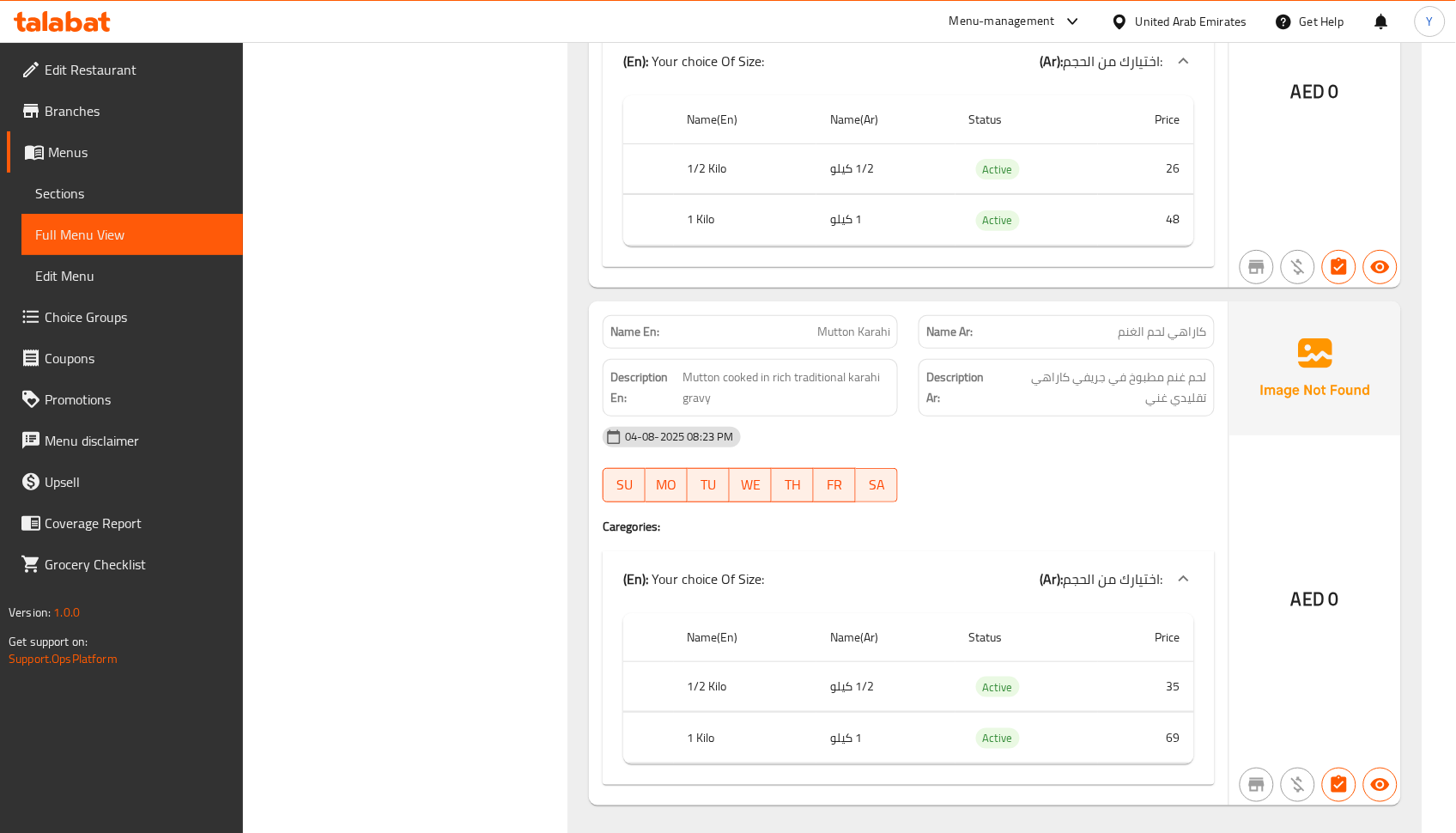 scroll, scrollTop: 3755, scrollLeft: 0, axis: vertical 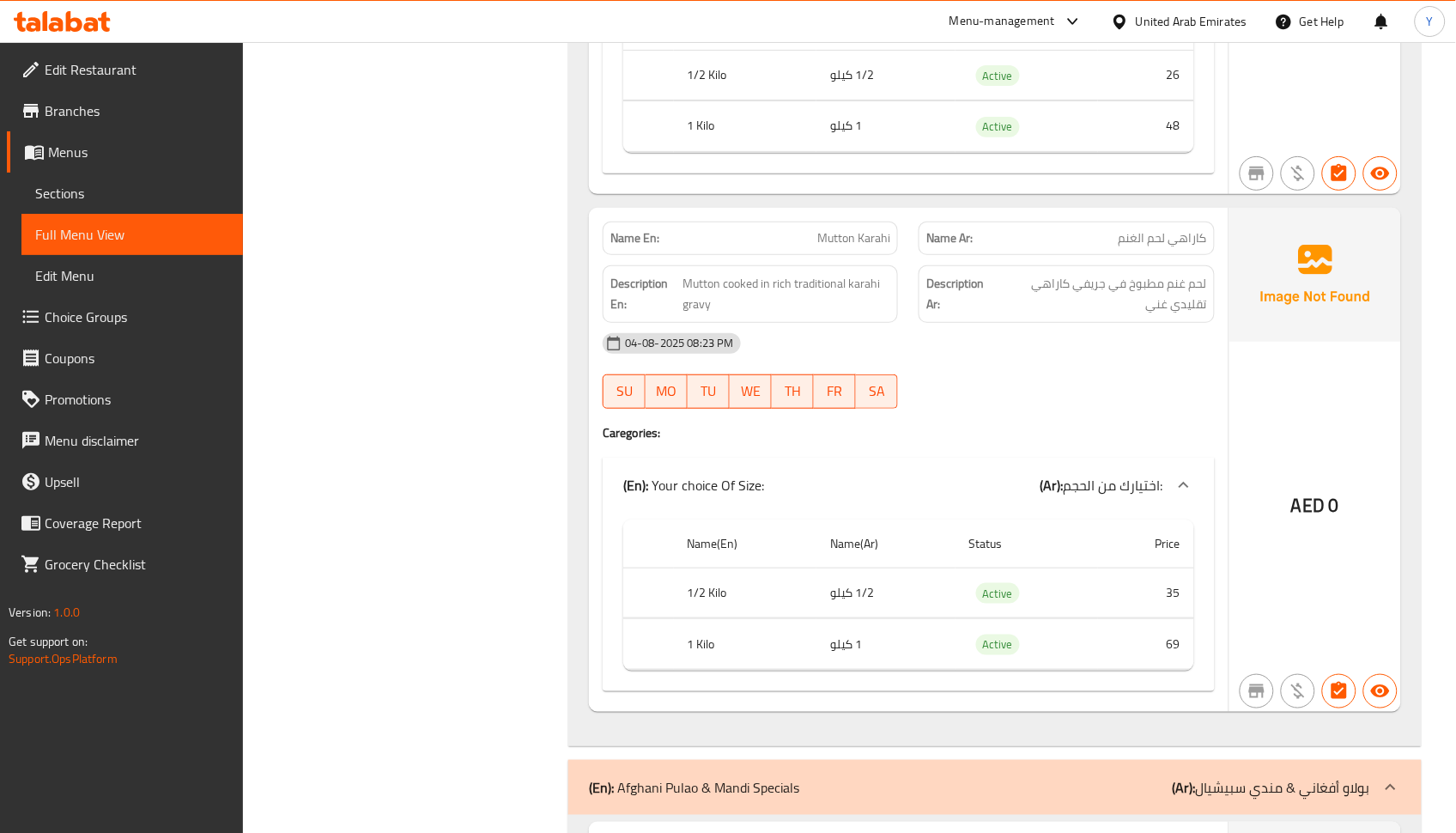 click on "Status" at bounding box center (1027, -2817) 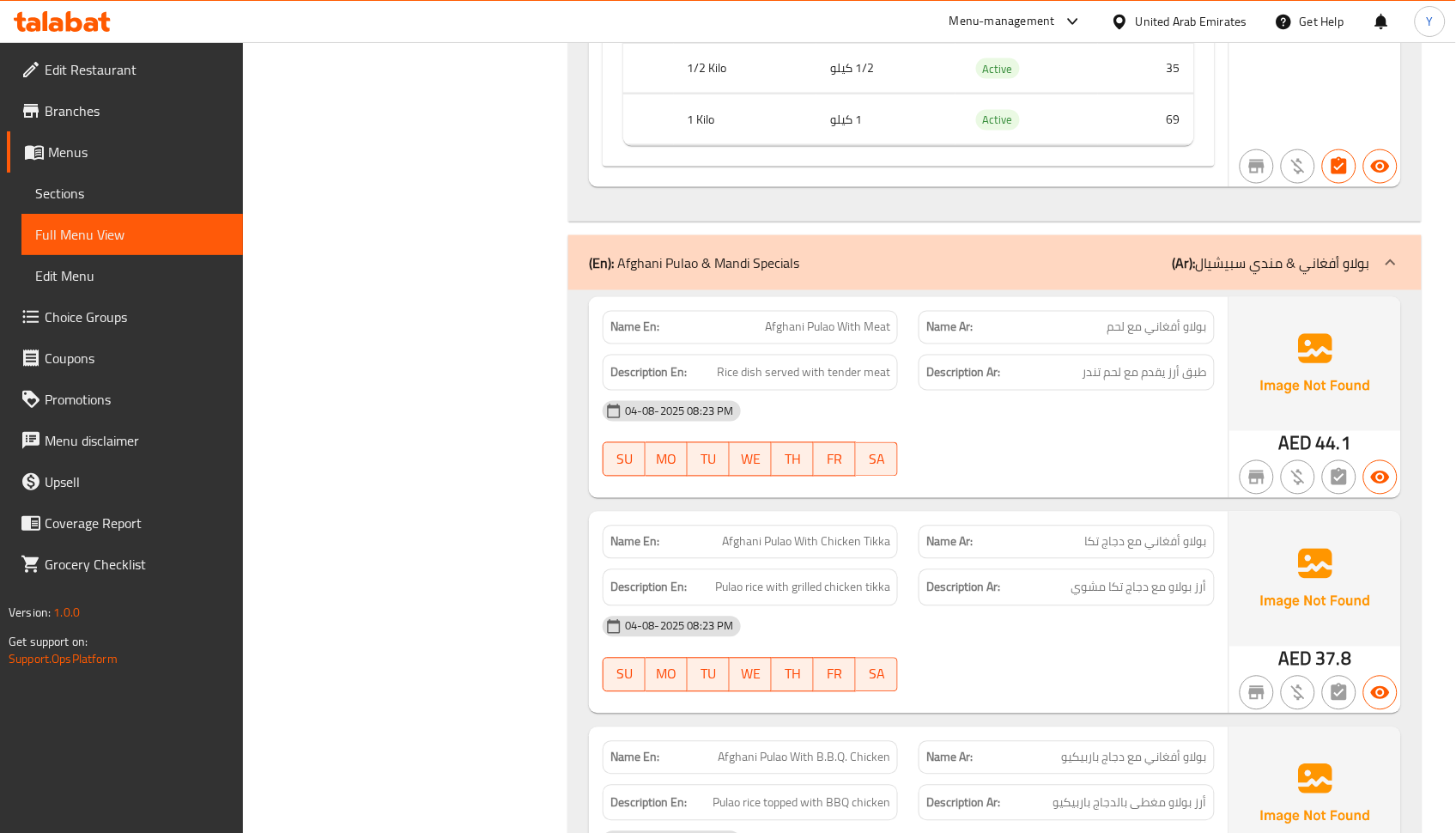 scroll, scrollTop: 4373, scrollLeft: 0, axis: vertical 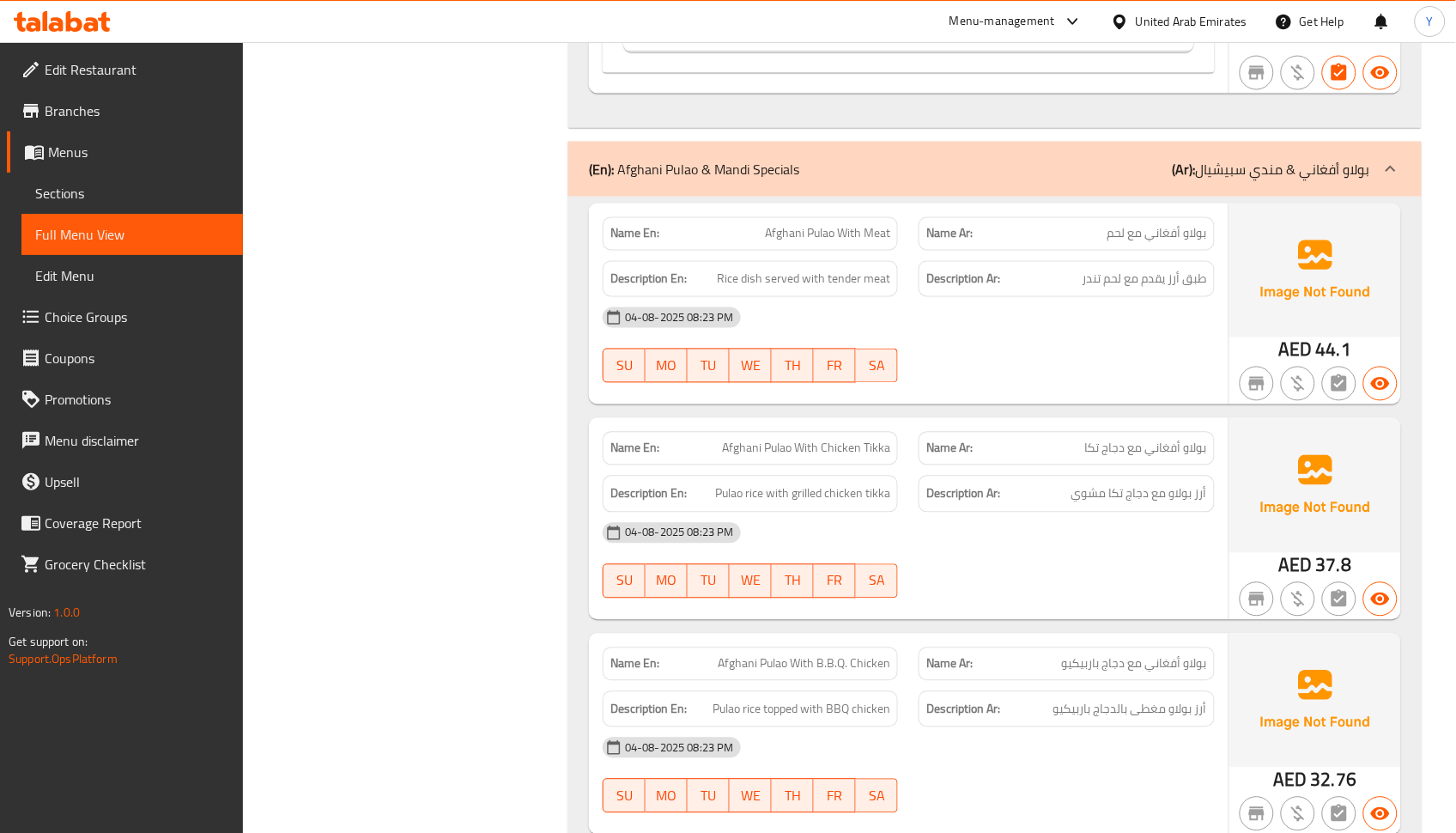 click on "04-08-2025 08:23 PM SU MO TU WE TH FR SA" at bounding box center (908, -2593) 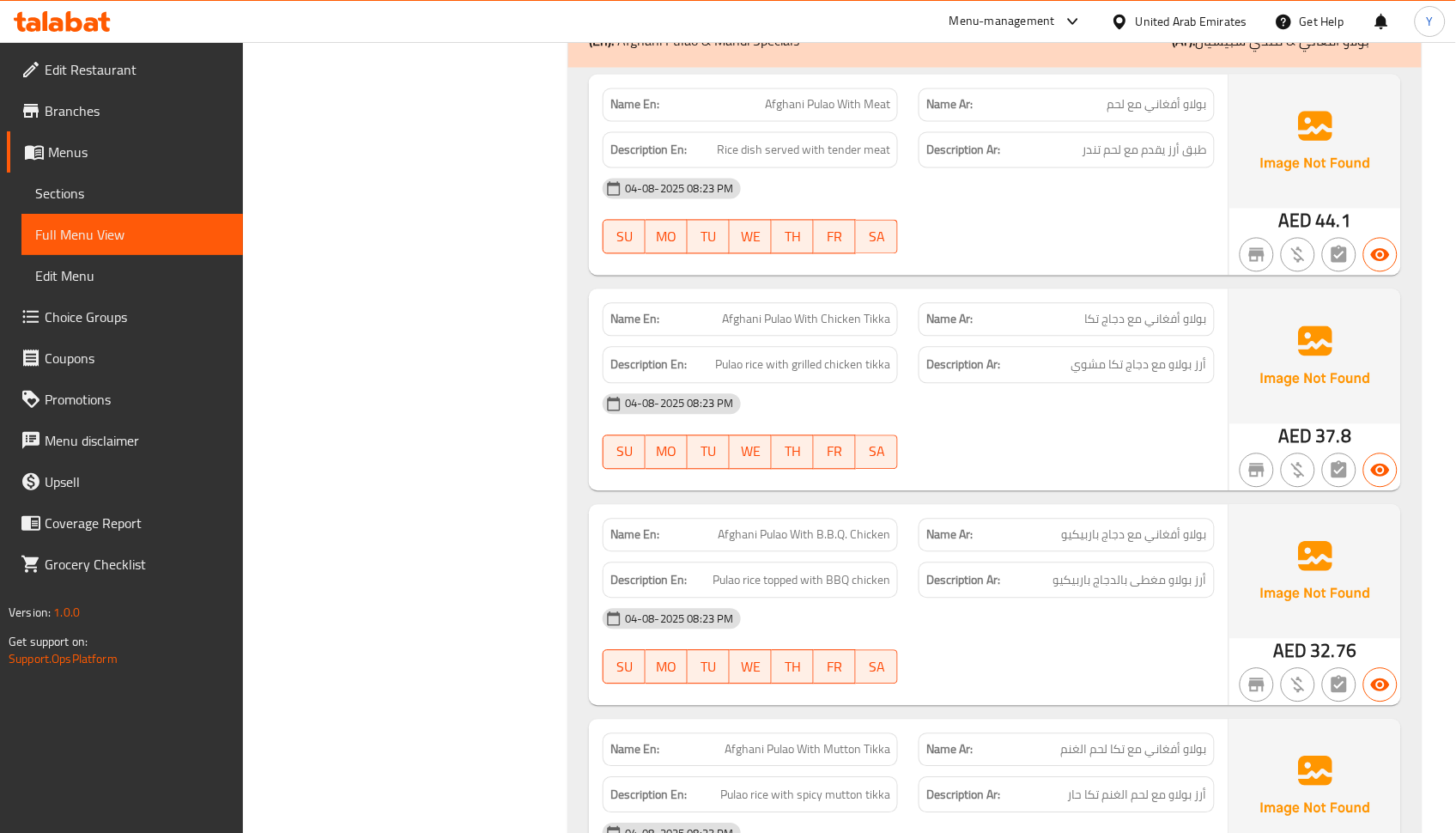 scroll, scrollTop: 4682, scrollLeft: 0, axis: vertical 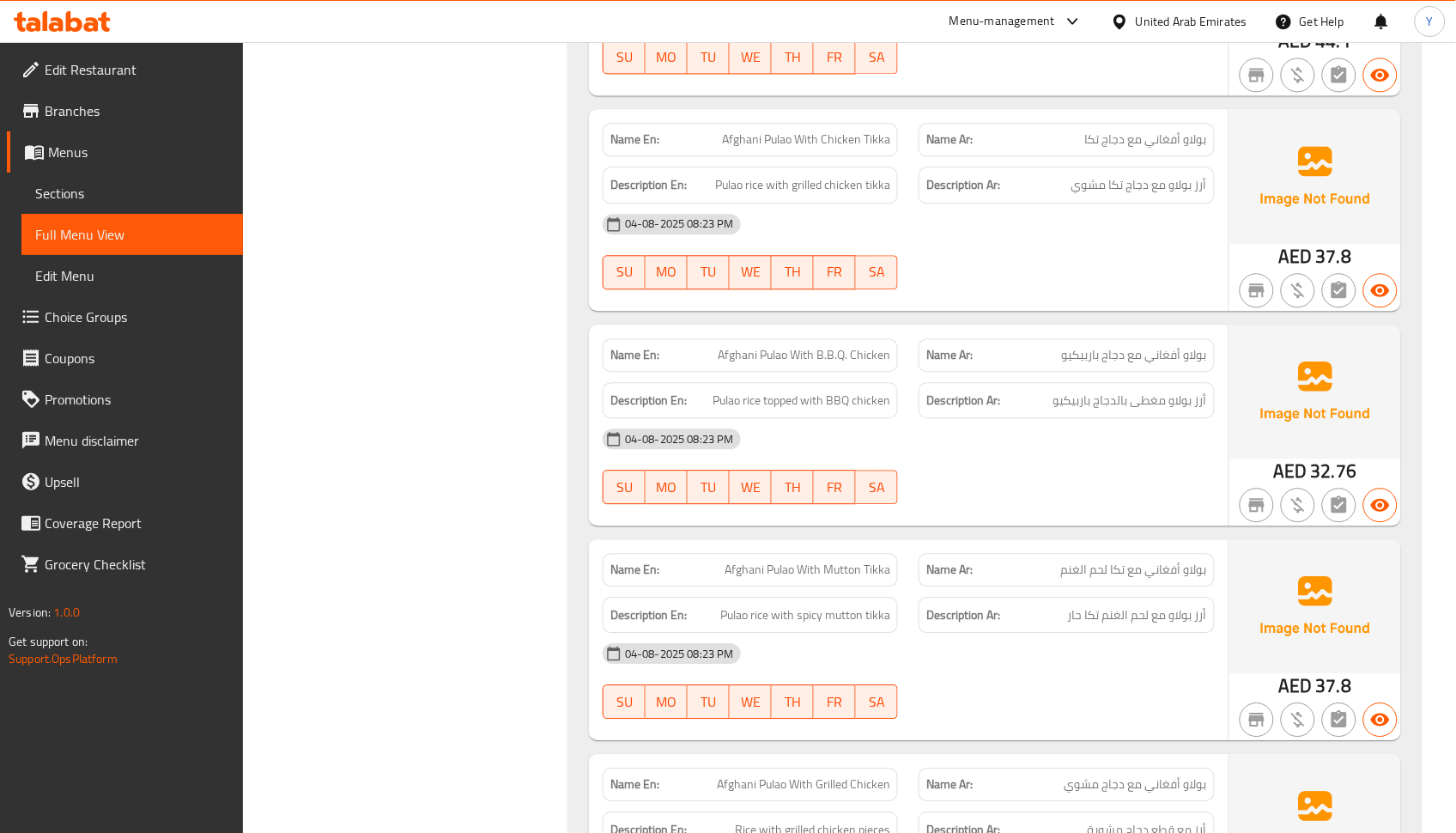 click at bounding box center (1066, -2346) 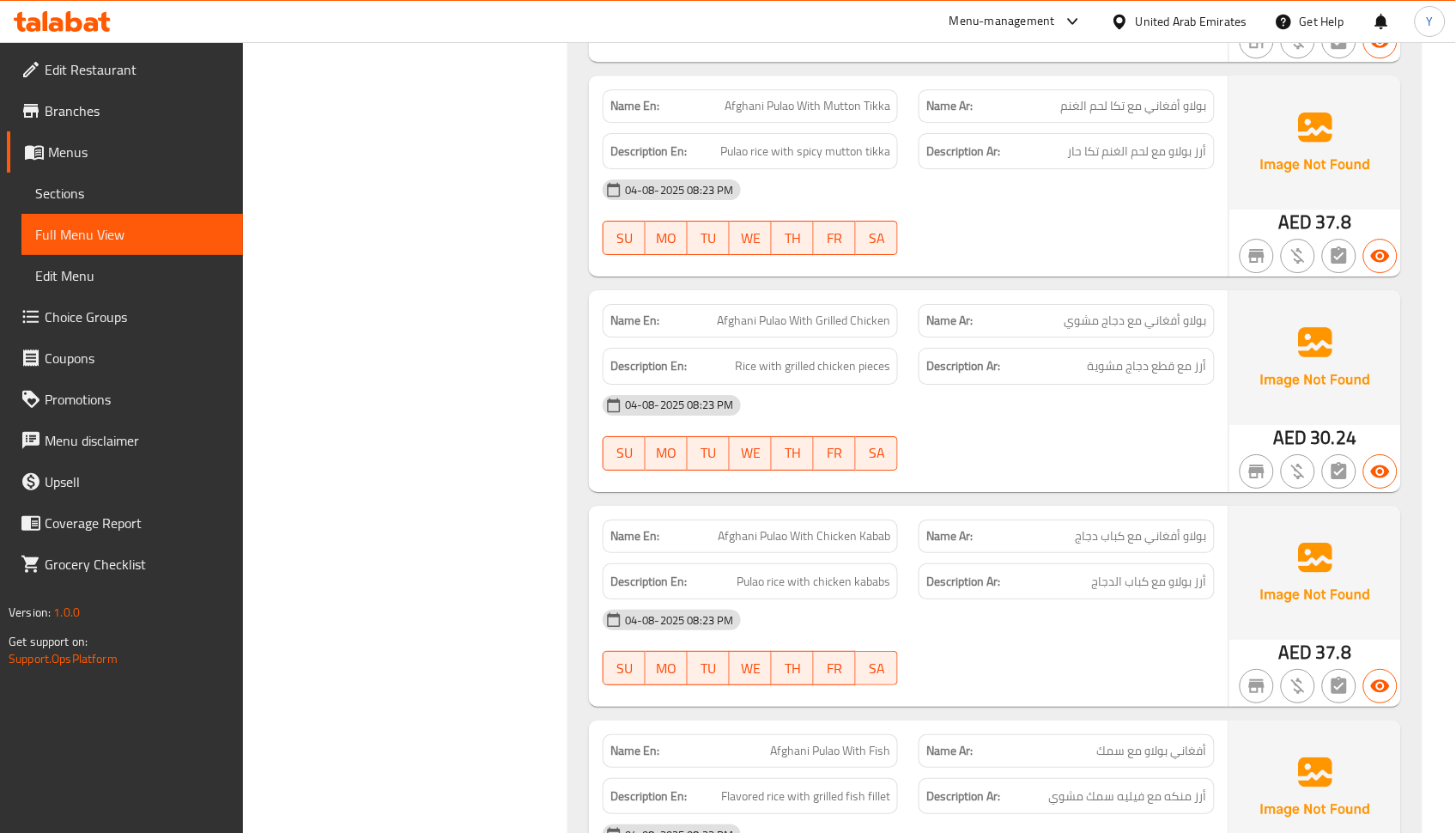 scroll, scrollTop: 5197, scrollLeft: 0, axis: vertical 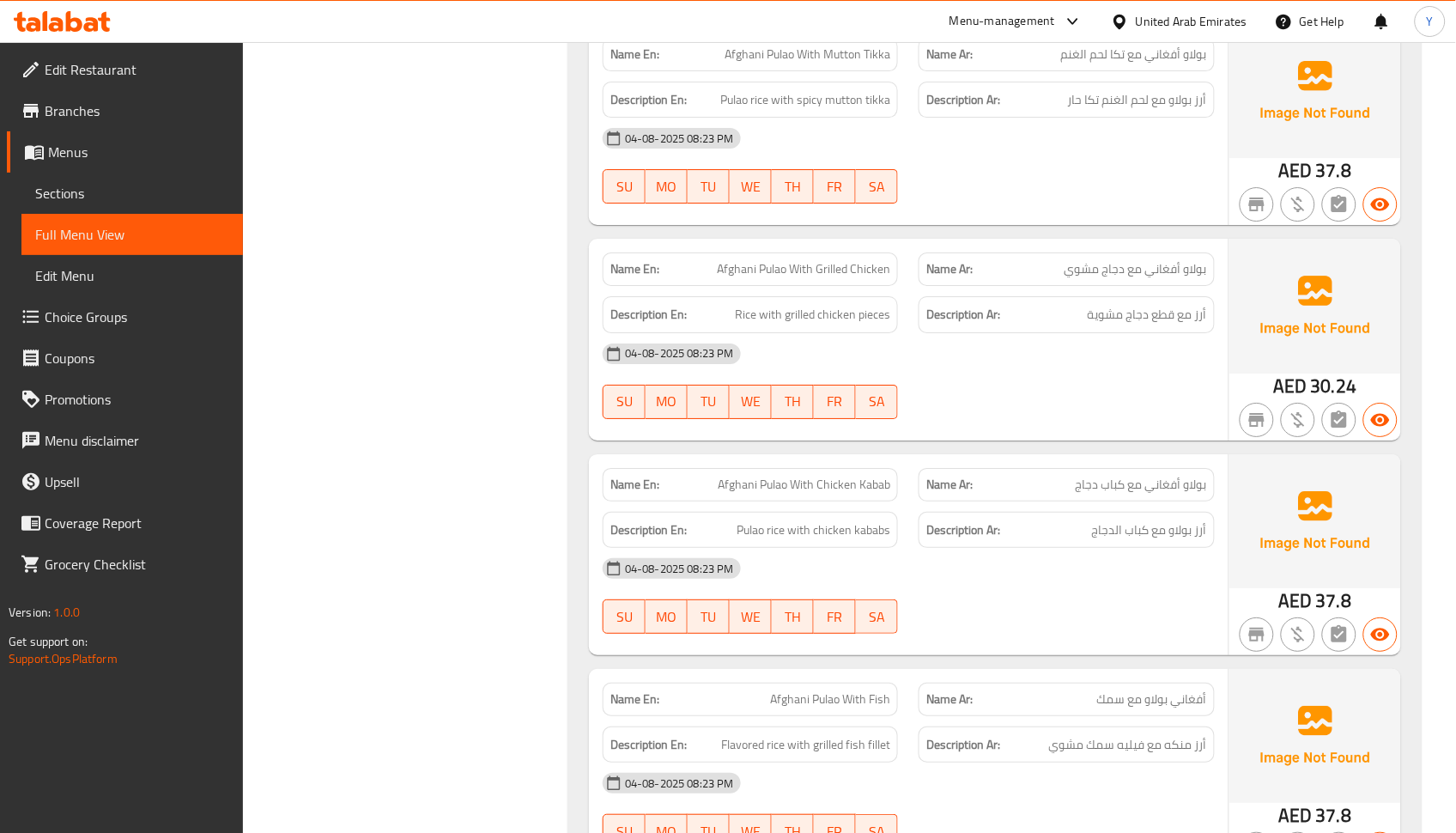 click on "Name En: Afghani Pulao With Chicken Kabab Name Ar: بولاو أفغاني مع كباب دجاج Description En: Pulao rice with chicken kababs Description Ar: أرز بولاو مع كباب الدجاج 04-08-2025 08:23 PM SU MO TU WE TH FR SA" at bounding box center (908, -2512) 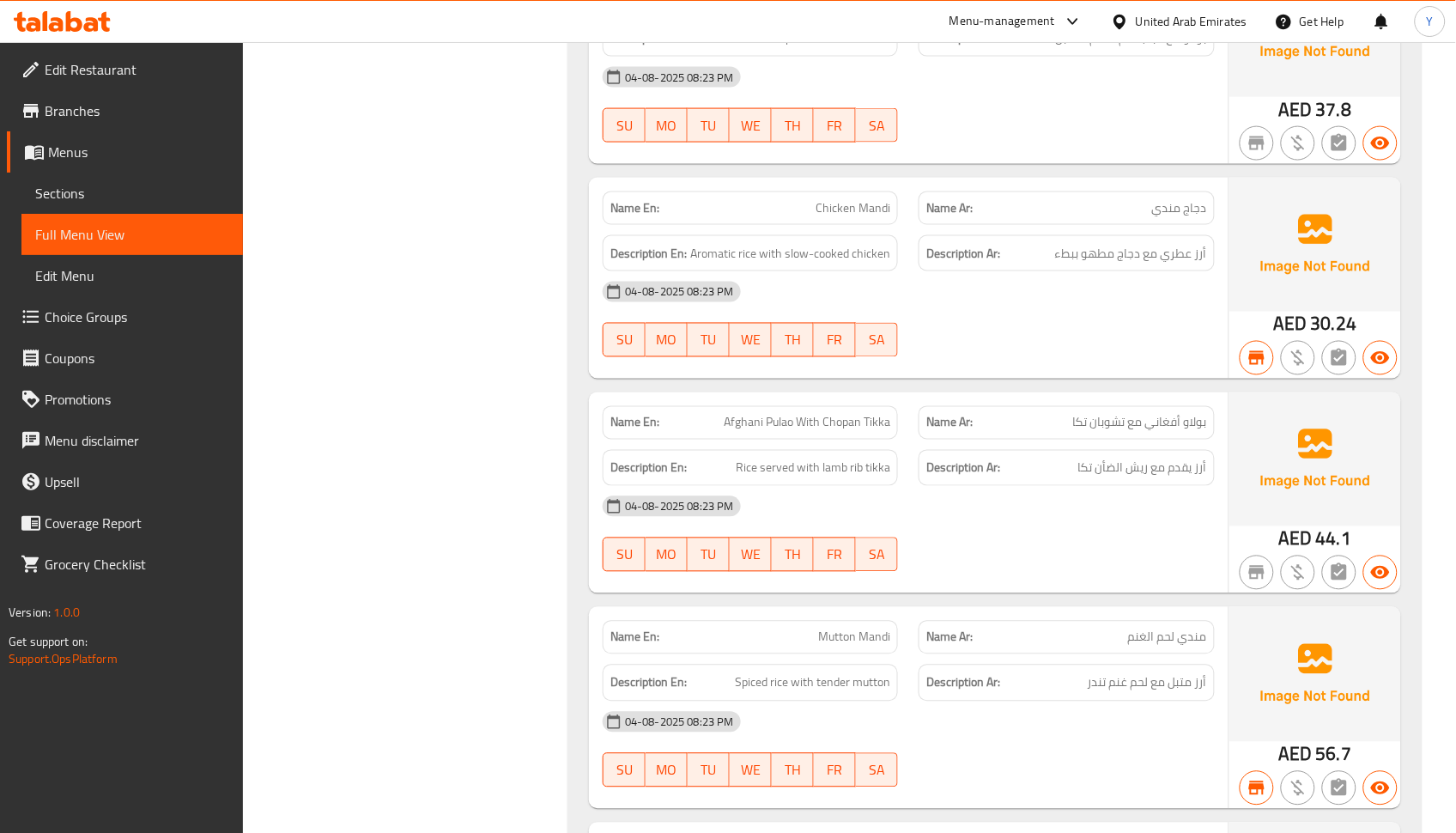 scroll, scrollTop: 6125, scrollLeft: 0, axis: vertical 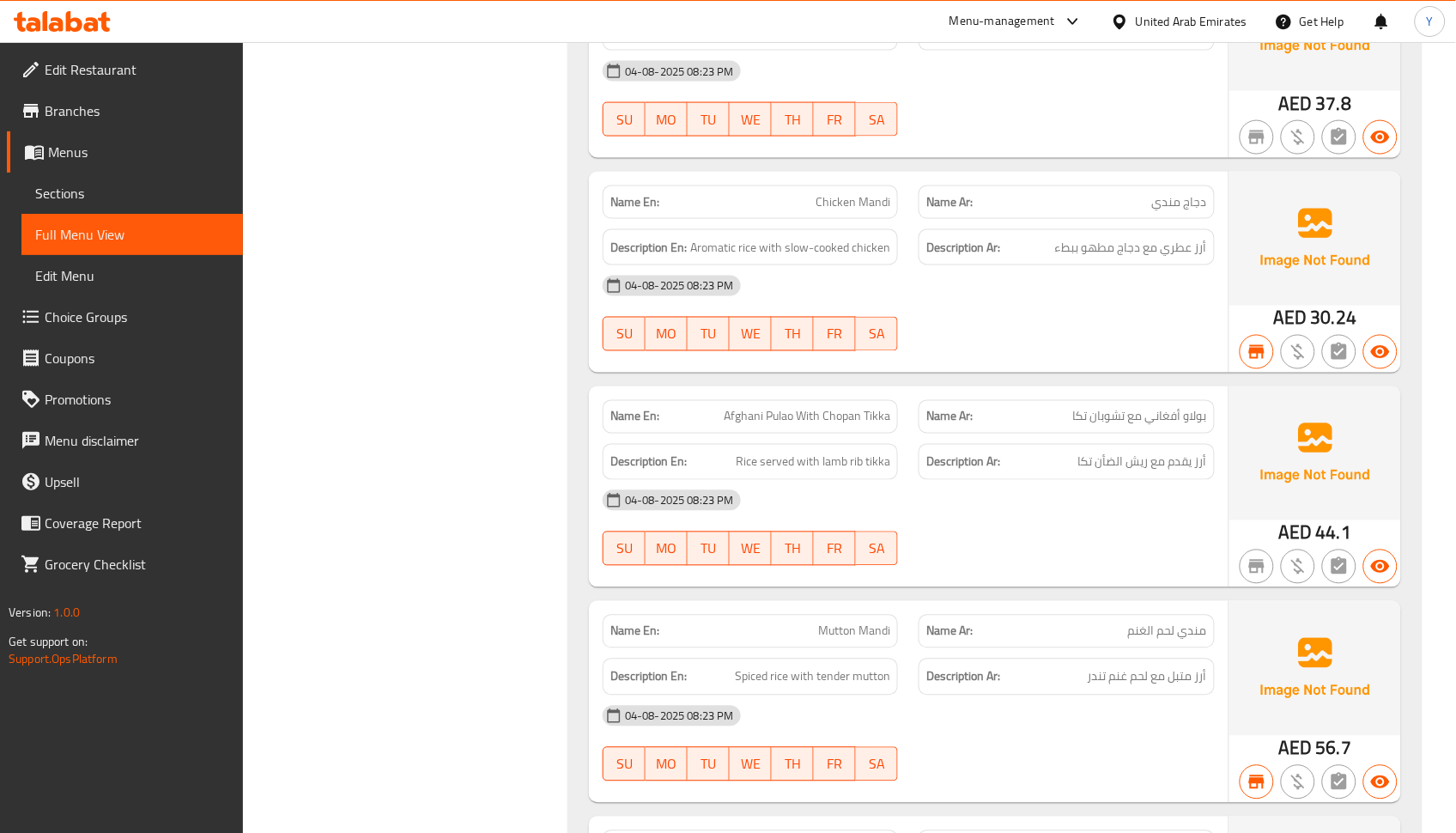 click on "04-08-2025 08:23 PM SU MO TU WE TH FR SA" at bounding box center (908, -1999) 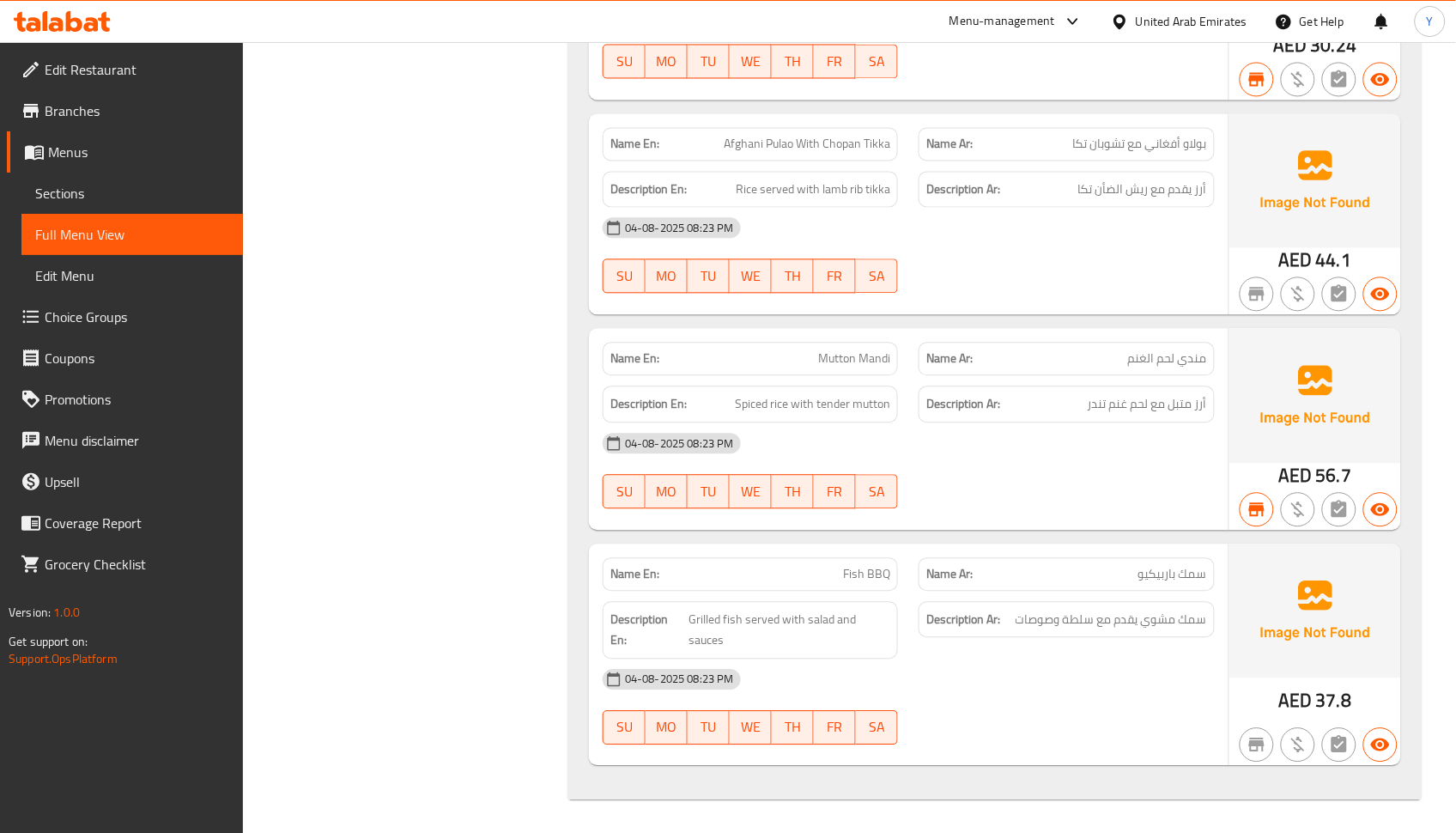 scroll, scrollTop: 6406, scrollLeft: 0, axis: vertical 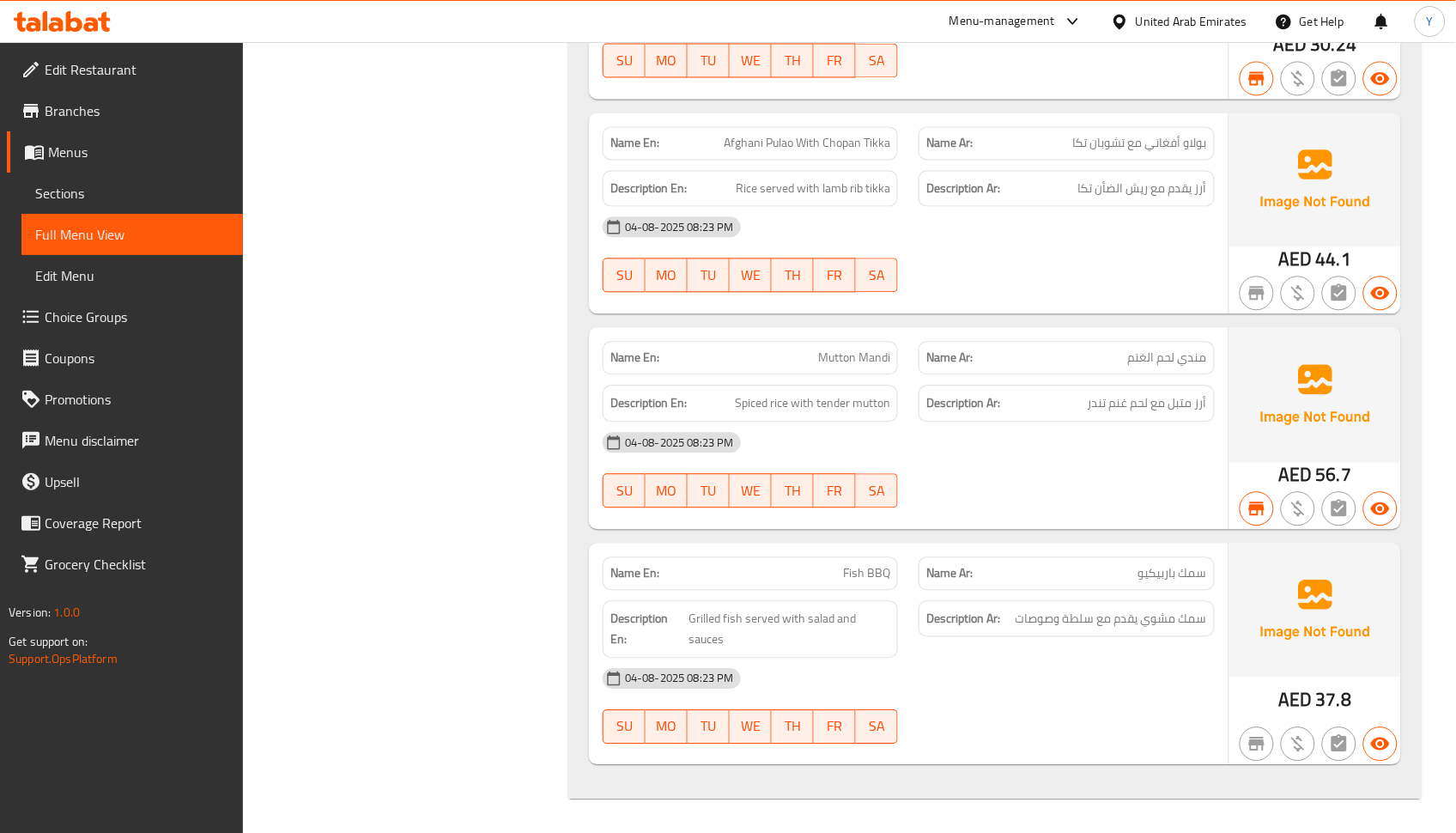 click at bounding box center [1066, 744] 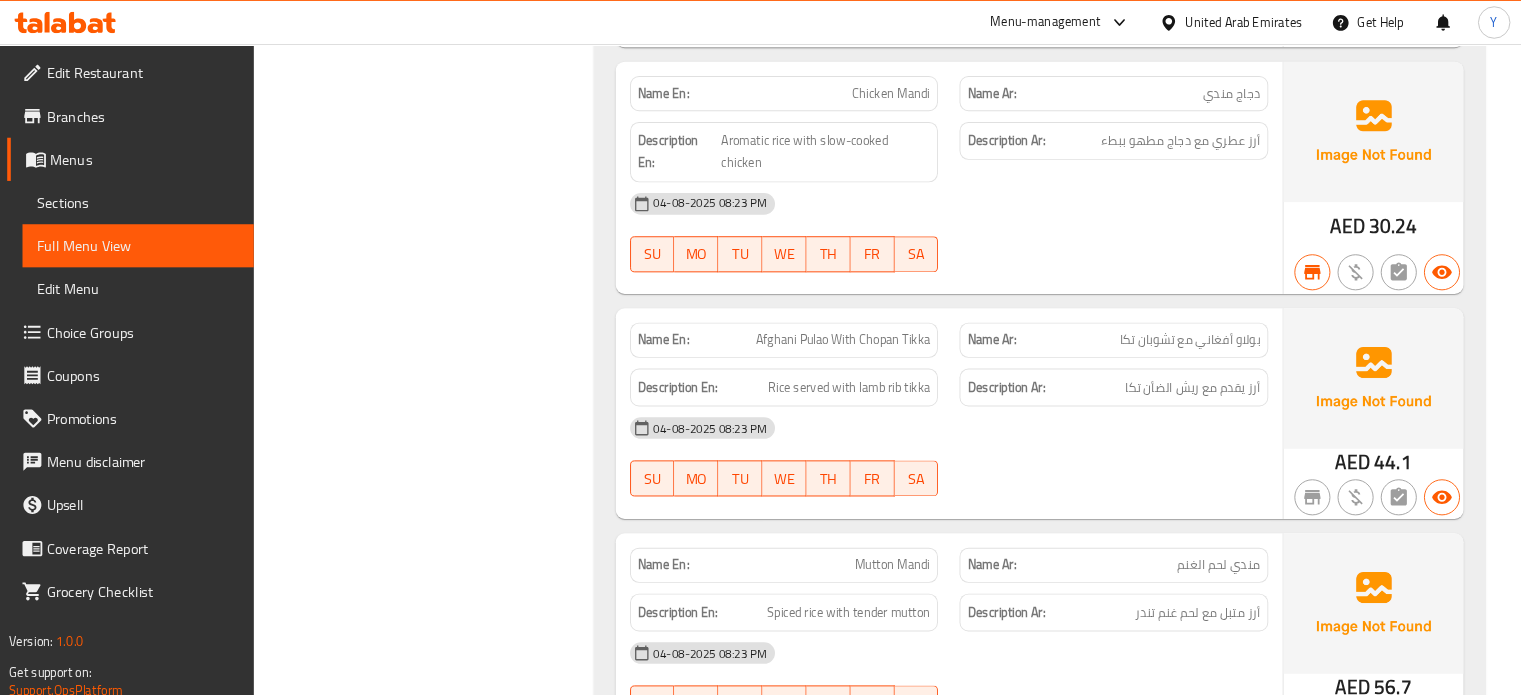 scroll, scrollTop: 7264, scrollLeft: 0, axis: vertical 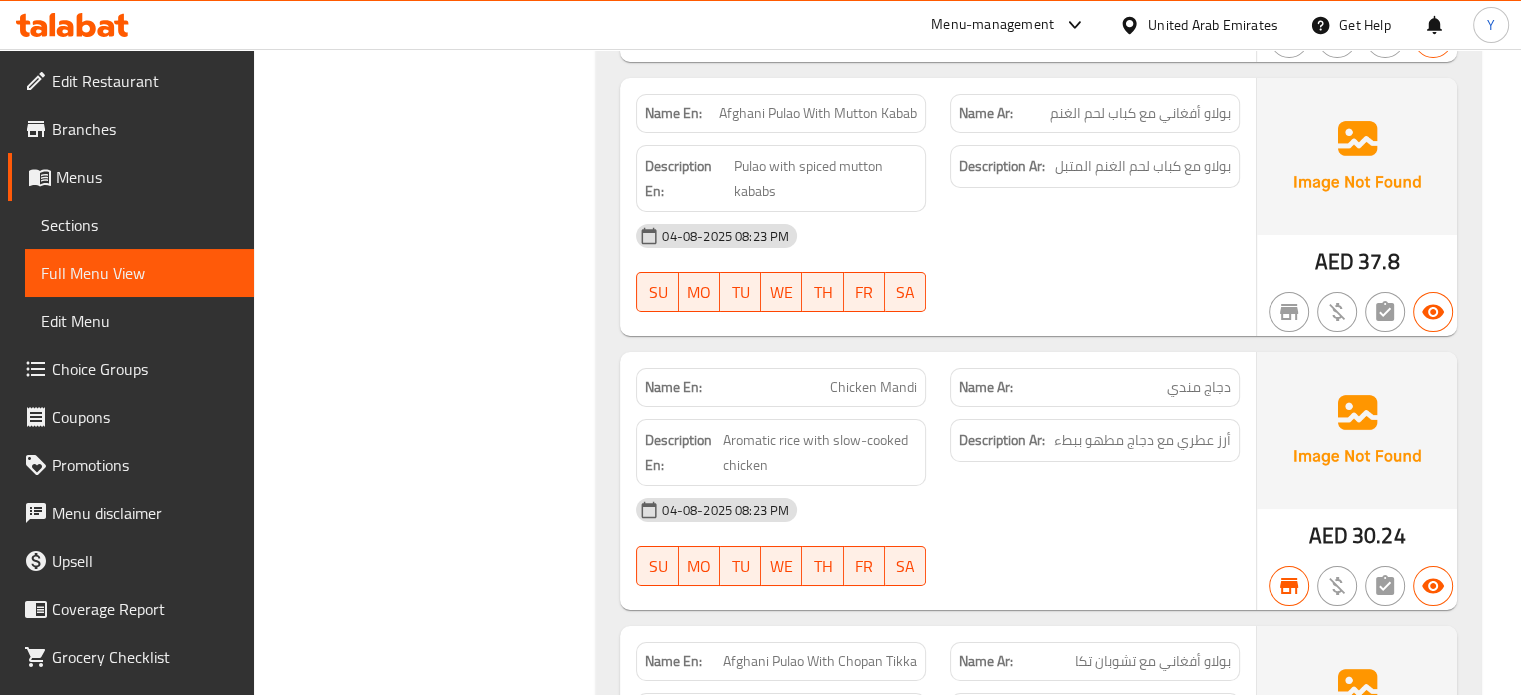 drag, startPoint x: 1448, startPoint y: 58, endPoint x: 1096, endPoint y: 375, distance: 473.7014 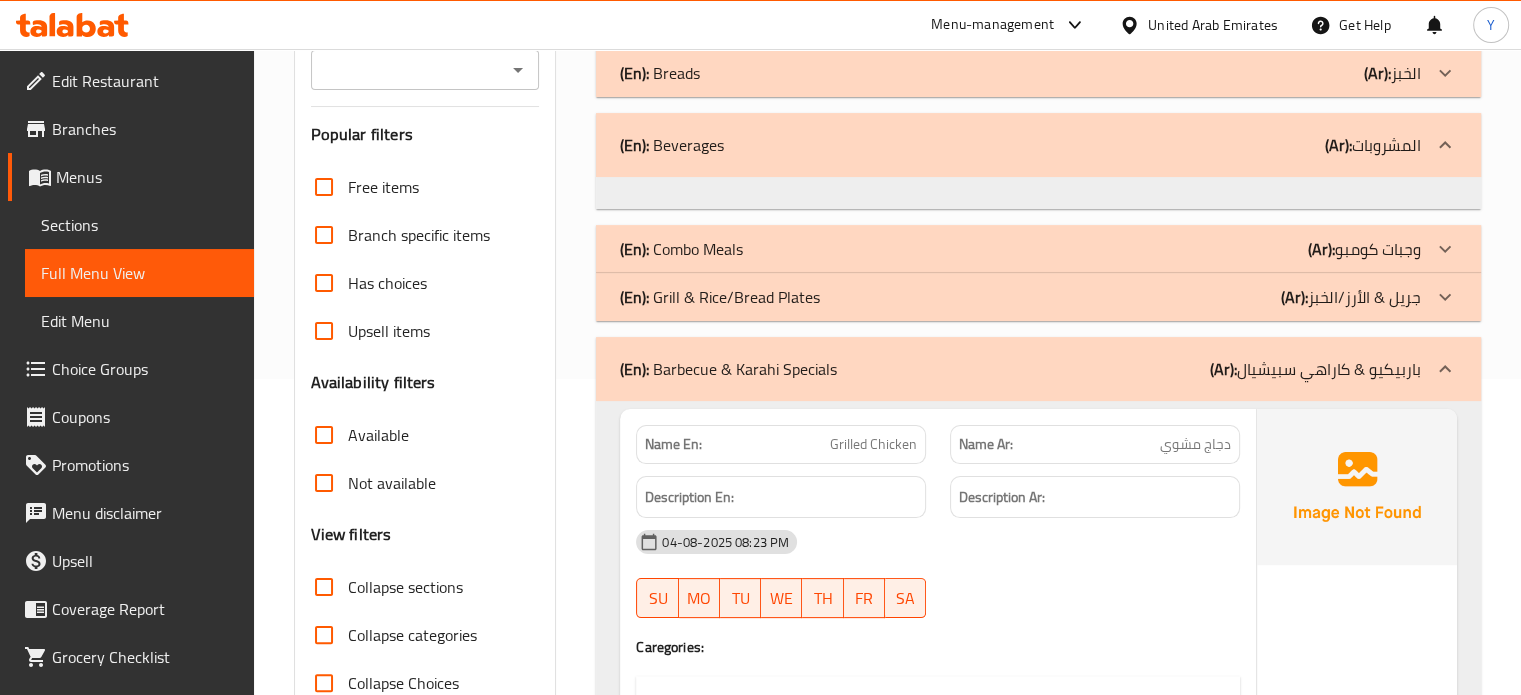scroll, scrollTop: 285, scrollLeft: 0, axis: vertical 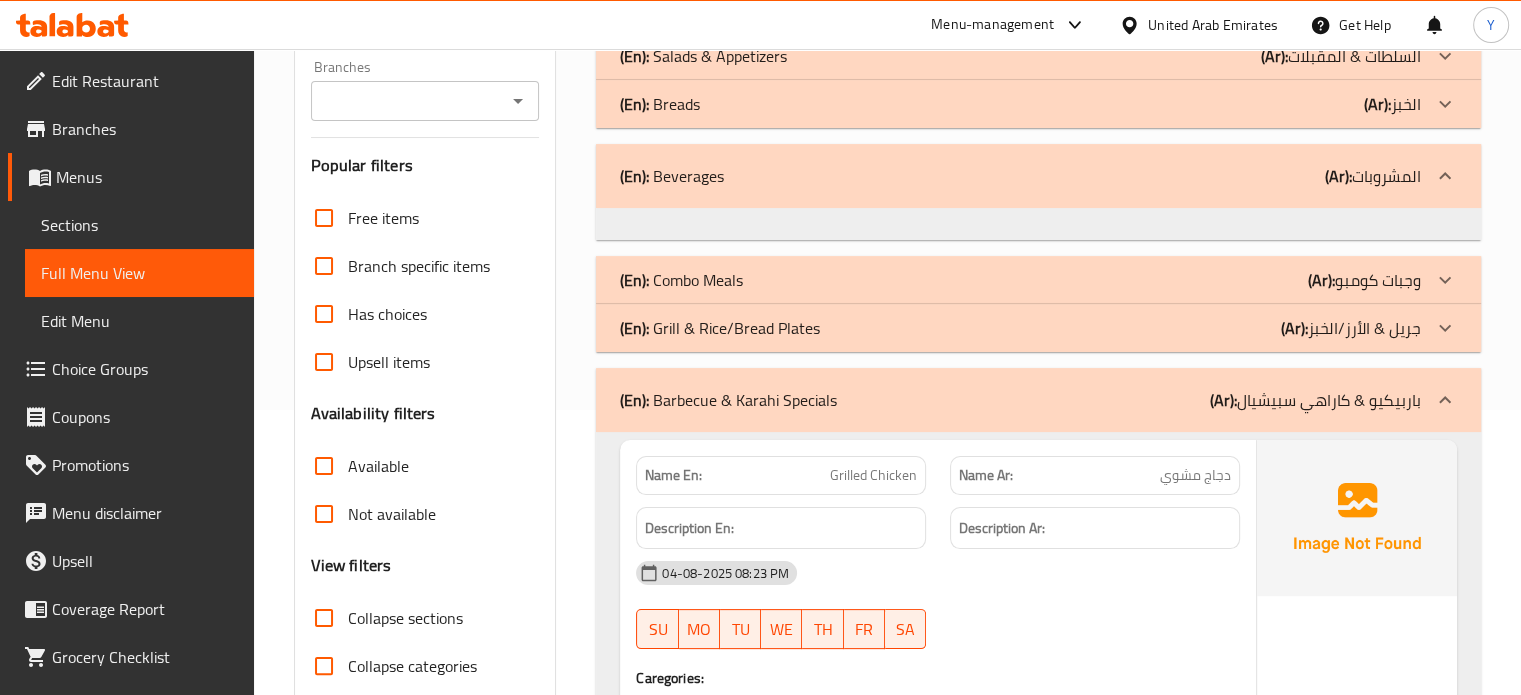 click on "Collapse sections" at bounding box center (324, 618) 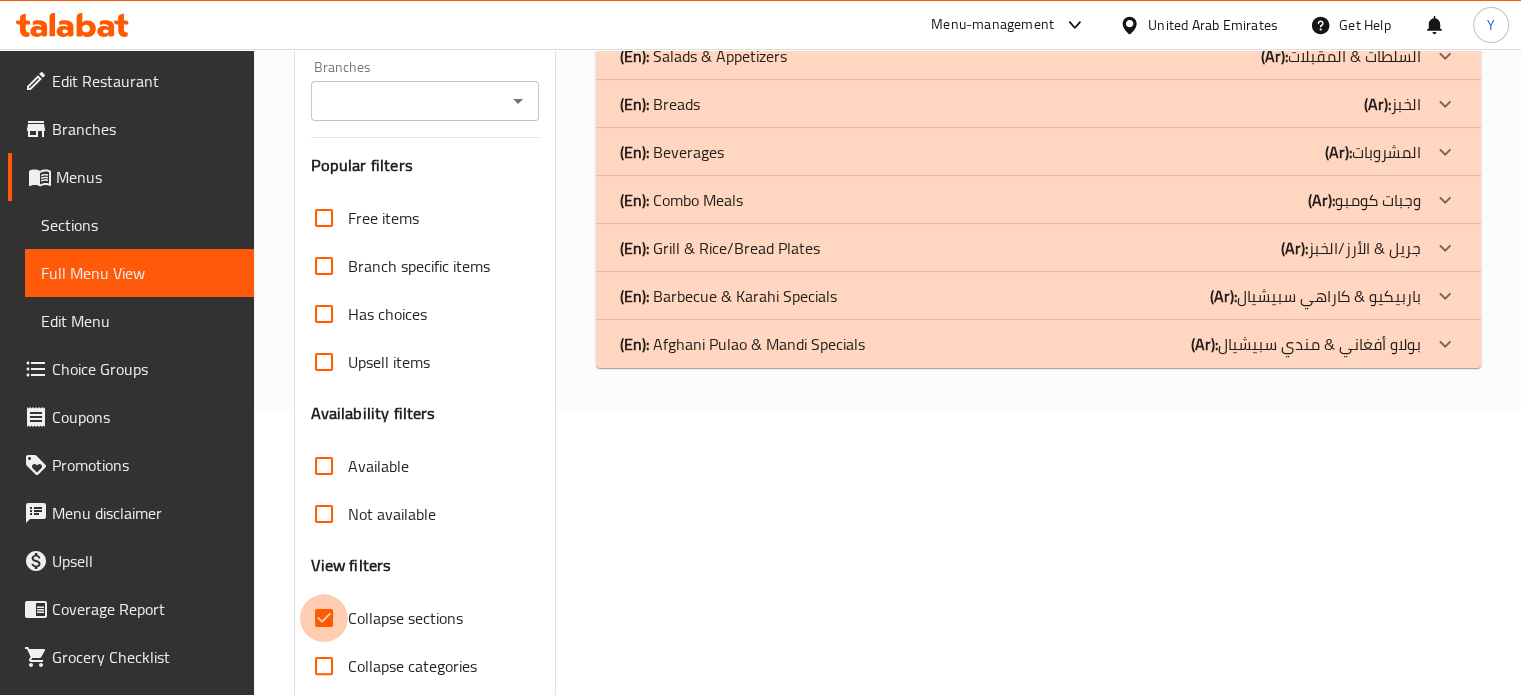 click on "Collapse sections" at bounding box center [324, 618] 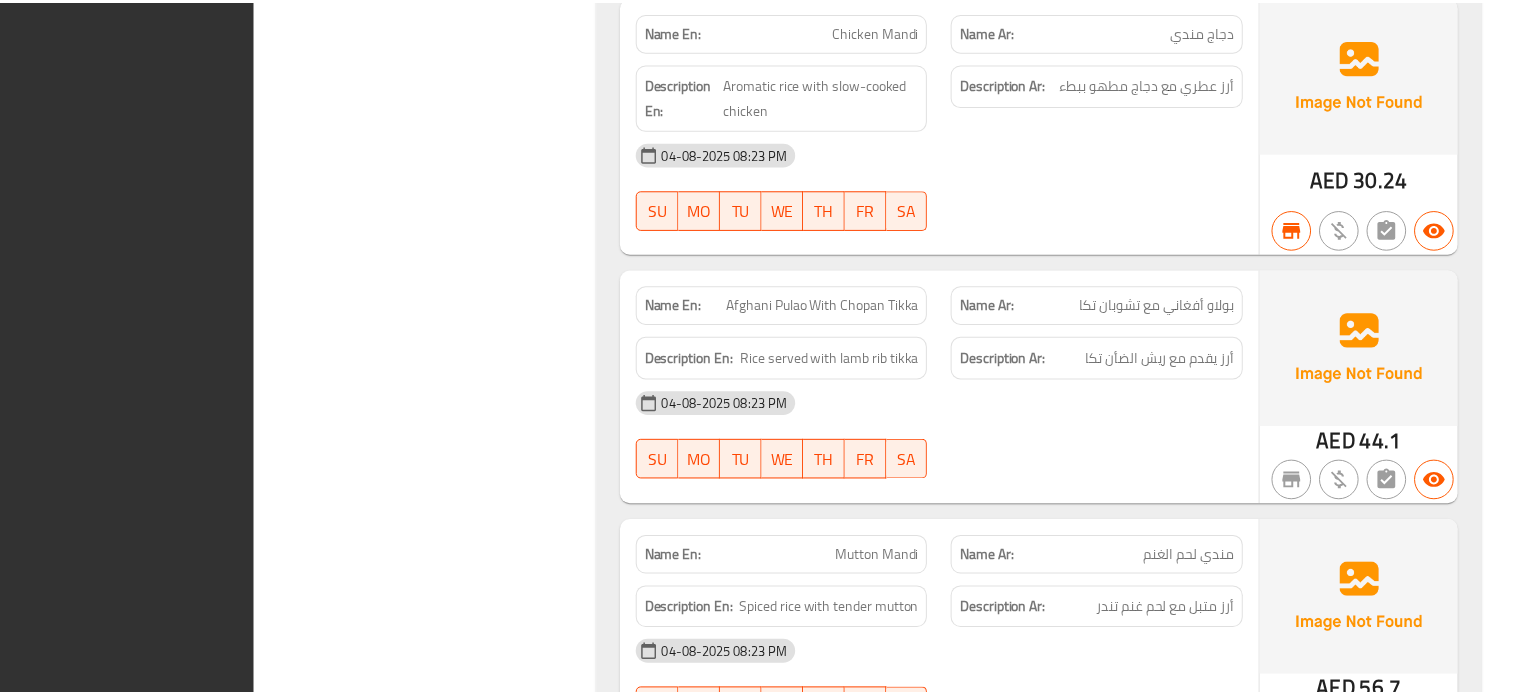 scroll, scrollTop: 16627, scrollLeft: 0, axis: vertical 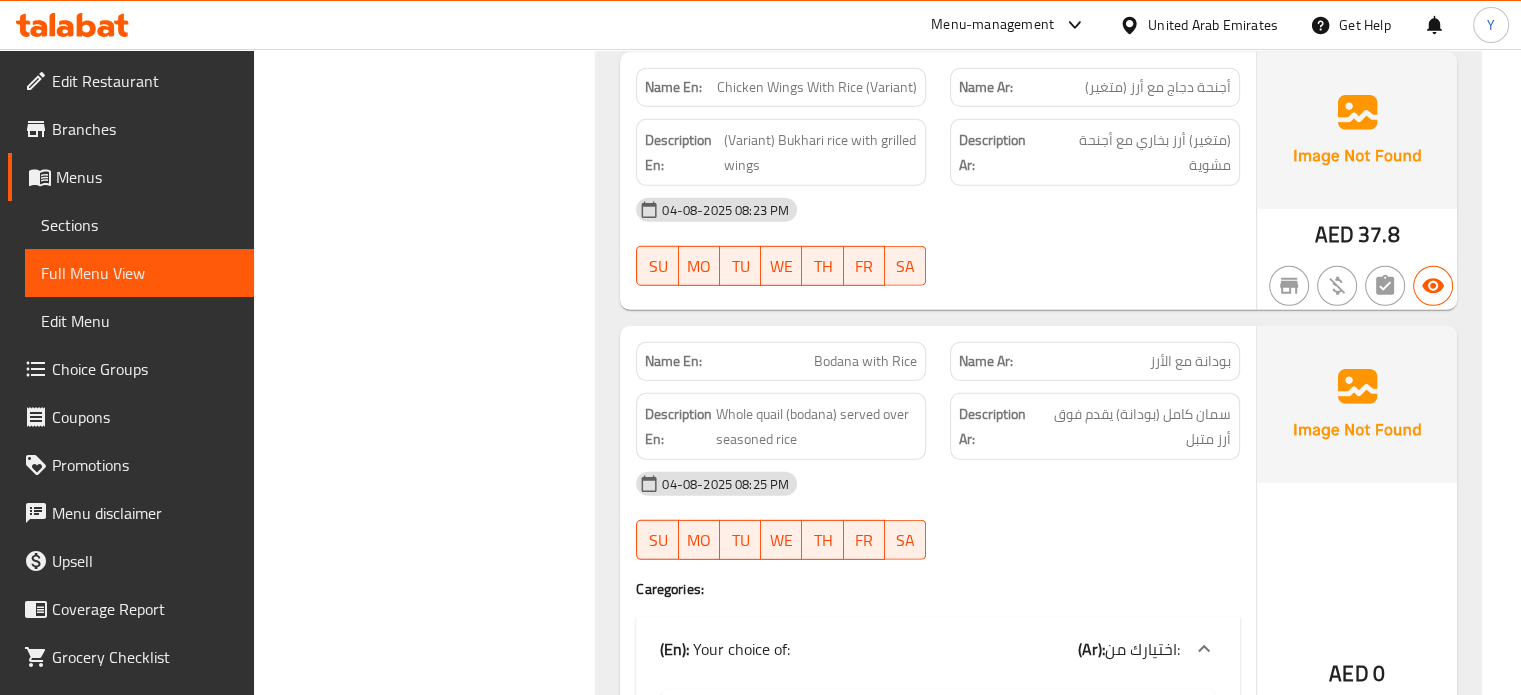 click on "Sections" at bounding box center [139, 225] 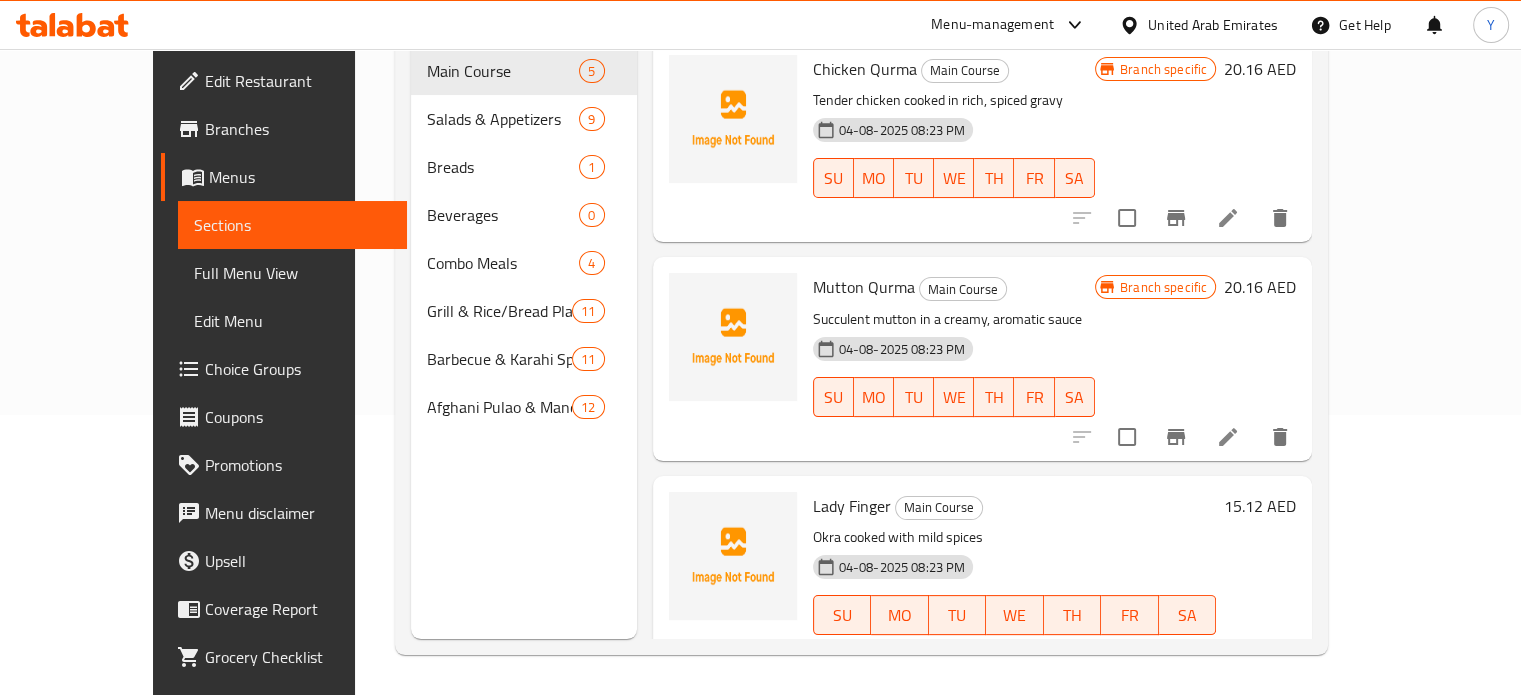 scroll, scrollTop: 280, scrollLeft: 0, axis: vertical 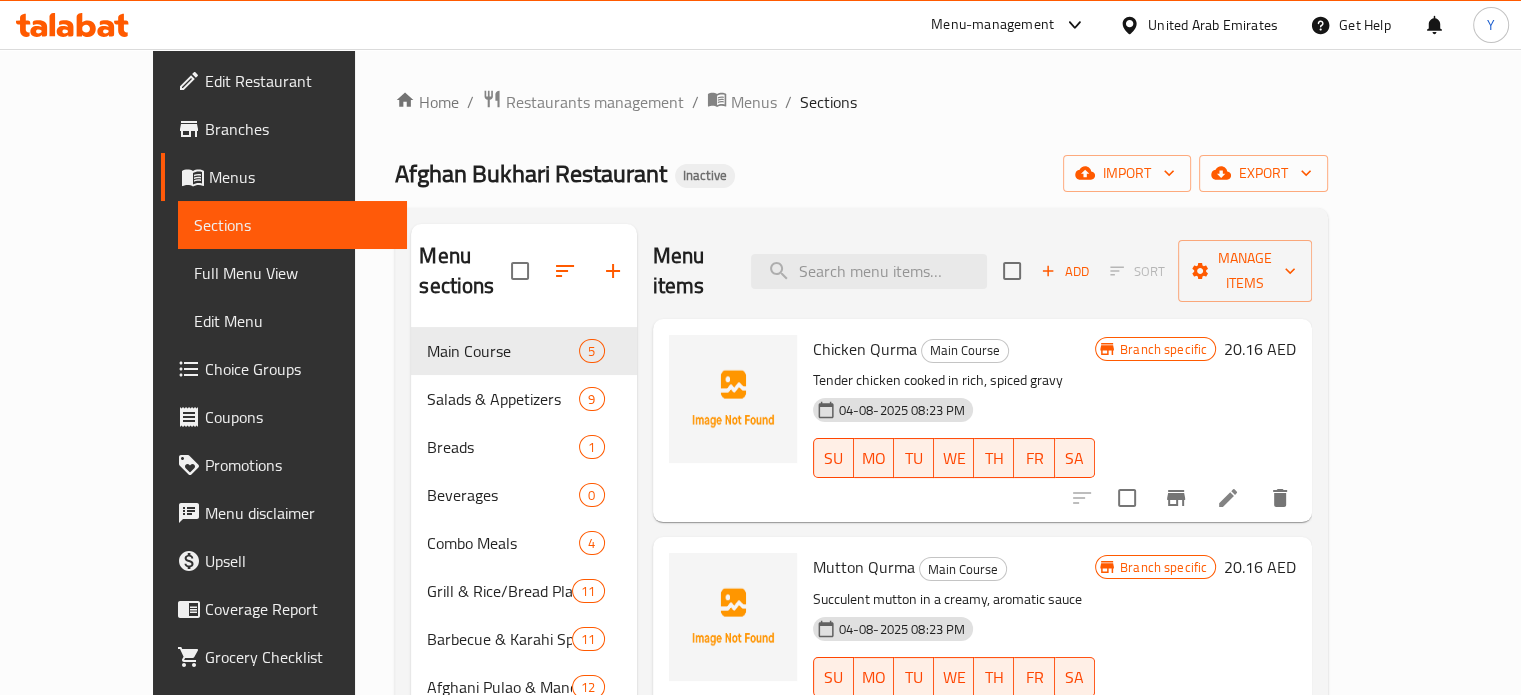 click on "Home / Restaurants management / Menus / Sections Afghan Bukhari Restaurant Inactive import export Menu sections Main Course 5 Salads & Appetizers 9 Breads 1 Beverages 0 Combo Meals 4 Grill & Rice/Bread Plates 11 Barbecue & Karahi Specials 11 Afghani Pulao & Mandi Specials 12 Menu items Add Sort Manage items Chicken Qurma   Main Course Tender chicken cooked in rich, spiced gravy 04-08-2025 08:23 PM SU MO TU WE TH FR SA Branch specific 20.16   AED Mutton Qurma   Main Course Succulent mutton in a creamy, aromatic sauce 04-08-2025 08:23 PM SU MO TU WE TH FR SA Branch specific 20.16   AED Lady Finger   Main Course Okra cooked with mild spices 04-08-2025 08:23 PM SU MO TU WE TH FR SA 15.12   AED Daal   Main Course Lentils cooked in traditional style 04-08-2025 08:23 PM SU MO TU WE TH FR SA 12.6   AED Mix Vegetable   Main Course Seasonal vegetables in flavorful gravy 04-08-2025 08:23 PM SU MO TU WE TH FR SA 12.6   AED" at bounding box center [861, 512] 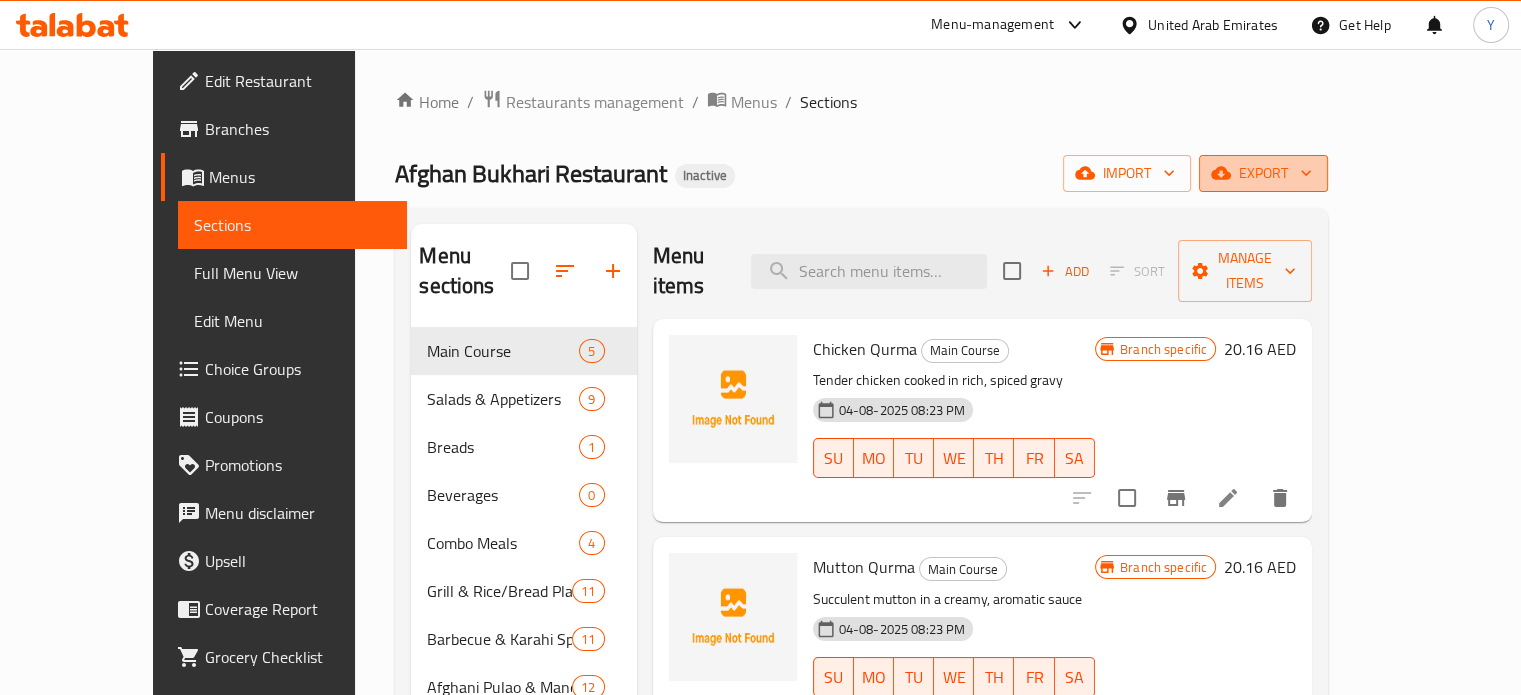 click on "export" at bounding box center [1263, 173] 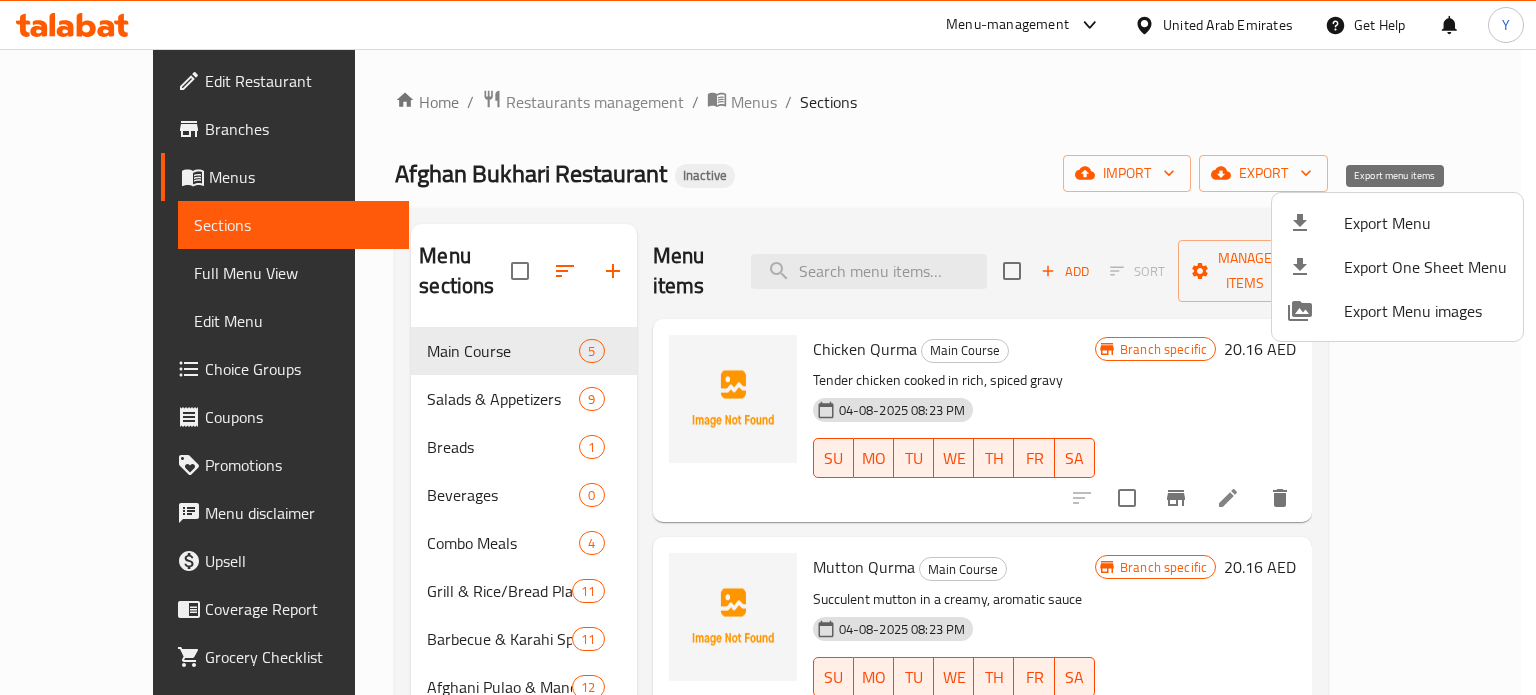 click on "Export Menu" at bounding box center [1425, 223] 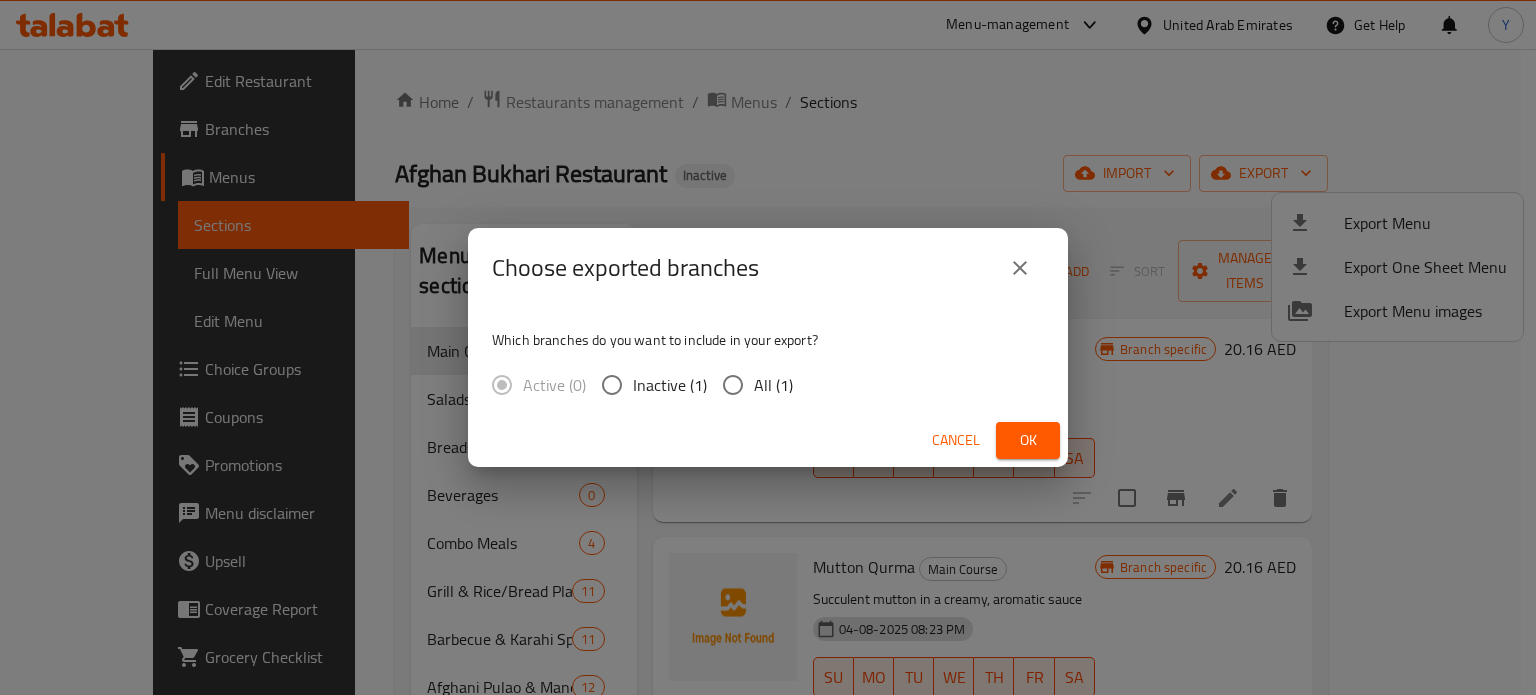 click on "All (1)" at bounding box center [733, 385] 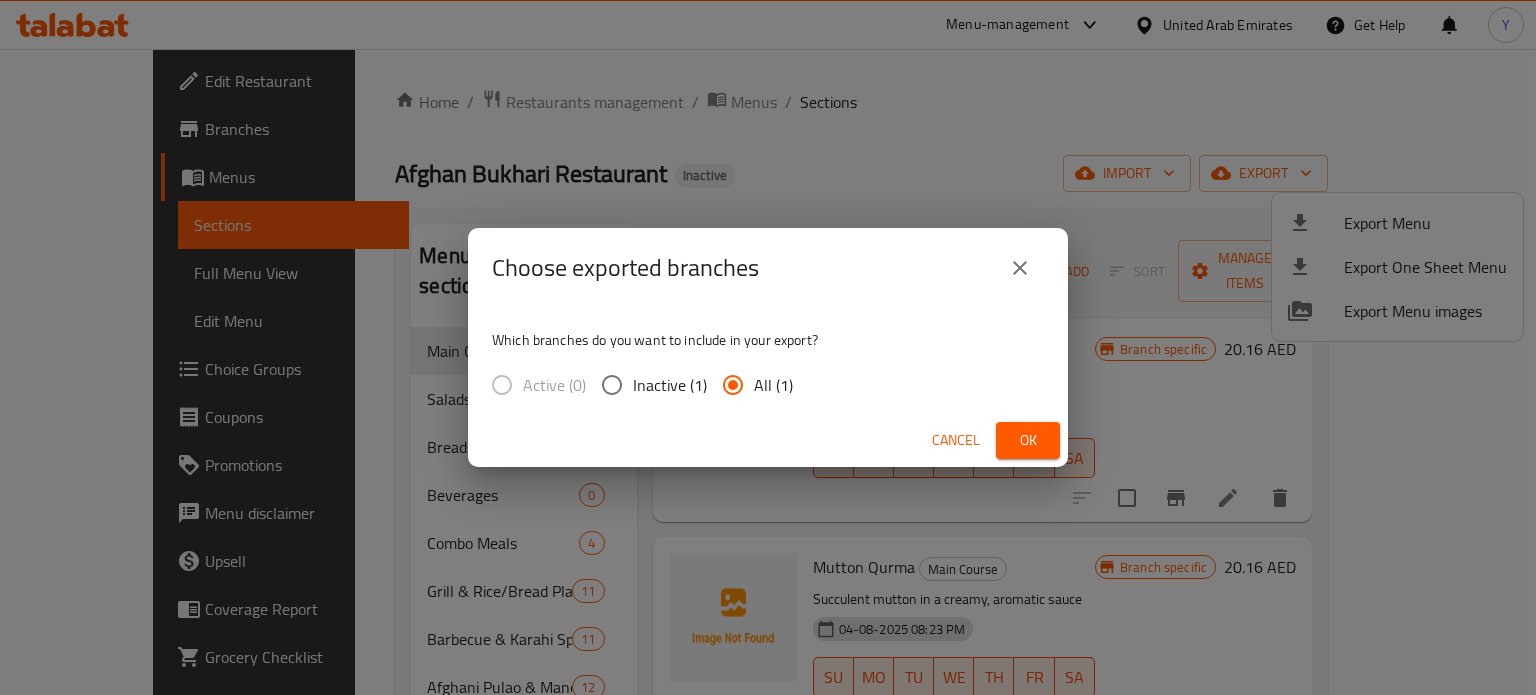 click on "Ok" at bounding box center (1028, 440) 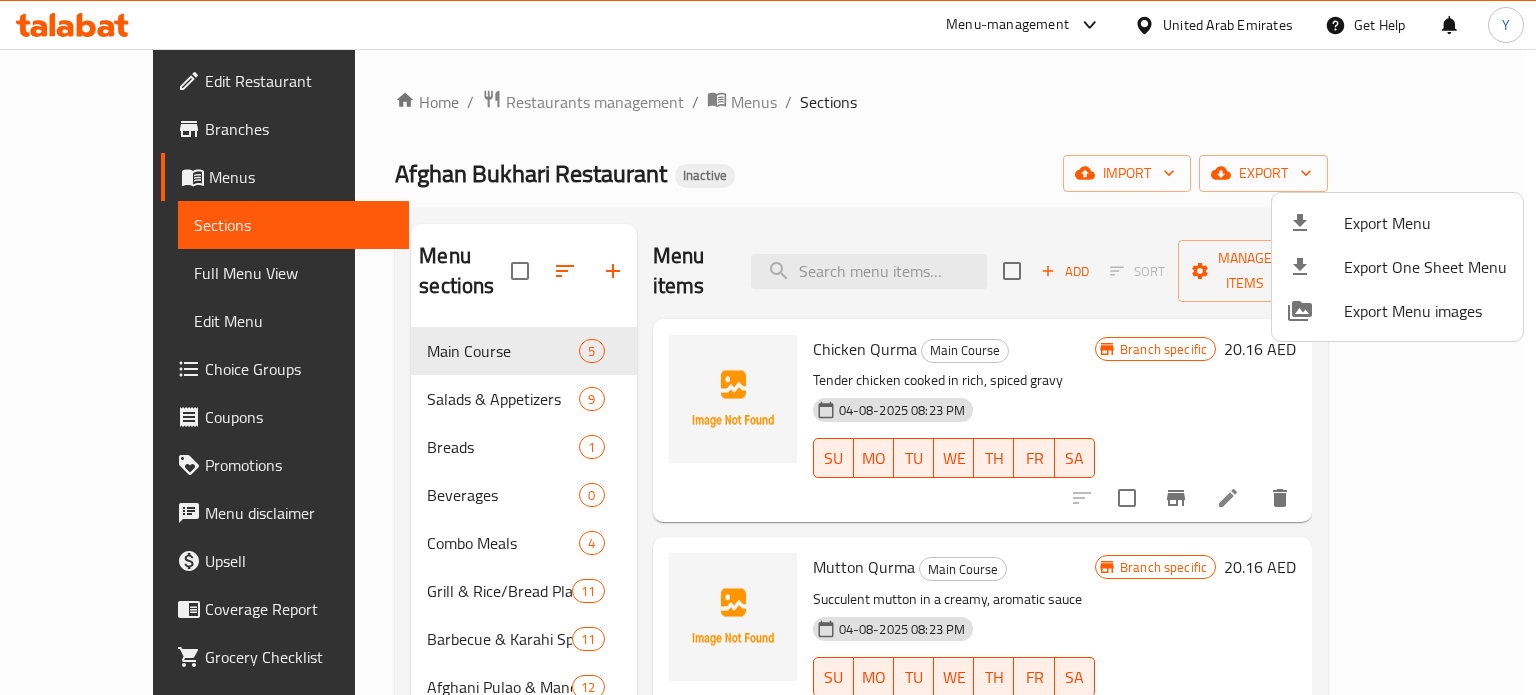 click on "Export Menu" at bounding box center (1425, 223) 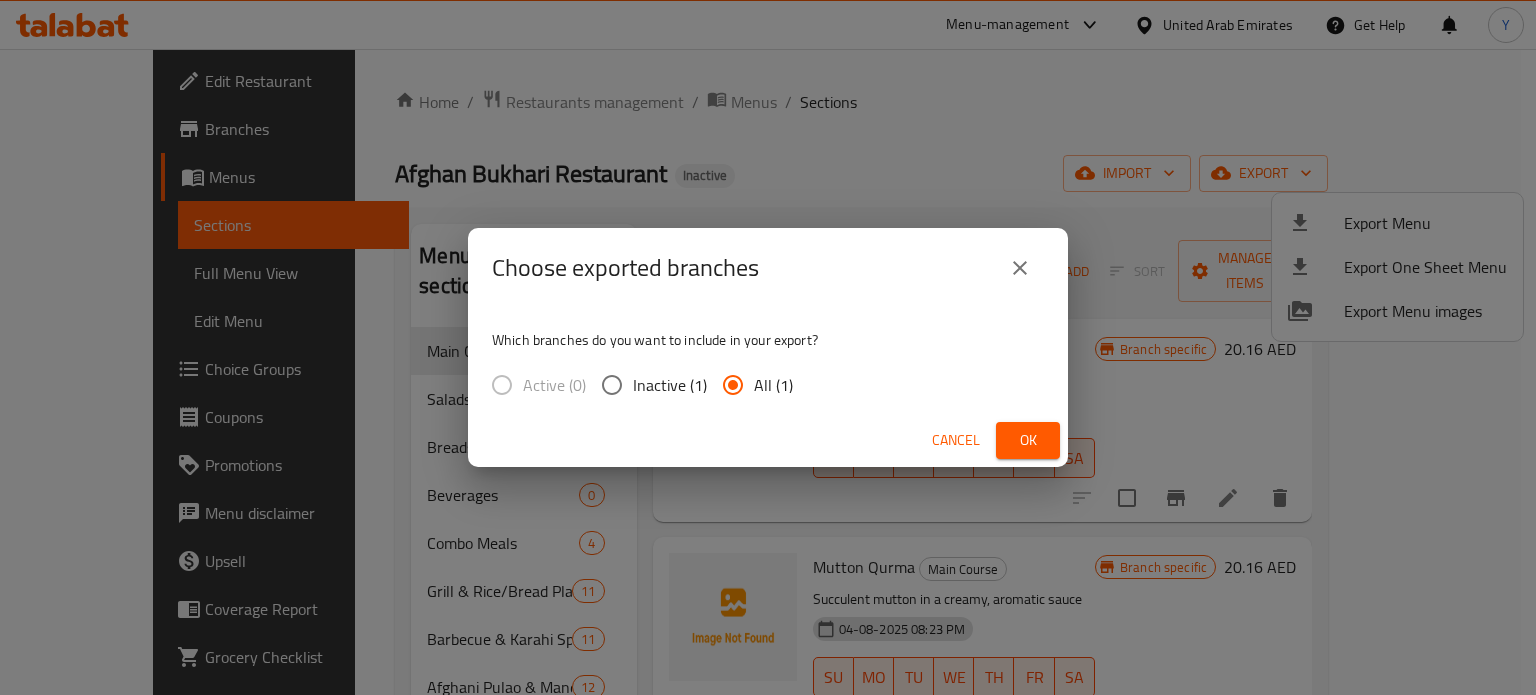 click 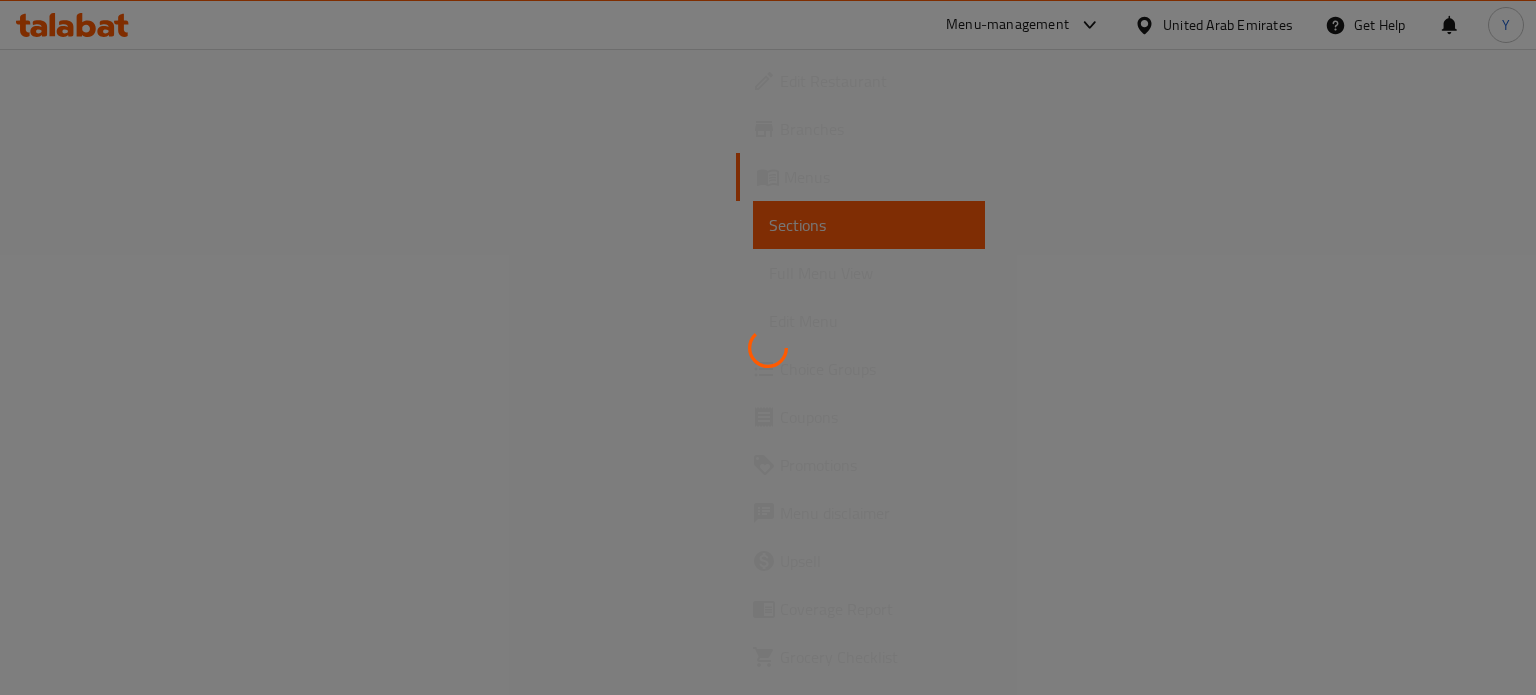 scroll, scrollTop: 0, scrollLeft: 0, axis: both 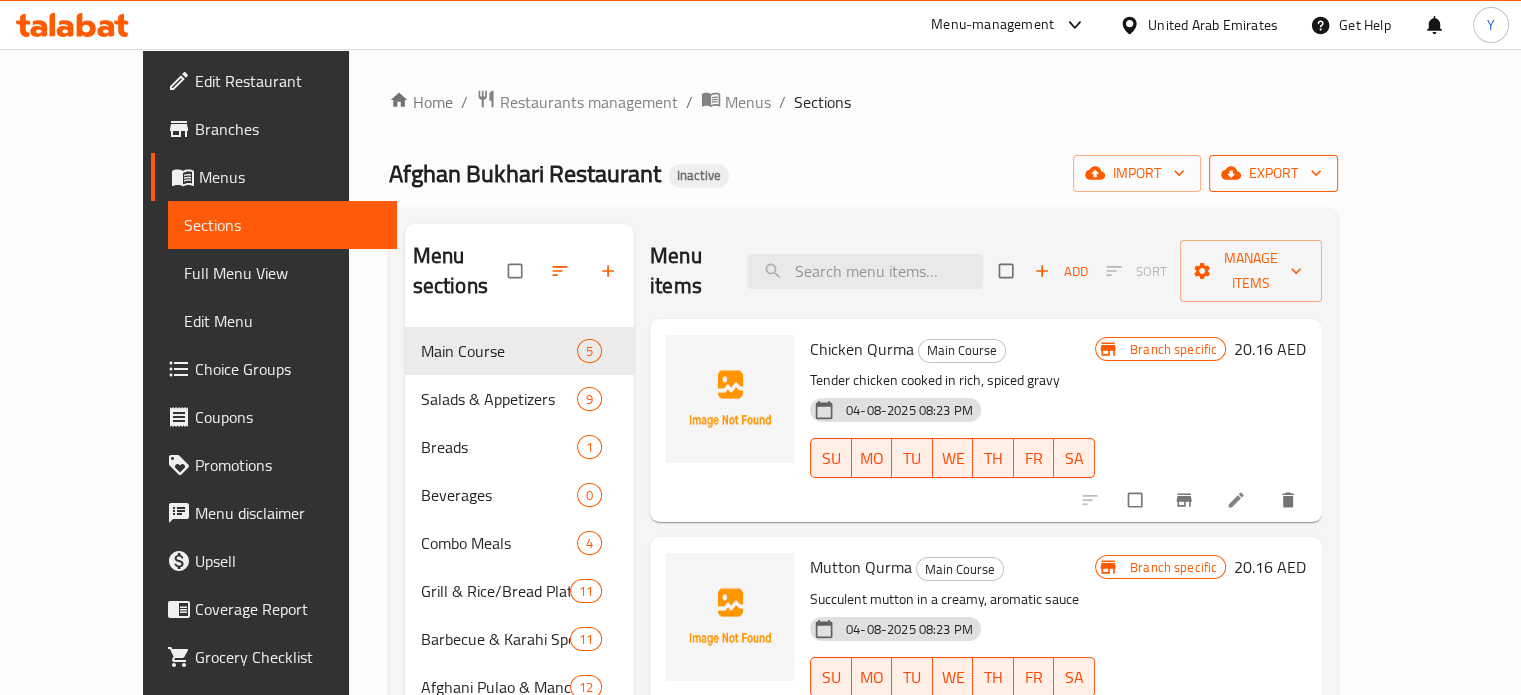 click on "export" at bounding box center [1273, 173] 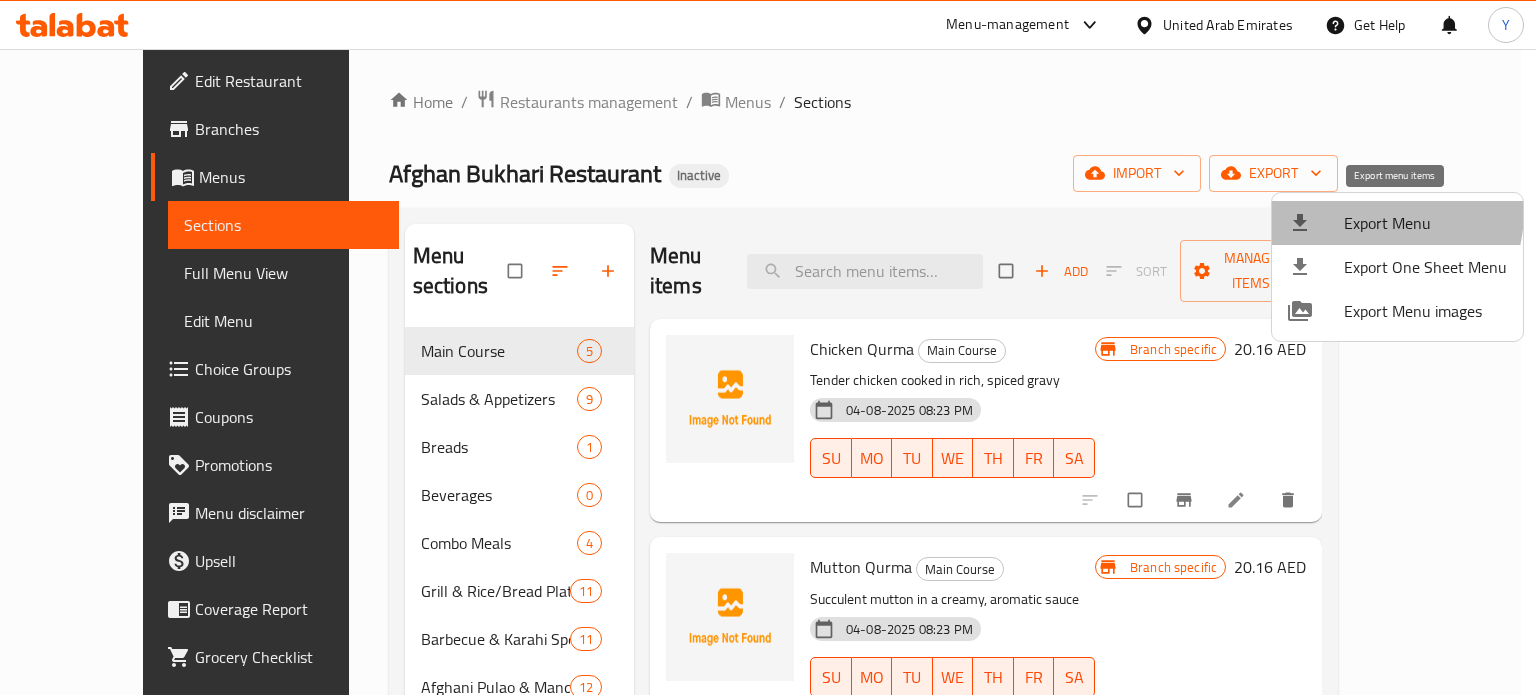 click on "Export Menu" at bounding box center [1425, 223] 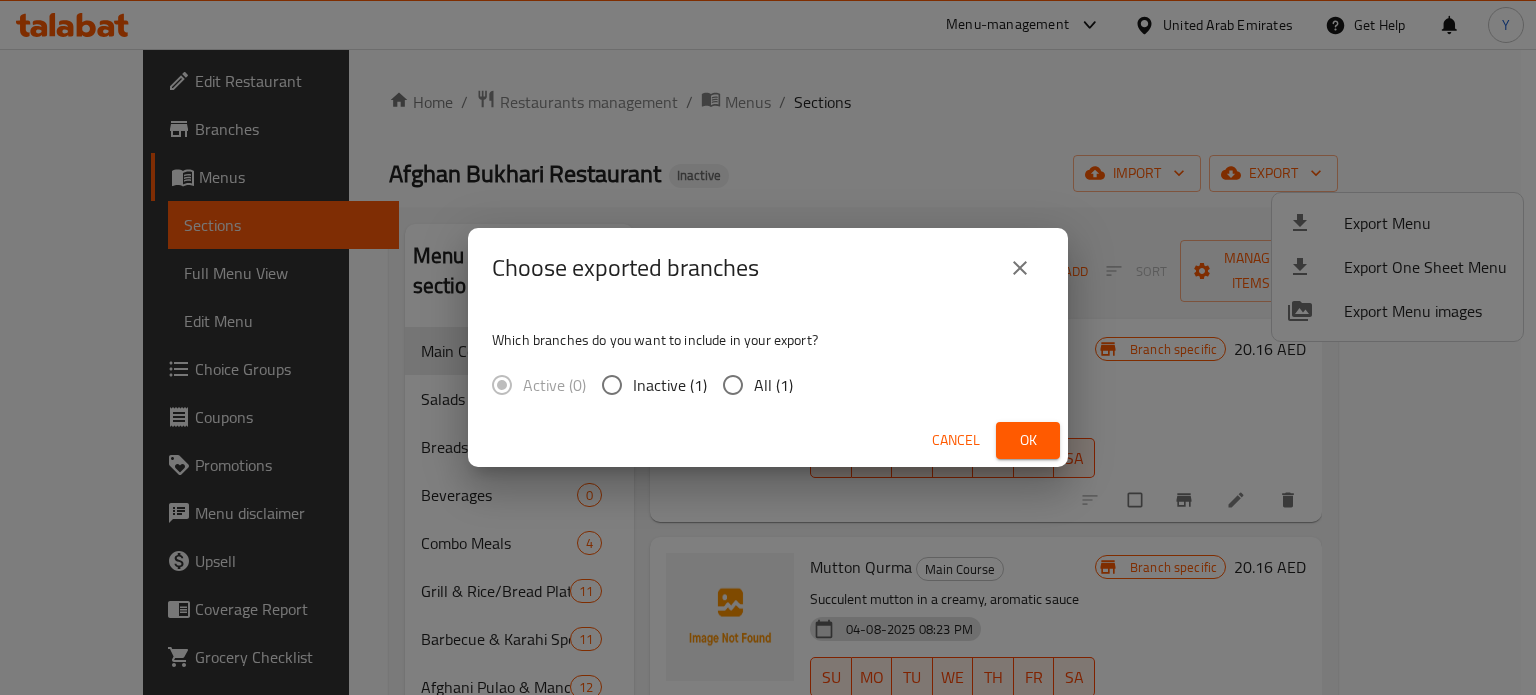 click on "All (1)" at bounding box center [773, 385] 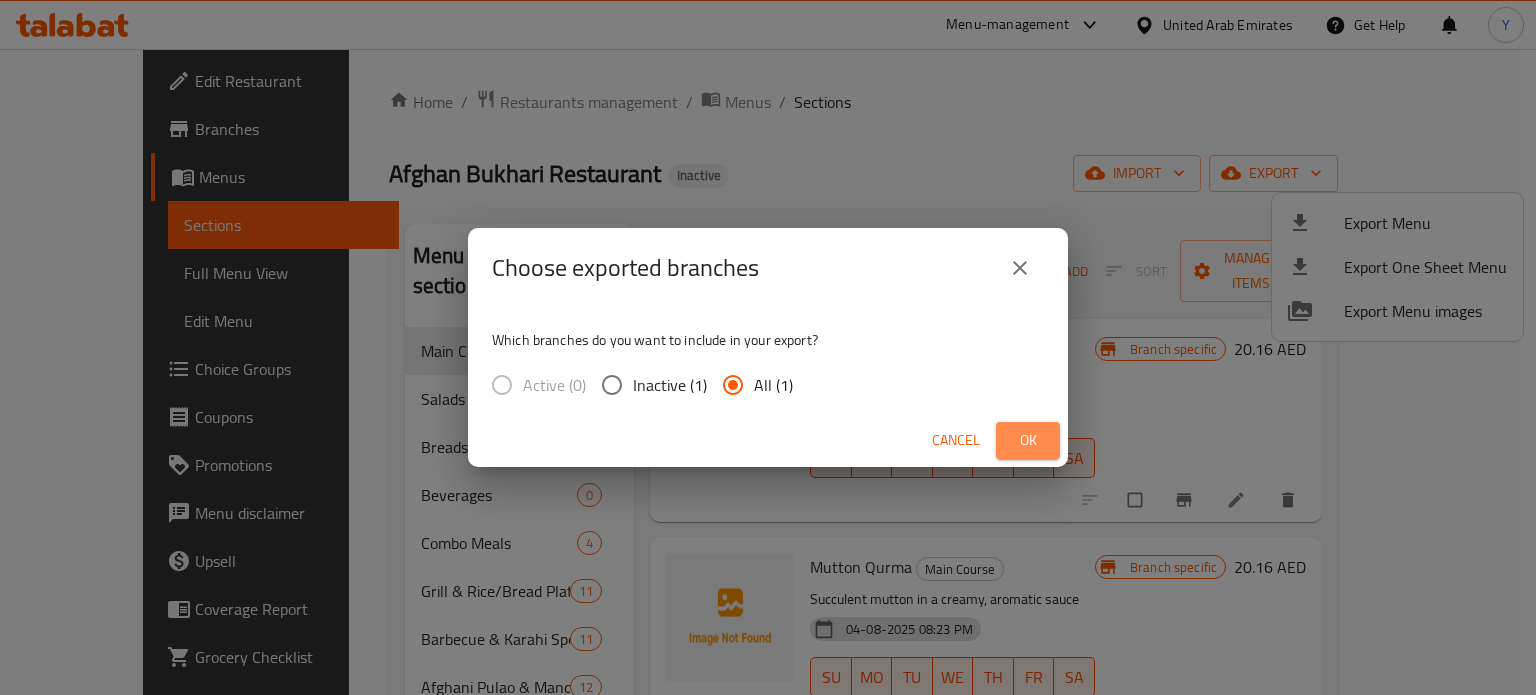 click on "Ok" at bounding box center (1028, 440) 